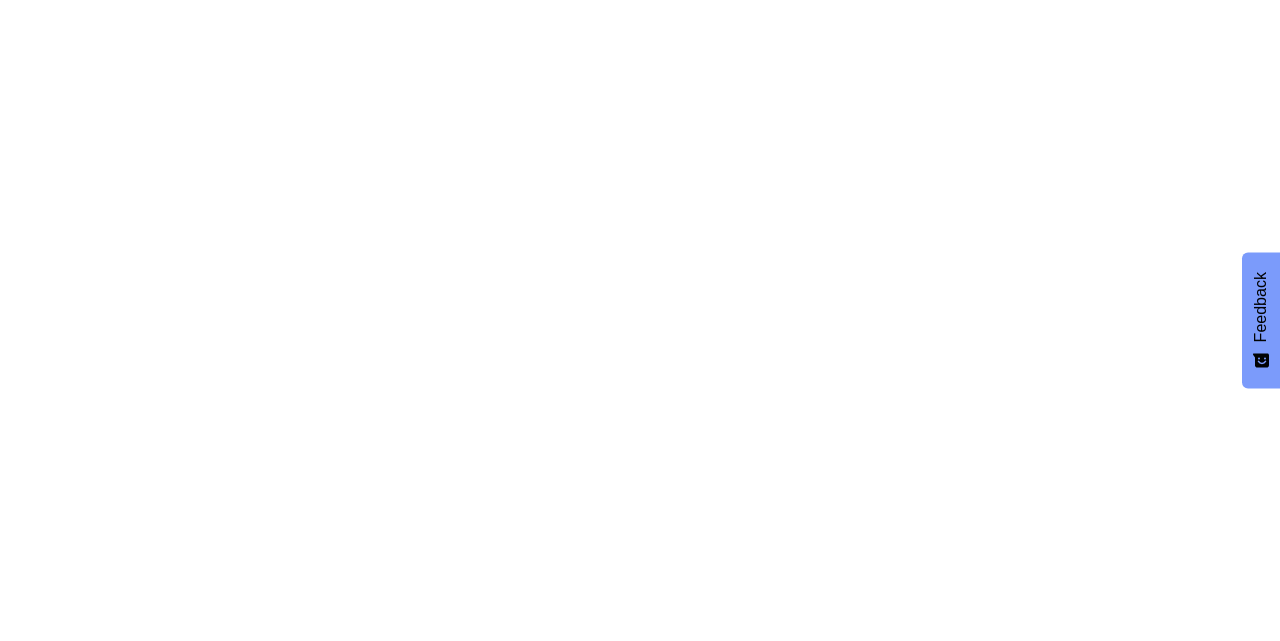 scroll, scrollTop: 0, scrollLeft: 0, axis: both 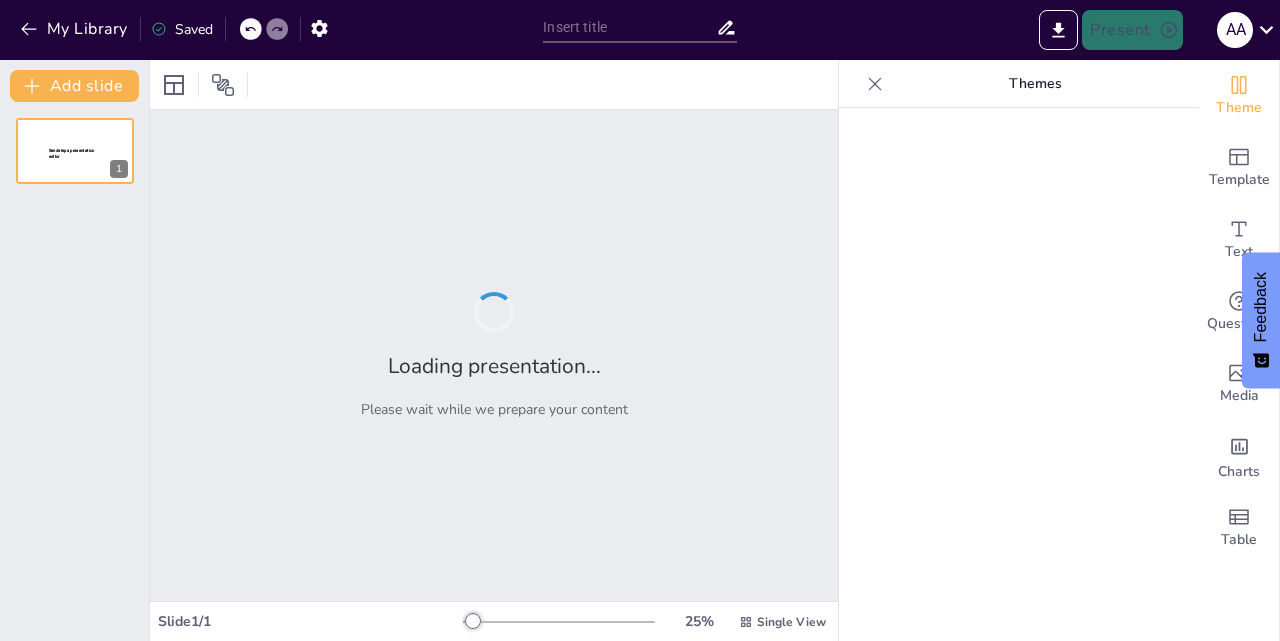 type on "Pemahaman Dasar tentang Sistem Input Output (BIOS)" 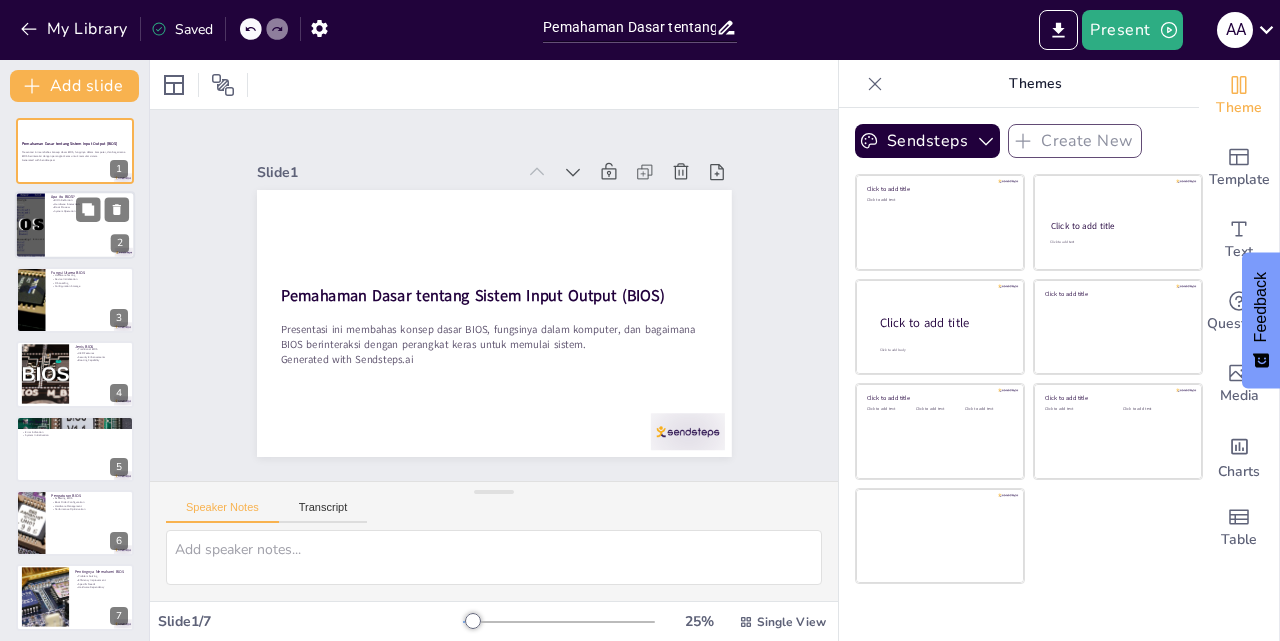 click on "System Operation" at bounding box center [90, 212] 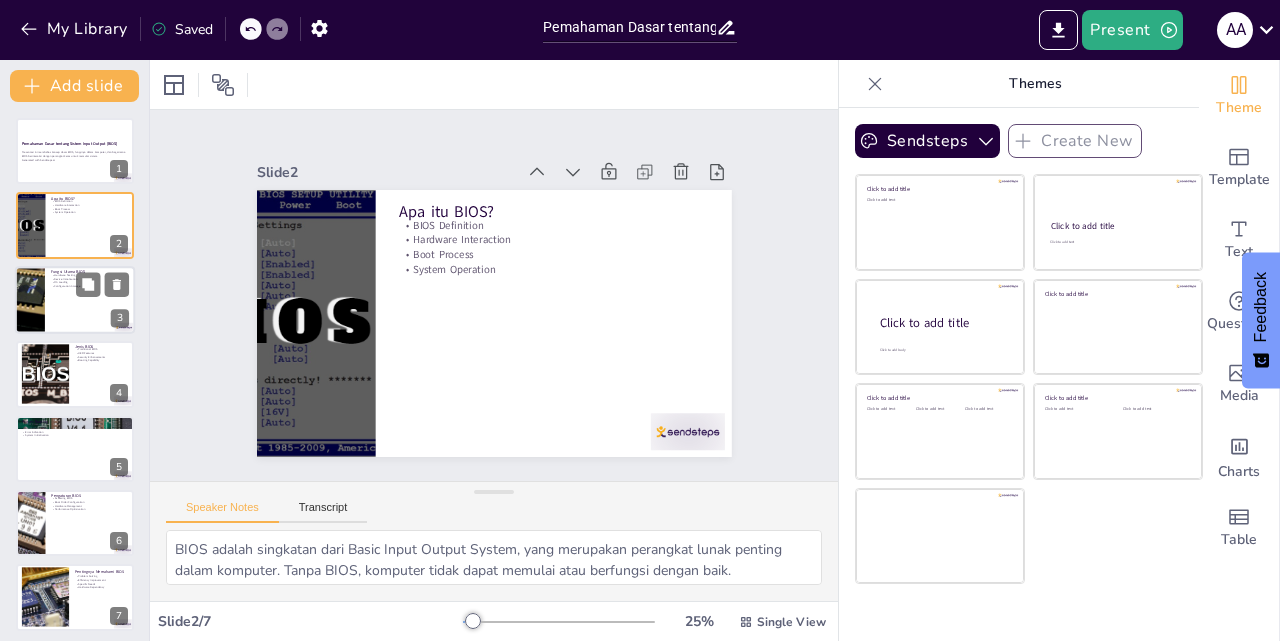 click at bounding box center (75, 300) 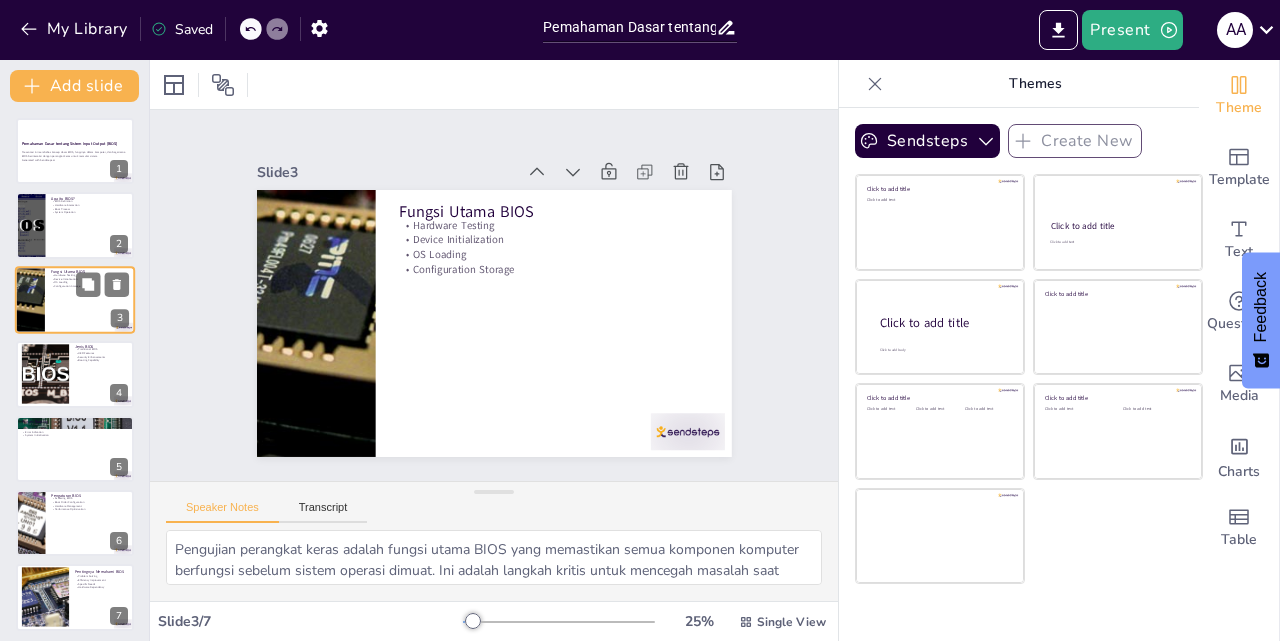 scroll, scrollTop: 6, scrollLeft: 0, axis: vertical 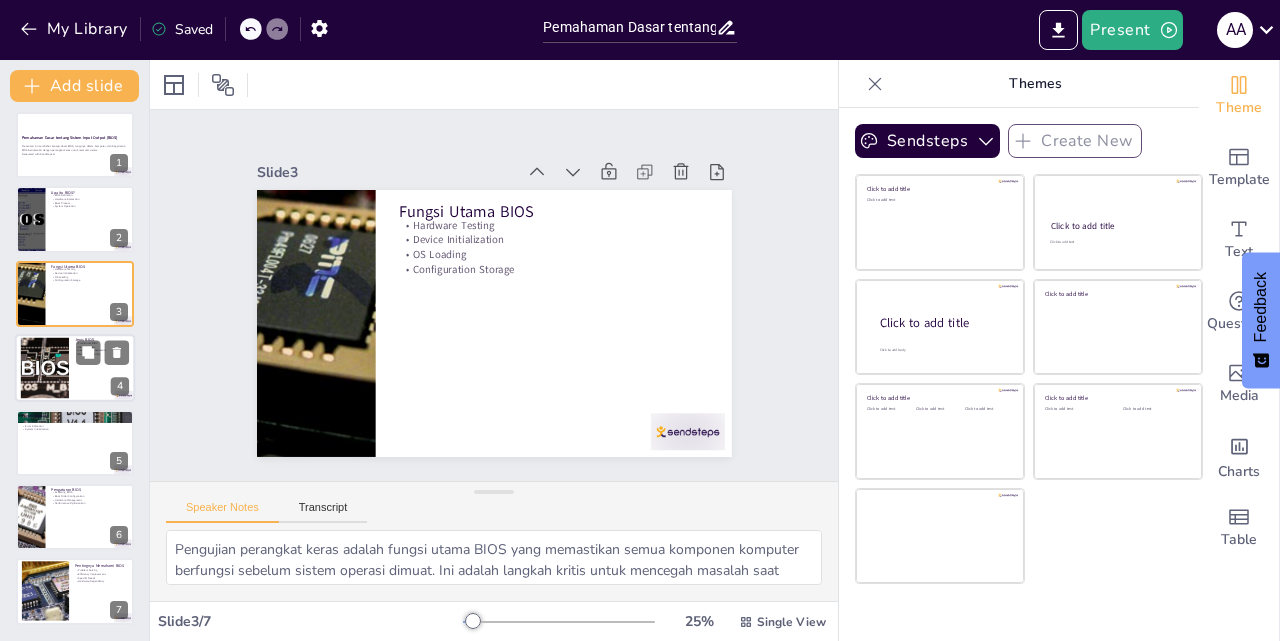 click at bounding box center (45, 368) 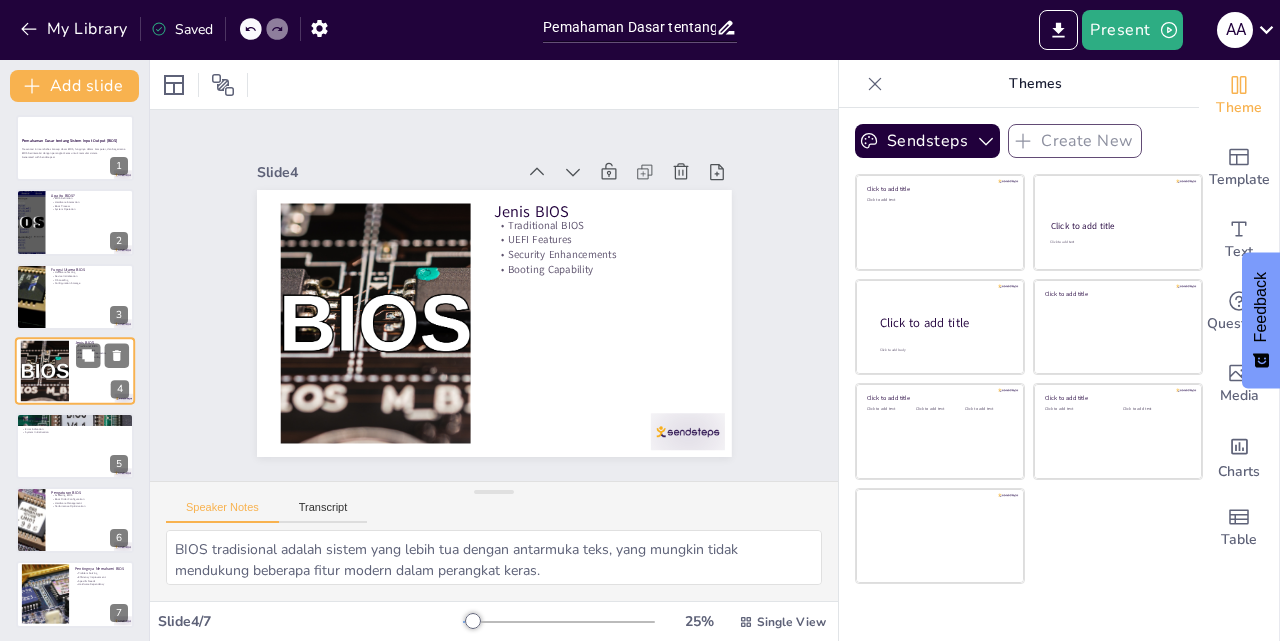 scroll, scrollTop: 6, scrollLeft: 0, axis: vertical 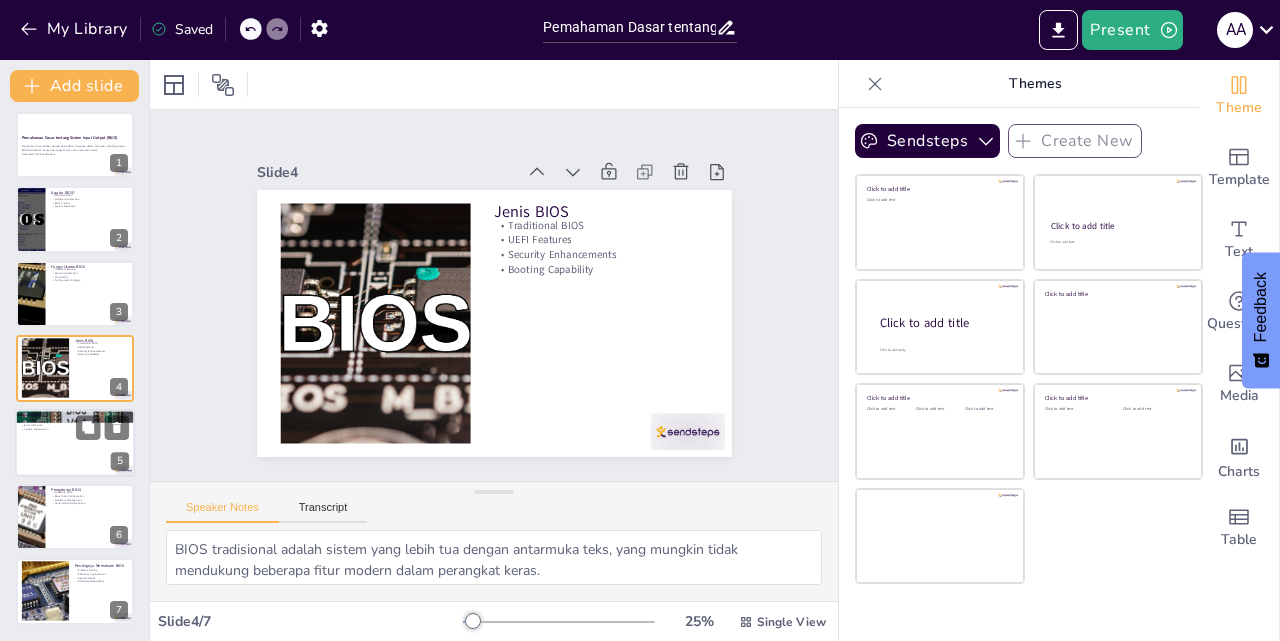 click at bounding box center (75, 443) 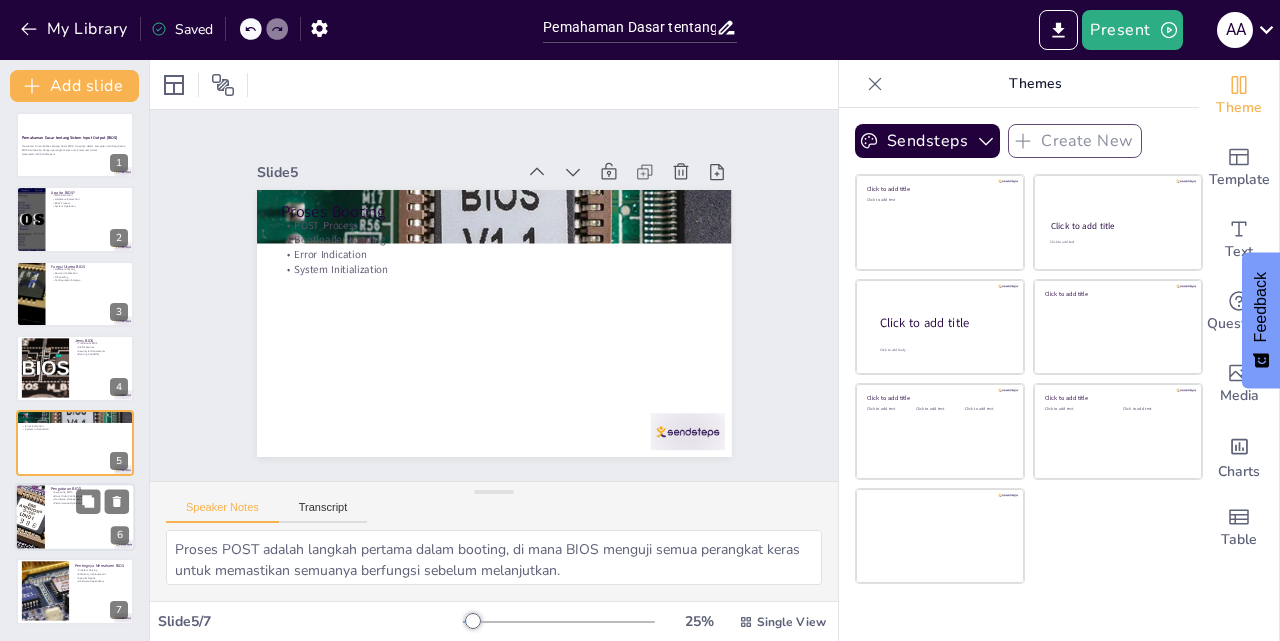 click at bounding box center (75, 517) 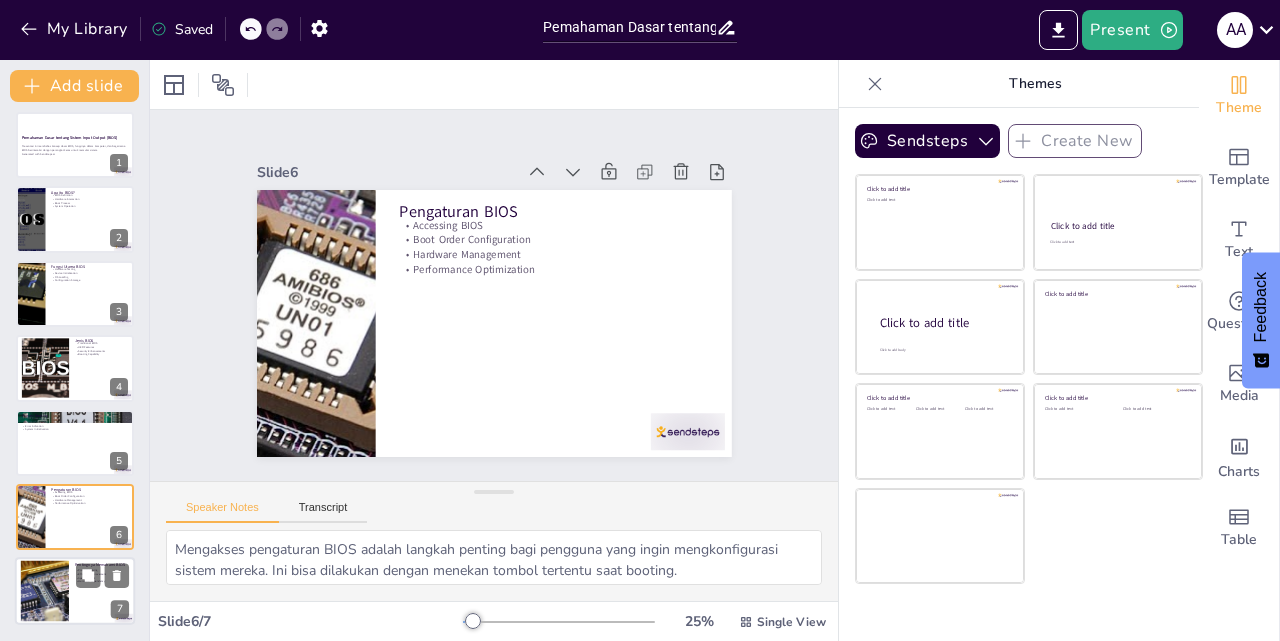click at bounding box center [45, 591] 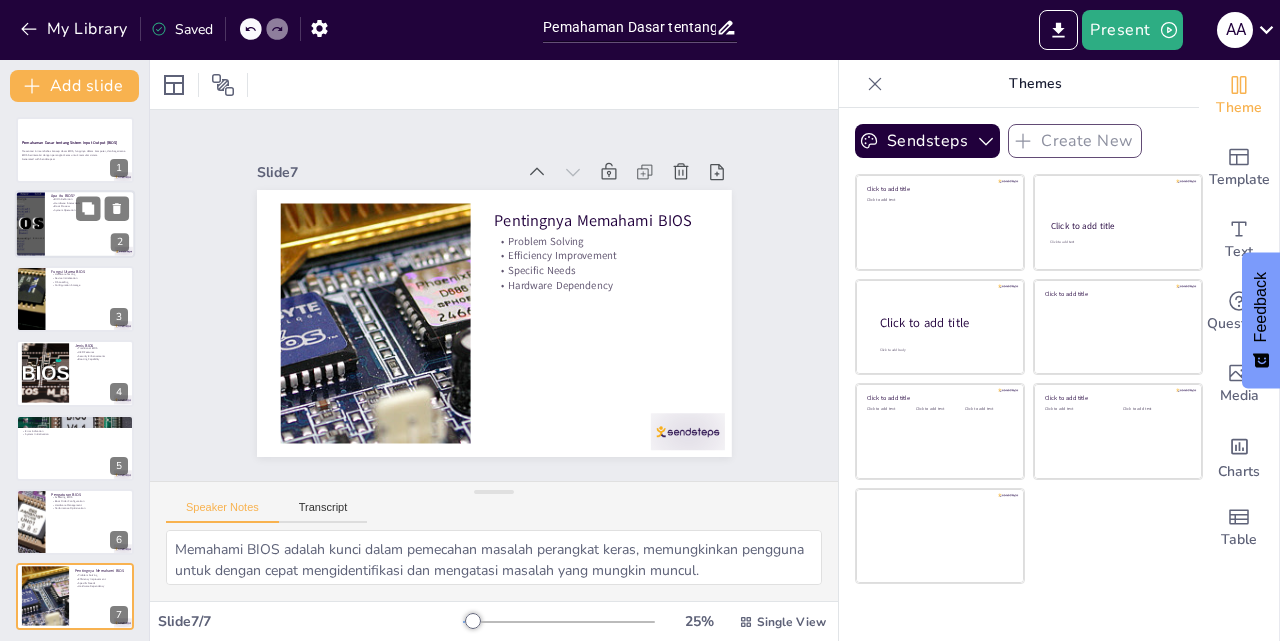 scroll, scrollTop: 0, scrollLeft: 0, axis: both 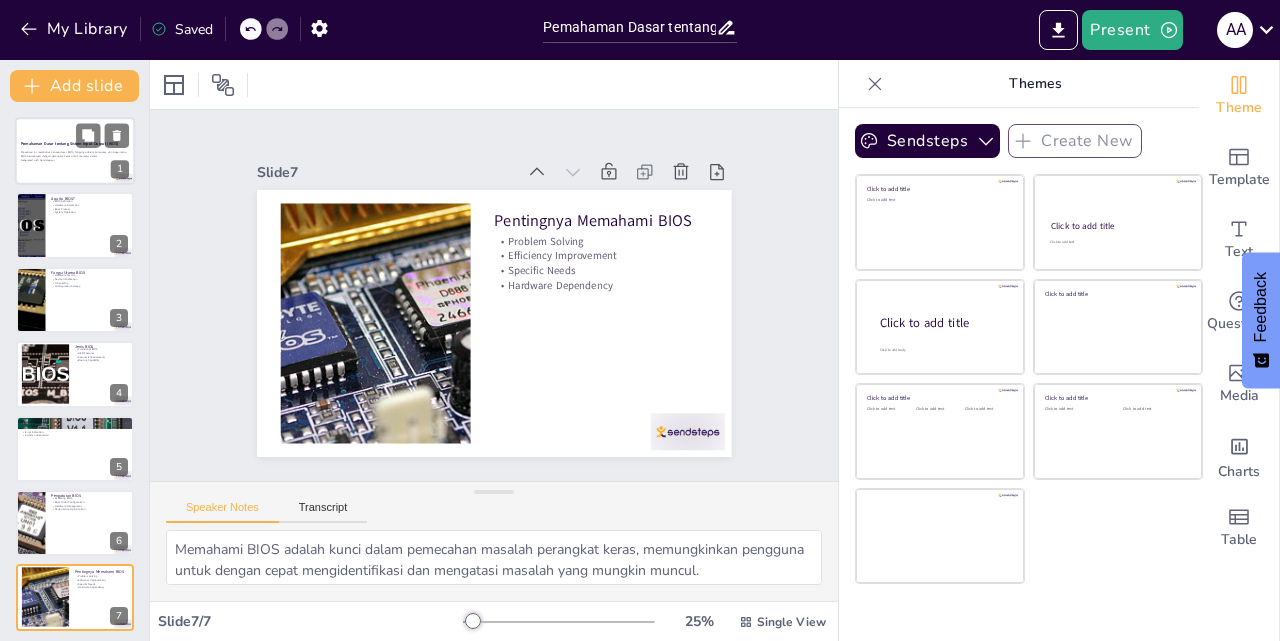 click on "Presentasi ini membahas konsep dasar BIOS, fungsinya dalam komputer, dan bagaimana BIOS berinteraksi dengan perangkat keras untuk memulai sistem. Generated with Sendsteps.ai" at bounding box center (75, 156) 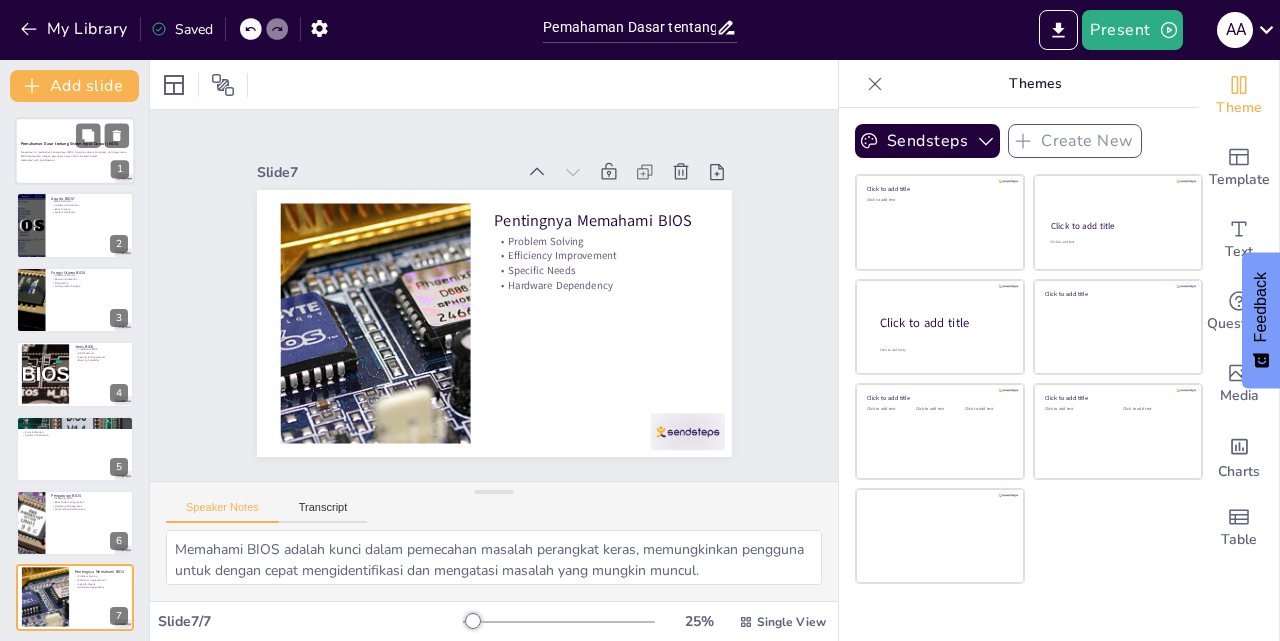 type 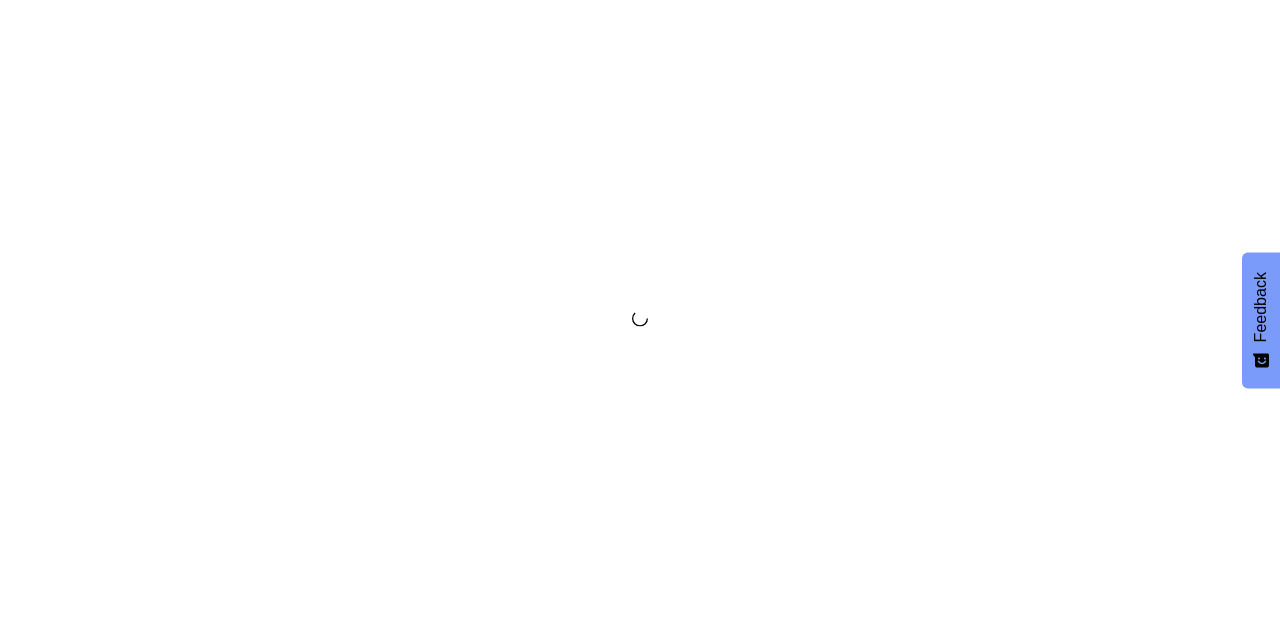 scroll, scrollTop: 0, scrollLeft: 0, axis: both 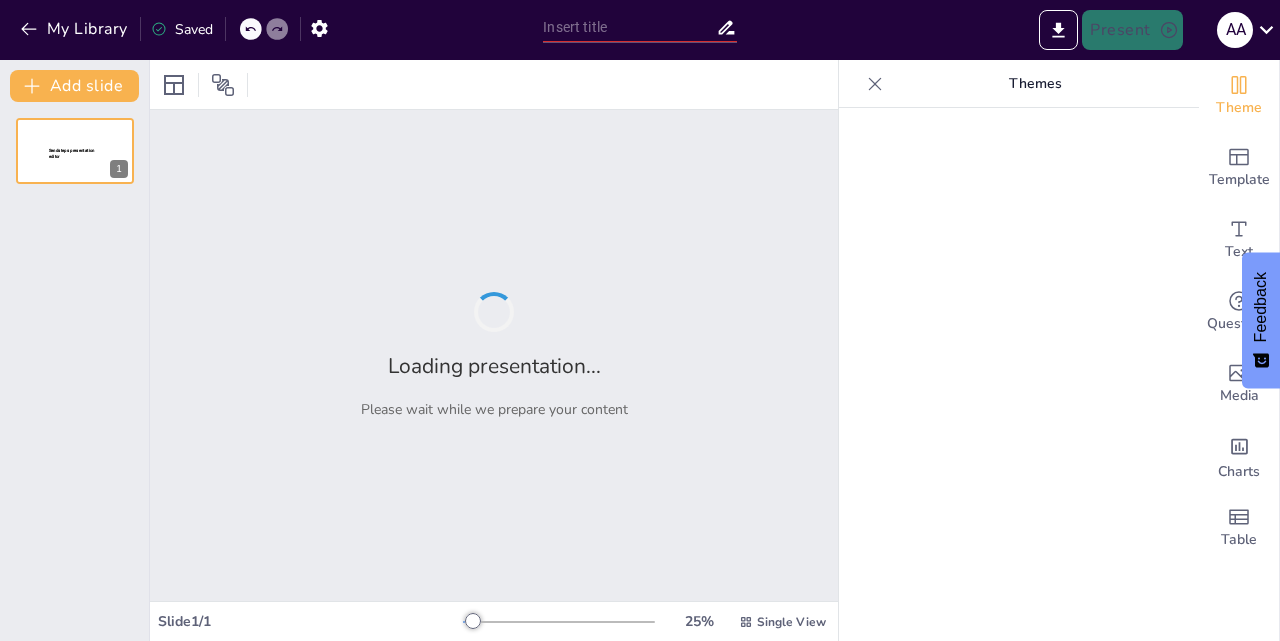 type on "Materi Bios: Pemahaman Dasar dan Implikasi" 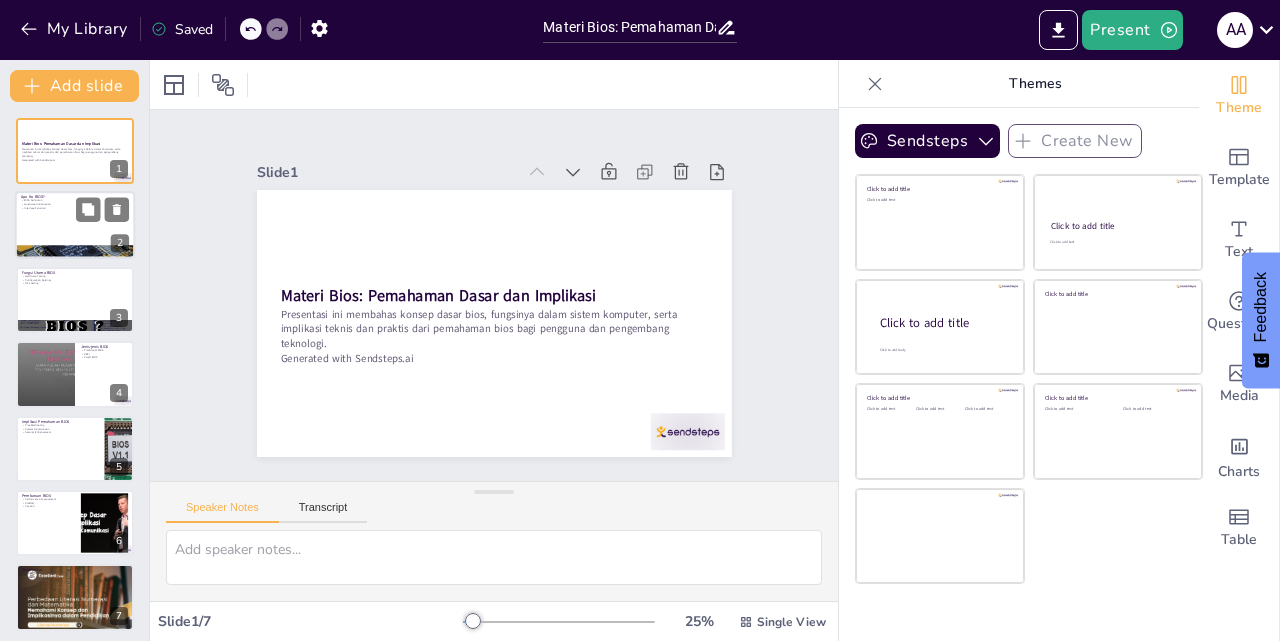 click on "Apa Itu BIOS?" at bounding box center [75, 198] 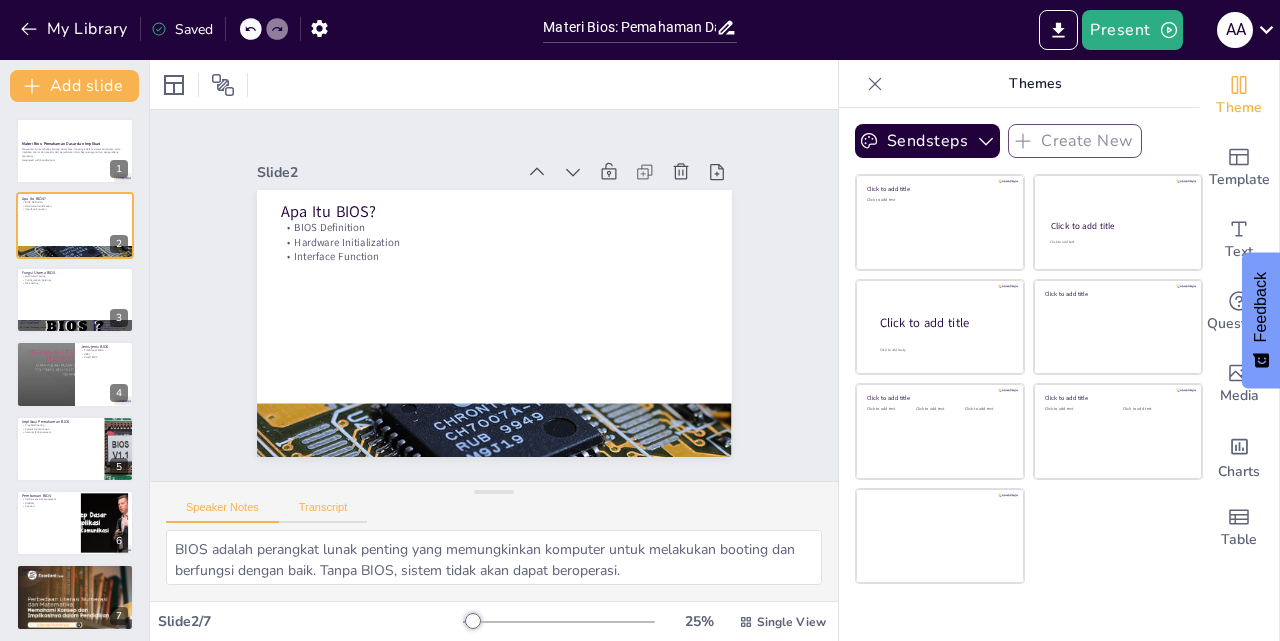 click on "Transcript" at bounding box center [323, 512] 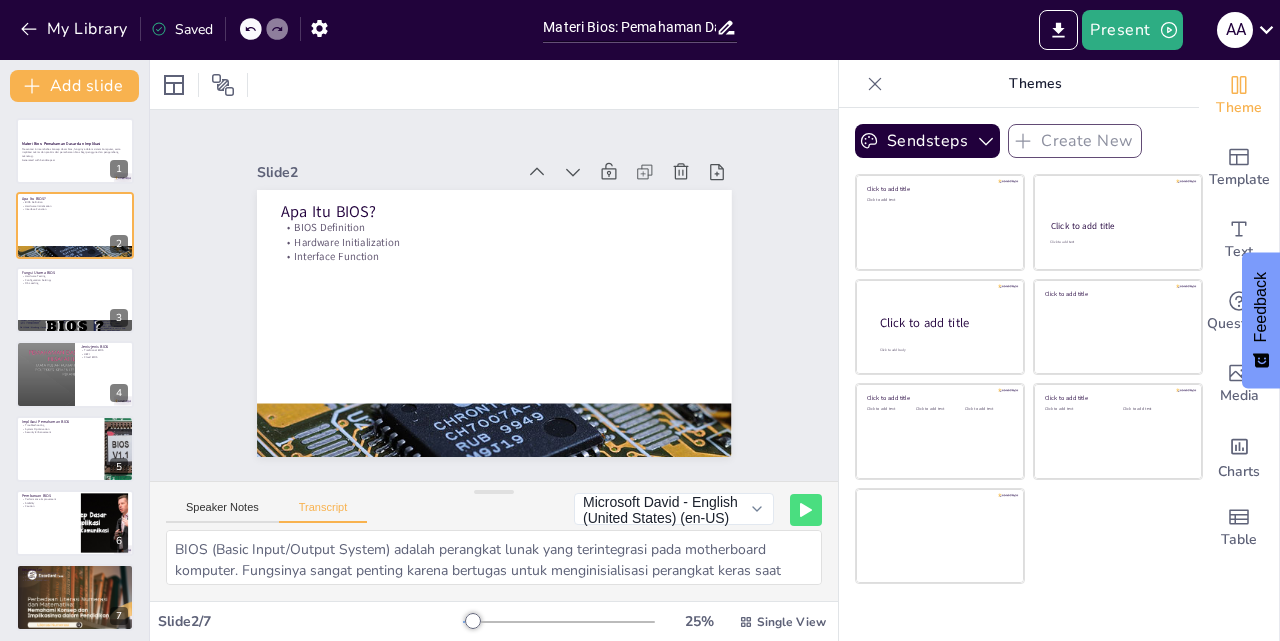click on "Speaker Notes Transcript" at bounding box center [266, 510] 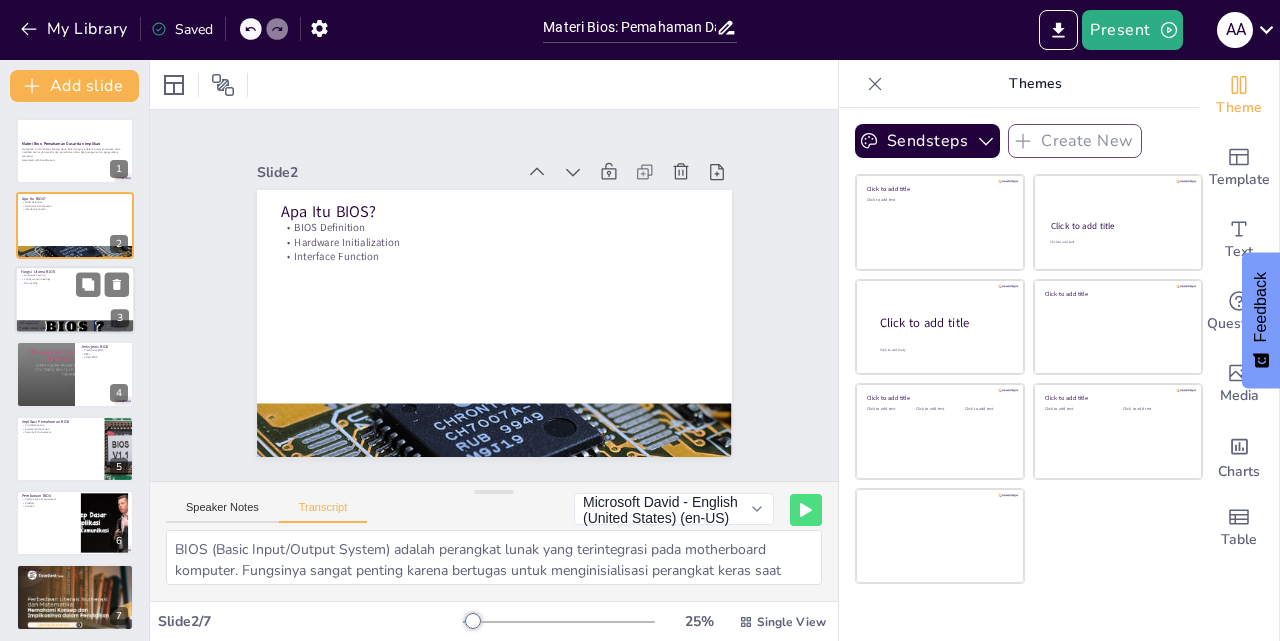 click on "Hardware Testing" at bounding box center [75, 276] 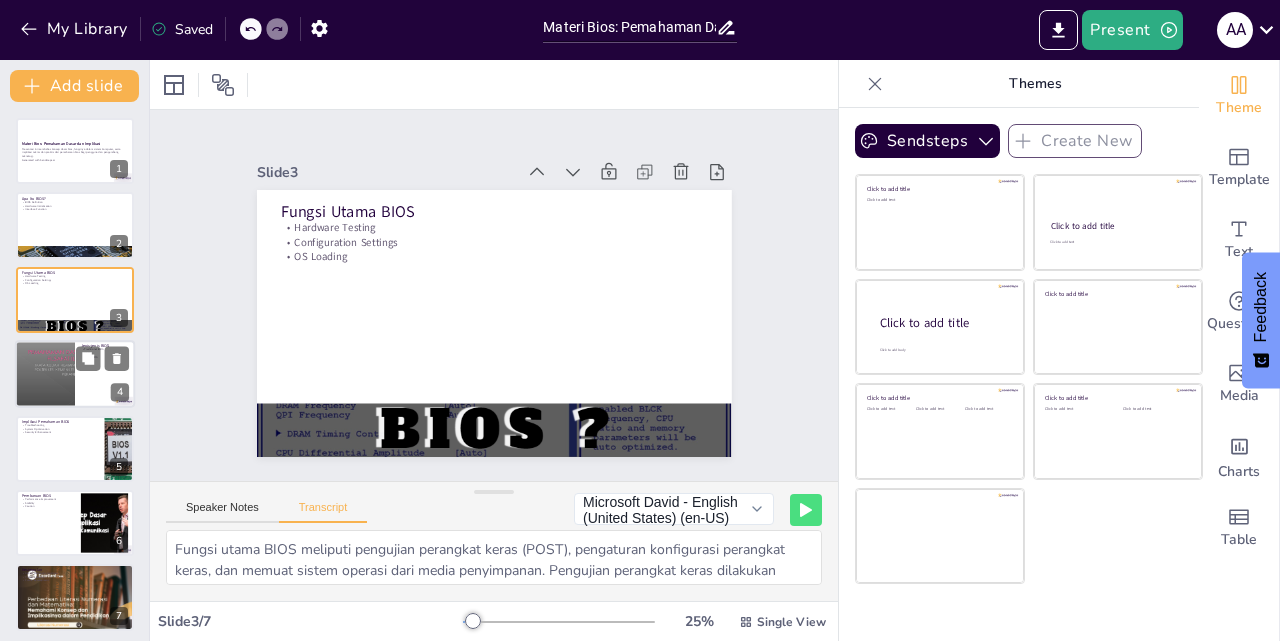 scroll, scrollTop: 6, scrollLeft: 0, axis: vertical 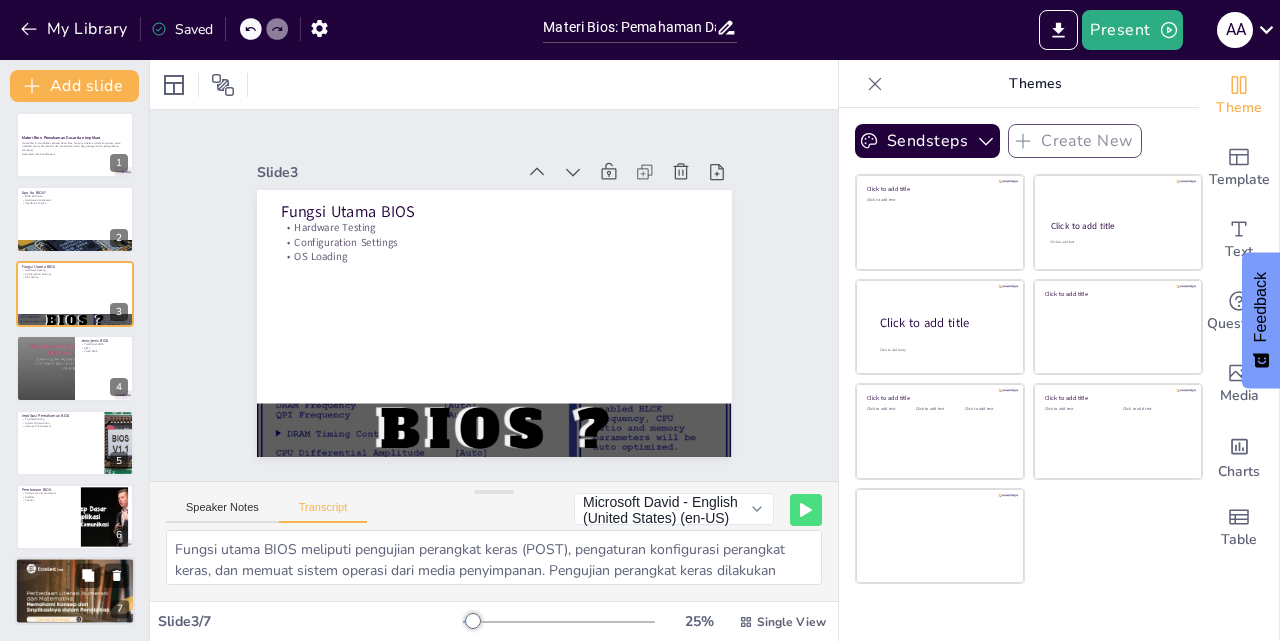 click at bounding box center [75, 592] 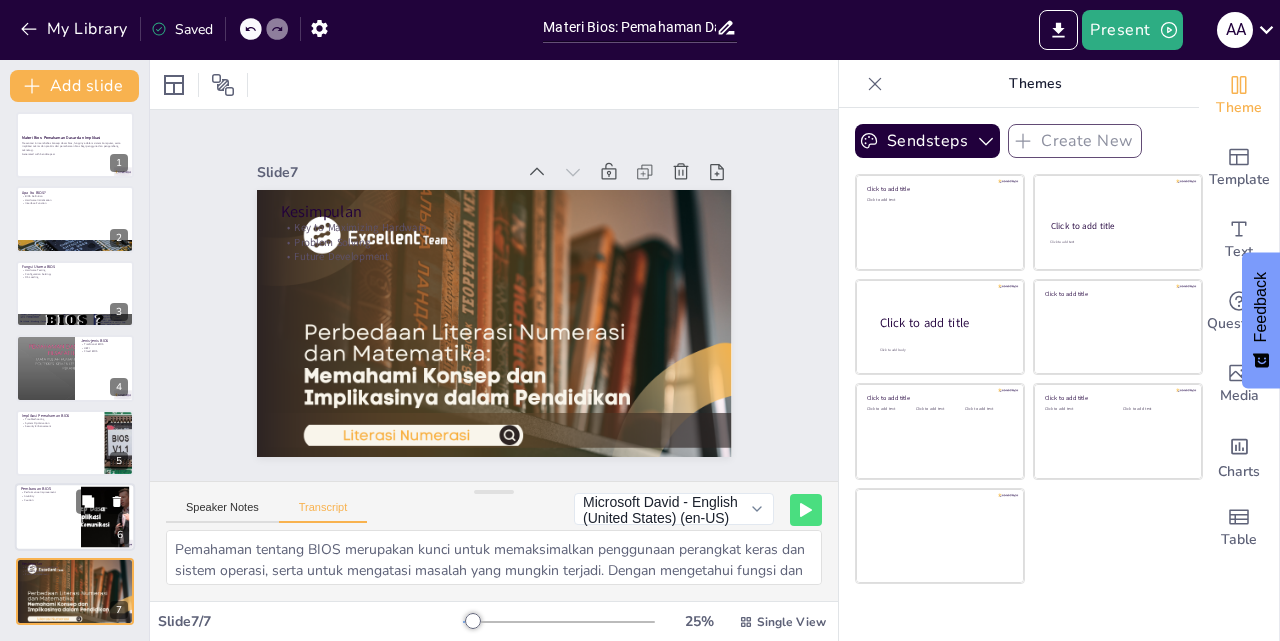 click at bounding box center [75, 517] 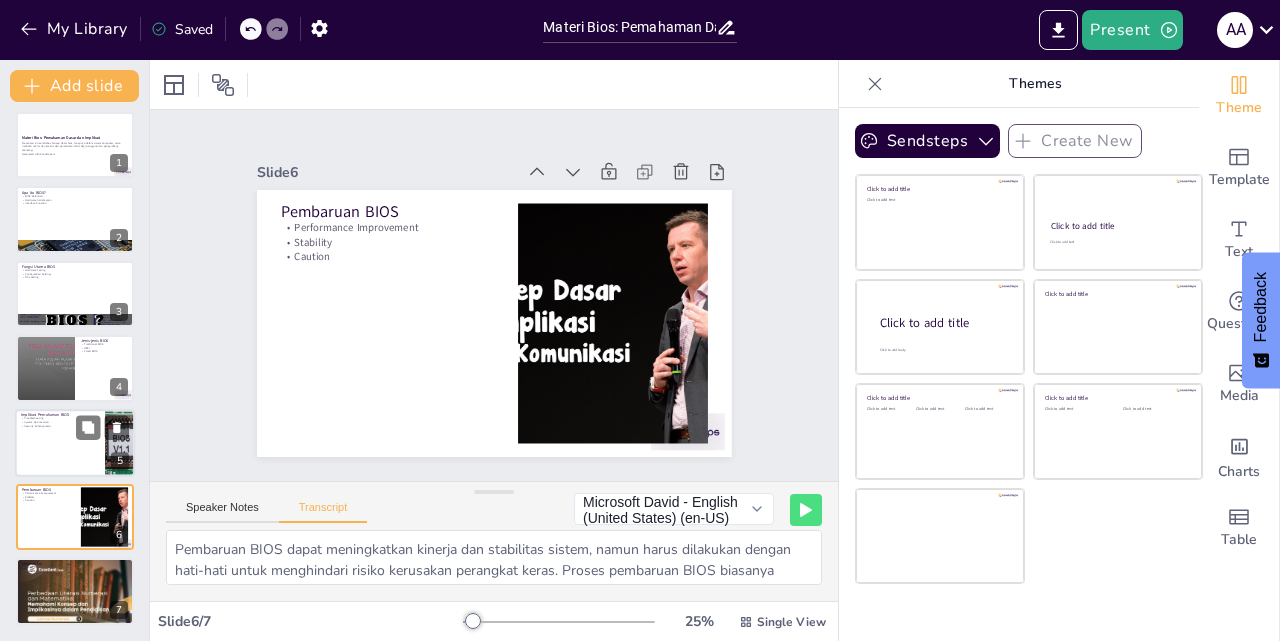 click at bounding box center [75, 443] 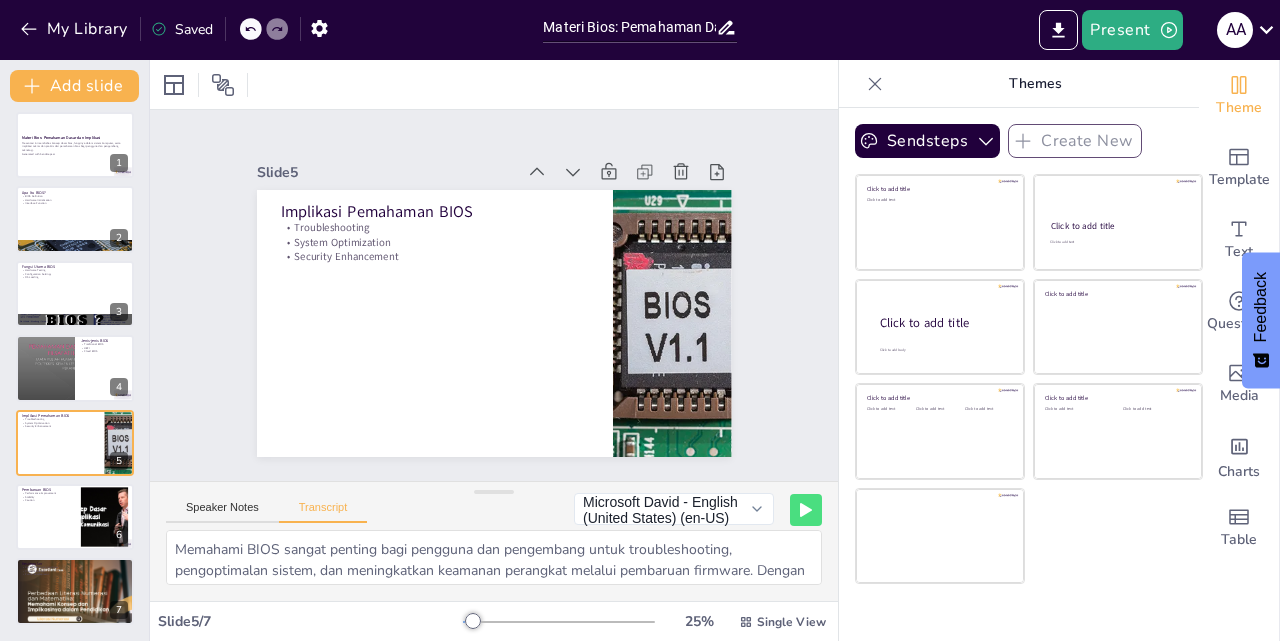 click on "Materi Bios: Pemahaman Dasar dan Implikasi Presentasi ini membahas konsep dasar bios, fungsinya dalam sistem komputer, serta implikasi teknis dan praktis dari pemahaman bios bagi pengguna dan pengembang teknologi. Generated with Sendsteps.ai 1 Apa Itu BIOS? BIOS Definition Hardware Initialization Interface Function 2 Fungsi Utama BIOS Hardware Testing Configuration Settings OS Loading 3 Jenis-jenis BIOS Traditional BIOS UEFI Cloud BIOS 4 Implikasi Pemahaman BIOS Troubleshooting System Optimization Security Enhancement 5 Pembaruan BIOS Performance Improvement Stability Caution 6 Kesimpulan Key to Maximizing Hardware Problem Solving Future Development 7" at bounding box center [74, 368] 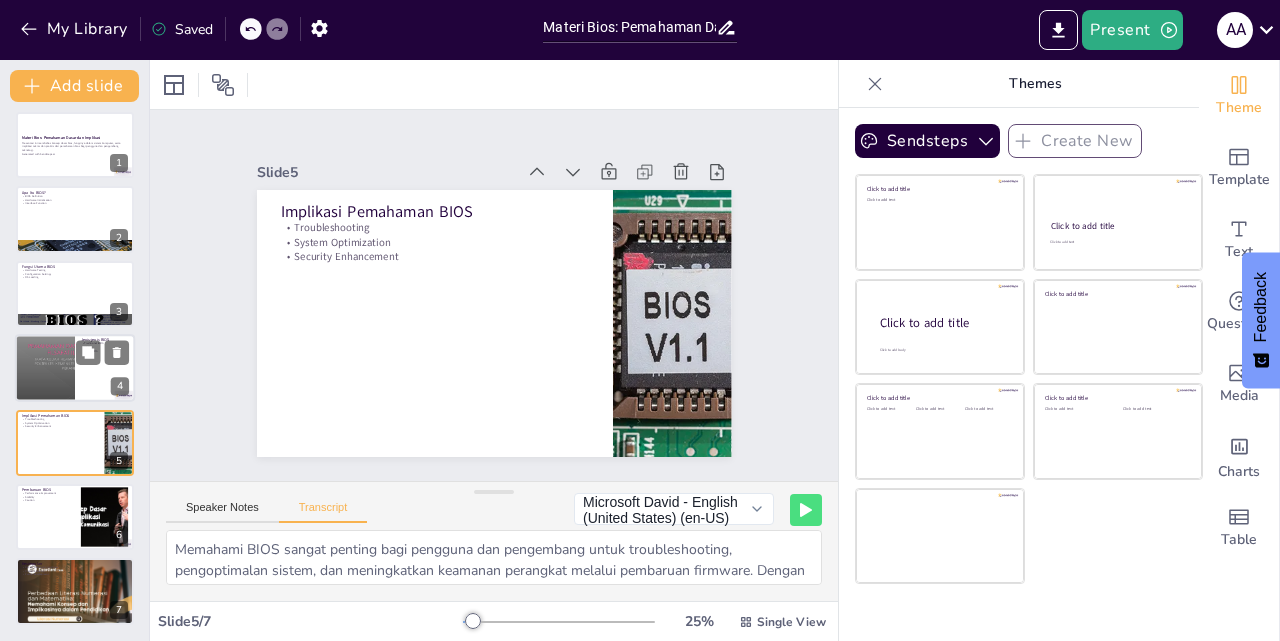 click at bounding box center [45, 368] 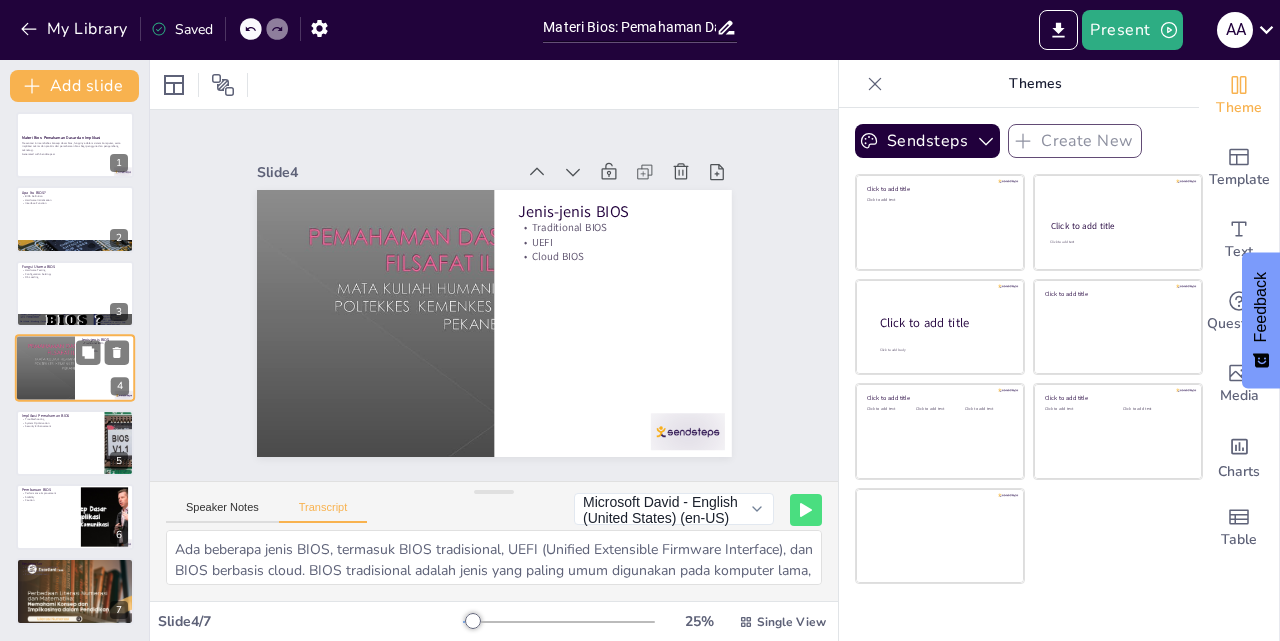 scroll, scrollTop: 3, scrollLeft: 0, axis: vertical 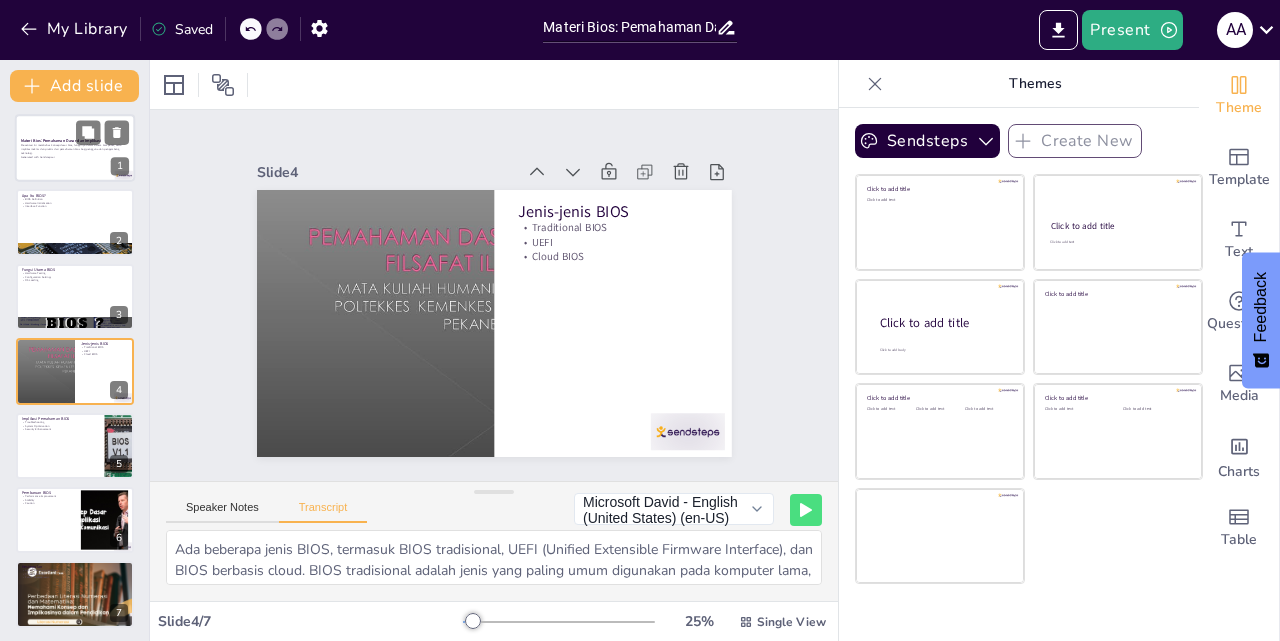 click at bounding box center (75, 148) 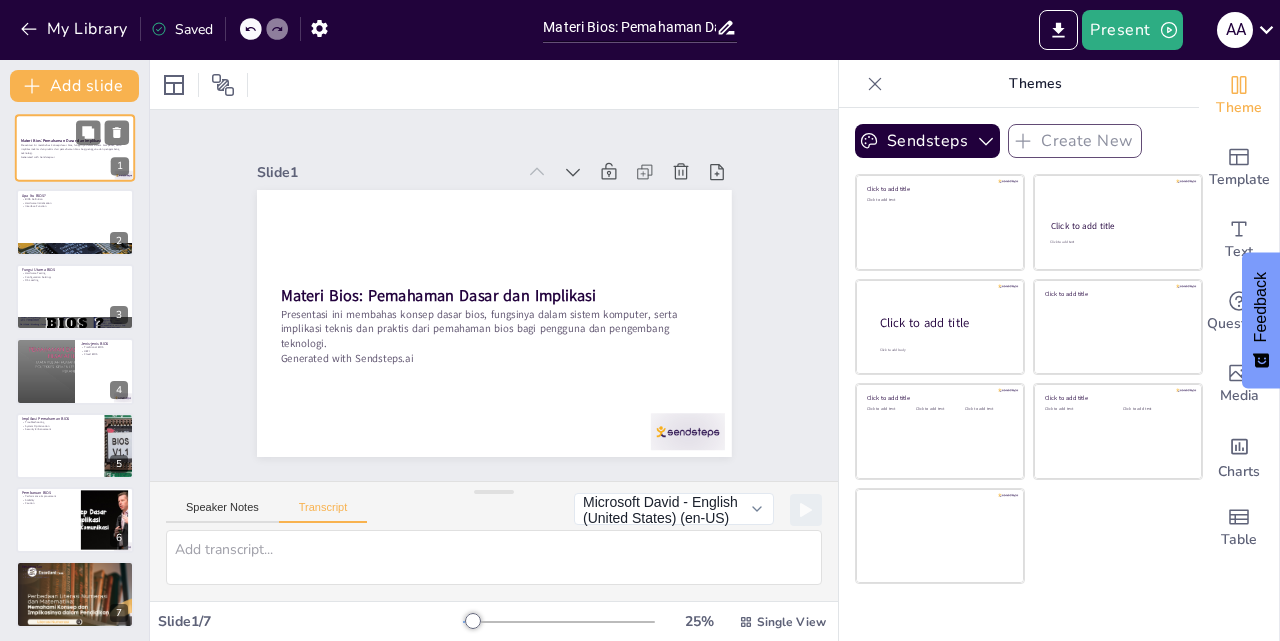 scroll, scrollTop: 0, scrollLeft: 0, axis: both 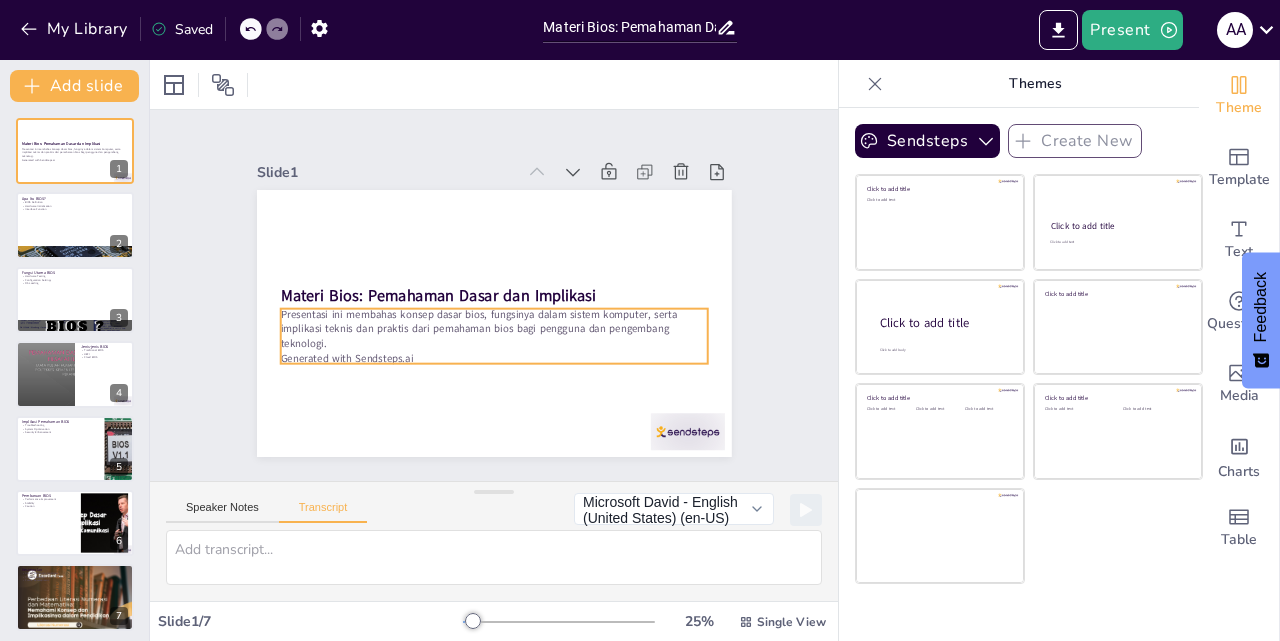 click on "Generated with Sendsteps.ai" at bounding box center [462, 350] 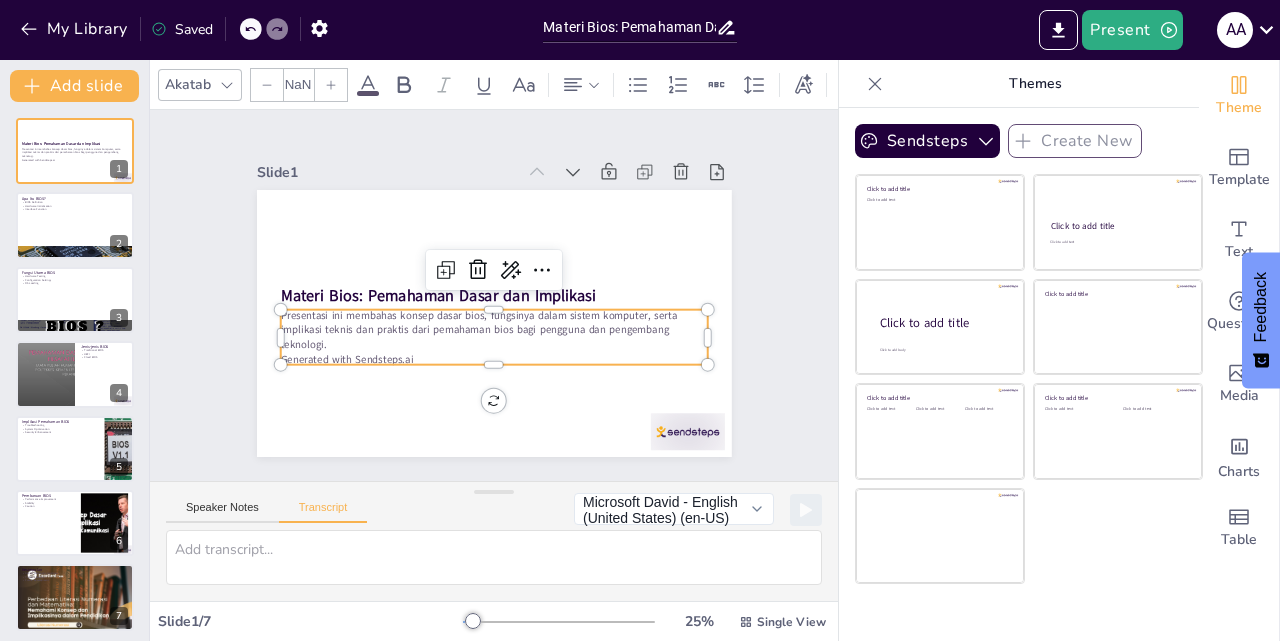 type on "32" 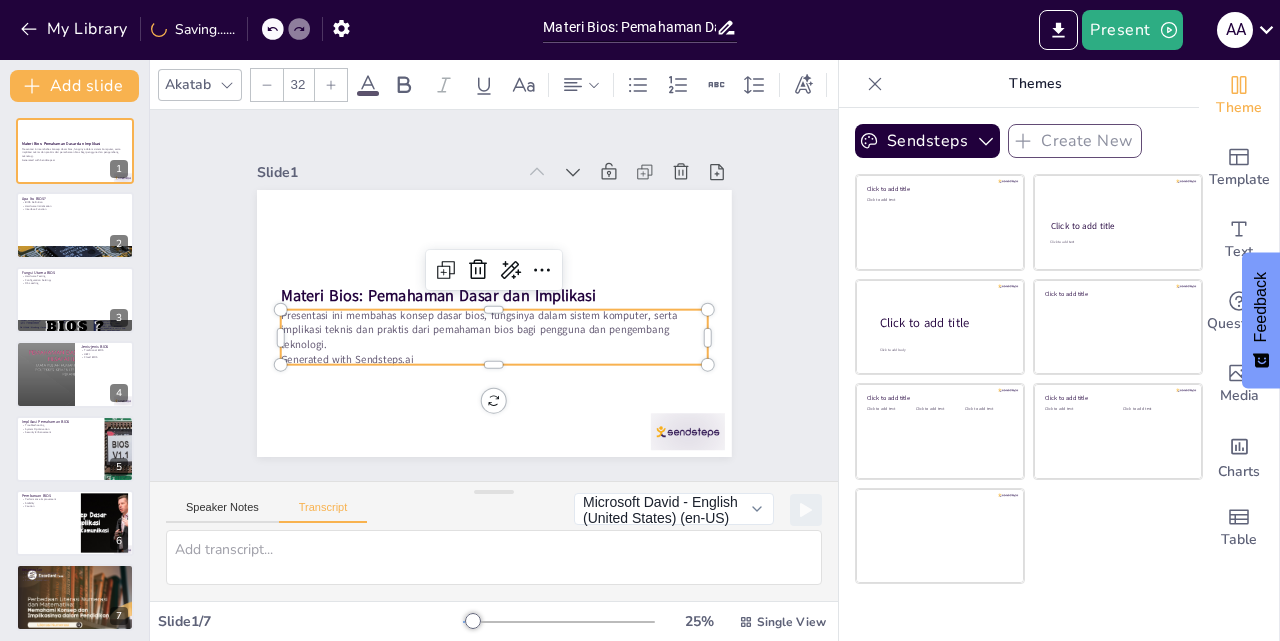 click on "Generated with Sendsteps.ai" at bounding box center (487, 358) 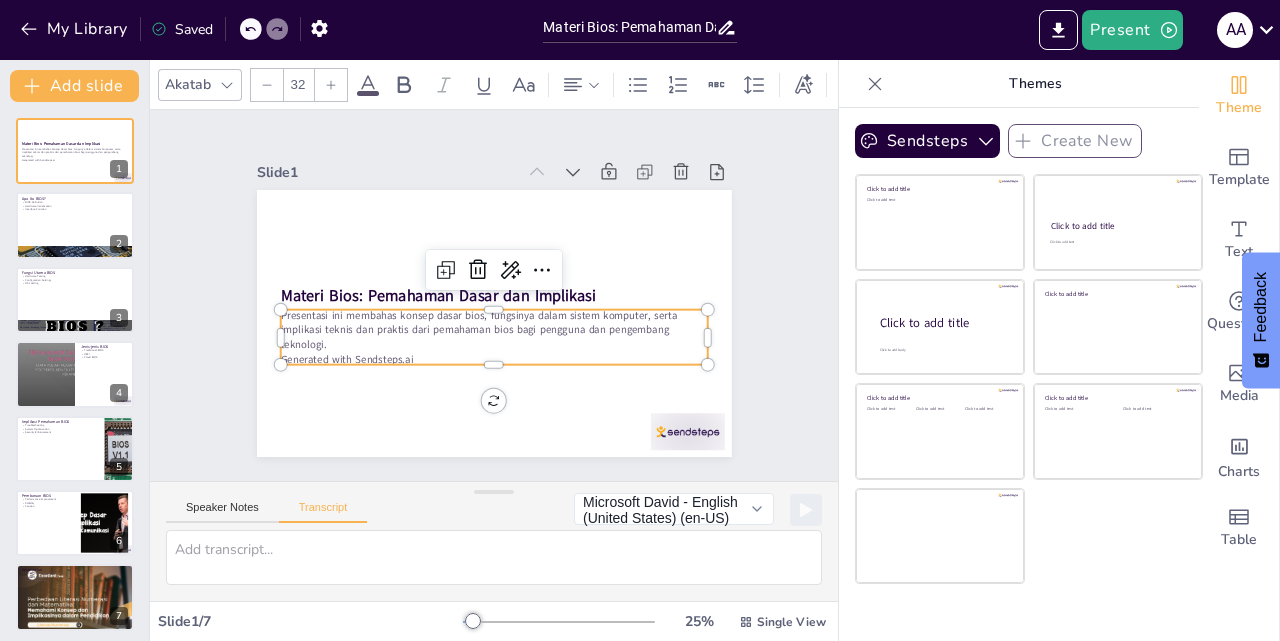 click on "Generated with Sendsteps.ai" at bounding box center (500, 231) 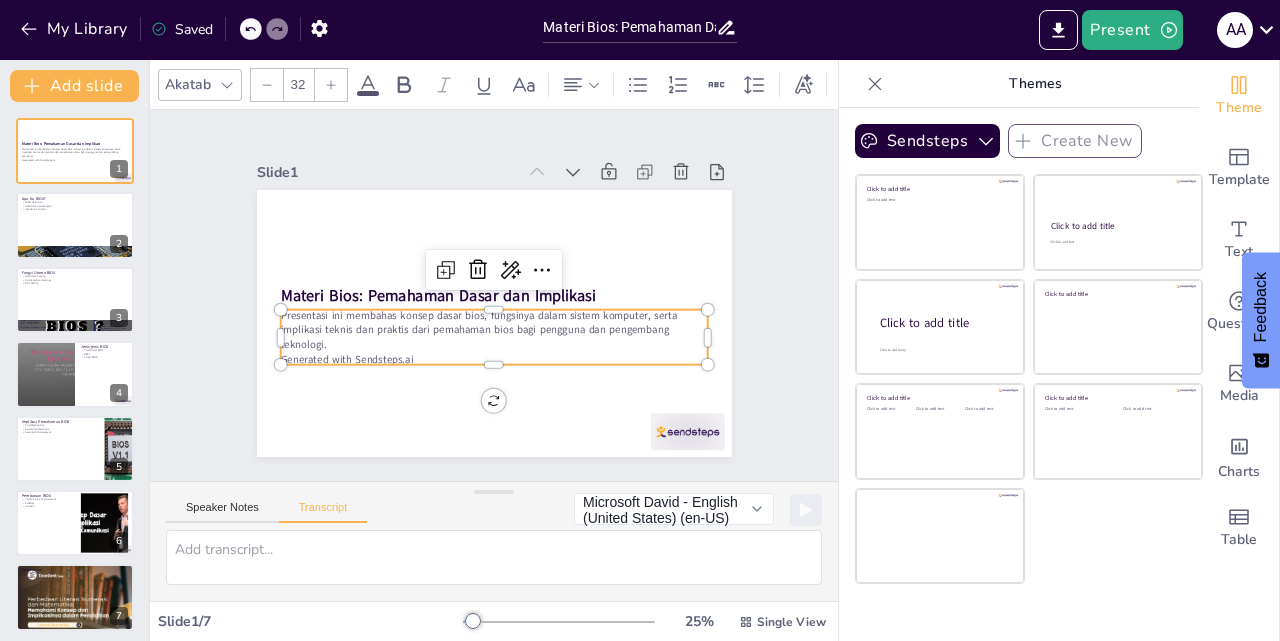 click on "Generated with Sendsteps.ai" at bounding box center (456, 347) 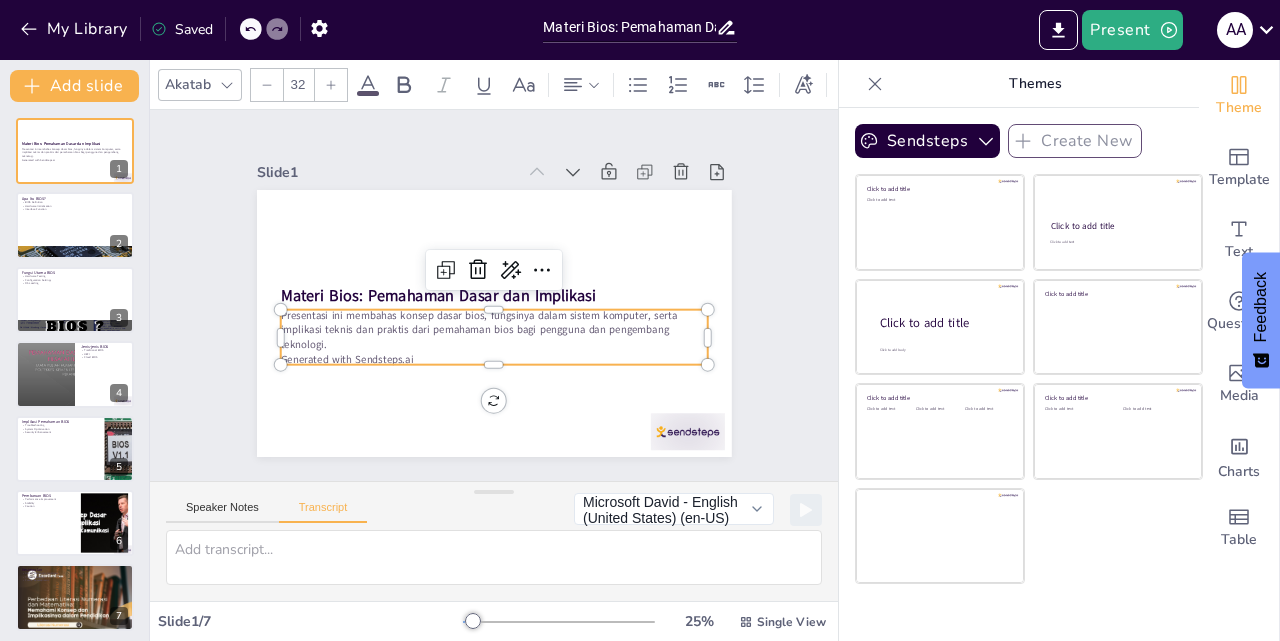 click on "Presentasi ini membahas konsep dasar bios, fungsinya dalam sistem komputer, serta implikasi teknis dan praktis dari pemahaman bios bagi pengguna dan pengembang teknologi." at bounding box center (486, 329) 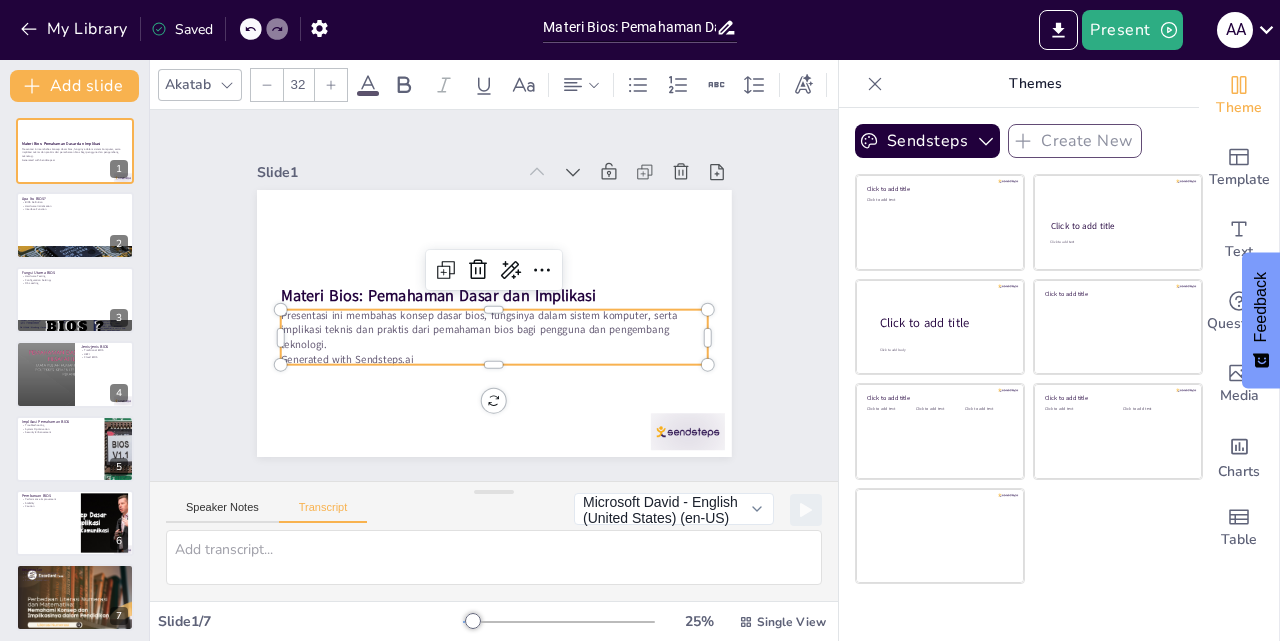 click on "Presentasi ini membahas konsep dasar bios, fungsinya dalam sistem komputer, serta implikasi teknis dan praktis dari pemahaman bios bagi pengguna dan pengembang teknologi." at bounding box center (477, 325) 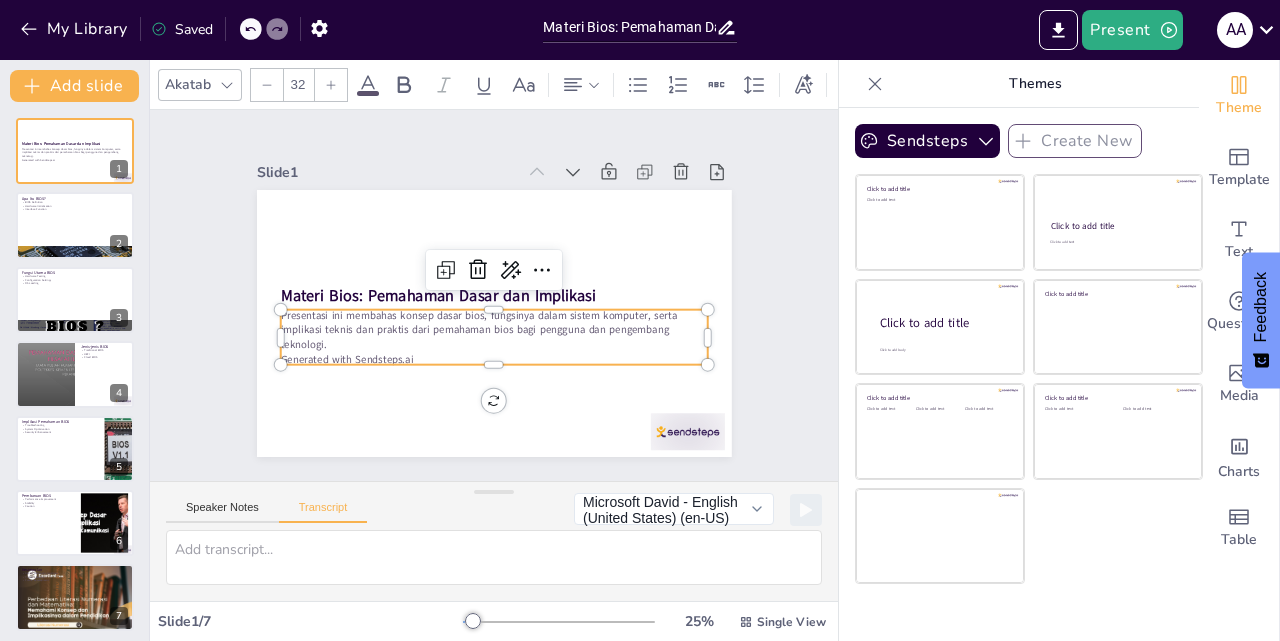 click on "Presentasi ini membahas konsep dasar bios, fungsinya dalam sistem komputer, serta implikasi teknis dan praktis dari pemahaman bios bagi pengguna dan pengembang teknologi." at bounding box center (466, 316) 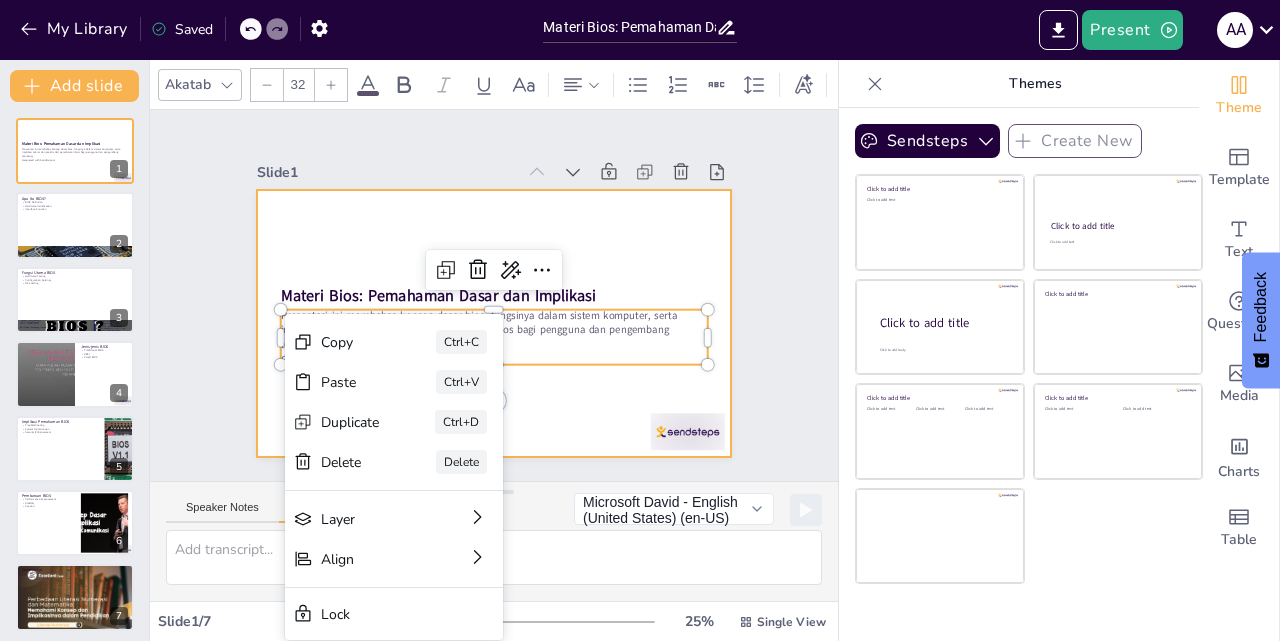 click at bounding box center (491, 323) 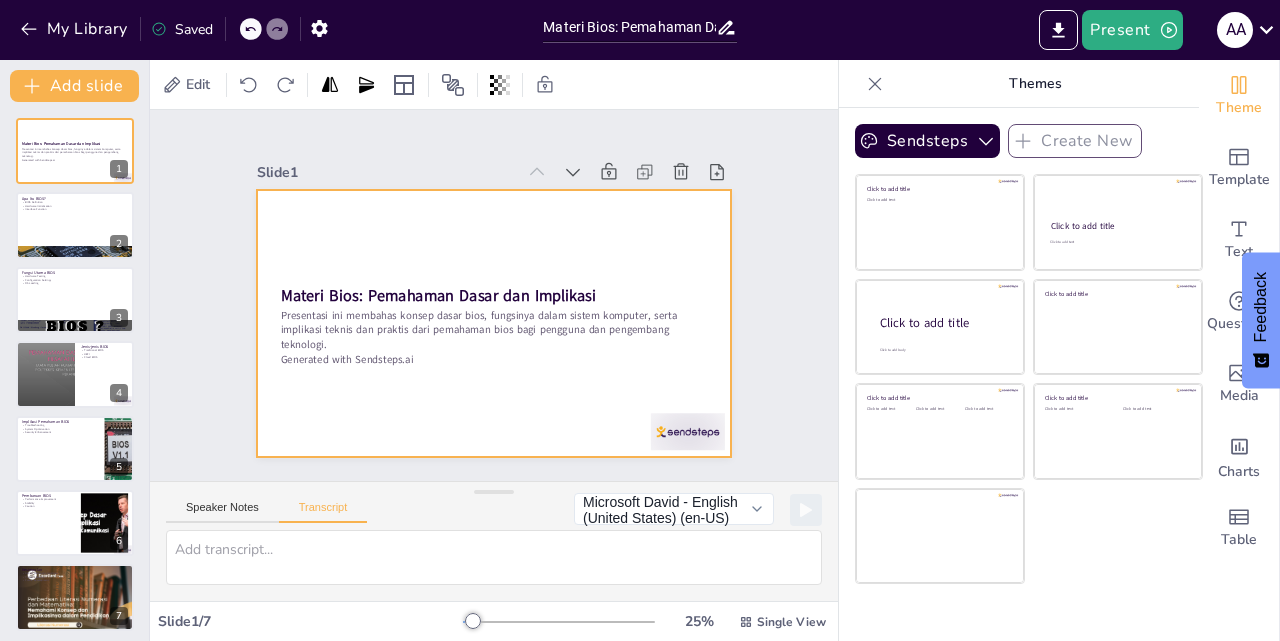 click on "Generated with Sendsteps.ai" at bounding box center (461, 351) 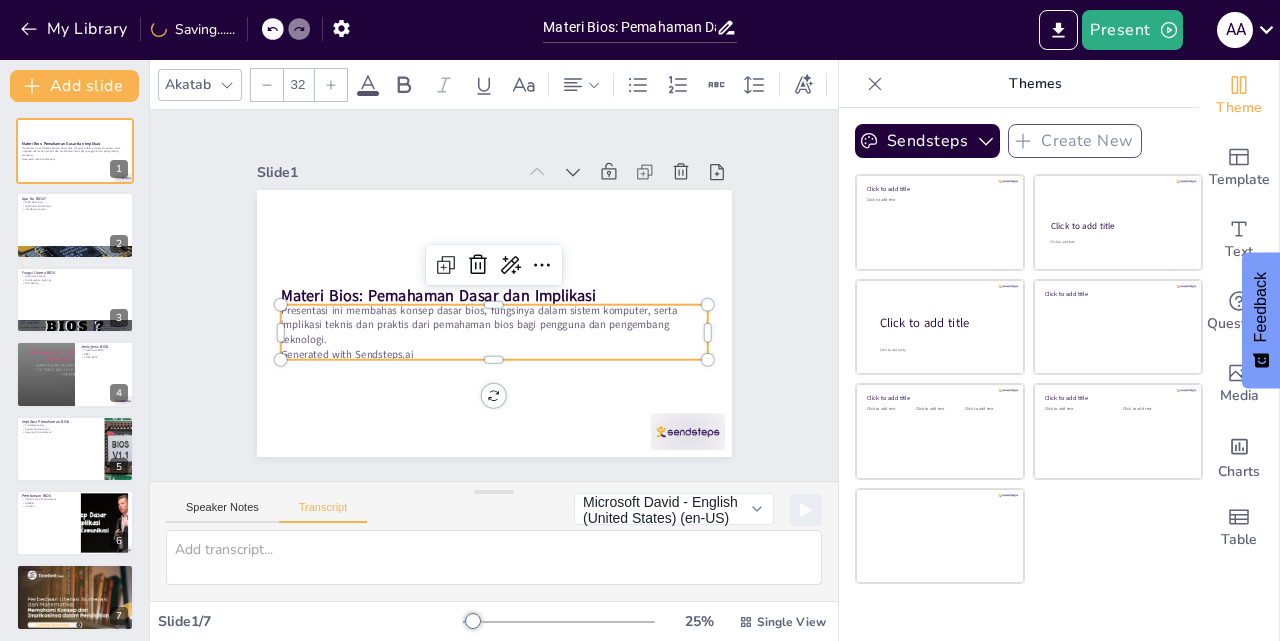 click on "Generated with Sendsteps.ai" at bounding box center [459, 343] 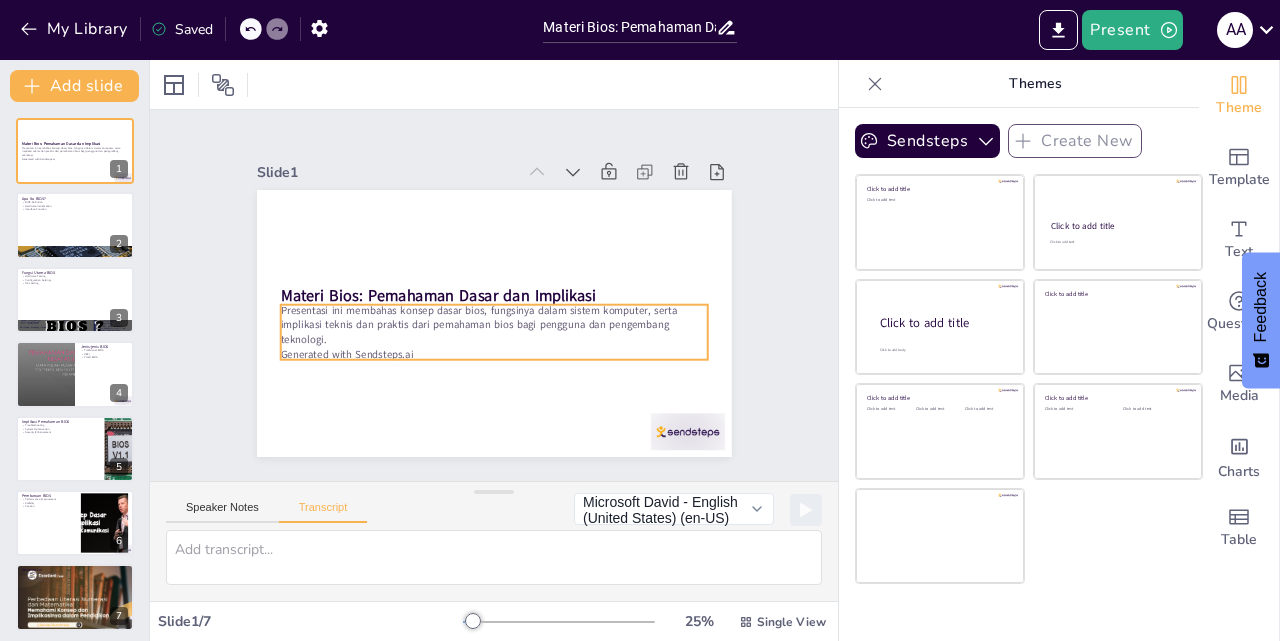 click on "Generated with Sendsteps.ai" at bounding box center (446, 330) 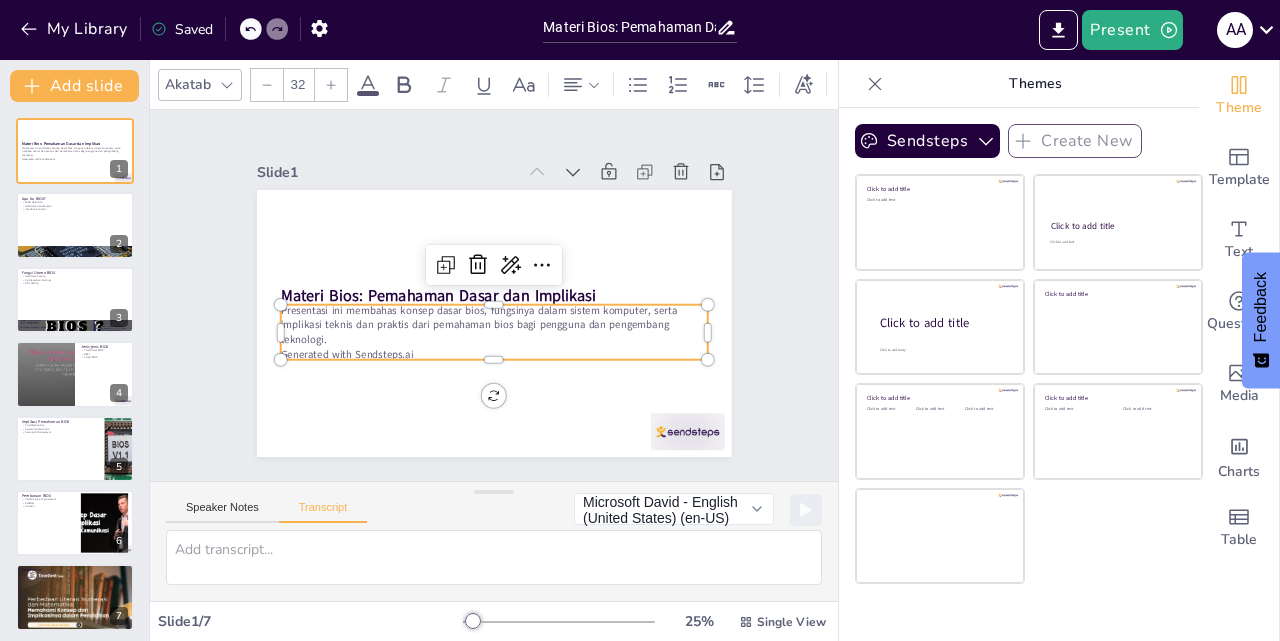 click on "Presentasi ini membahas konsep dasar bios, fungsinya dalam sistem komputer, serta implikasi teknis dan praktis dari pemahaman bios bagi pengguna dan pengembang teknologi." at bounding box center [464, 295] 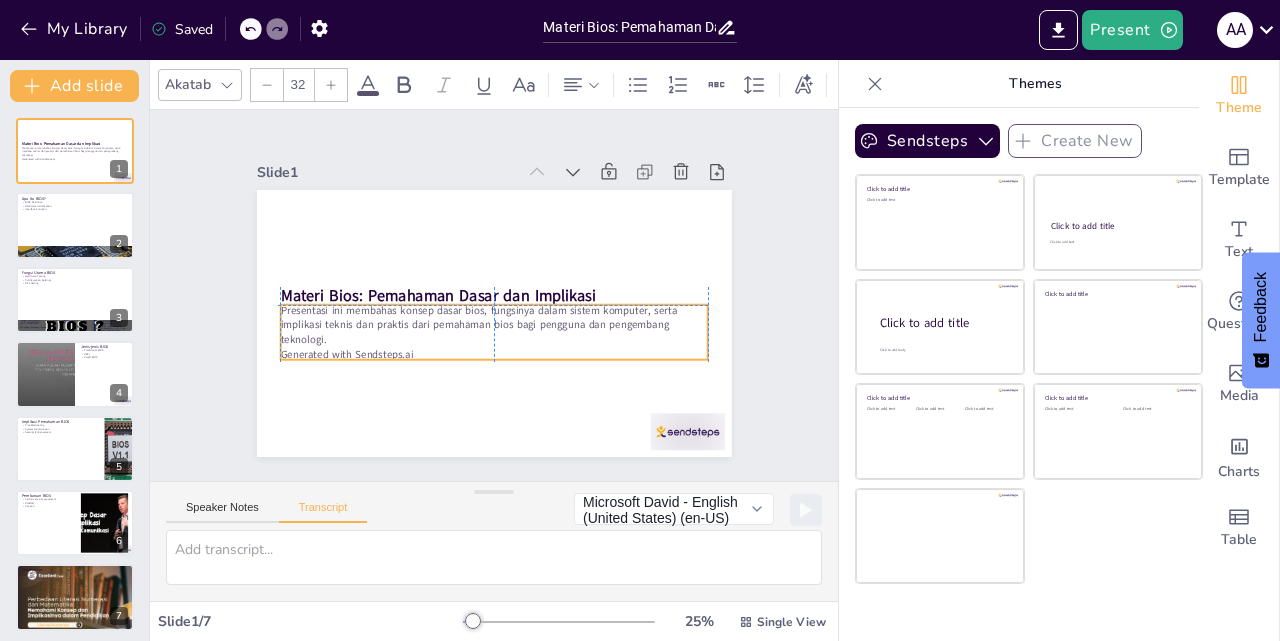 click on "Presentasi ini membahas konsep dasar bios, fungsinya dalam sistem komputer, serta implikasi teknis dan praktis dari pemahaman bios bagi pengguna dan pengembang teknologi." at bounding box center (464, 292) 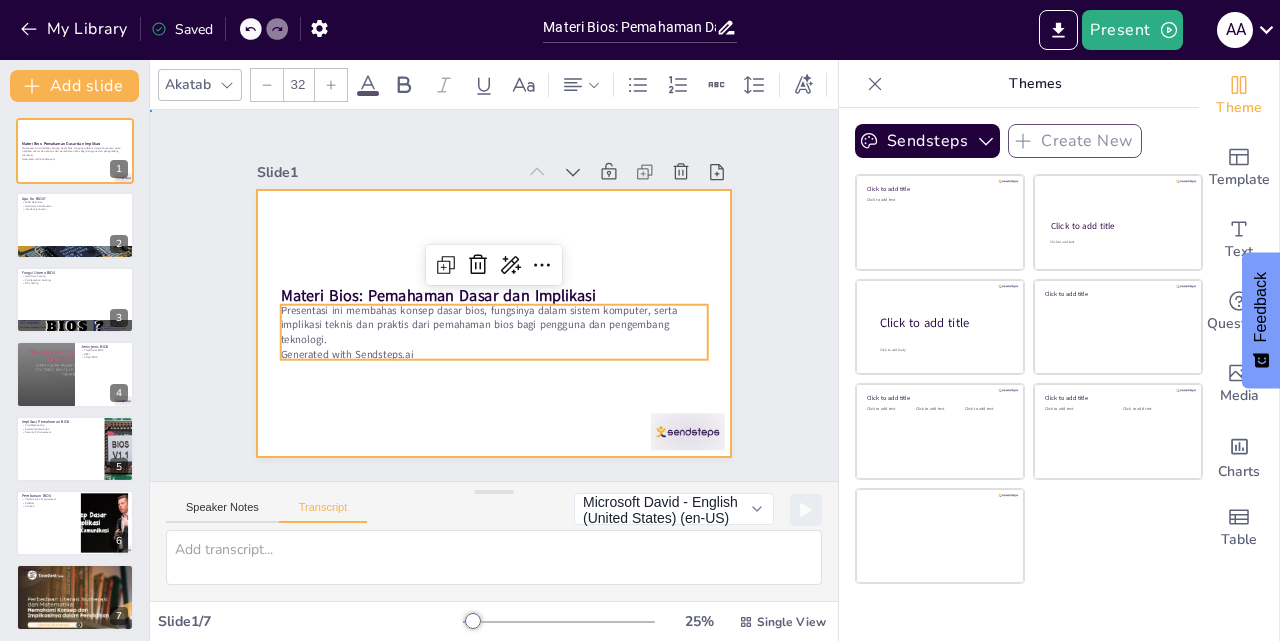 click at bounding box center [491, 267] 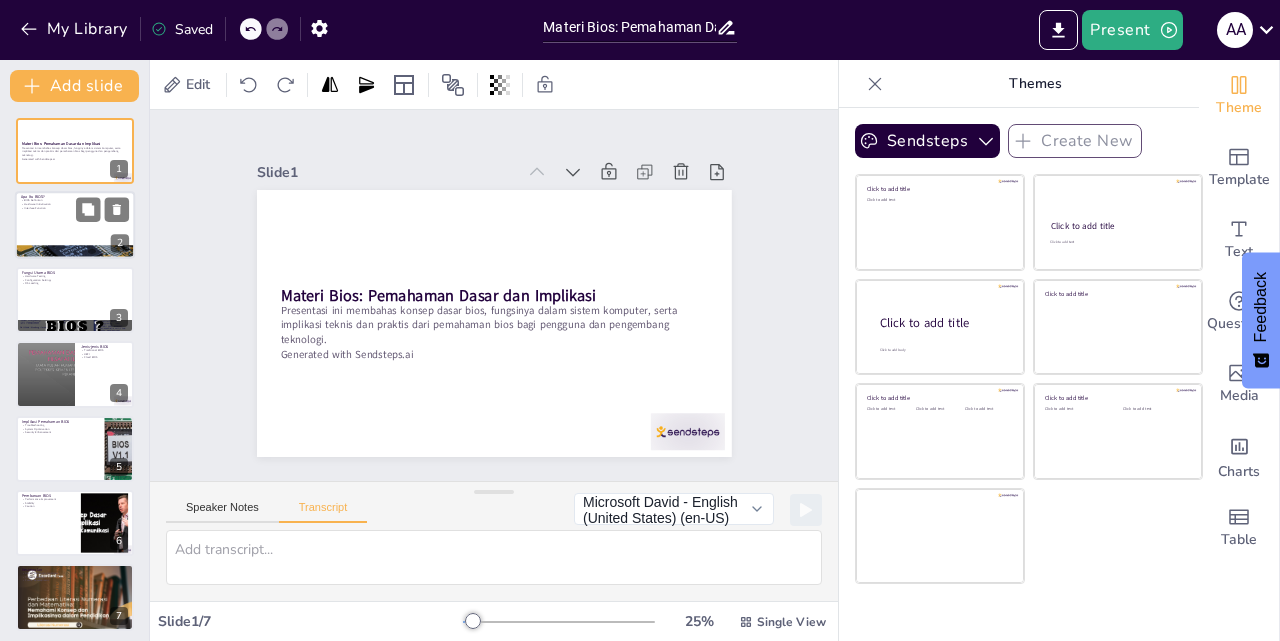 click at bounding box center (75, 226) 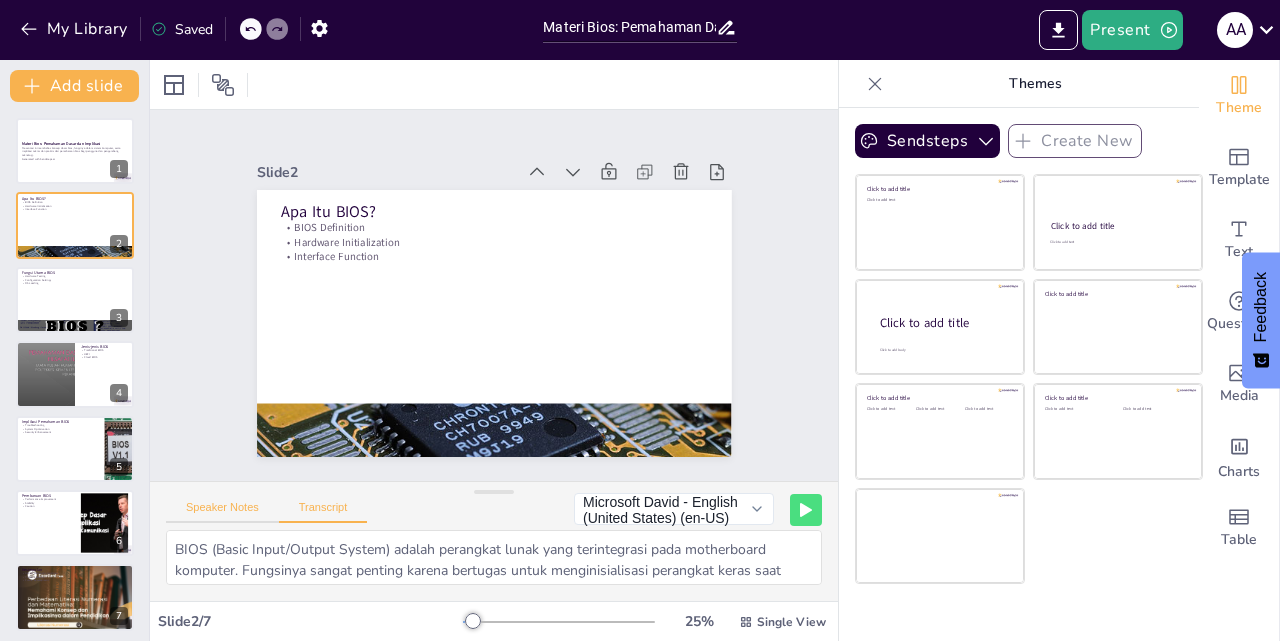 click on "Speaker Notes" at bounding box center (222, 512) 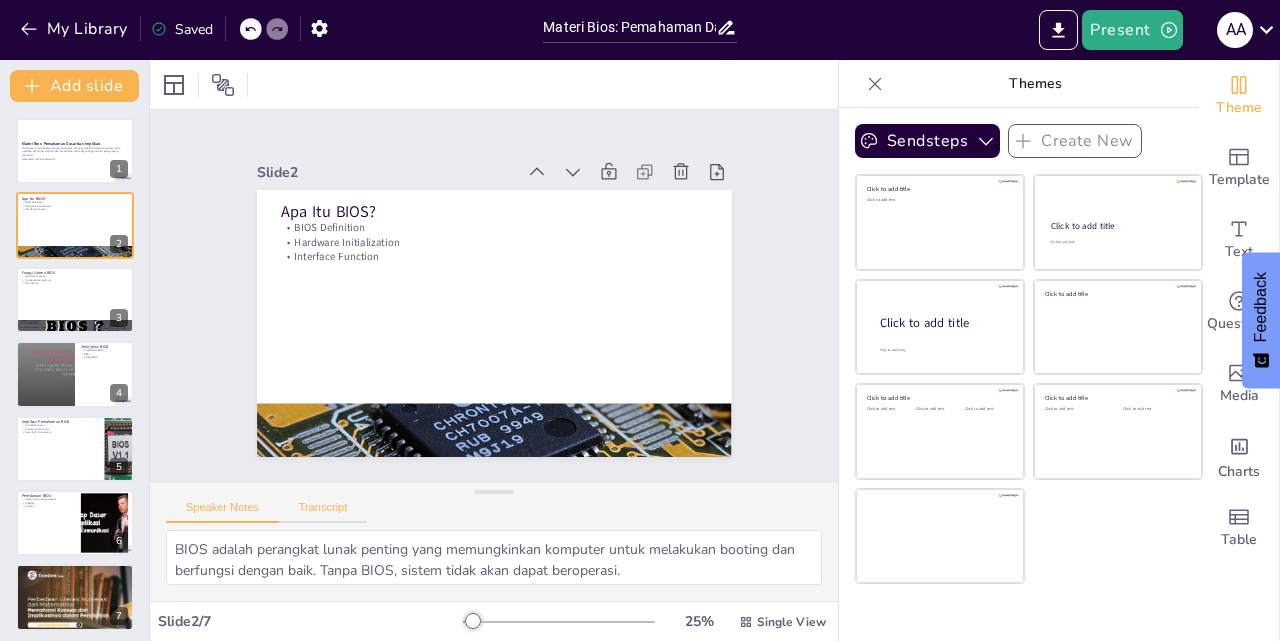 click on "Transcript" at bounding box center [323, 512] 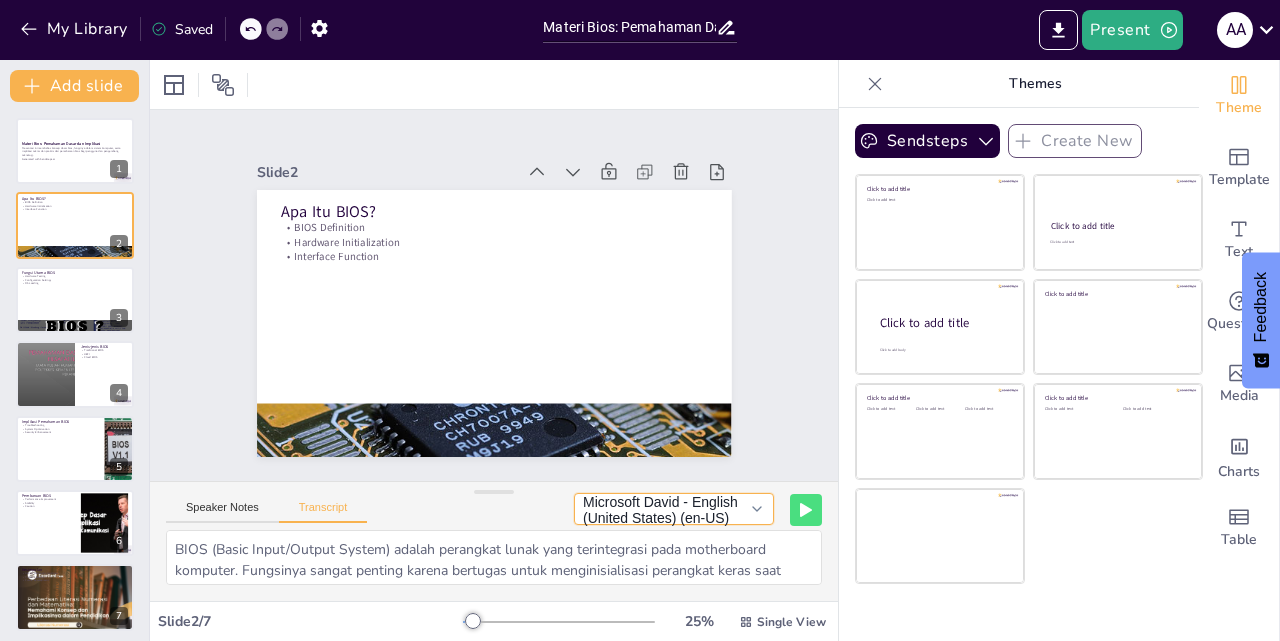 click on "Microsoft David - English (United States) (en-US)" at bounding box center (674, 509) 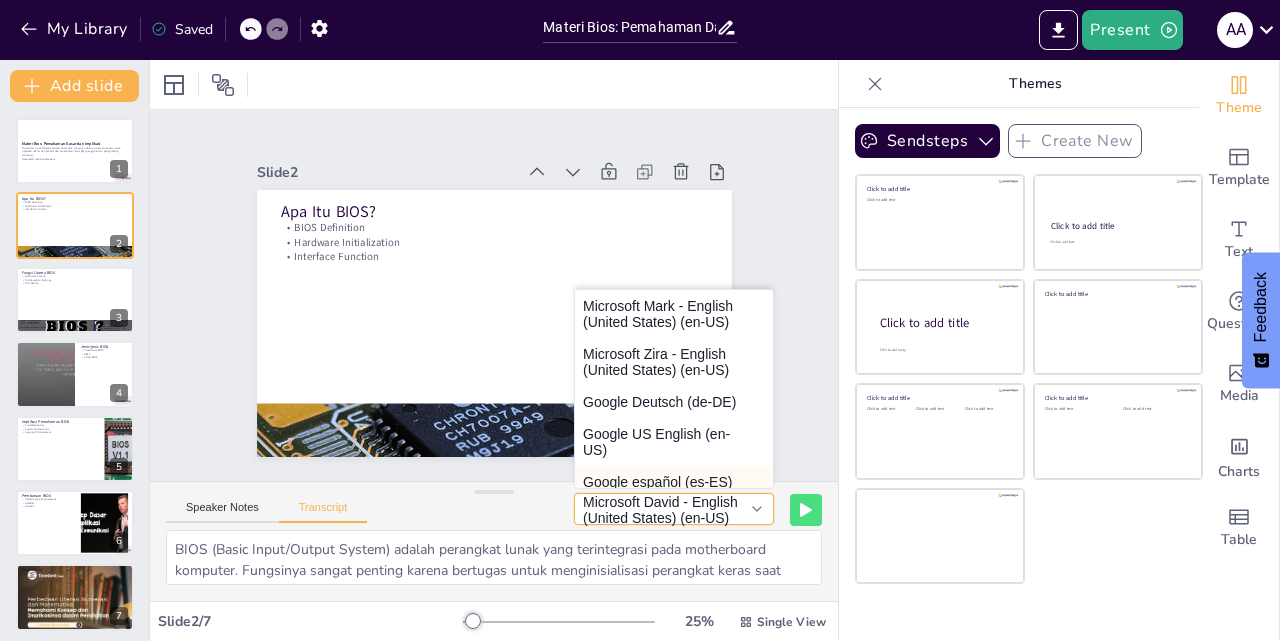 scroll, scrollTop: 0, scrollLeft: 0, axis: both 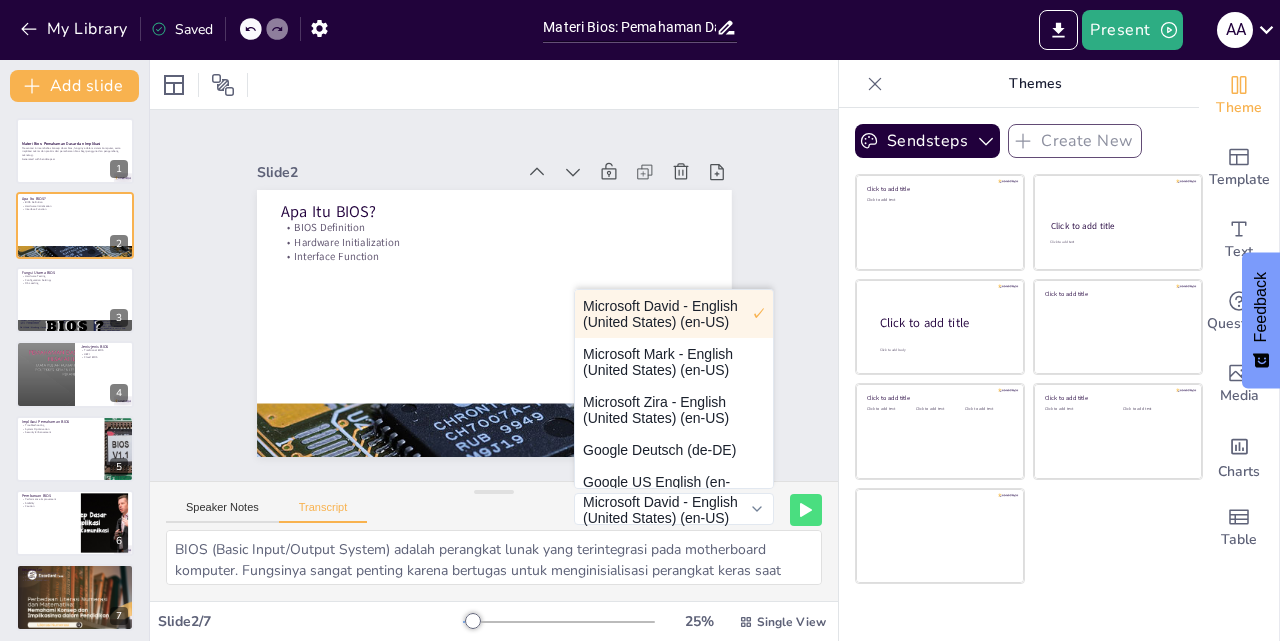 click on "Slide  1 Materi Bios: Pemahaman Dasar dan Implikasi Presentasi ini membahas konsep dasar bios, fungsinya dalam sistem komputer, serta implikasi teknis dan praktis dari pemahaman bios bagi pengguna dan pengembang teknologi. Generated with Sendsteps.ai Slide  2 Apa Itu BIOS? BIOS Definition Hardware Initialization Interface Function Slide  3 Fungsi Utama BIOS Hardware Testing Configuration Settings OS Loading Slide  4 Jenis-jenis BIOS Traditional BIOS UEFI Cloud BIOS Slide  5 Implikasi Pemahaman BIOS Troubleshooting System Optimization Security Enhancement Slide  6 Pembaruan BIOS Performance Improvement Stability Caution Slide  7 Kesimpulan Key to Maximizing Hardware Problem Solving Future Development" at bounding box center [494, 296] 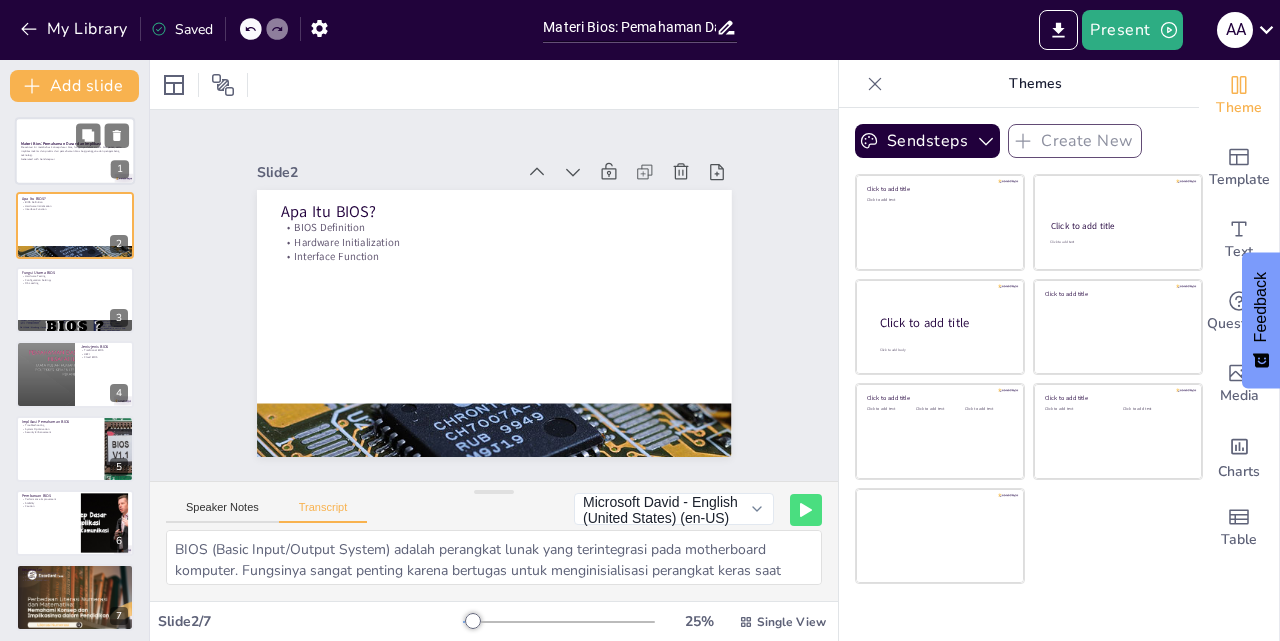 click on "Presentasi ini membahas konsep dasar bios, fungsinya dalam sistem komputer, serta implikasi teknis dan praktis dari pemahaman bios bagi pengguna dan pengembang teknologi." at bounding box center [75, 151] 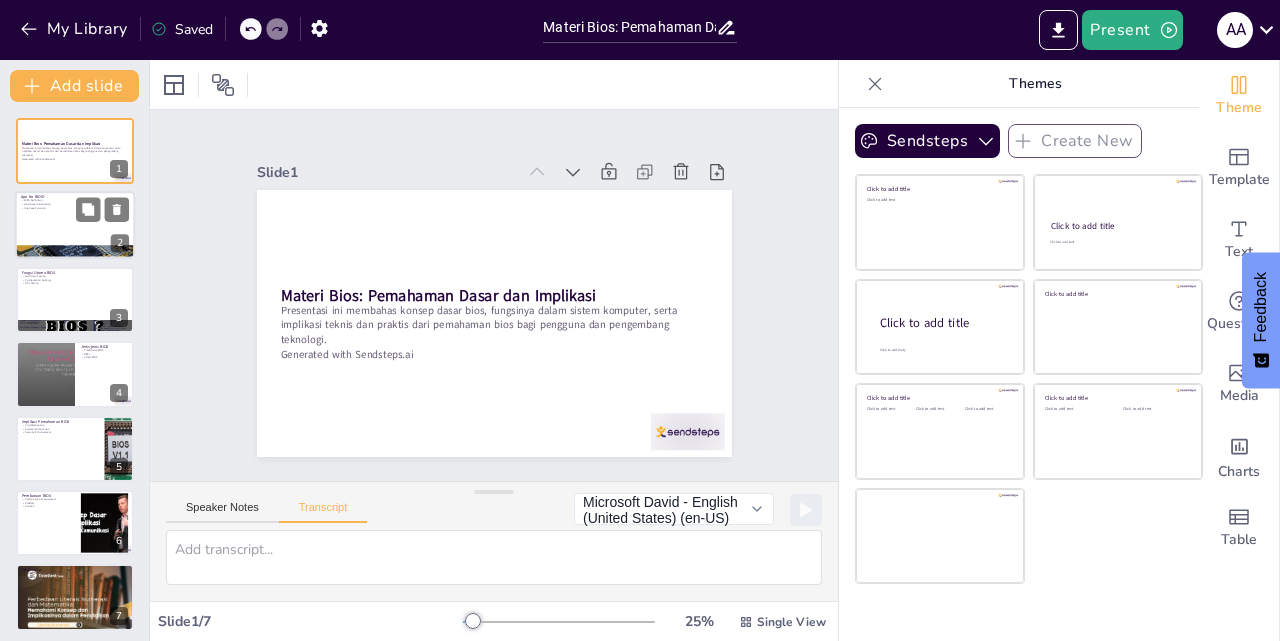 click at bounding box center (75, 226) 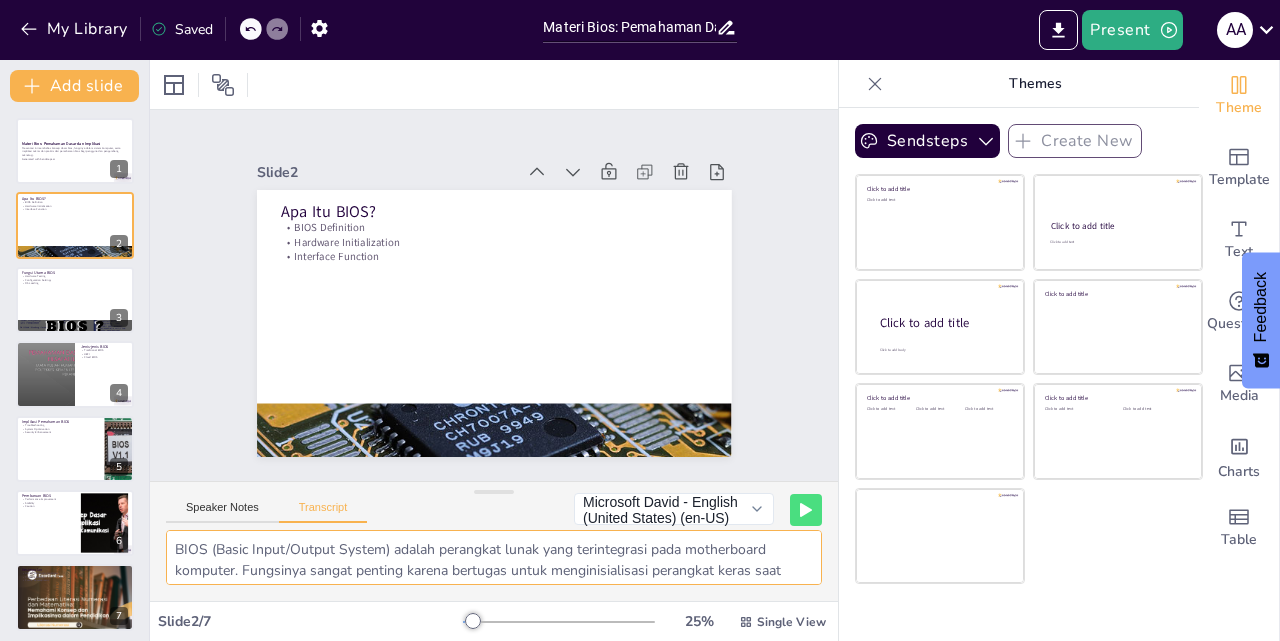 scroll, scrollTop: 89, scrollLeft: 0, axis: vertical 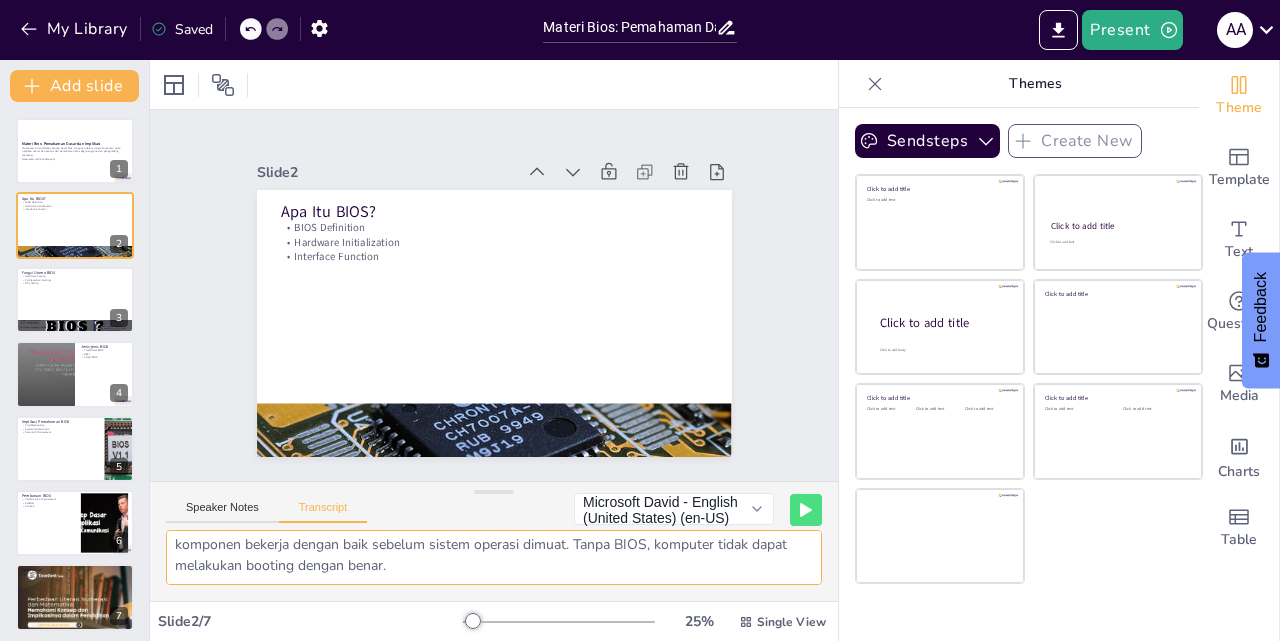 drag, startPoint x: 173, startPoint y: 548, endPoint x: 574, endPoint y: 584, distance: 402.61273 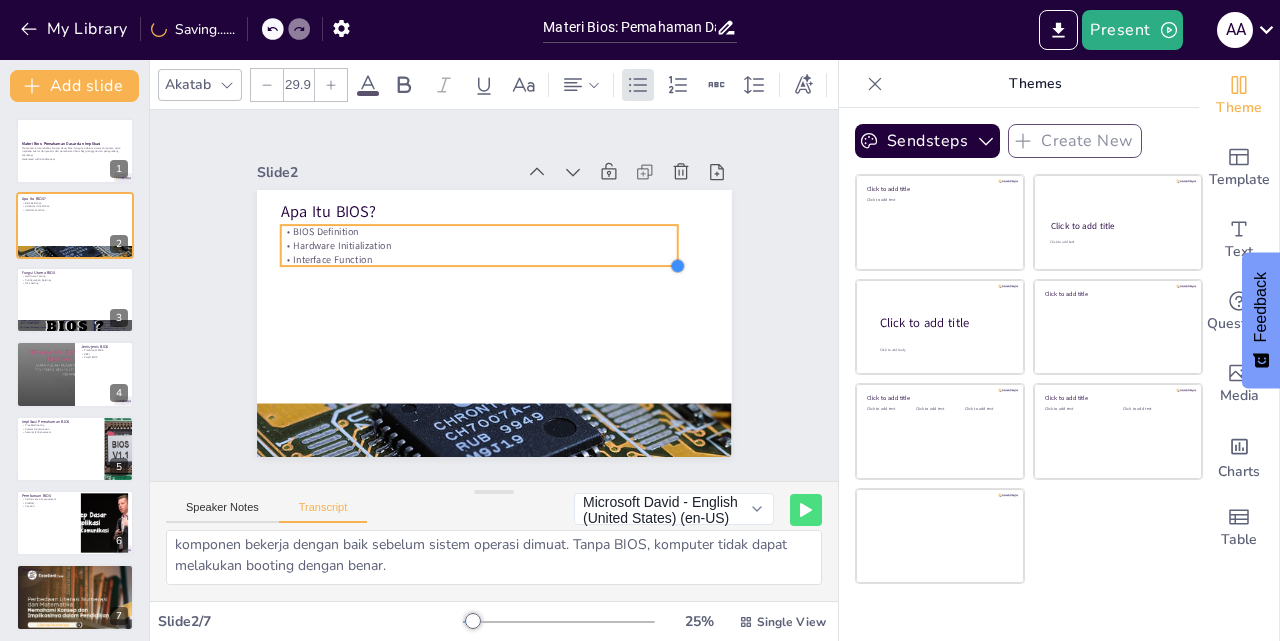 type on "29.8" 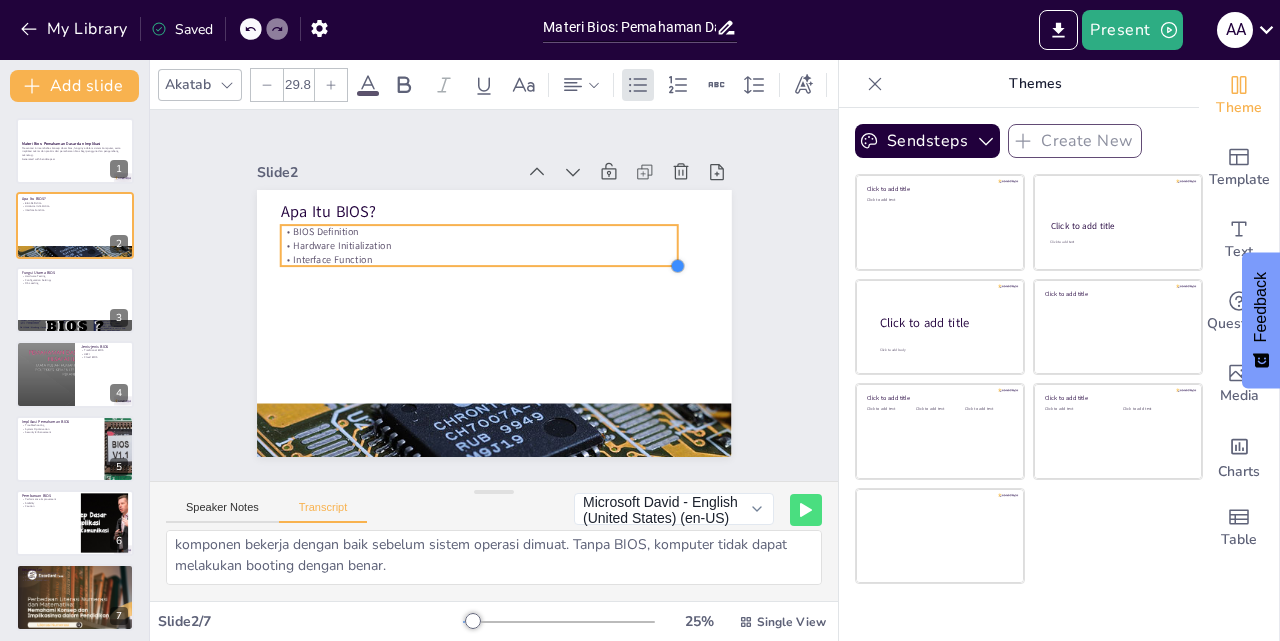 drag, startPoint x: 690, startPoint y: 255, endPoint x: 660, endPoint y: 221, distance: 45.343136 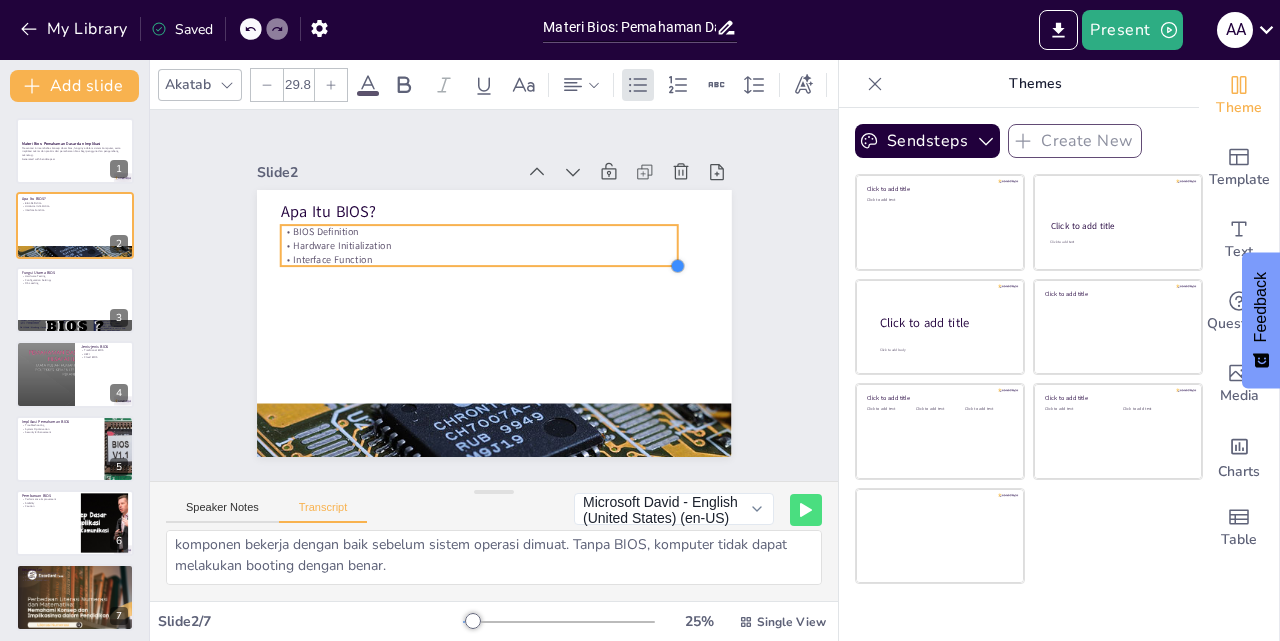 click on "Apa Itu BIOS? BIOS Definition Hardware Initialization Interface Function" at bounding box center [470, 309] 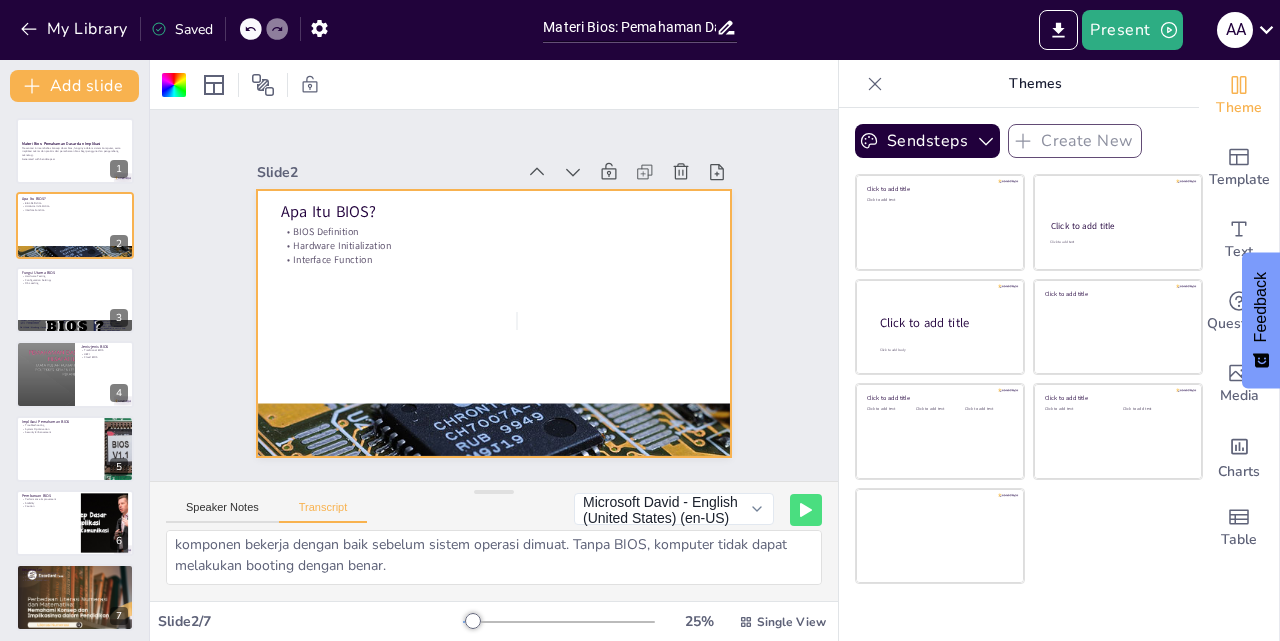 drag, startPoint x: 519, startPoint y: 285, endPoint x: 453, endPoint y: 225, distance: 89.19641 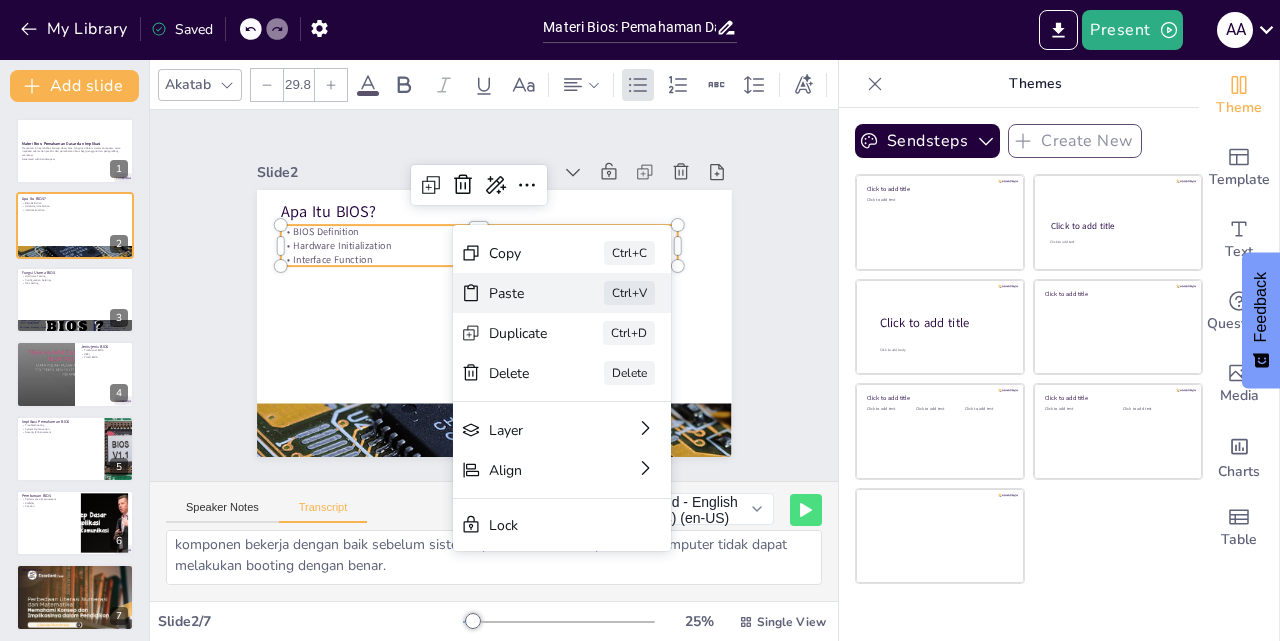 click on "Paste" at bounding box center [521, 93] 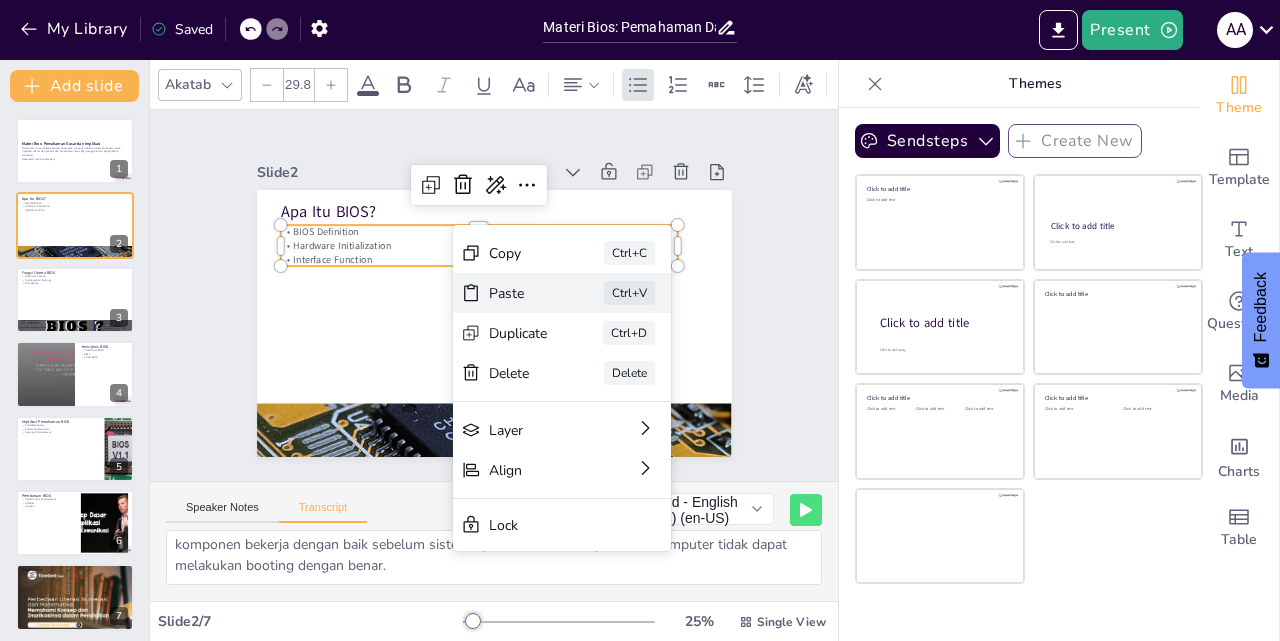 click on "Paste" at bounding box center [627, 452] 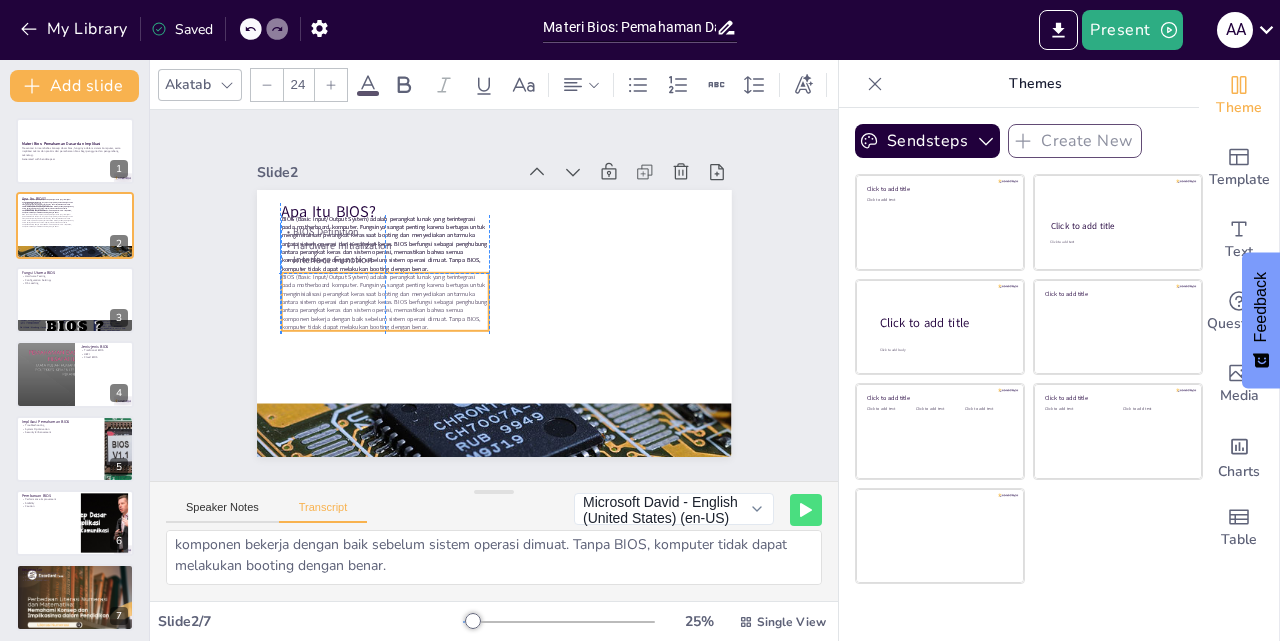 drag, startPoint x: 423, startPoint y: 246, endPoint x: 421, endPoint y: 307, distance: 61.03278 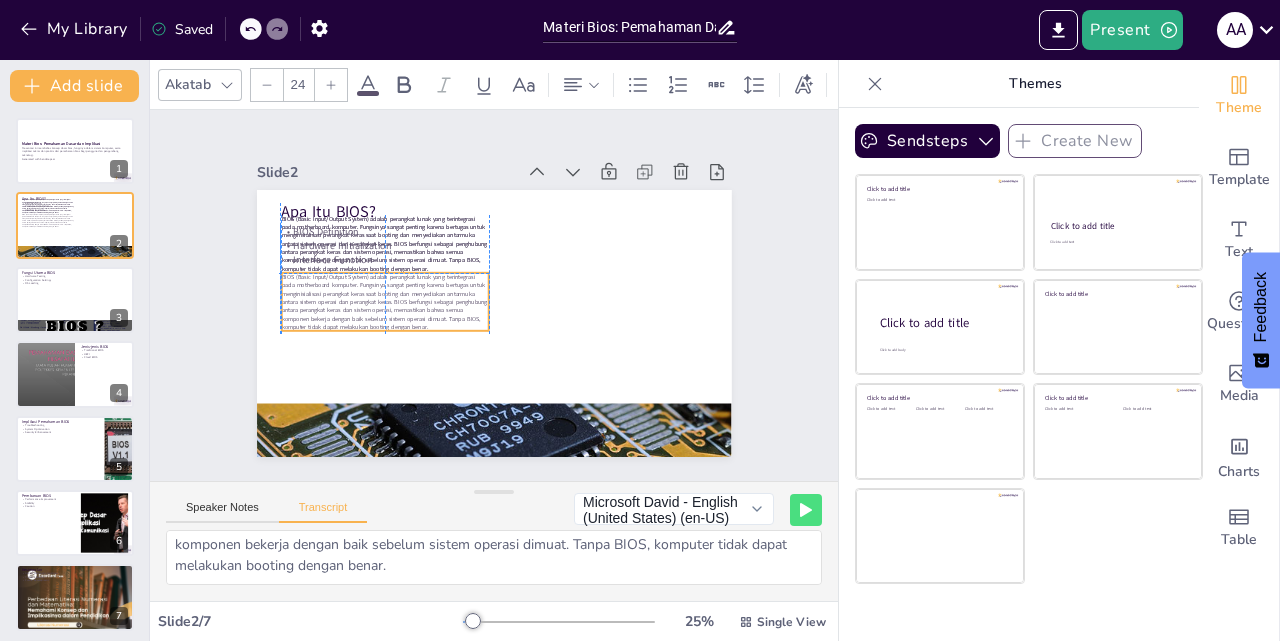 click on "BIOS (Basic Input/Output System) adalah perangkat lunak yang terintegrasi pada motherboard komputer. Fungsinya sangat penting karena bertugas untuk menginisialisasi perangkat keras saat booting dan menyediakan antarmuka antara sistem operasi dan perangkat keras. BIOS berfungsi sebagai penghubung antara perangkat keras dan sistem operasi, memastikan bahwa semua komponen bekerja dengan baik sebelum sistem operasi dimuat. Tanpa BIOS, komputer tidak dapat melakukan booting dengan benar." at bounding box center [411, 212] 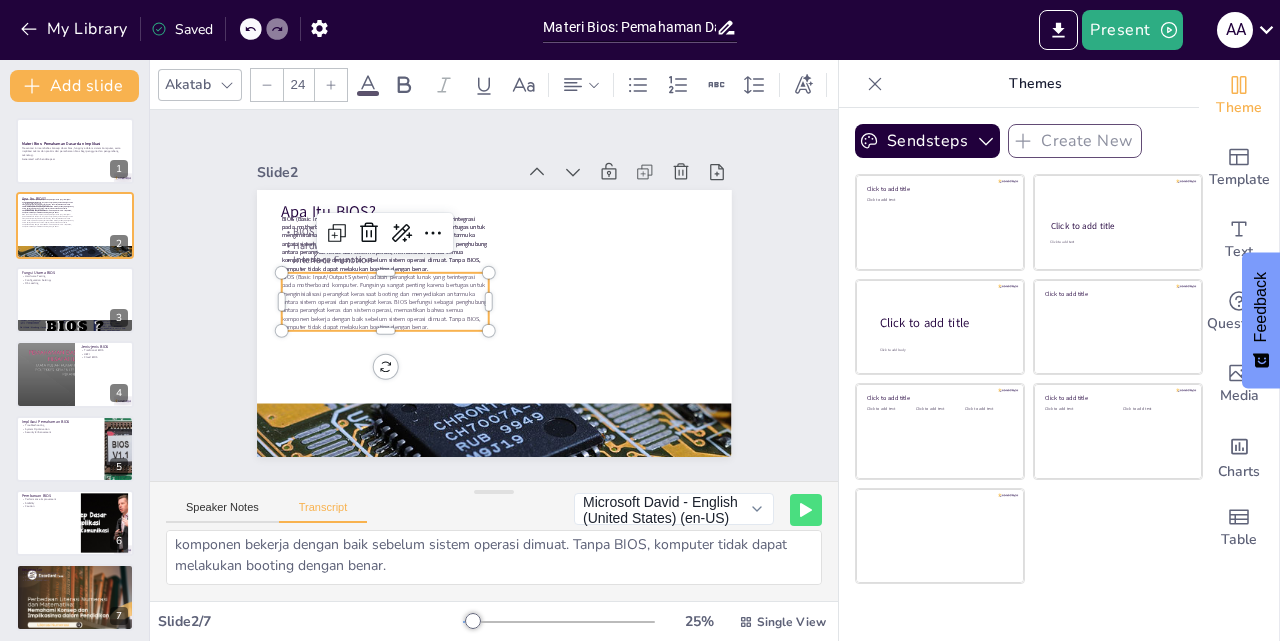 click at bounding box center [443, 181] 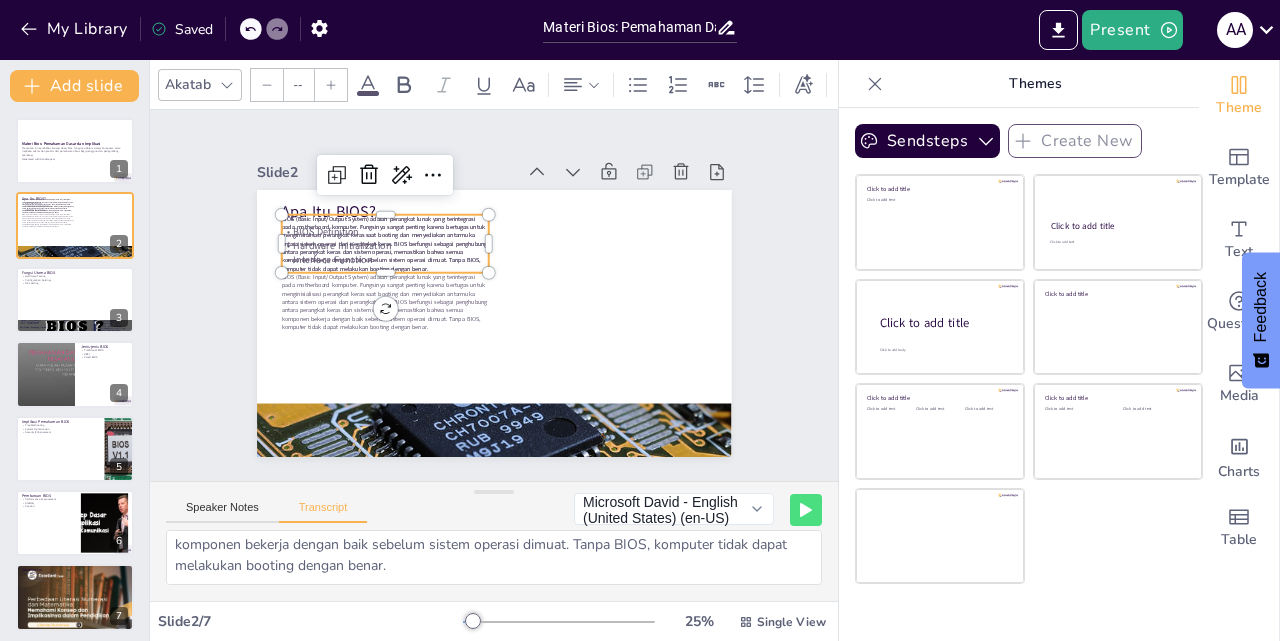 type on "24" 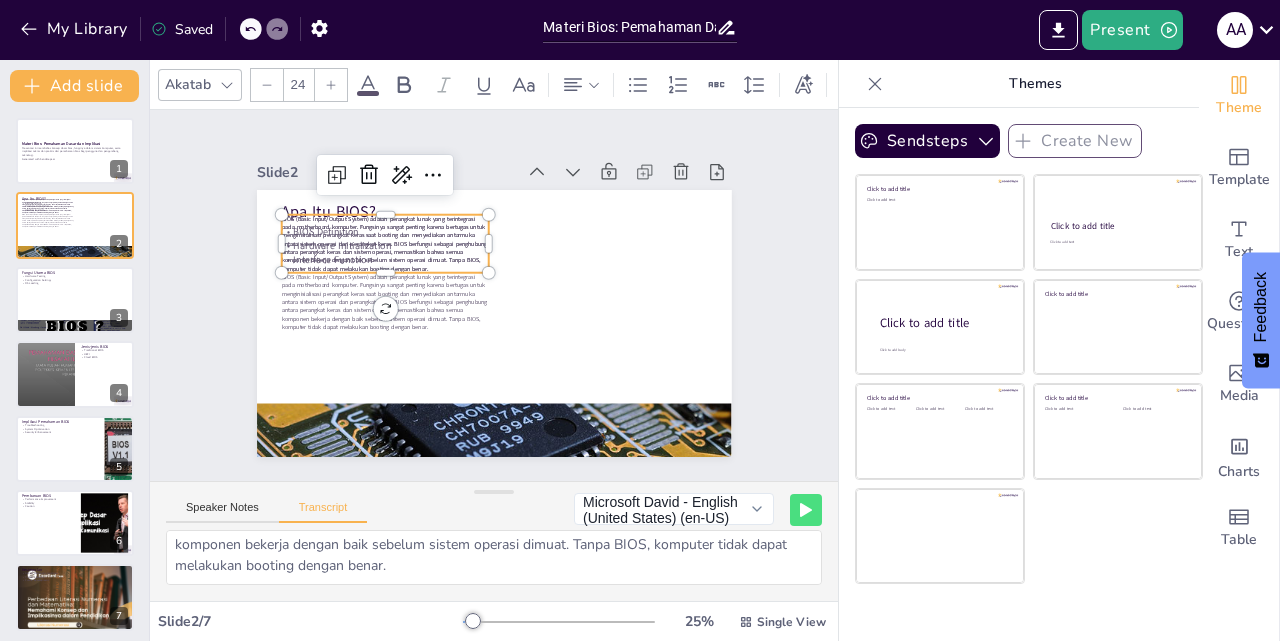 click on "BIOS (Basic Input/Output System) adalah perangkat lunak yang terintegrasi pada motherboard komputer. Fungsinya sangat penting karena bertugas untuk menginisialisasi perangkat keras saat booting dan menyediakan antarmuka antara sistem operasi dan perangkat keras. BIOS berfungsi sebagai penghubung antara perangkat keras dan sistem operasi, memastikan bahwa semua komponen bekerja dengan baik sebelum sistem operasi dimuat. Tanpa BIOS, komputer tidak dapat melakukan booting dengan benar." at bounding box center [582, 204] 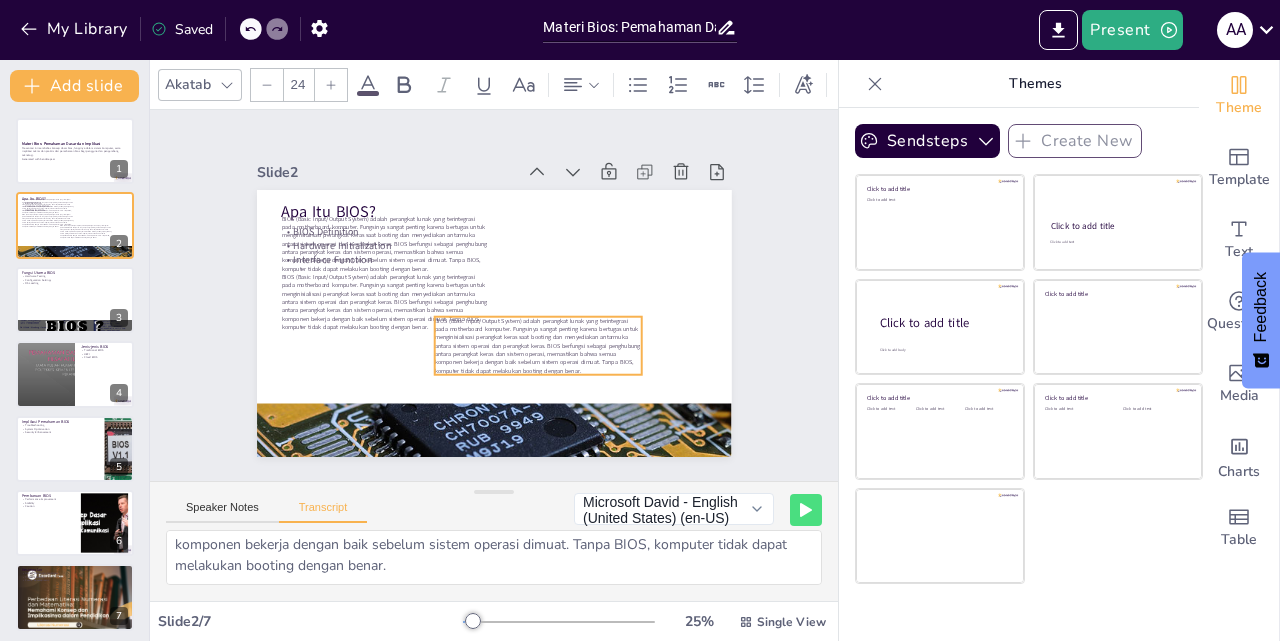 drag, startPoint x: 453, startPoint y: 245, endPoint x: 609, endPoint y: 339, distance: 182.13182 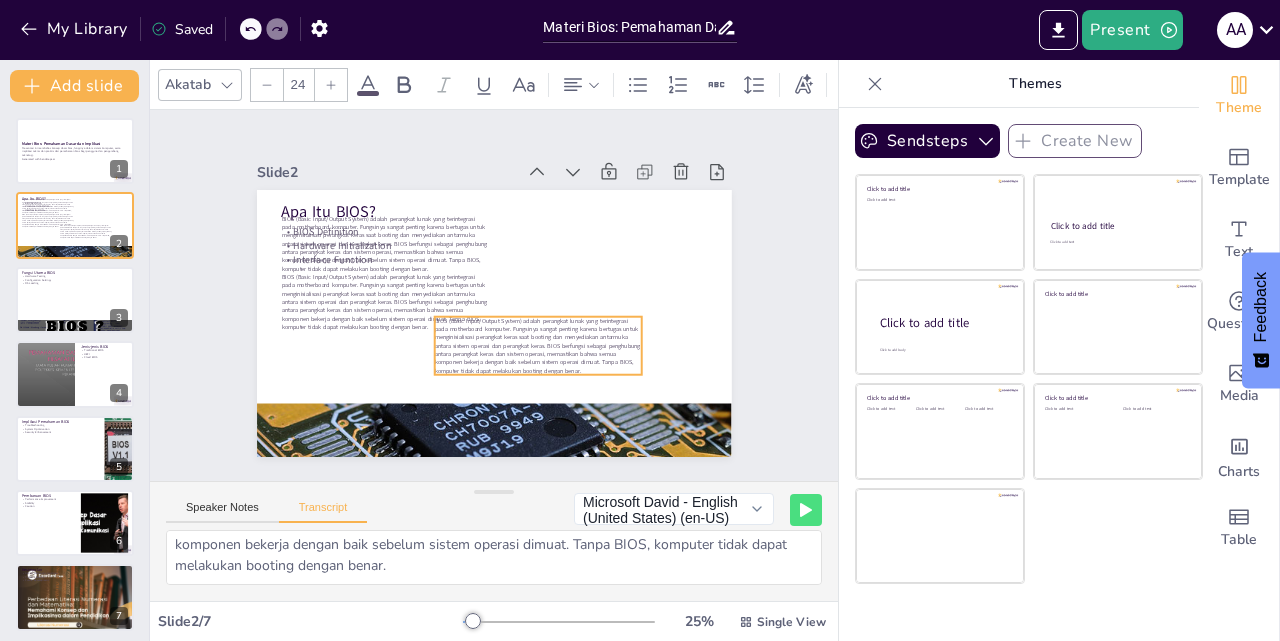 click on "BIOS (Basic Input/Output System) adalah perangkat lunak yang terintegrasi pada motherboard komputer. Fungsinya sangat penting karena bertugas untuk menginisialisasi perangkat keras saat booting dan menyediakan antarmuka antara sistem operasi dan perangkat keras. BIOS berfungsi sebagai penghubung antara perangkat keras dan sistem operasi, memastikan bahwa semua komponen bekerja dengan baik sebelum sistem operasi dimuat. Tanpa BIOS, komputer tidak dapat melakukan booting dengan benar." at bounding box center (513, 236) 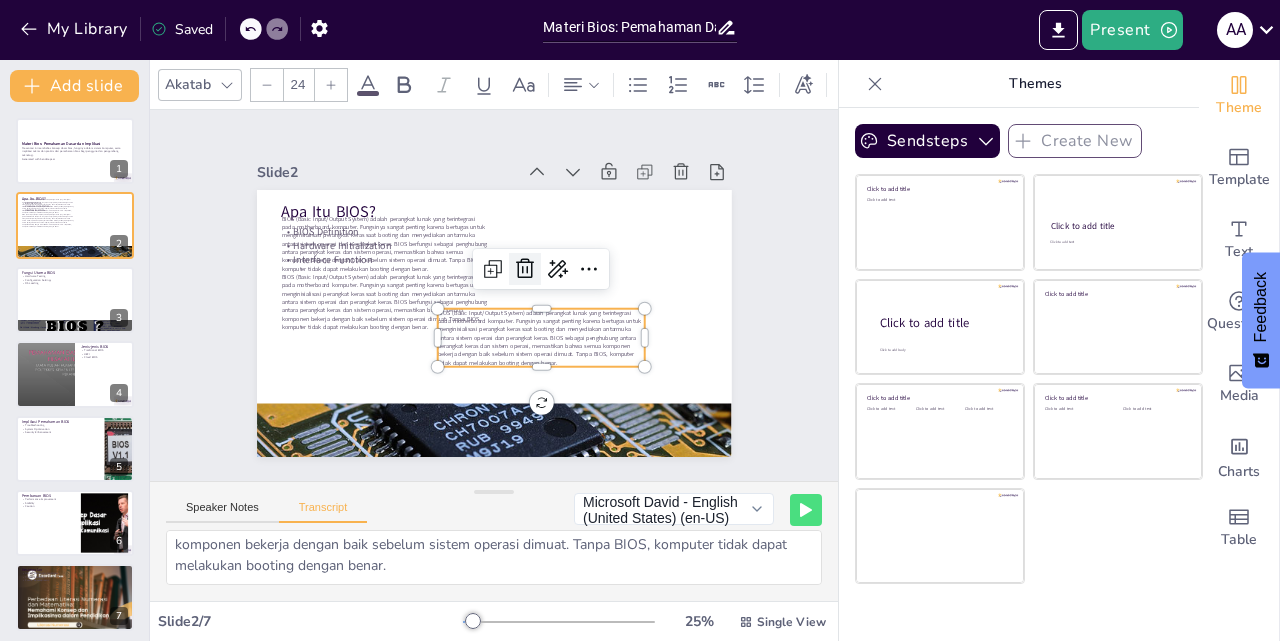 click 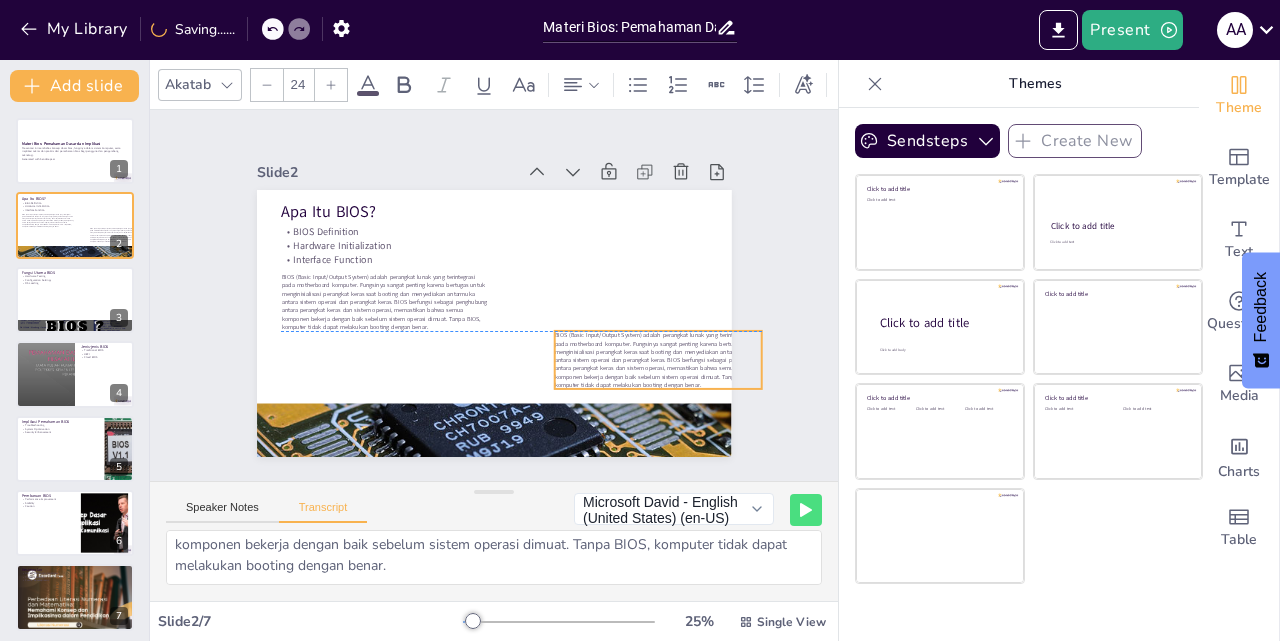 drag, startPoint x: 370, startPoint y: 226, endPoint x: 643, endPoint y: 339, distance: 295.46234 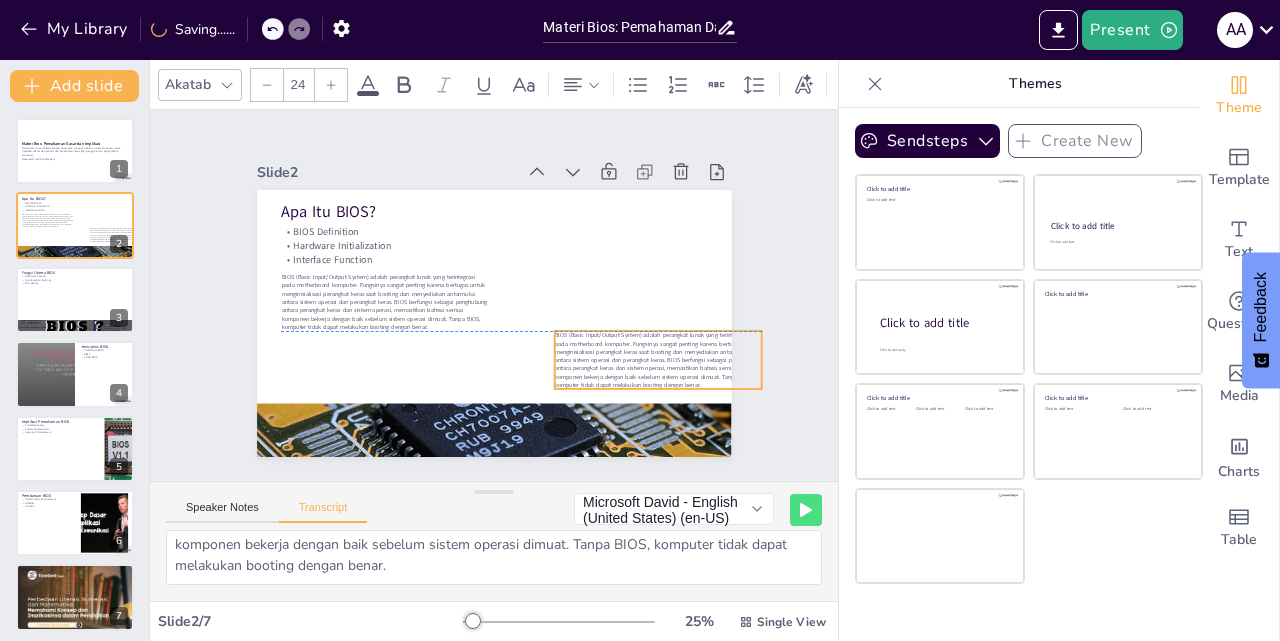 click on "BIOS (Basic Input/Output System) adalah perangkat lunak yang terintegrasi pada motherboard komputer. Fungsinya sangat penting karena bertugas untuk menginisialisasi perangkat keras saat booting dan menyediakan antarmuka antara sistem operasi dan perangkat keras. BIOS berfungsi sebagai penghubung antara perangkat keras dan sistem operasi, memastikan bahwa semua komponen bekerja dengan baik sebelum sistem operasi dimuat. Tanpa BIOS, komputer tidak dapat melakukan booting dengan benar." at bounding box center (489, 125) 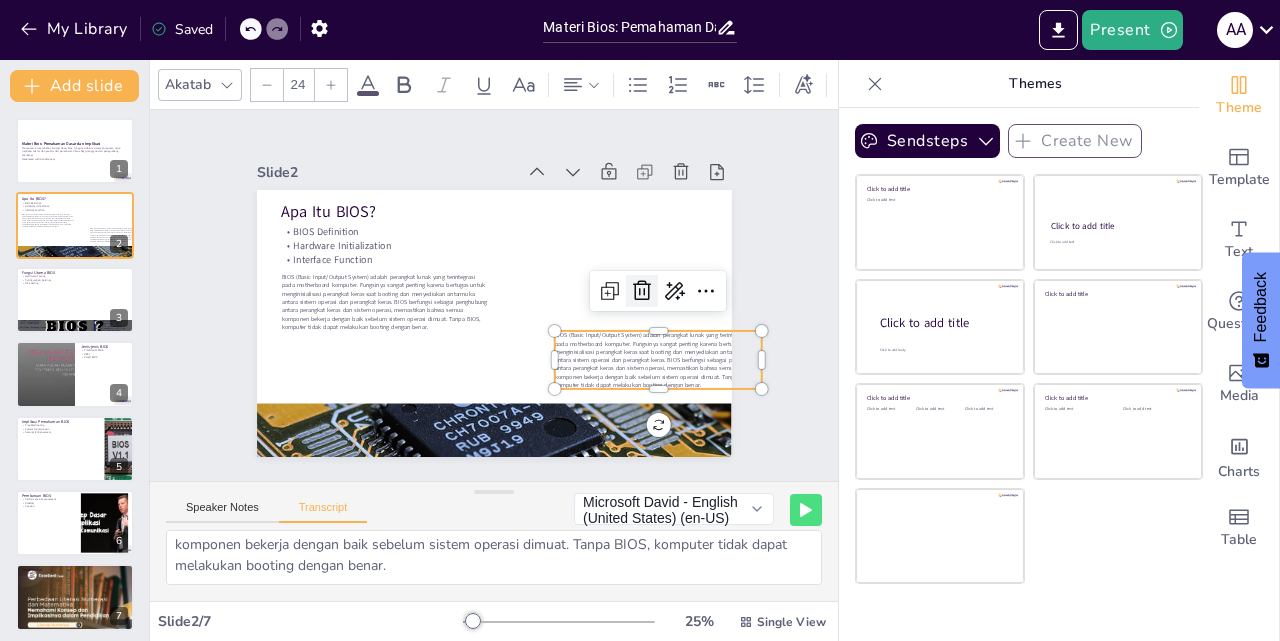 click 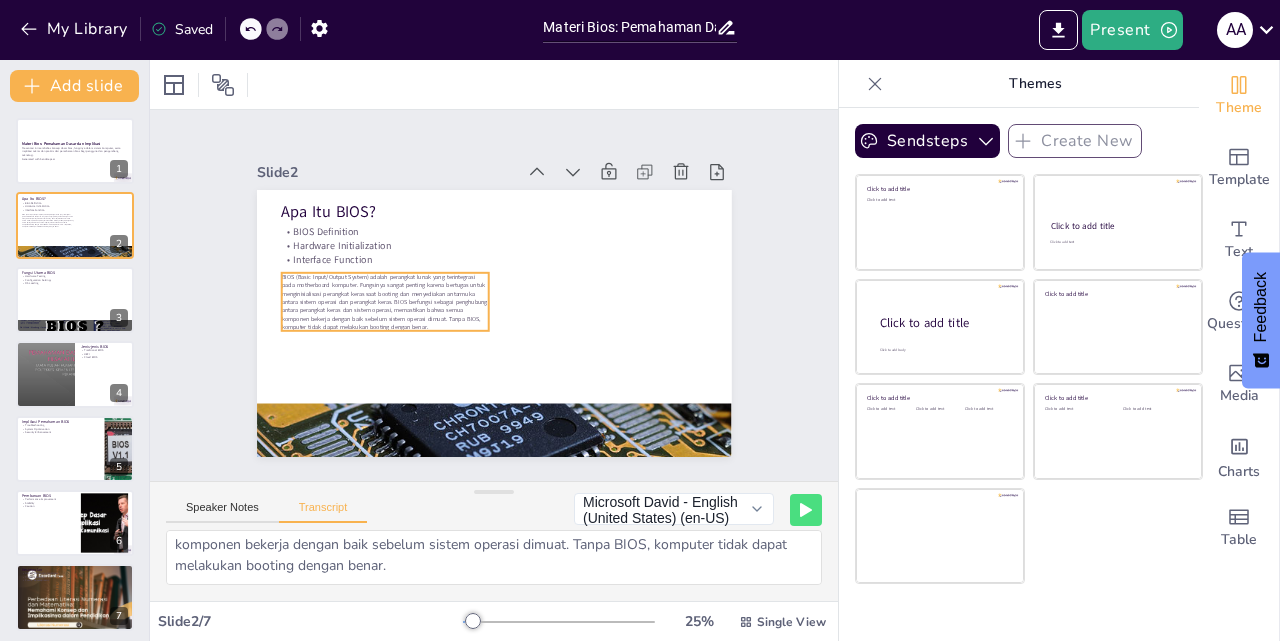 click on "BIOS (Basic Input/Output System) adalah perangkat lunak yang terintegrasi pada motherboard komputer. Fungsinya sangat penting karena bertugas untuk menginisialisasi perangkat keras saat booting dan menyediakan antarmuka antara sistem operasi dan perangkat keras. BIOS berfungsi sebagai penghubung antara perangkat keras dan sistem operasi, memastikan bahwa semua komponen bekerja dengan baik sebelum sistem operasi dimuat. Tanpa BIOS, komputer tidak dapat melakukan booting dengan benar." at bounding box center (388, 251) 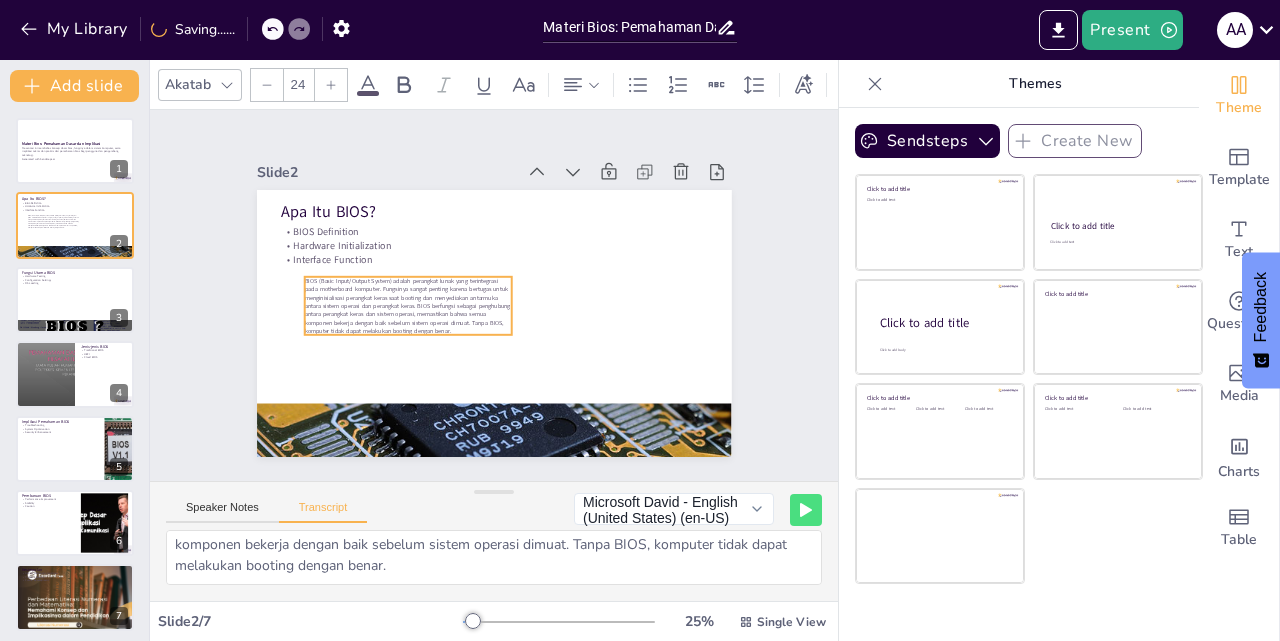 drag, startPoint x: 472, startPoint y: 295, endPoint x: 495, endPoint y: 299, distance: 23.345236 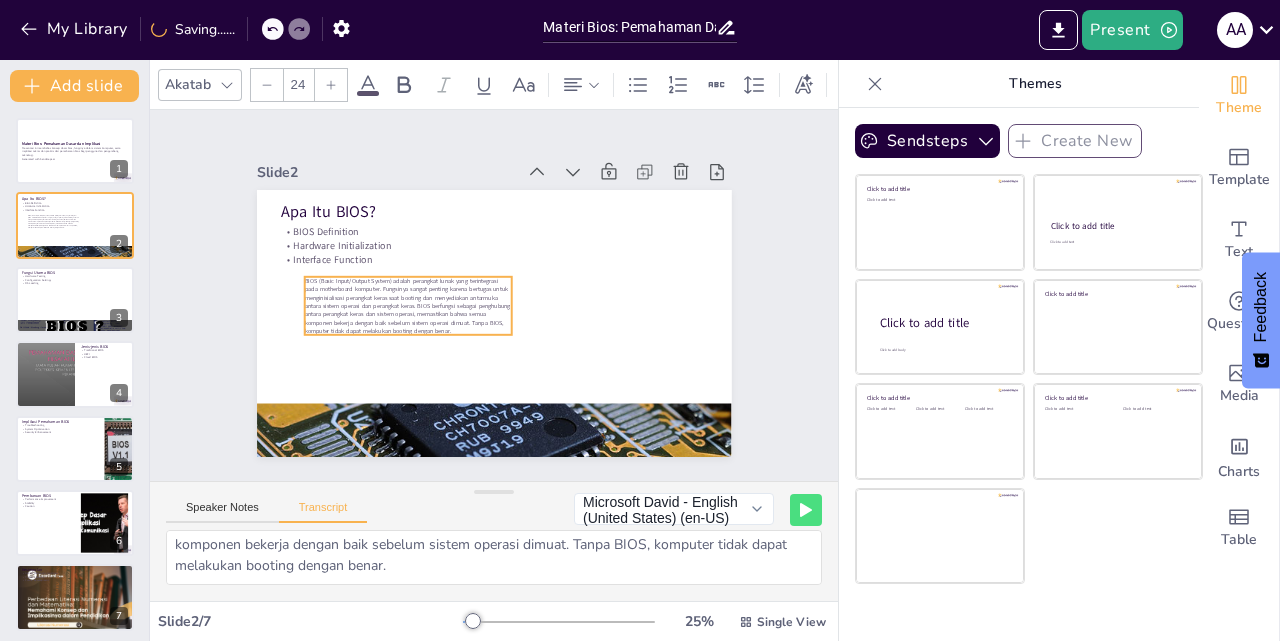 click on "BIOS (Basic Input/Output System) adalah perangkat lunak yang terintegrasi pada motherboard komputer. Fungsinya sangat penting karena bertugas untuk menginisialisasi perangkat keras saat booting dan menyediakan antarmuka antara sistem operasi dan perangkat keras. BIOS berfungsi sebagai penghubung antara perangkat keras dan sistem operasi, memastikan bahwa semua komponen bekerja dengan baik sebelum sistem operasi dimuat. Tanpa BIOS, komputer tidak dapat melakukan booting dengan benar." at bounding box center (528, 216) 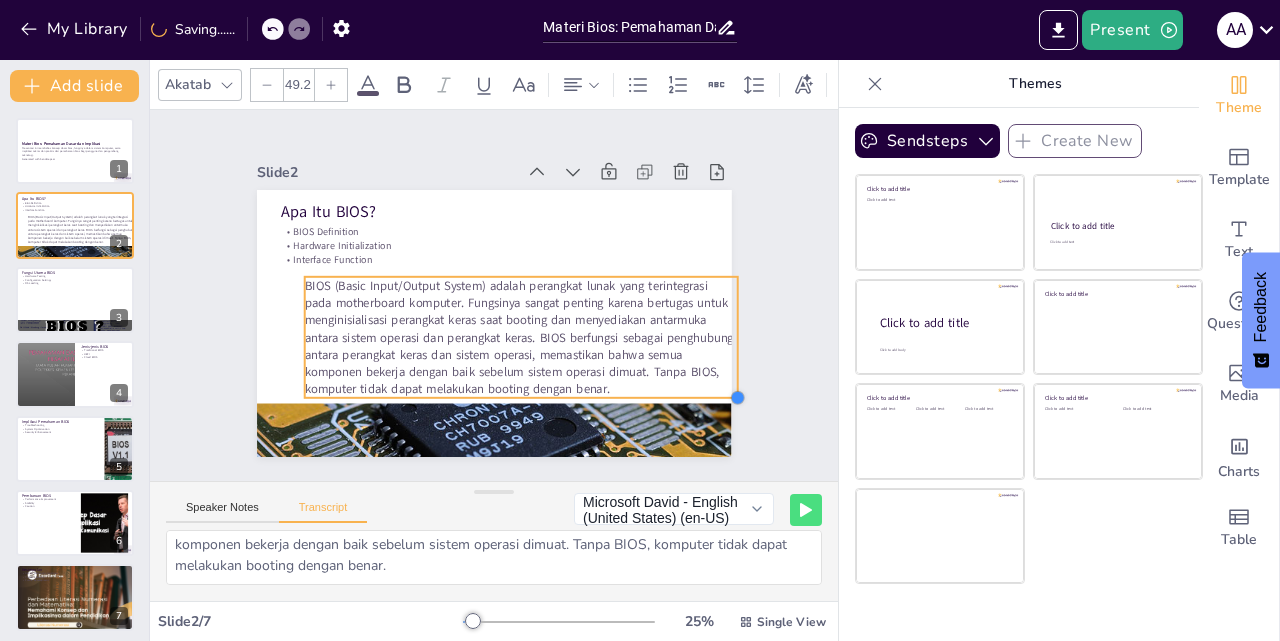 drag, startPoint x: 496, startPoint y: 327, endPoint x: 570, endPoint y: 390, distance: 97.18539 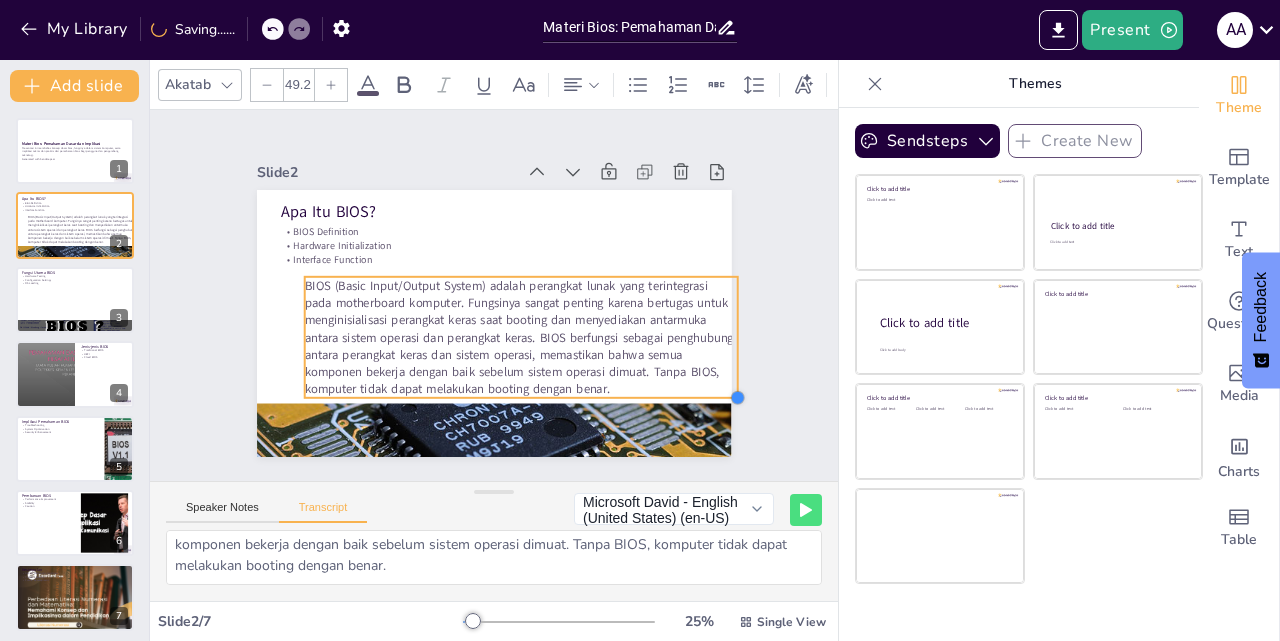 click on "Apa Itu BIOS? BIOS Definition Hardware Initialization Interface Function BIOS (Basic Input/Output System) adalah perangkat lunak yang terintegrasi pada motherboard komputer. Fungsinya sangat penting karena bertugas untuk menginisialisasi perangkat keras saat booting dan menyediakan antarmuka antara sistem operasi dan perangkat keras. BIOS berfungsi sebagai penghubung antara perangkat keras dan sistem operasi, memastikan bahwa semua komponen bekerja dengan baik sebelum sistem operasi dimuat. Tanpa BIOS, komputer tidak dapat melakukan booting dengan benar." at bounding box center [483, 321] 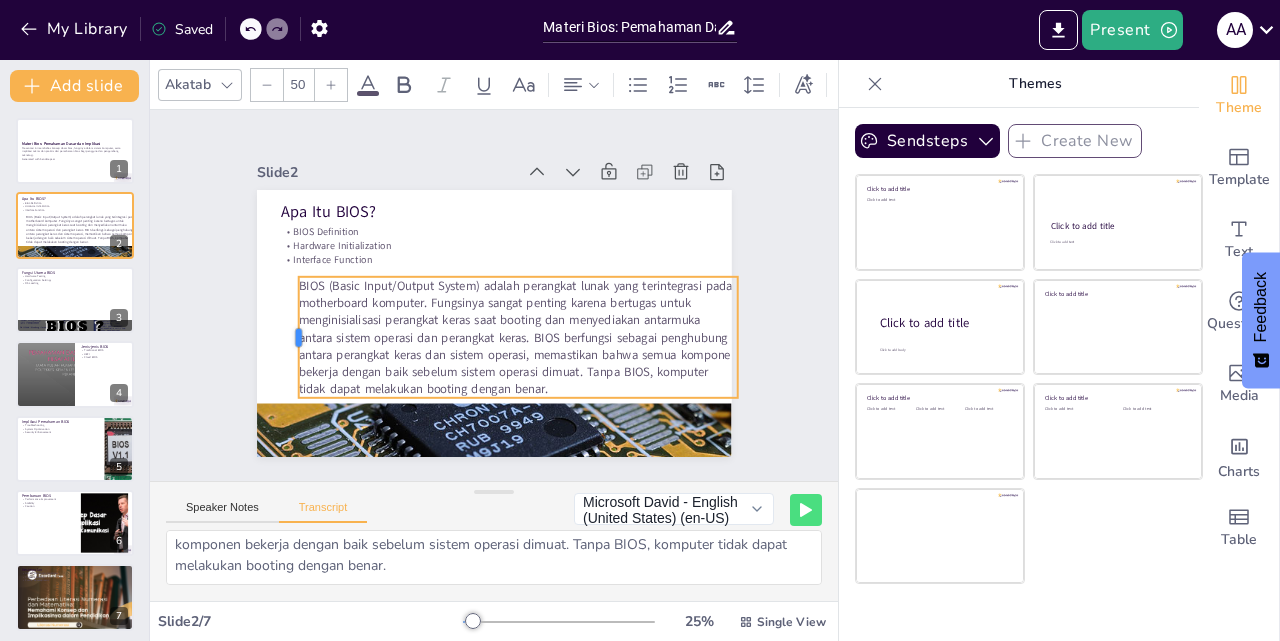 click at bounding box center (579, 106) 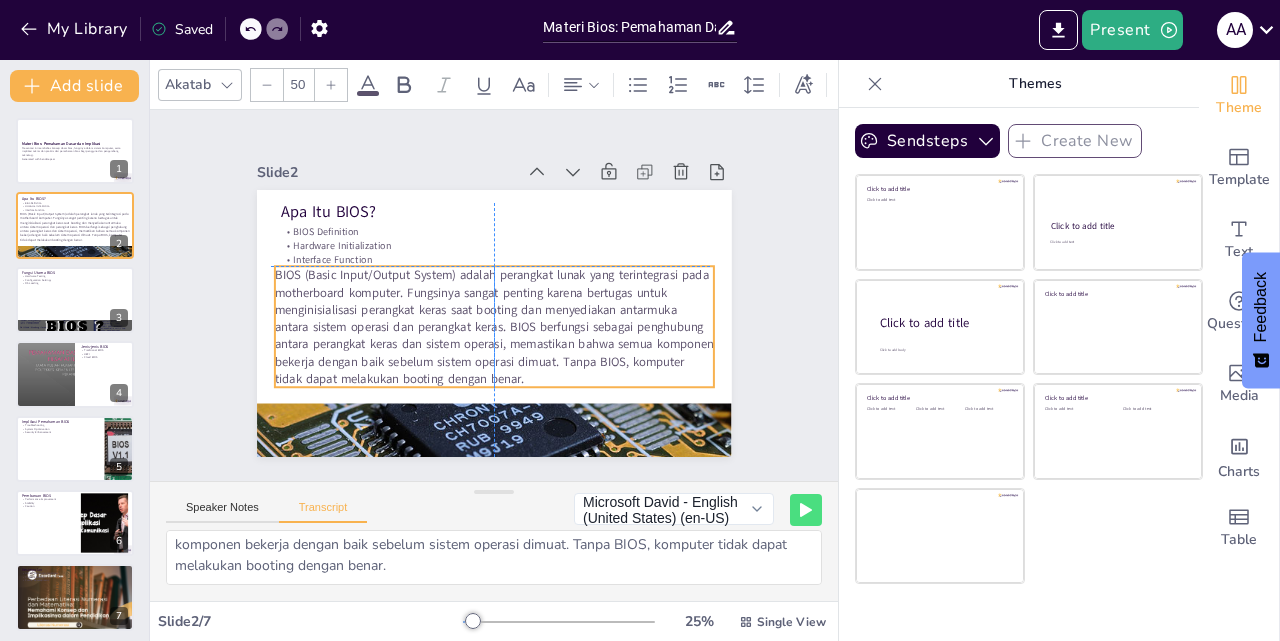 drag, startPoint x: 409, startPoint y: 312, endPoint x: 386, endPoint y: 300, distance: 25.942244 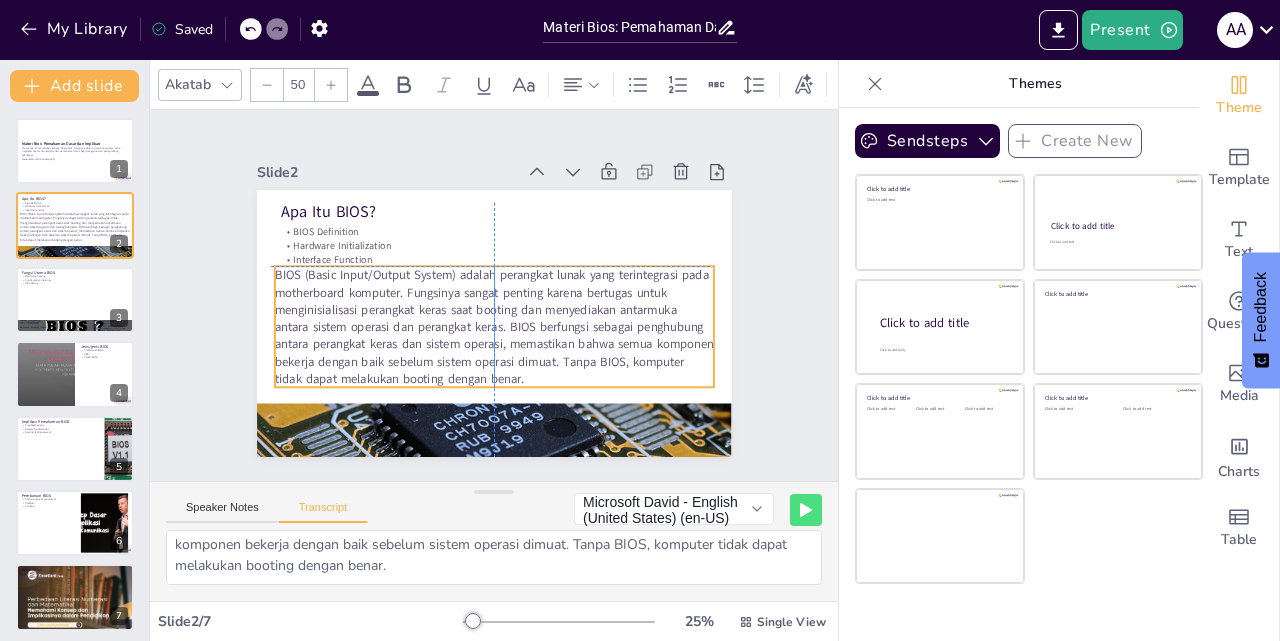 click on "BIOS (Basic Input/Output System) adalah perangkat lunak yang terintegrasi pada motherboard komputer. Fungsinya sangat penting karena bertugas untuk menginisialisasi perangkat keras saat booting dan menyediakan antarmuka antara sistem operasi dan perangkat keras. BIOS berfungsi sebagai penghubung antara perangkat keras dan sistem operasi, memastikan bahwa semua komponen bekerja dengan baik sebelum sistem operasi dimuat. Tanpa BIOS, komputer tidak dapat melakukan booting dengan benar." at bounding box center [471, 306] 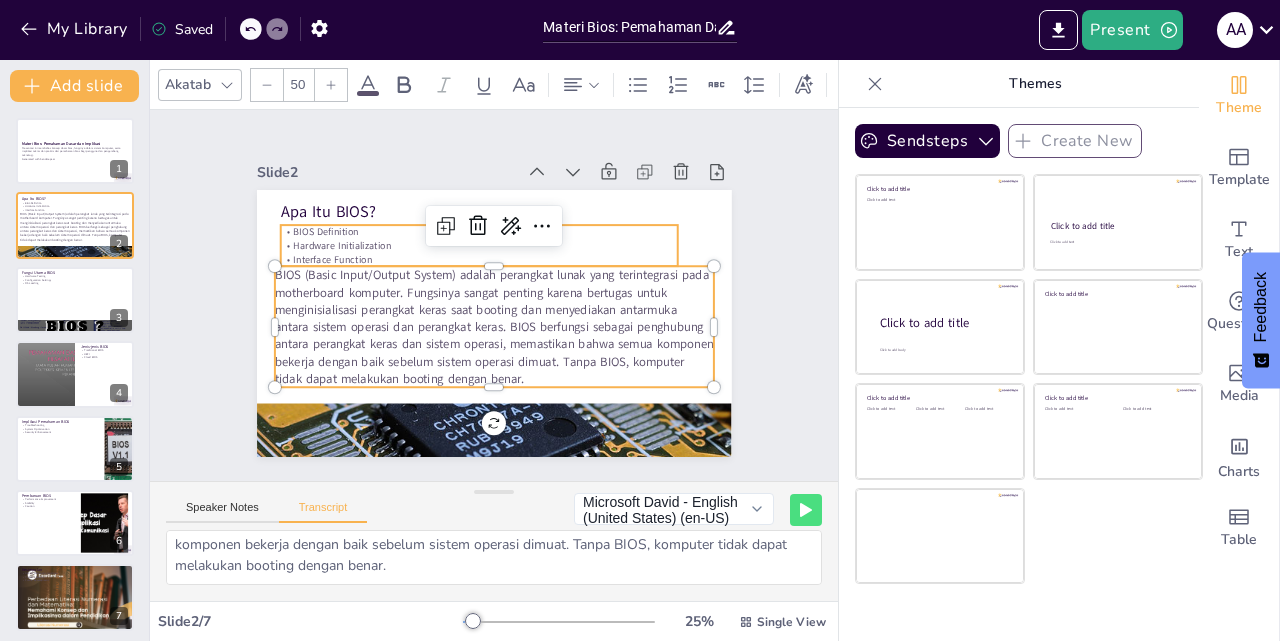 click on "Hardware Initialization" at bounding box center (533, 261) 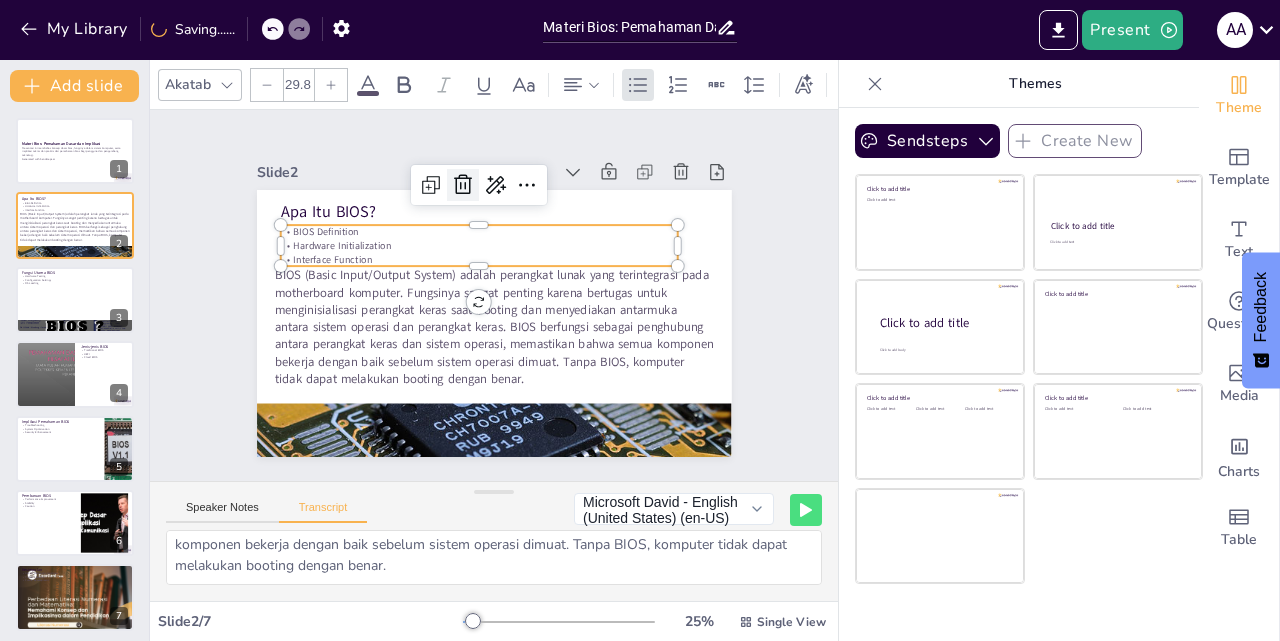 click 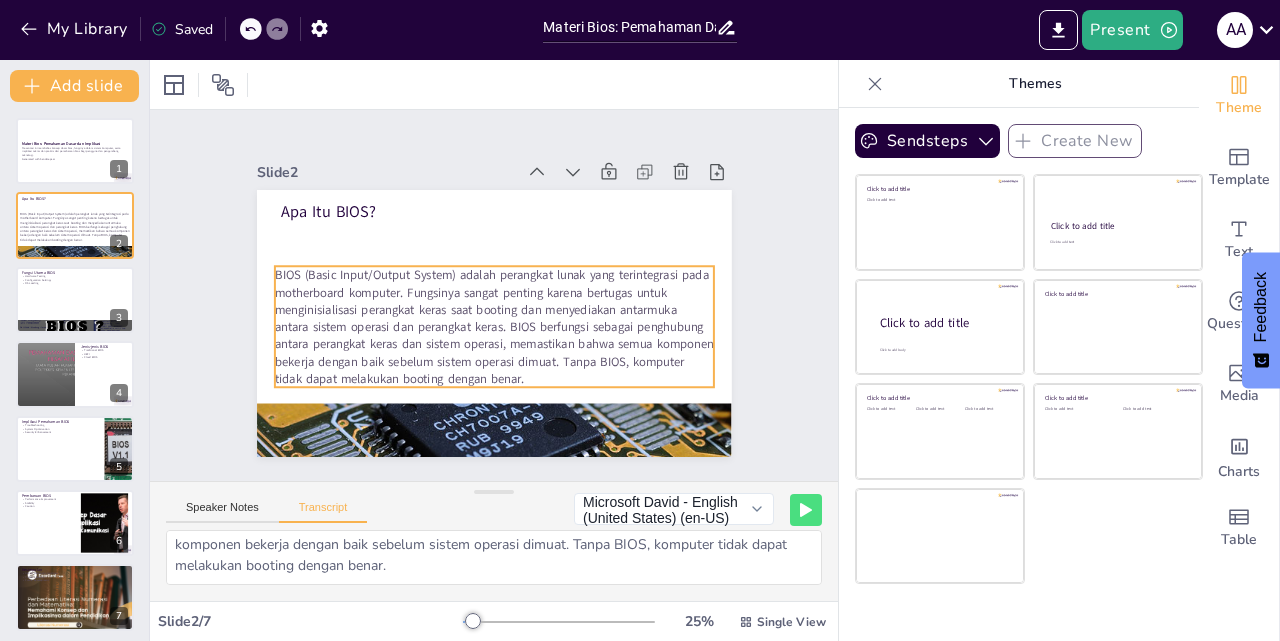click on "BIOS (Basic Input/Output System) adalah perangkat lunak yang terintegrasi pada motherboard komputer. Fungsinya sangat penting karena bertugas untuk menginisialisasi perangkat keras saat booting dan menyediakan antarmuka antara sistem operasi dan perangkat keras. BIOS berfungsi sebagai penghubung antara perangkat keras dan sistem operasi, memastikan bahwa semua komponen bekerja dengan baik sebelum sistem operasi dimuat. Tanpa BIOS, komputer tidak dapat melakukan booting dengan benar." at bounding box center [475, 287] 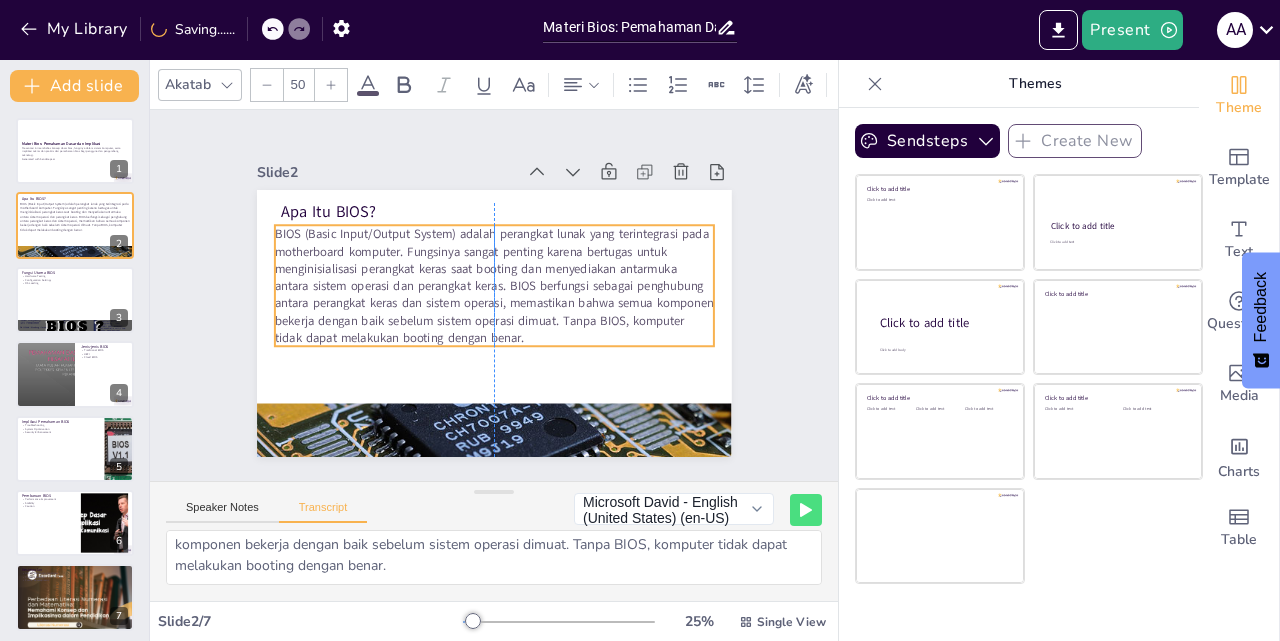 drag, startPoint x: 344, startPoint y: 305, endPoint x: 345, endPoint y: 264, distance: 41.01219 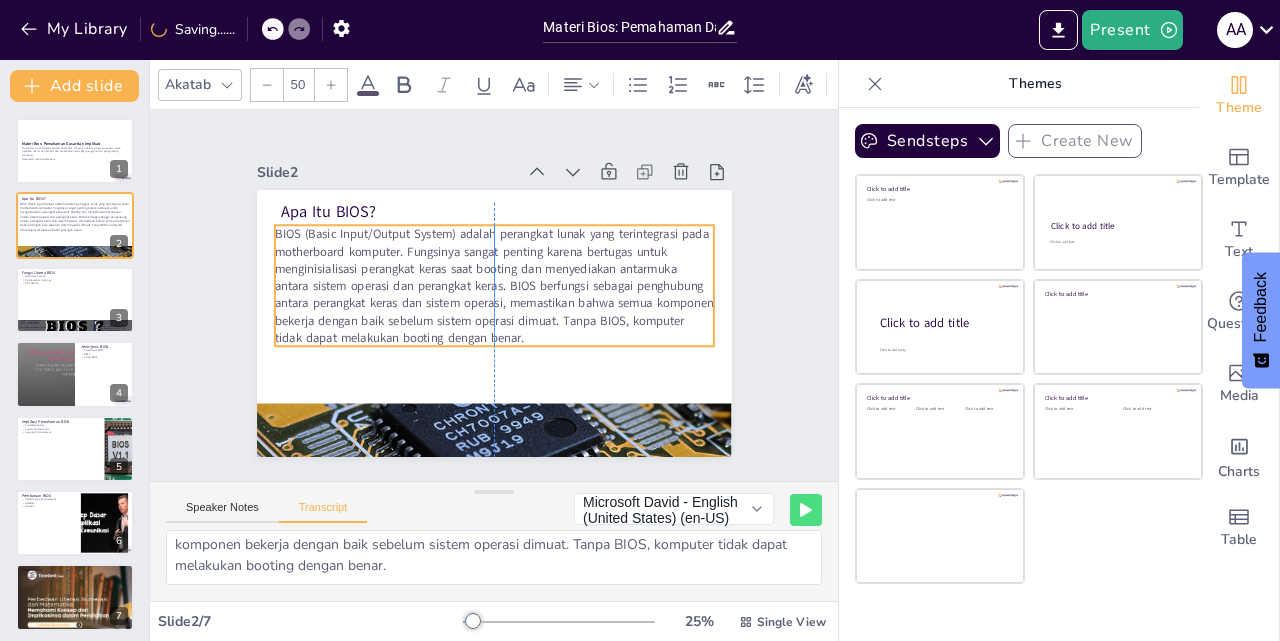 click on "BIOS (Basic Input/Output System) adalah perangkat lunak yang terintegrasi pada motherboard komputer. Fungsinya sangat penting karena bertugas untuk menginisialisasi perangkat keras saat booting dan menyediakan antarmuka antara sistem operasi dan perangkat keras. BIOS berfungsi sebagai penghubung antara perangkat keras dan sistem operasi, memastikan bahwa semua komponen bekerja dengan baik sebelum sistem operasi dimuat. Tanpa BIOS, komputer tidak dapat melakukan booting dengan benar." at bounding box center (498, 275) 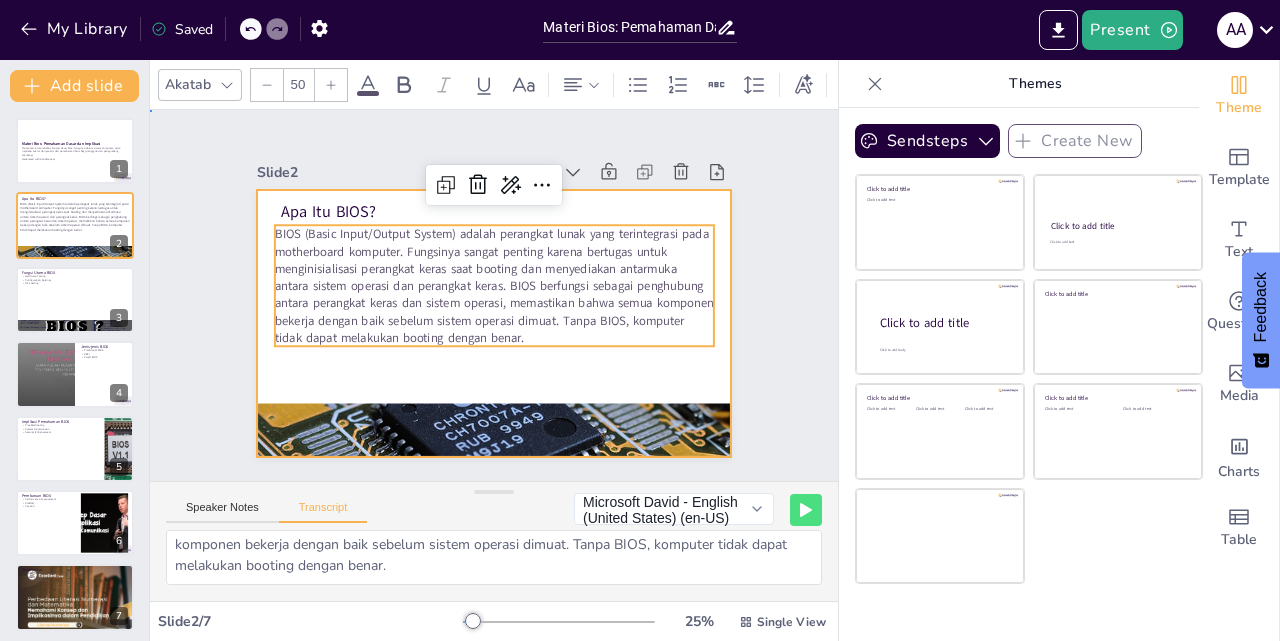 click at bounding box center [482, 321] 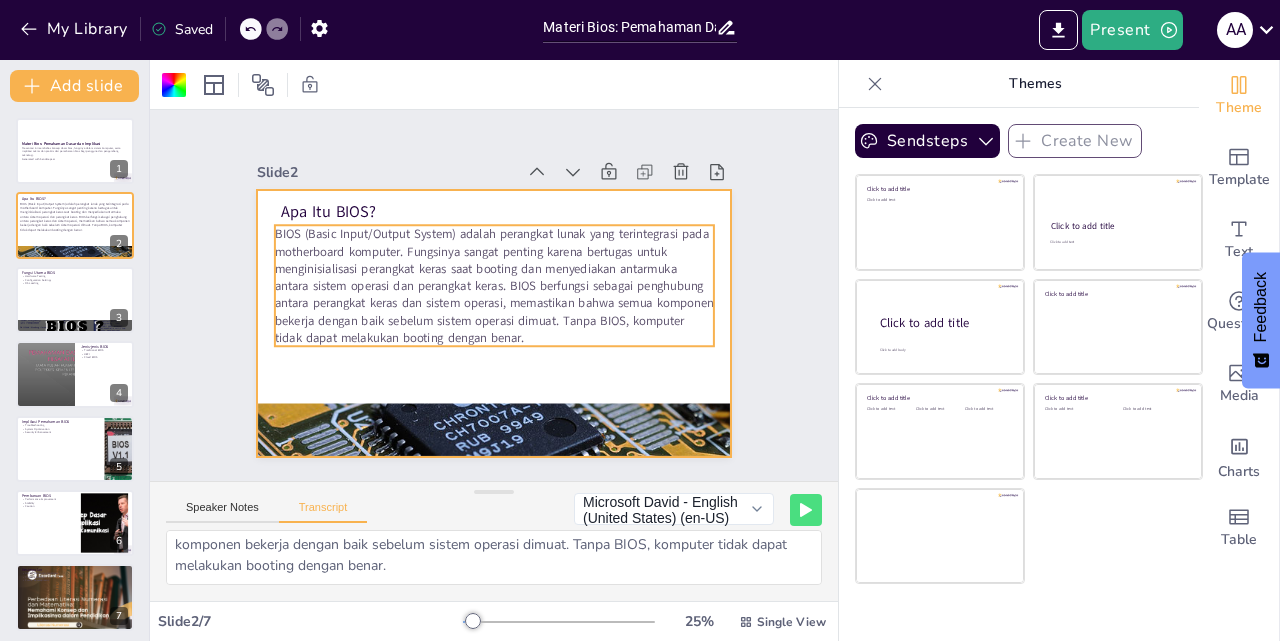 click on "BIOS (Basic Input/Output System) adalah perangkat lunak yang terintegrasi pada motherboard komputer. Fungsinya sangat penting karena bertugas untuk menginisialisasi perangkat keras saat booting dan menyediakan antarmuka antara sistem operasi dan perangkat keras. BIOS berfungsi sebagai penghubung antara perangkat keras dan sistem operasi, memastikan bahwa semua komponen bekerja dengan baik sebelum sistem operasi dimuat. Tanpa BIOS, komputer tidak dapat melakukan booting dengan benar." at bounding box center [474, 297] 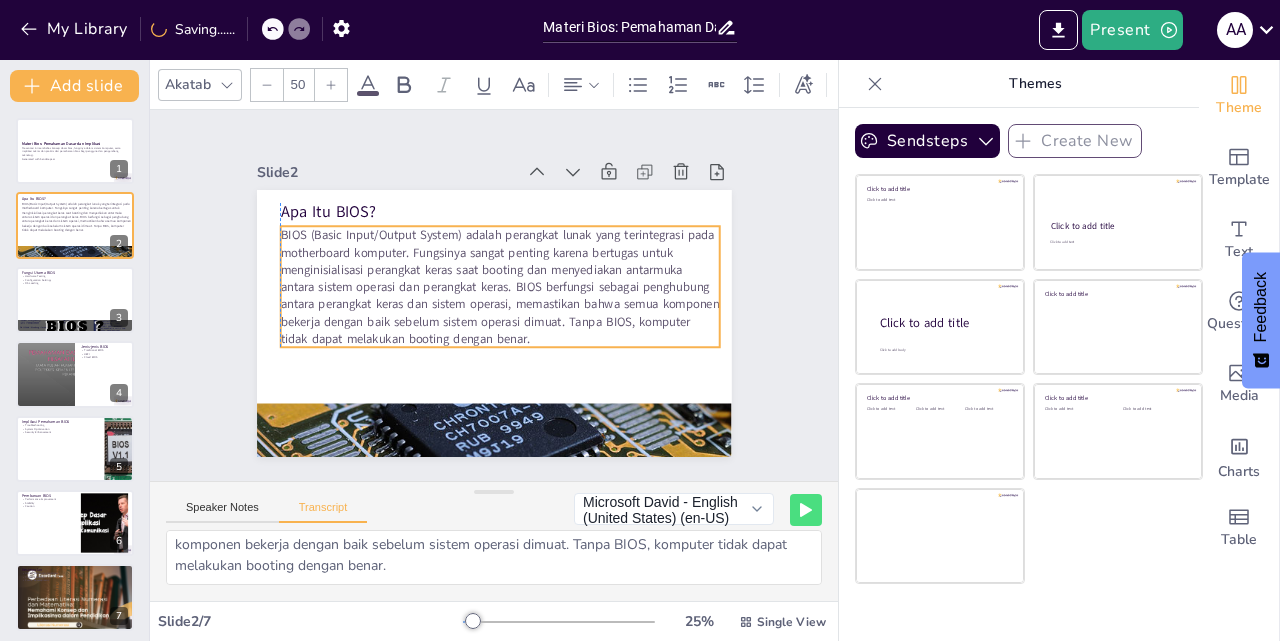 click on "BIOS (Basic Input/Output System) adalah perangkat lunak yang terintegrasi pada motherboard komputer. Fungsinya sangat penting karena bertugas untuk menginisialisasi perangkat keras saat booting dan menyediakan antarmuka antara sistem operasi dan perangkat keras. BIOS berfungsi sebagai penghubung antara perangkat keras dan sistem operasi, memastikan bahwa semua komponen bekerja dengan baik sebelum sistem operasi dimuat. Tanpa BIOS, komputer tidak dapat melakukan booting dengan benar." at bounding box center (501, 275) 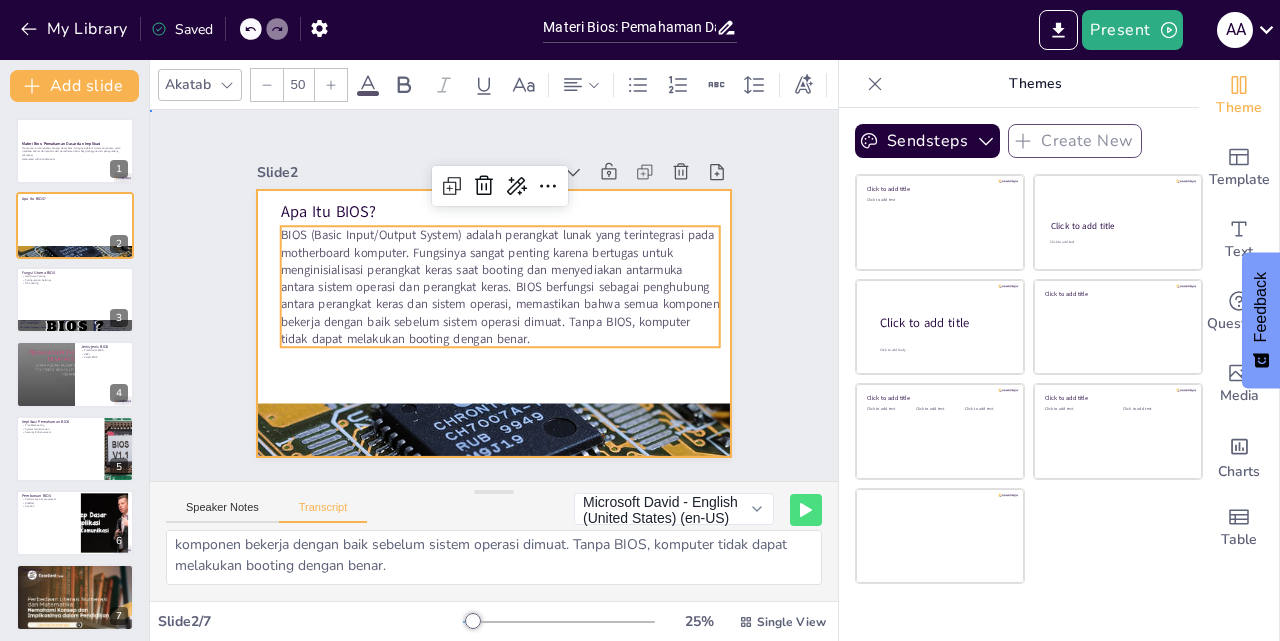 click at bounding box center [518, 281] 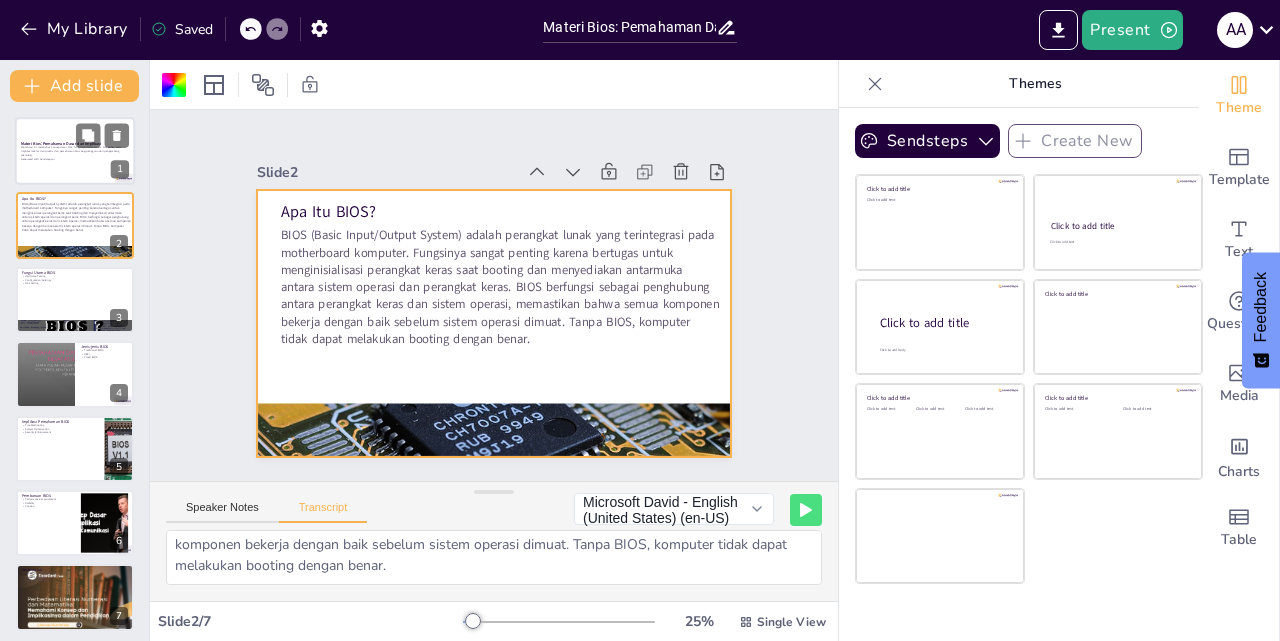click at bounding box center [75, 151] 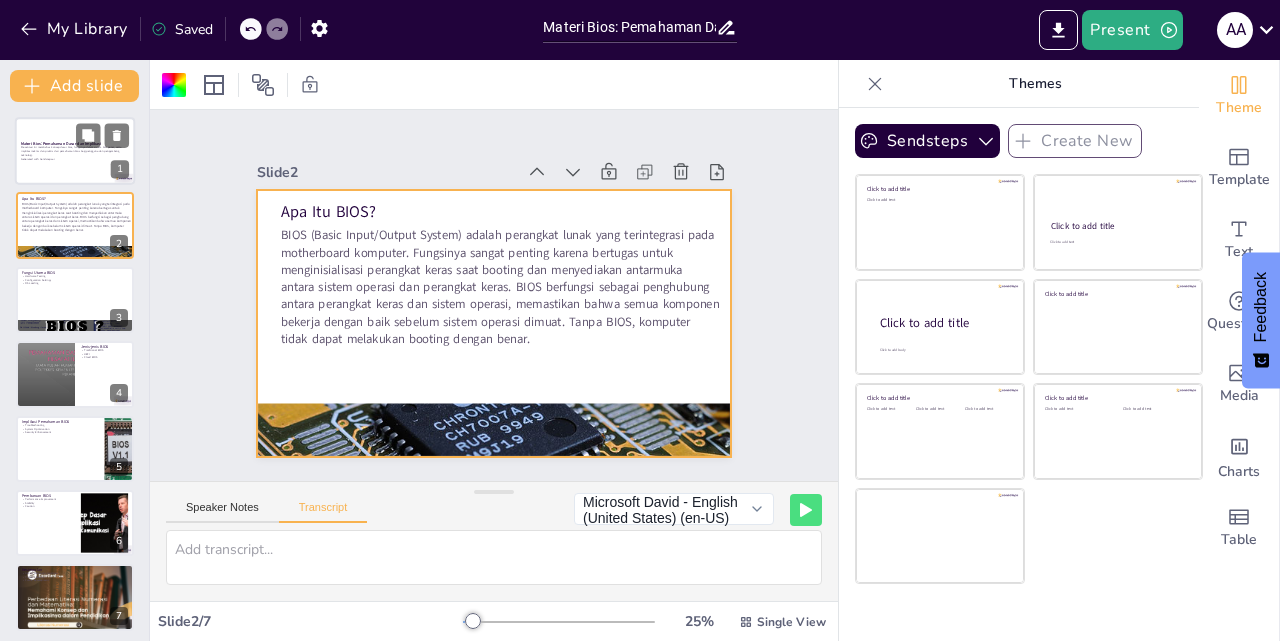 scroll, scrollTop: 0, scrollLeft: 0, axis: both 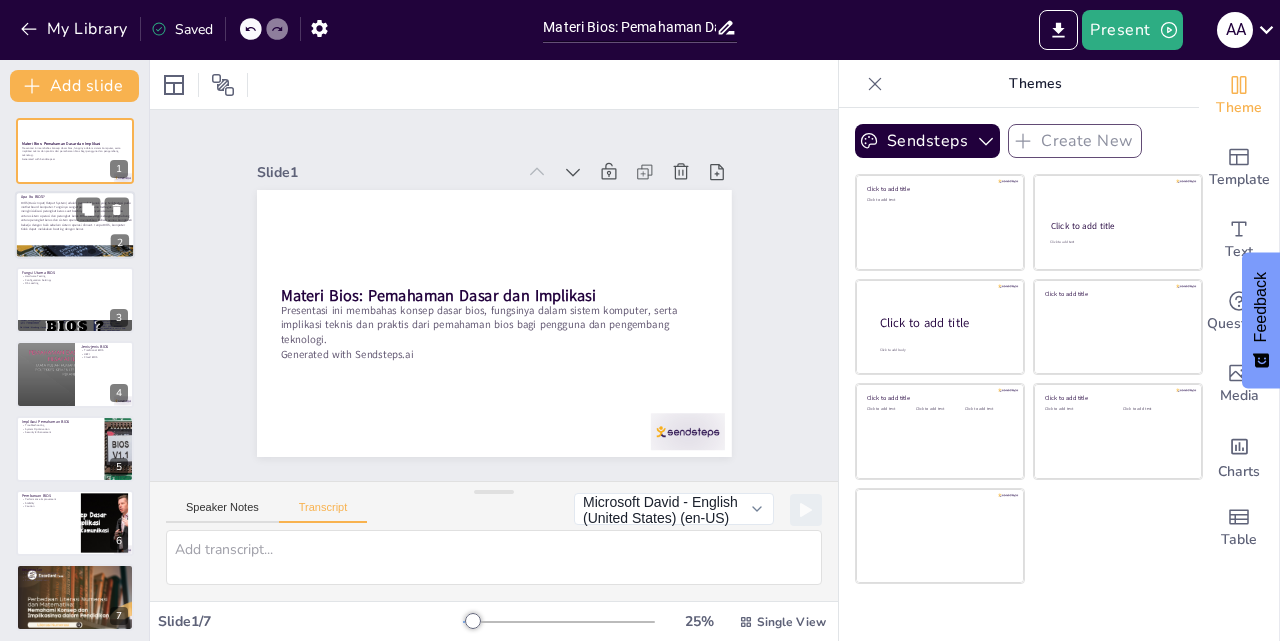 click at bounding box center [75, 226] 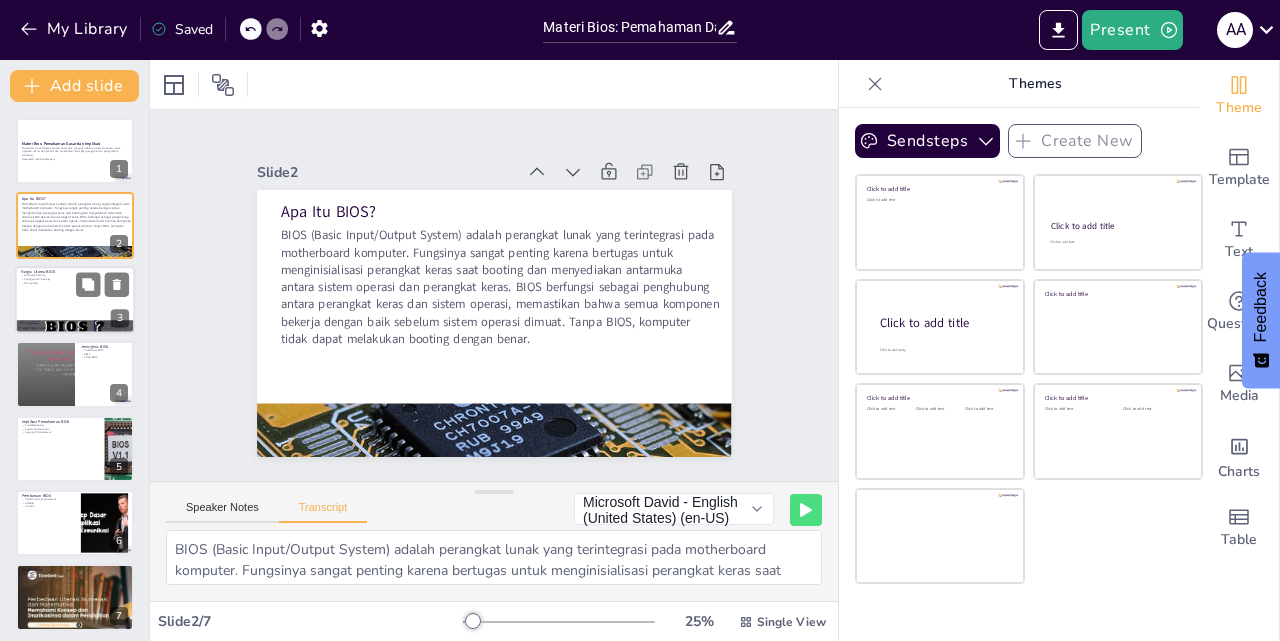 click at bounding box center [75, 300] 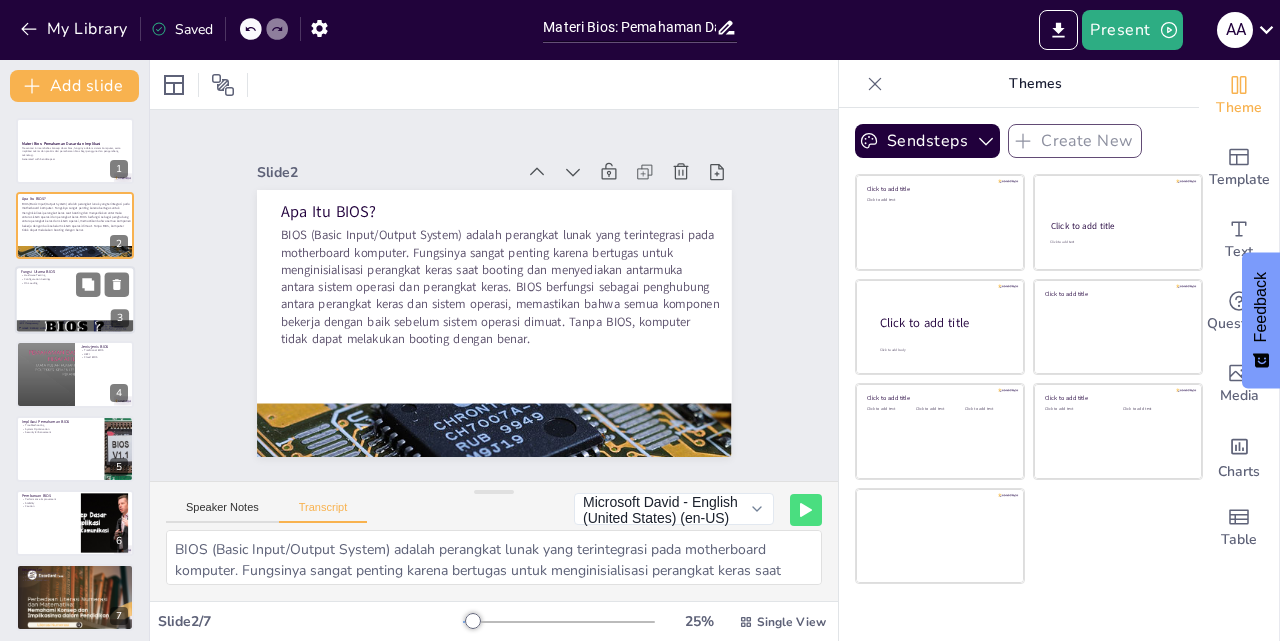 type on "Fungsi utama BIOS meliputi pengujian perangkat keras (POST), pengaturan konfigurasi perangkat keras, dan memuat sistem operasi dari media penyimpanan. Pengujian perangkat keras dilakukan untuk memastikan bahwa semua komponen berfungsi dengan baik sebelum sistem operasi dimuat. Setelah pengujian, BIOS mengatur konfigurasi perangkat keras agar sesuai dengan pengaturan yang ditentukan. Terakhir, BIOS bertanggung jawab untuk memuat sistem operasi dari media penyimpanan seperti hard drive atau SSD." 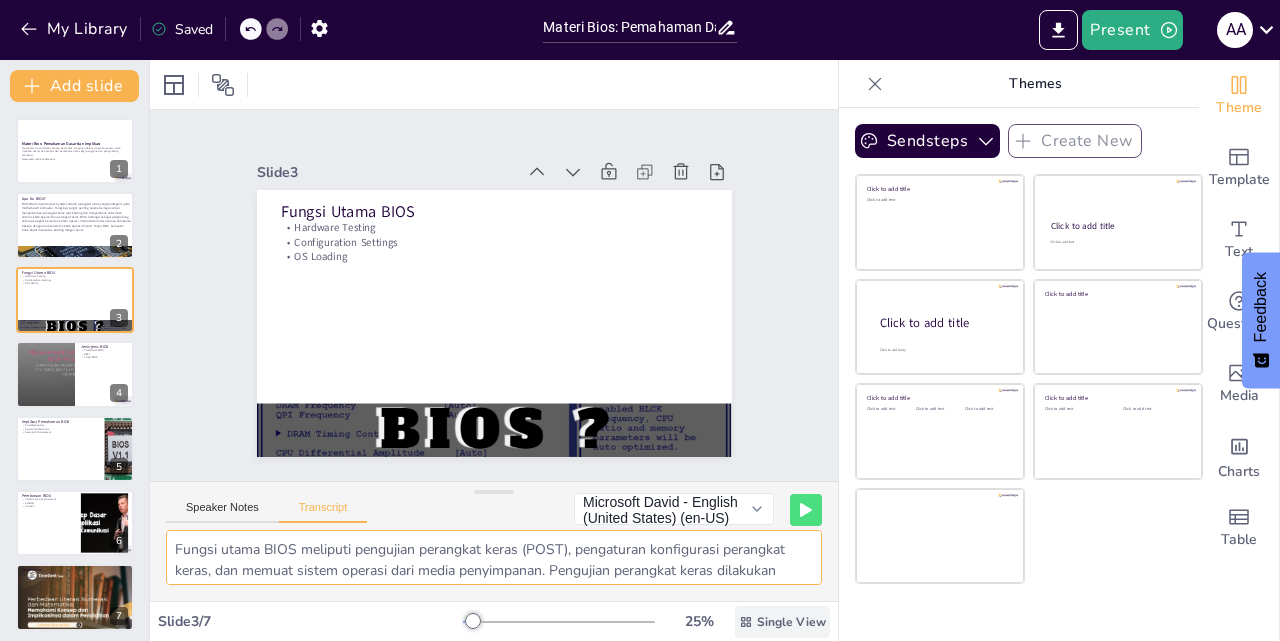 scroll, scrollTop: 89, scrollLeft: 0, axis: vertical 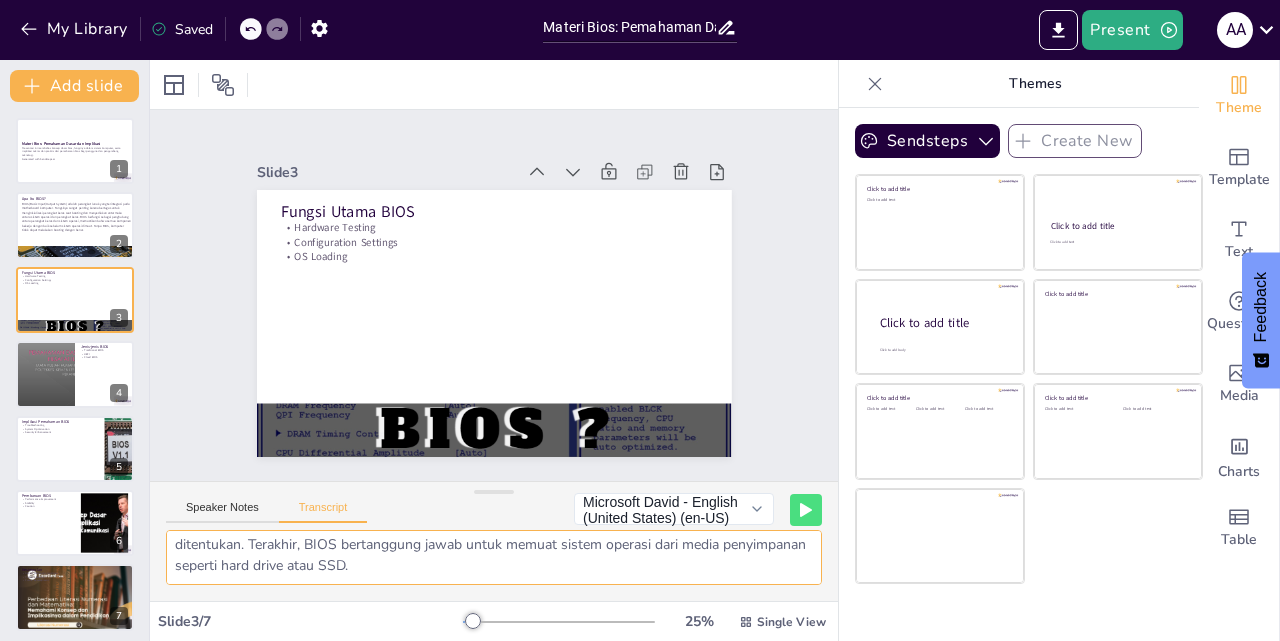 drag, startPoint x: 174, startPoint y: 548, endPoint x: 654, endPoint y: 628, distance: 486.621 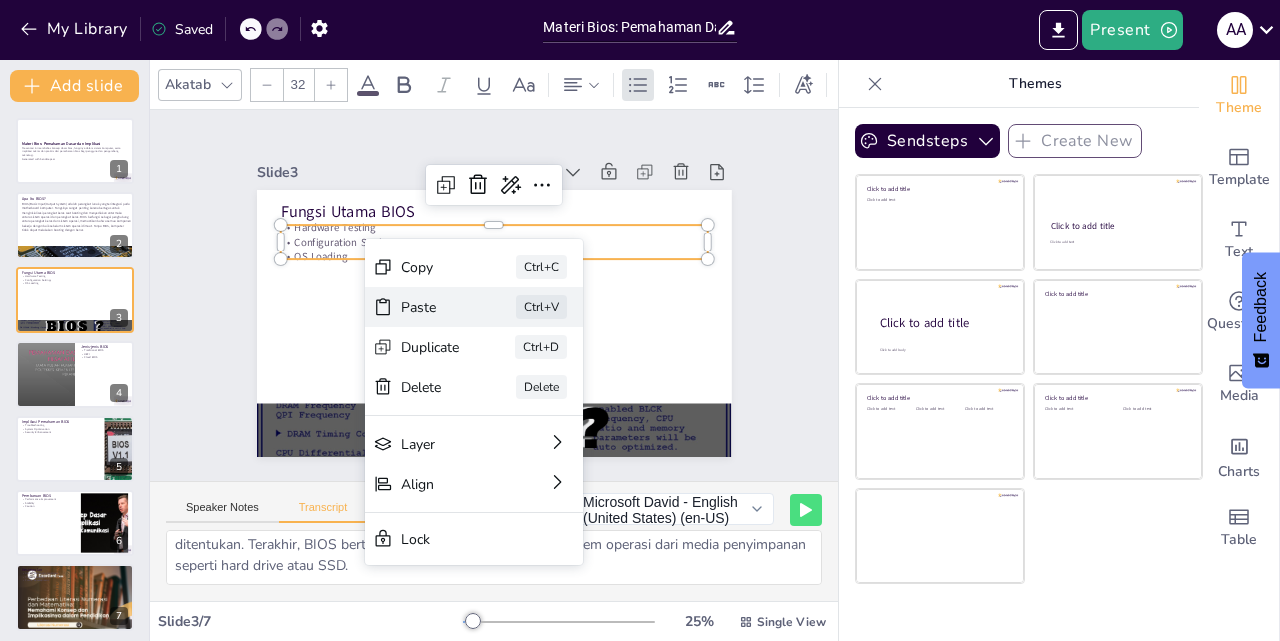 click on "Paste" at bounding box center (635, 343) 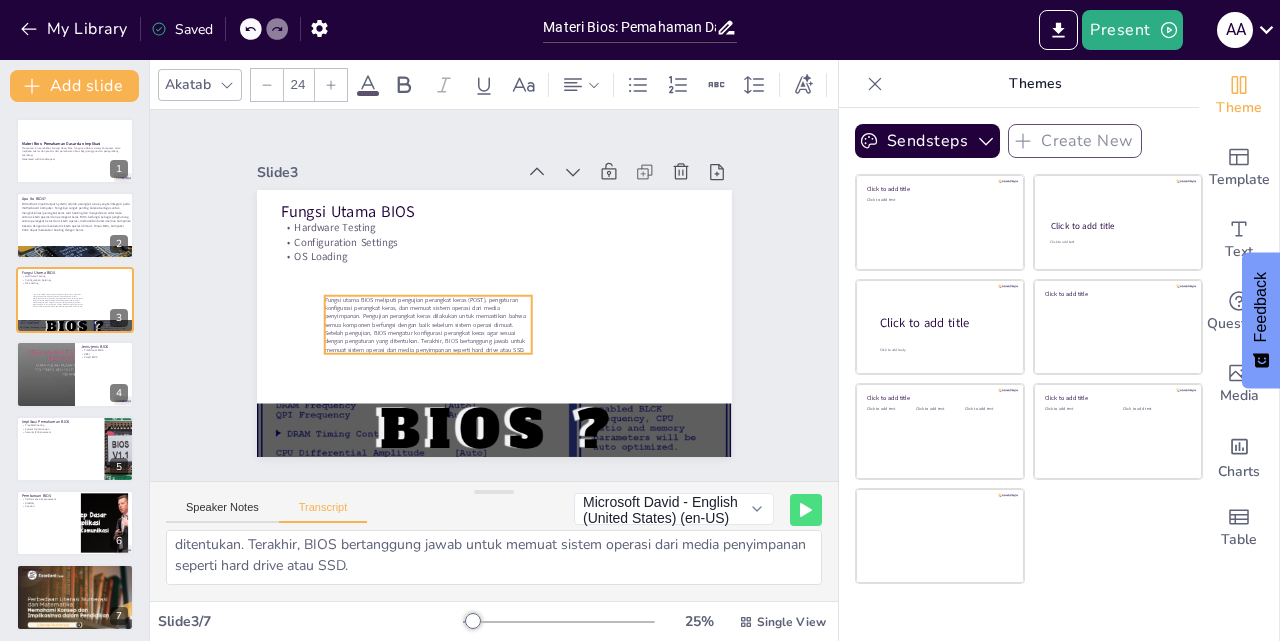drag, startPoint x: 422, startPoint y: 247, endPoint x: 465, endPoint y: 328, distance: 91.706055 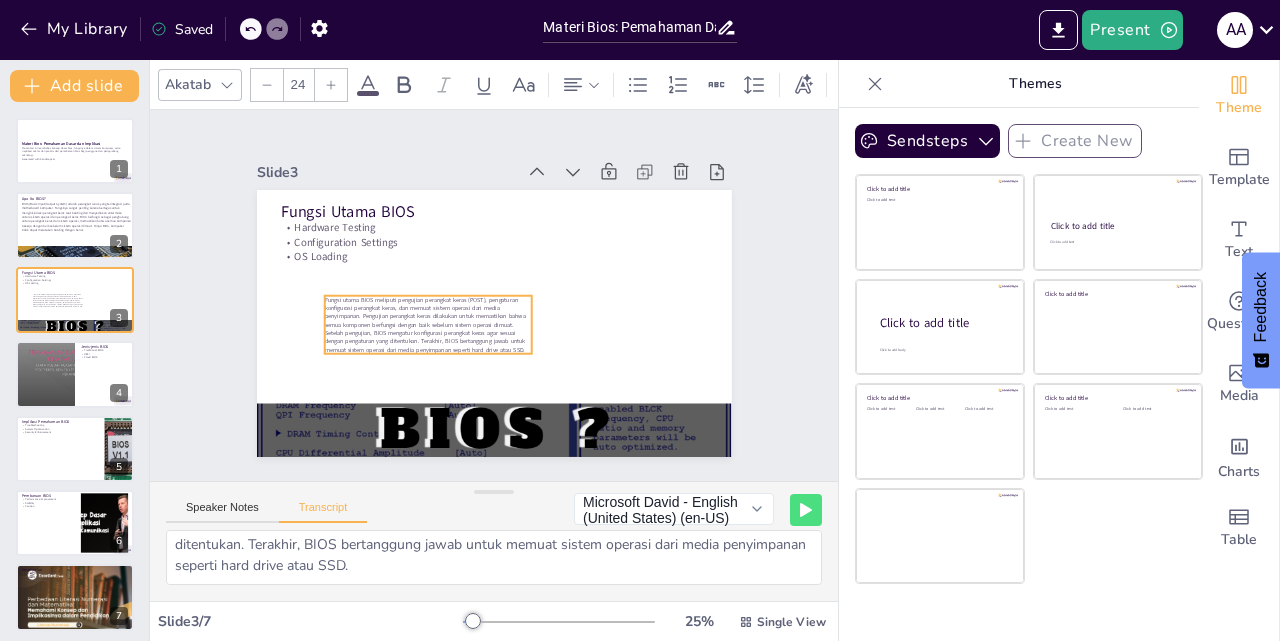 click on "Fungsi utama BIOS meliputi pengujian perangkat keras (POST), pengaturan konfigurasi perangkat keras, dan memuat sistem operasi dari media penyimpanan. Pengujian perangkat keras dilakukan untuk memastikan bahwa semua komponen berfungsi dengan baik sebelum sistem operasi dimuat. Setelah pengujian, BIOS mengatur konfigurasi perangkat keras agar sesuai dengan pengaturan yang ditentukan. Terakhir, BIOS bertanggung jawab untuk memuat sistem operasi dari media penyimpanan seperti hard drive atau SSD." at bounding box center (500, 373) 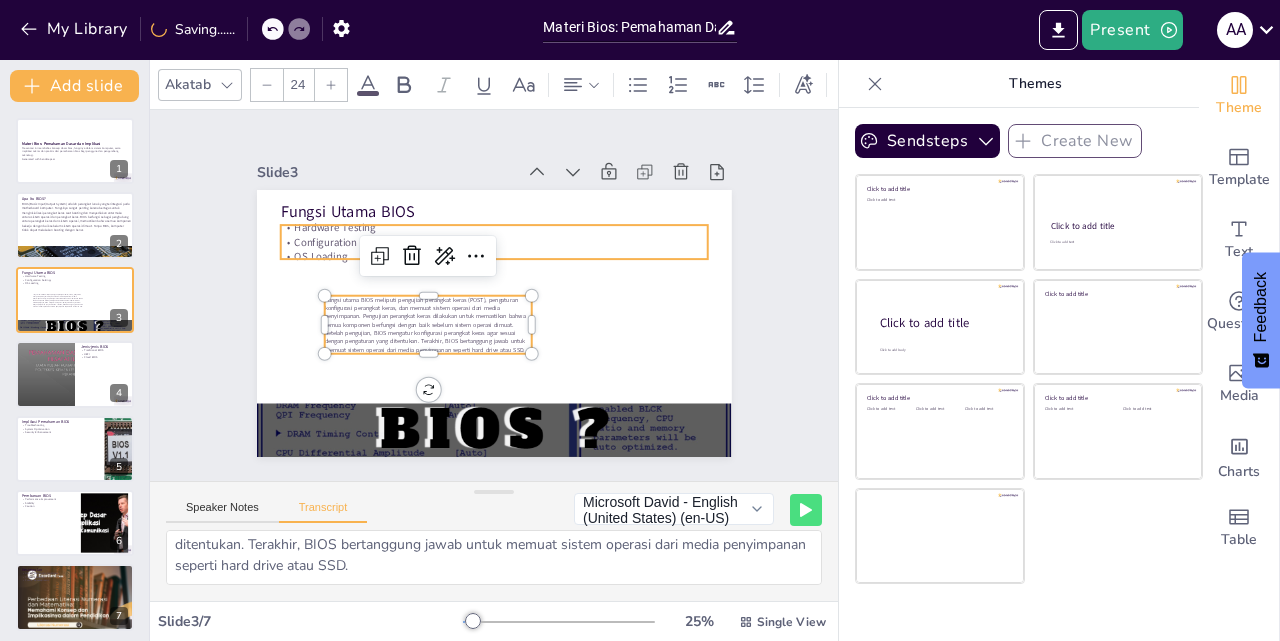 click on "Configuration Settings" at bounding box center [546, 284] 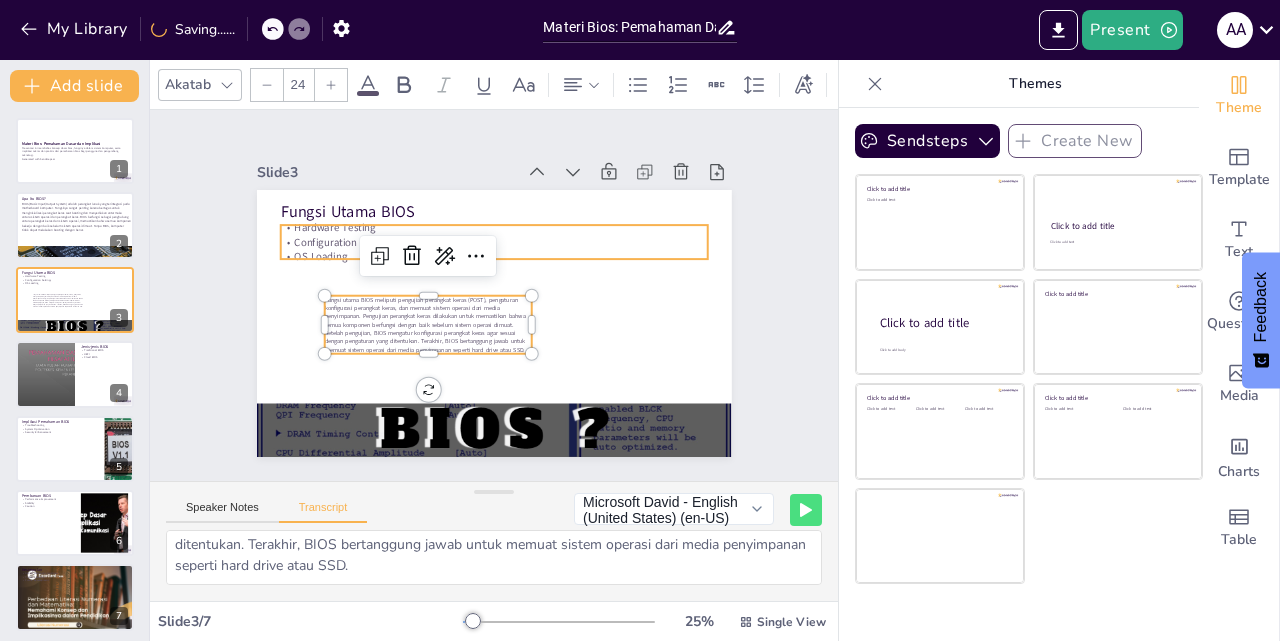 type on "32" 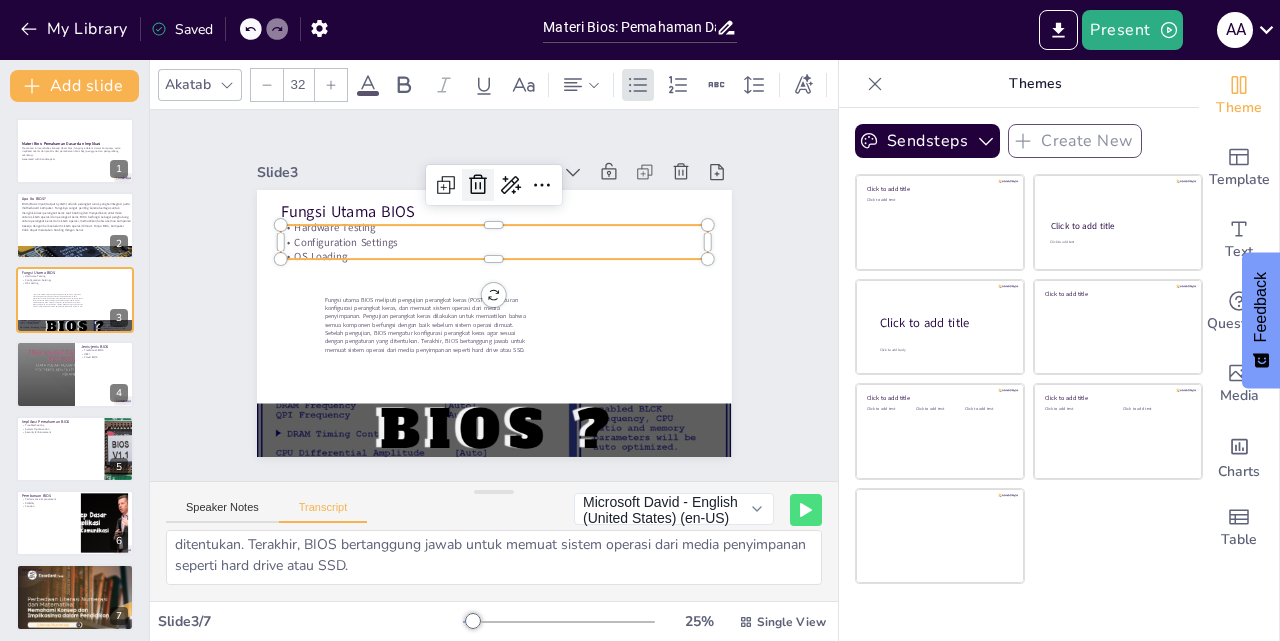 click 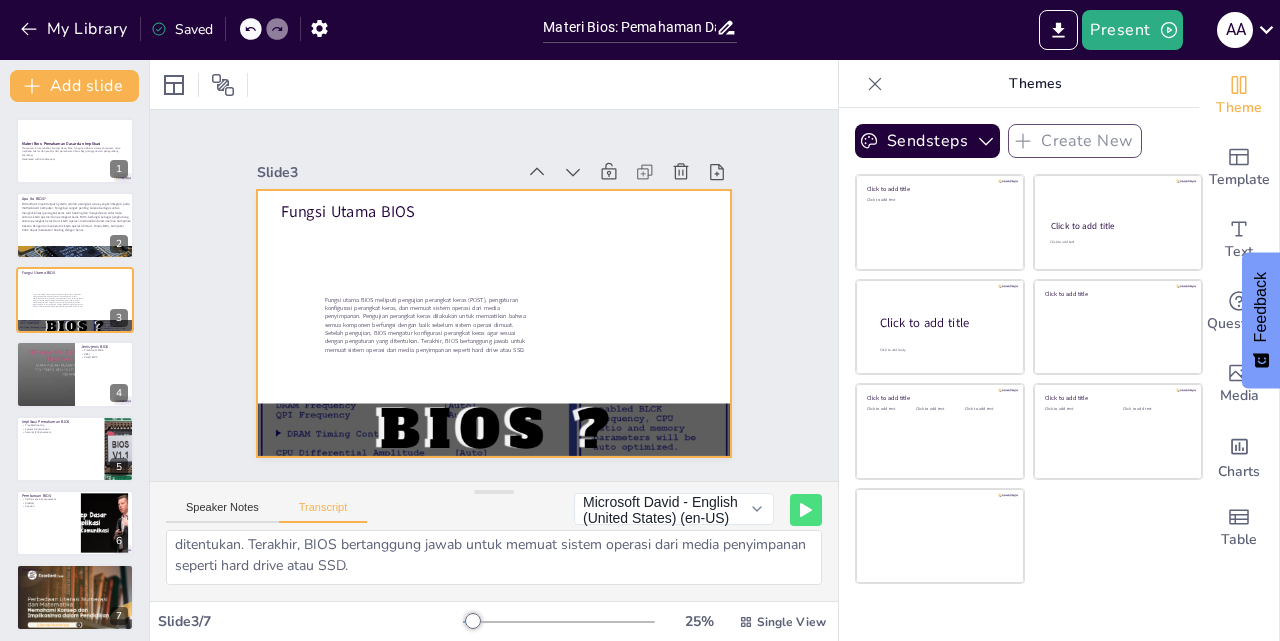 click on "Fungsi utama BIOS meliputi pengujian perangkat keras (POST), pengaturan konfigurasi perangkat keras, dan memuat sistem operasi dari media penyimpanan. Pengujian perangkat keras dilakukan untuk memastikan bahwa semua komponen berfungsi dengan baik sebelum sistem operasi dimuat. Setelah pengujian, BIOS mengatur konfigurasi perangkat keras agar sesuai dengan pengaturan yang ditentukan. Terakhir, BIOS bertanggung jawab untuk memuat sistem operasi dari media penyimpanan seperti hard drive atau SSD." at bounding box center [559, 259] 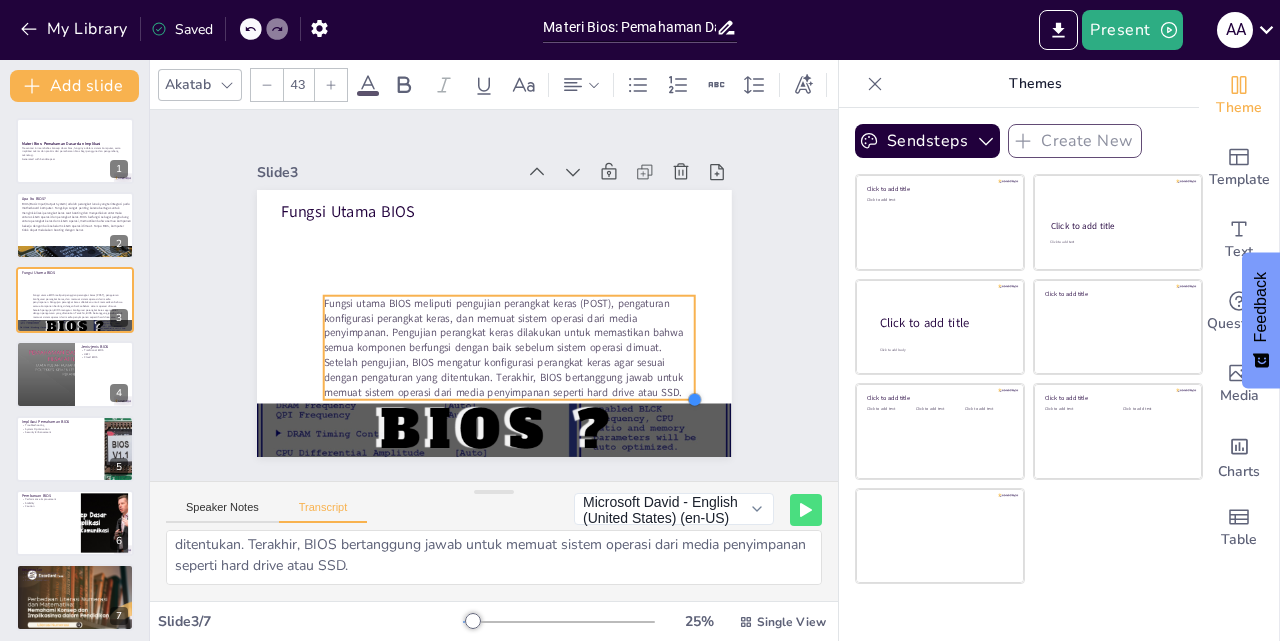 drag, startPoint x: 516, startPoint y: 347, endPoint x: 680, endPoint y: 343, distance: 164.04877 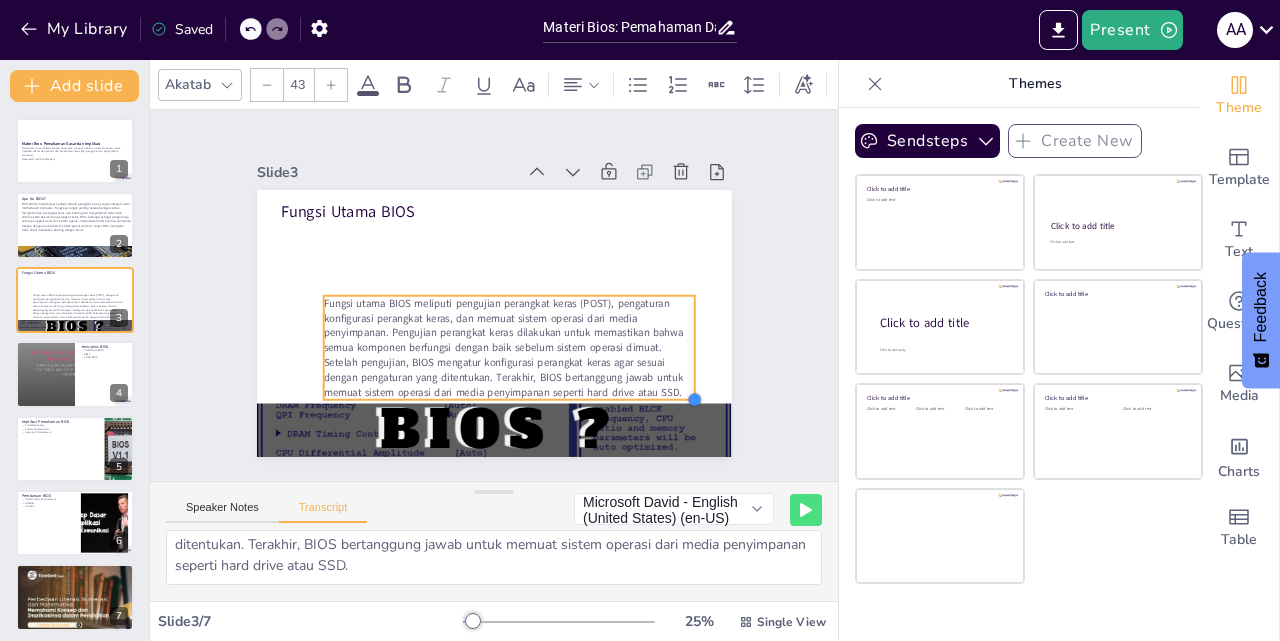 click on "Fungsi Utama BIOS Fungsi utama BIOS meliputi pengujian perangkat keras (POST), pengaturan konfigurasi perangkat keras, dan memuat sistem operasi dari media penyimpanan. Pengujian perangkat keras dilakukan untuk memastikan bahwa semua komponen berfungsi dengan baik sebelum sistem operasi dimuat. Setelah pengujian, BIOS mengatur konfigurasi perangkat keras agar sesuai dengan pengaturan yang ditentukan. Terakhir, BIOS bertanggung jawab untuk memuat sistem operasi dari media penyimpanan seperti hard drive atau SSD." at bounding box center (482, 269) 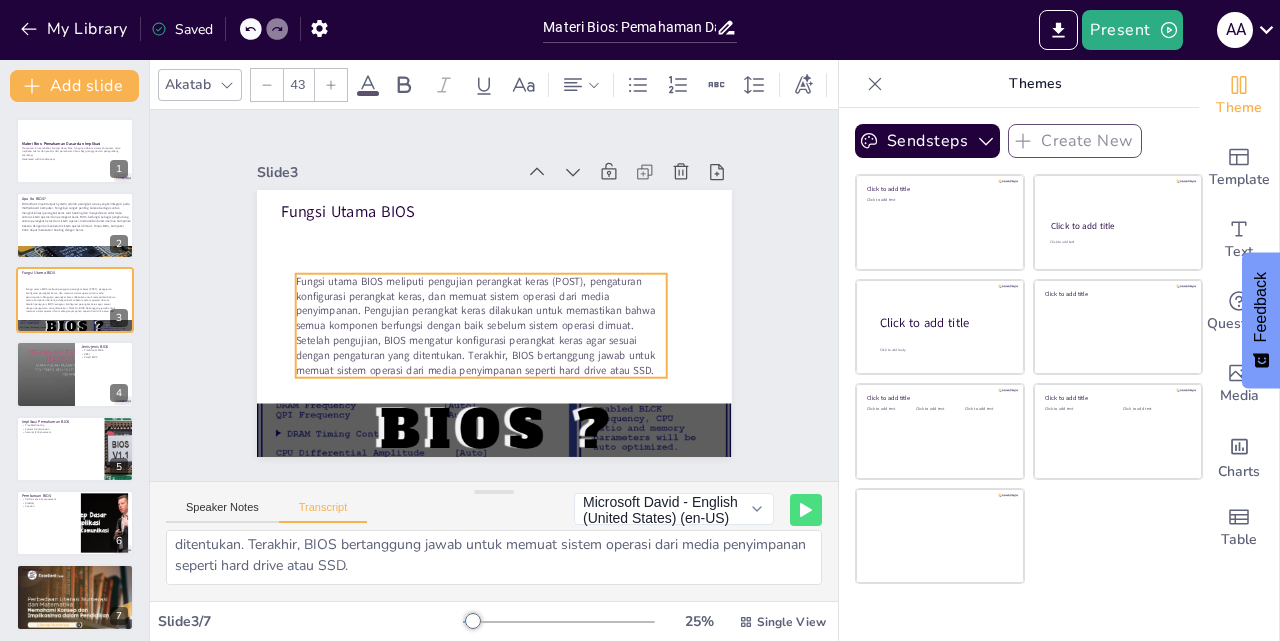 drag, startPoint x: 541, startPoint y: 343, endPoint x: 490, endPoint y: 263, distance: 94.873604 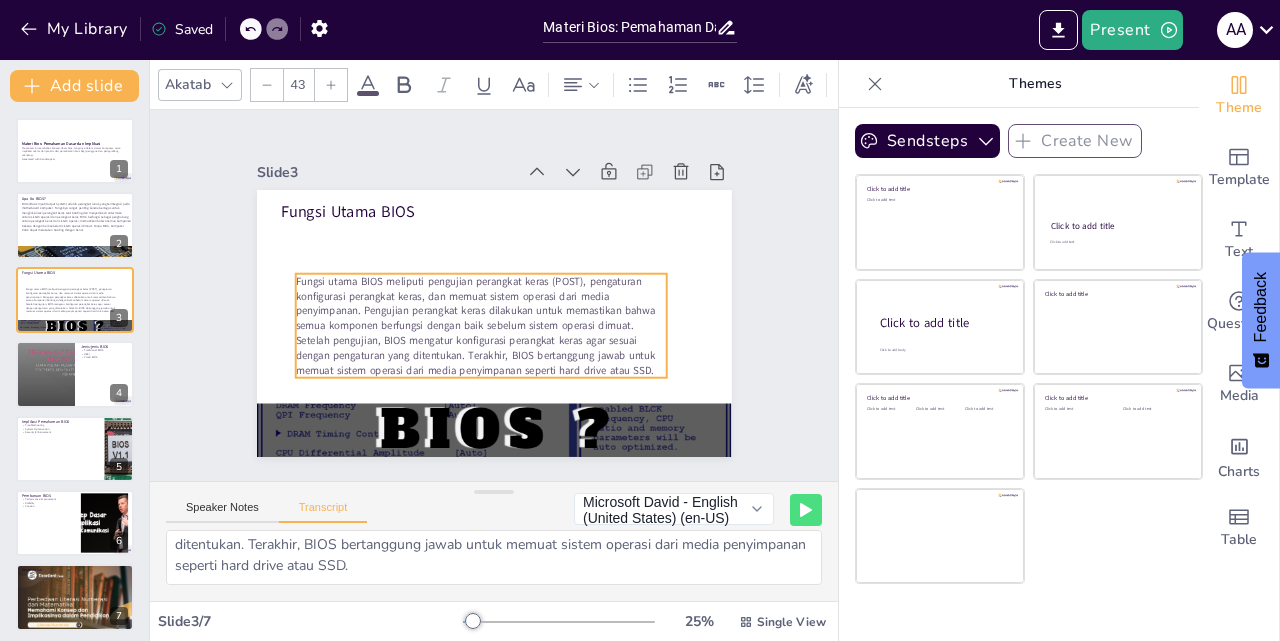 click on "Fungsi utama BIOS meliputi pengujian perangkat keras (POST), pengaturan konfigurasi perangkat keras, dan memuat sistem operasi dari media penyimpanan. Pengujian perangkat keras dilakukan untuk memastikan bahwa semua komponen berfungsi dengan baik sebelum sistem operasi dimuat. Setelah pengujian, BIOS mengatur konfigurasi perangkat keras agar sesuai dengan pengaturan yang ditentukan. Terakhir, BIOS bertanggung jawab untuk memuat sistem operasi dari media penyimpanan seperti hard drive atau SSD." at bounding box center [492, 255] 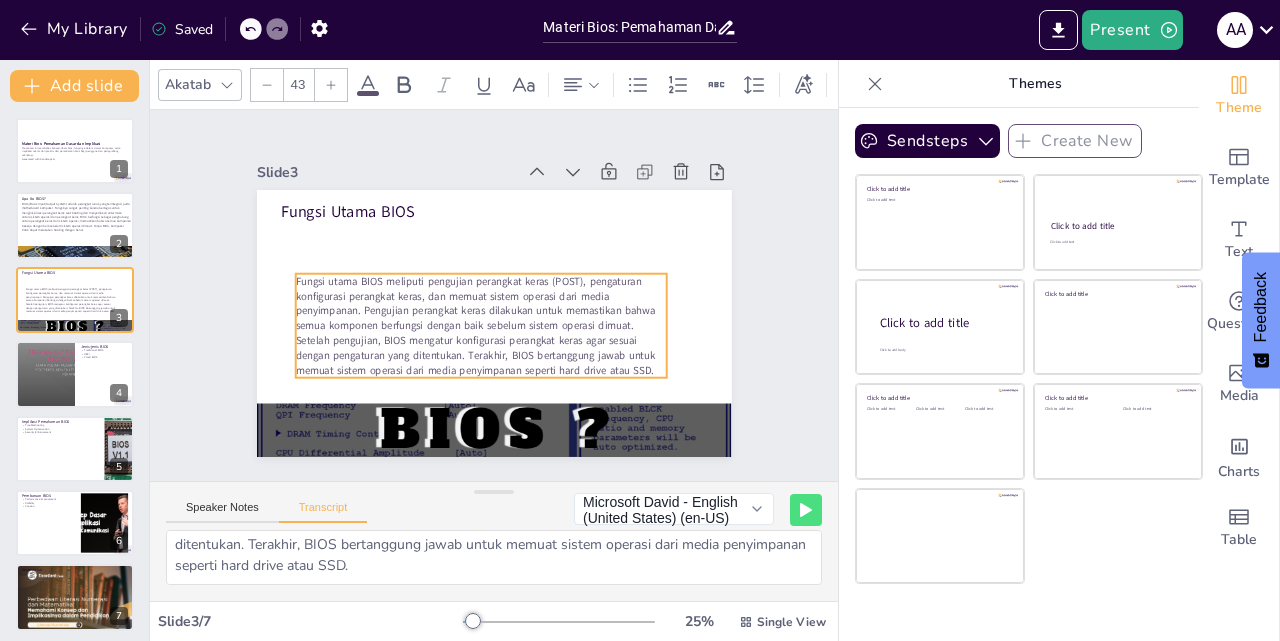 click on "Fungsi utama BIOS meliputi pengujian perangkat keras (POST), pengaturan konfigurasi perangkat keras, dan memuat sistem operasi dari media penyimpanan. Pengujian perangkat keras dilakukan untuk memastikan bahwa semua komponen berfungsi dengan baik sebelum sistem operasi dimuat. Setelah pengujian, BIOS mengatur konfigurasi perangkat keras agar sesuai dengan pengaturan yang ditentukan. Terakhir, BIOS bertanggung jawab untuk memuat sistem operasi dari media penyimpanan seperti hard drive atau SSD." at bounding box center [455, 294] 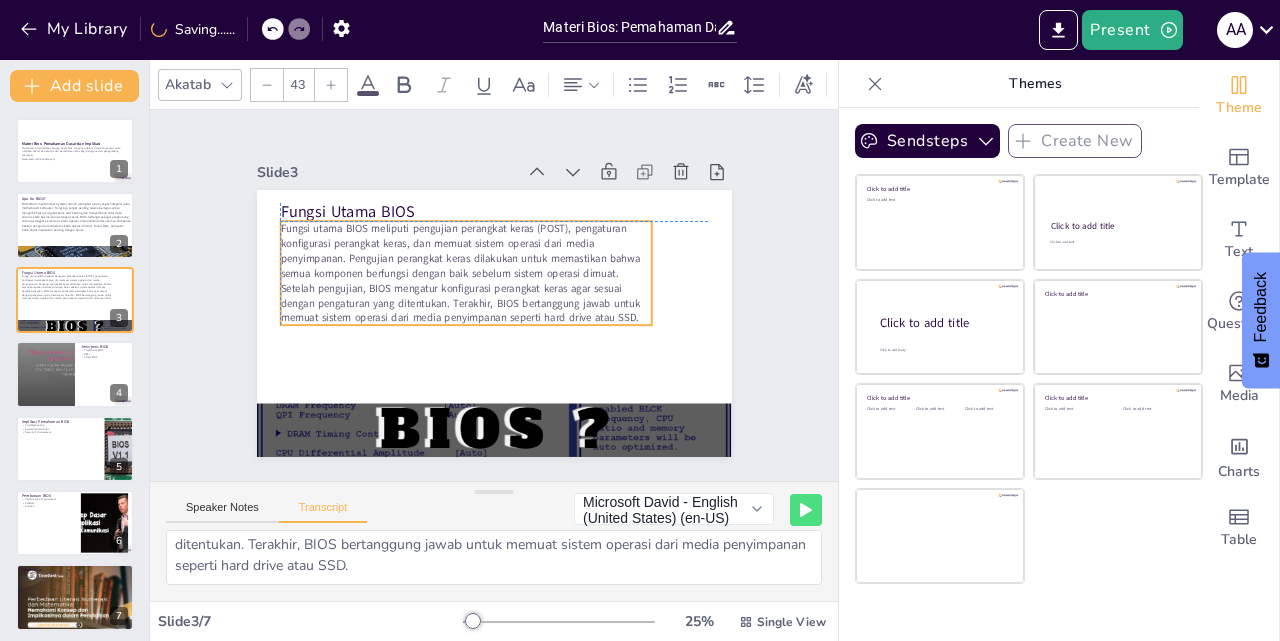 click on "Fungsi utama BIOS meliputi pengujian perangkat keras (POST), pengaturan konfigurasi perangkat keras, dan memuat sistem operasi dari media penyimpanan. Pengujian perangkat keras dilakukan untuk memastikan bahwa semua komponen berfungsi dengan baik sebelum sistem operasi dimuat. Setelah pengujian, BIOS mengatur konfigurasi perangkat keras agar sesuai dengan pengaturan yang ditentukan. Terakhir, BIOS bertanggung jawab untuk memuat sistem operasi dari media penyimpanan seperti hard drive atau SSD." at bounding box center (532, 275) 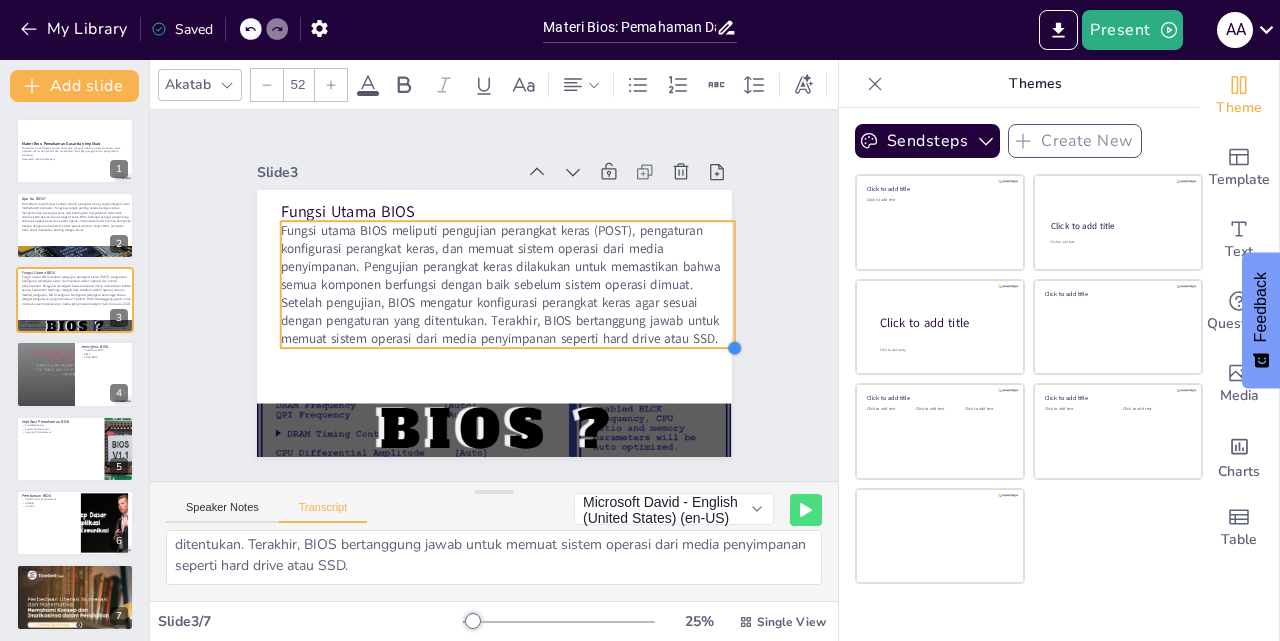 type on "52.5" 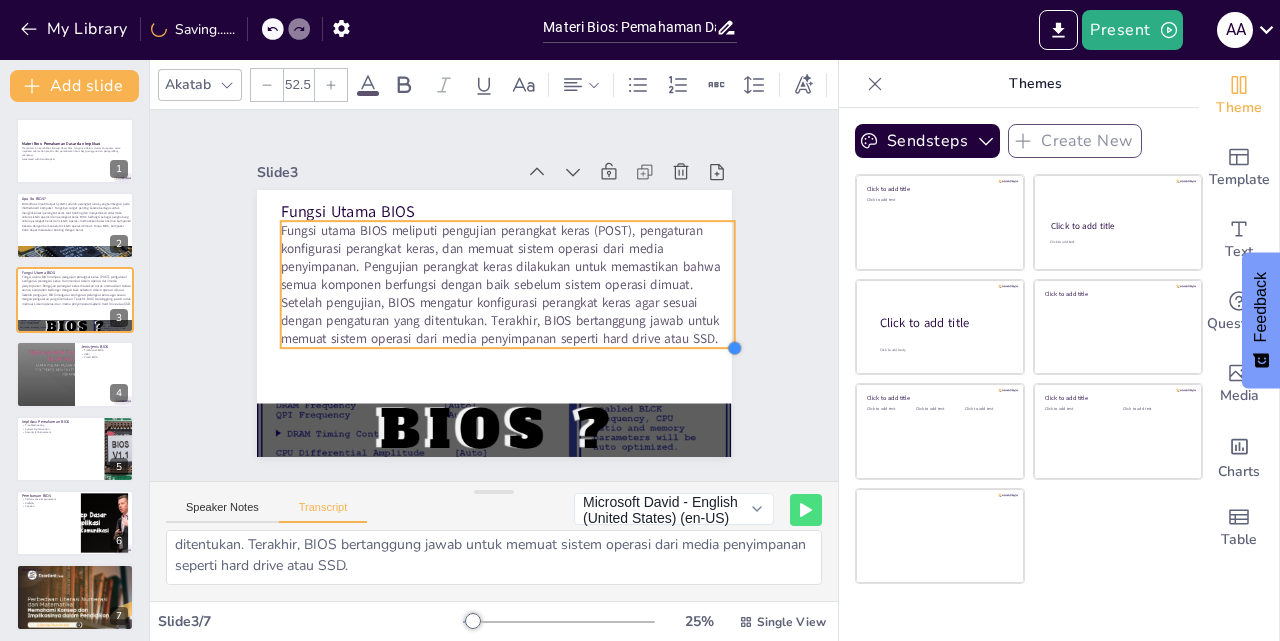 drag, startPoint x: 633, startPoint y: 313, endPoint x: 635, endPoint y: 336, distance: 23.086792 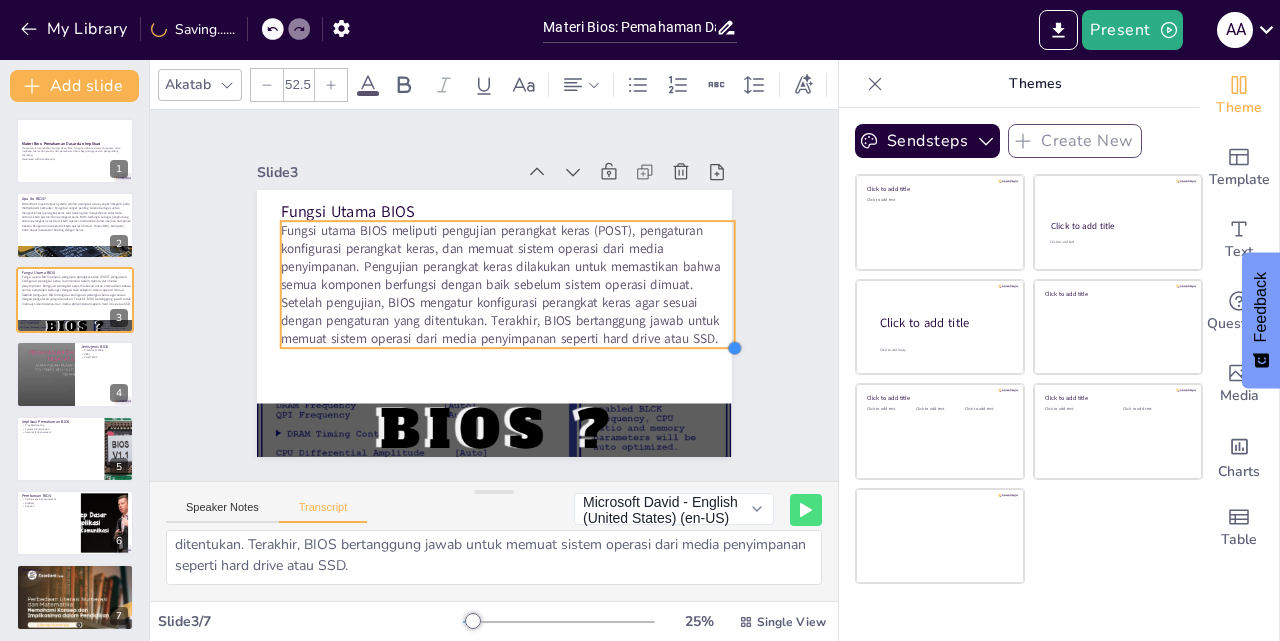 click on "Fungsi Utama BIOS Fungsi utama BIOS meliputi pengujian perangkat keras (POST), pengaturan konfigurasi perangkat keras, dan memuat sistem operasi dari media penyimpanan. Pengujian perangkat keras dilakukan untuk memastikan bahwa semua komponen berfungsi dengan baik sebelum sistem operasi dimuat. Setelah pengujian, BIOS mengatur konfigurasi perangkat keras agar sesuai dengan pengaturan yang ditentukan. Terakhir, BIOS bertanggung jawab untuk memuat sistem operasi dari media penyimpanan seperti hard drive atau SSD." at bounding box center (519, 284) 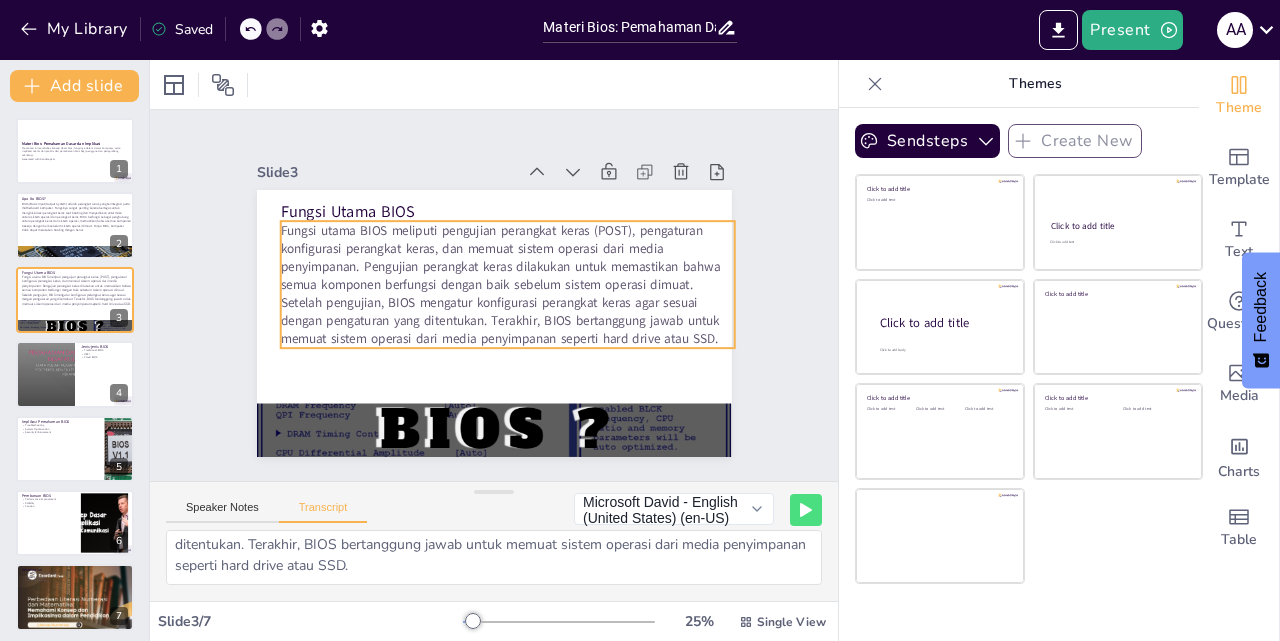 click on "Fungsi utama BIOS meliputi pengujian perangkat keras (POST), pengaturan konfigurasi perangkat keras, dan memuat sistem operasi dari media penyimpanan. Pengujian perangkat keras dilakukan untuk memastikan bahwa semua komponen berfungsi dengan baik sebelum sistem operasi dimuat. Setelah pengujian, BIOS mengatur konfigurasi perangkat keras agar sesuai dengan pengaturan yang ditentukan. Terakhir, BIOS bertanggung jawab untuk memuat sistem operasi dari media penyimpanan seperti hard drive atau SSD." at bounding box center (497, 302) 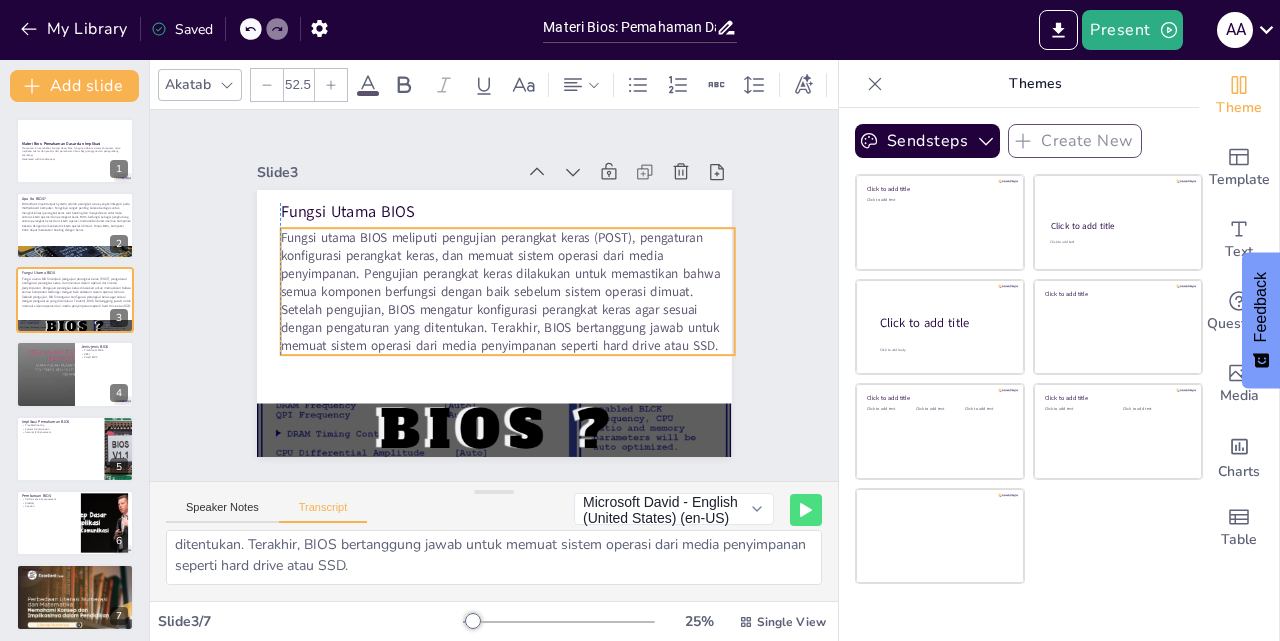 click on "Fungsi utama BIOS meliputi pengujian perangkat keras (POST), pengaturan konfigurasi perangkat keras, dan memuat sistem operasi dari media penyimpanan. Pengujian perangkat keras dilakukan untuk memastikan bahwa semua komponen berfungsi dengan baik sebelum sistem operasi dimuat. Setelah pengujian, BIOS mengatur konfigurasi perangkat keras agar sesuai dengan pengaturan yang ditentukan. Terakhir, BIOS bertanggung jawab untuk memuat sistem operasi dari media penyimpanan seperti hard drive atau SSD." at bounding box center (494, 295) 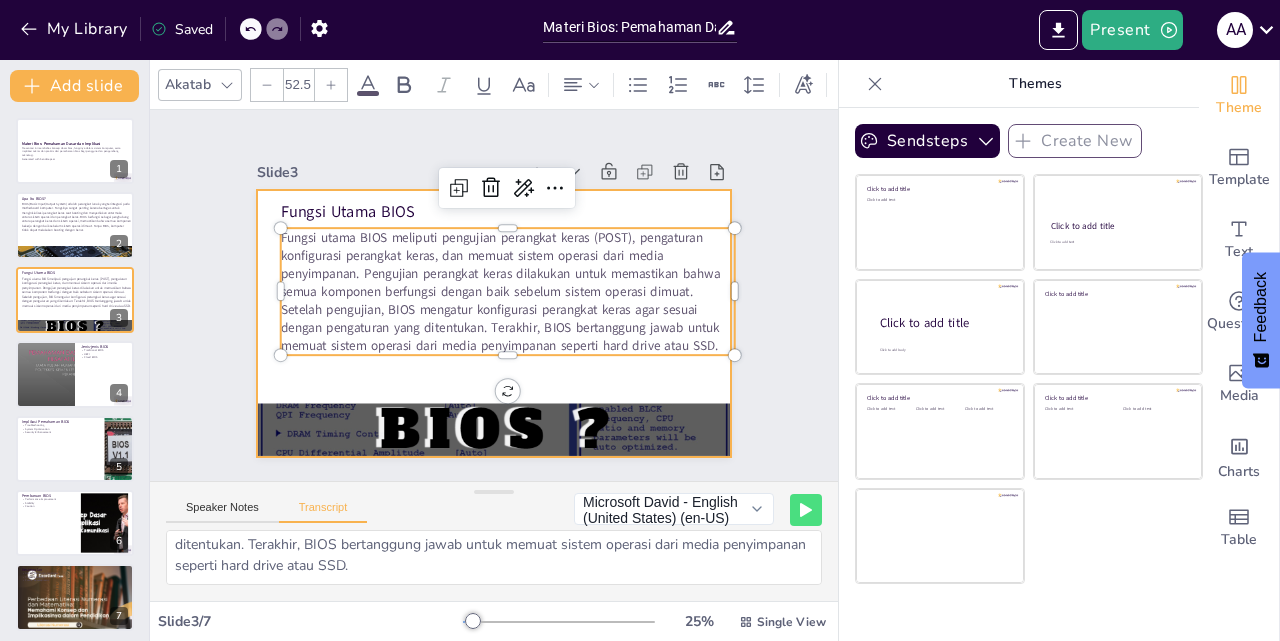 click at bounding box center [467, 290] 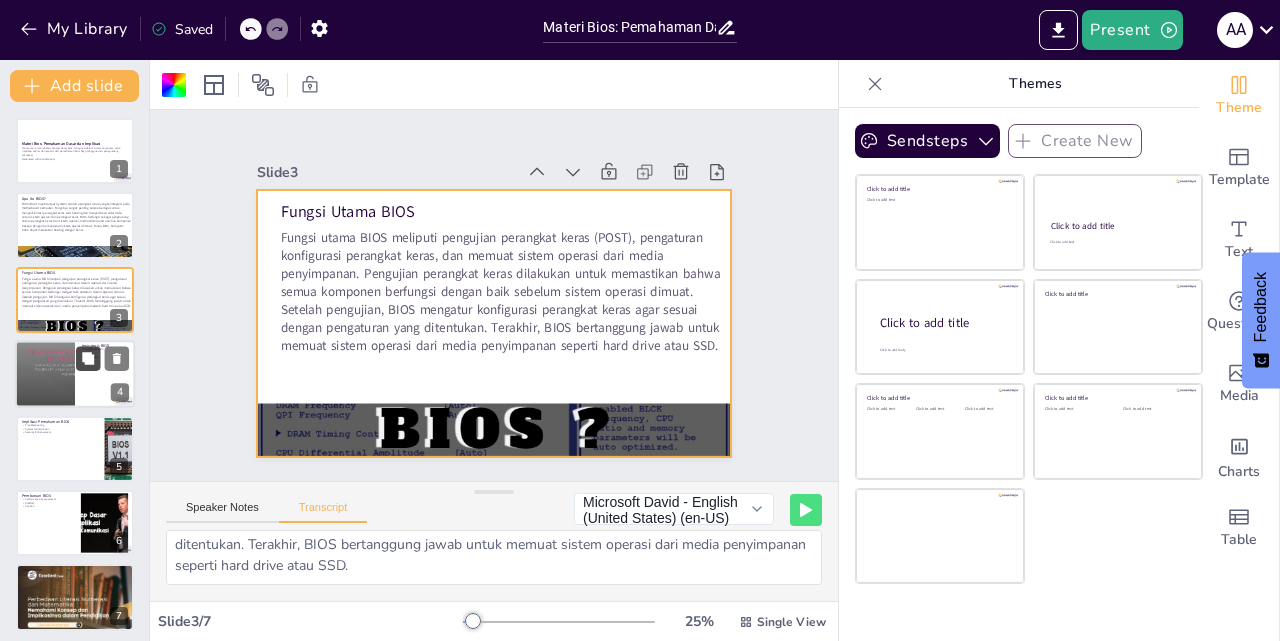 click 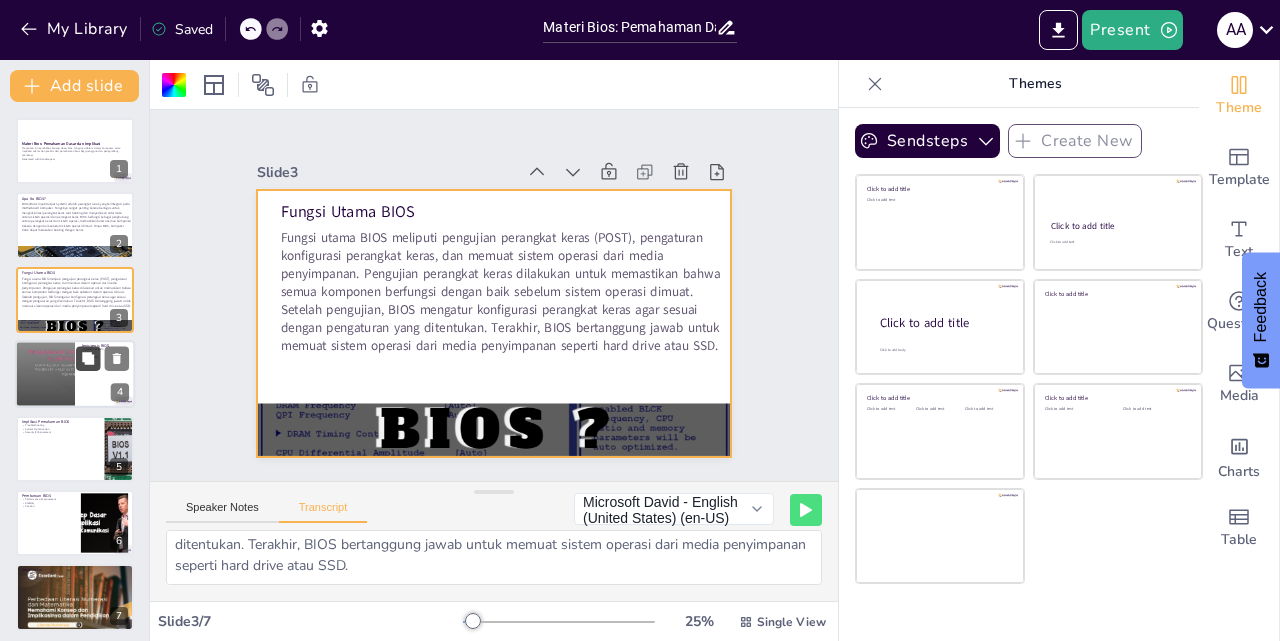 type on "Ada beberapa jenis BIOS, termasuk BIOS tradisional, UEFI (Unified Extensible Firmware Interface), dan BIOS berbasis cloud. BIOS tradisional adalah jenis yang paling umum digunakan pada komputer lama, sementara UEFI menawarkan fitur yang lebih modern seperti dukungan untuk booting dari disk lebih besar dan antarmuka grafis yang lebih baik. BIOS berbasis cloud adalah inovasi terbaru yang memungkinkan pembaruan dan pengelolaan BIOS melalui internet. Setiap jenis BIOS memiliki kelebihan dan kekurangan tersendiri yang perlu dipertimbangkan oleh pengguna." 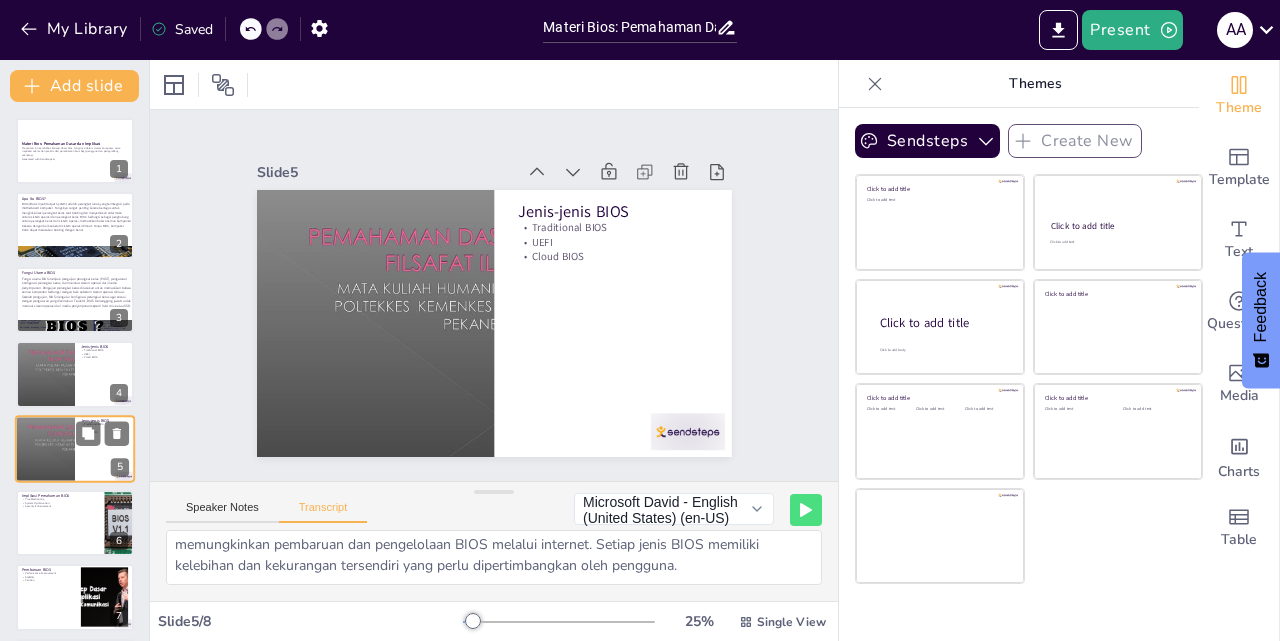 scroll, scrollTop: 77, scrollLeft: 0, axis: vertical 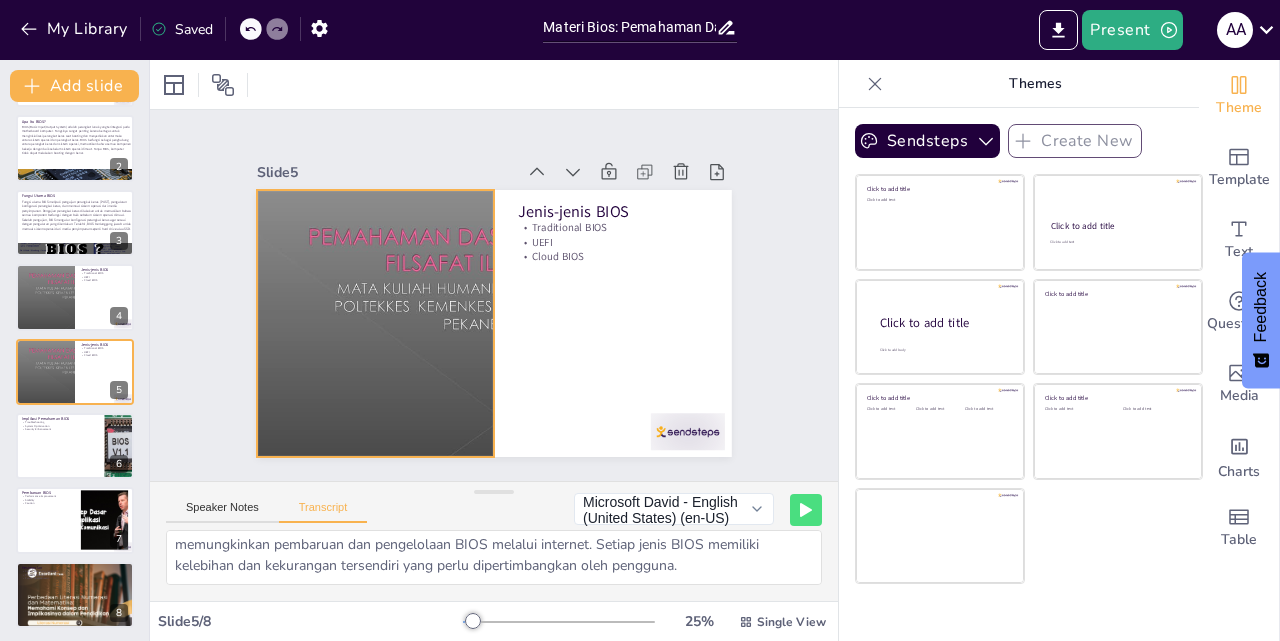 click at bounding box center [401, 216] 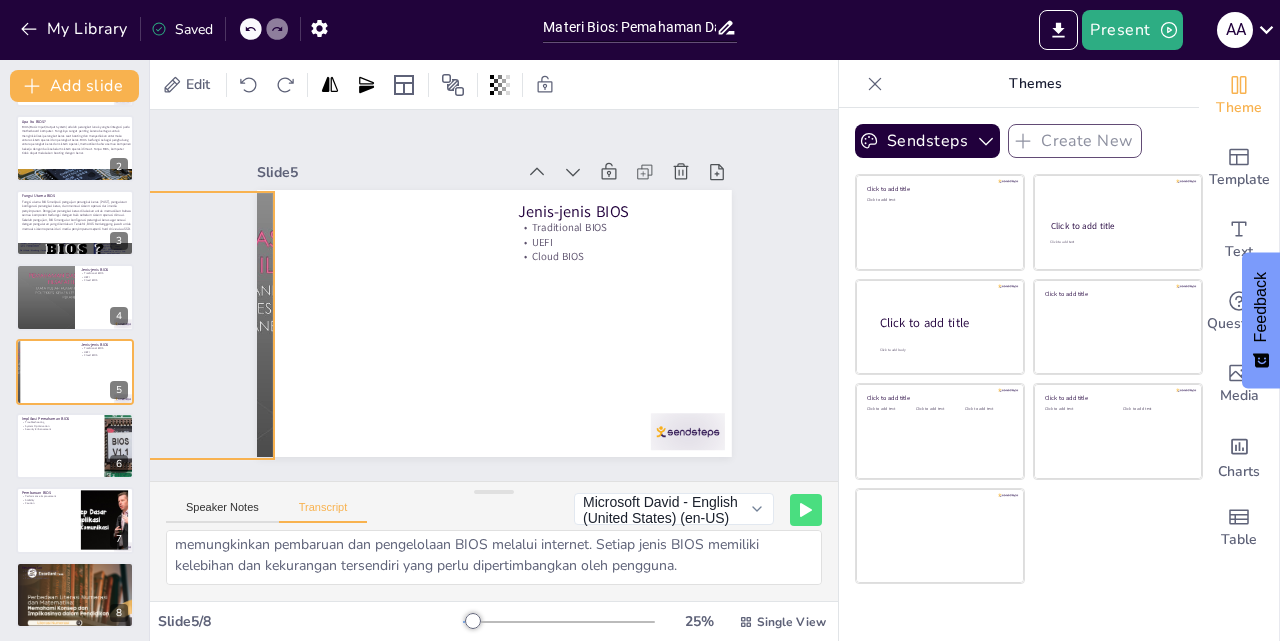 drag, startPoint x: 477, startPoint y: 311, endPoint x: 257, endPoint y: 313, distance: 220.0091 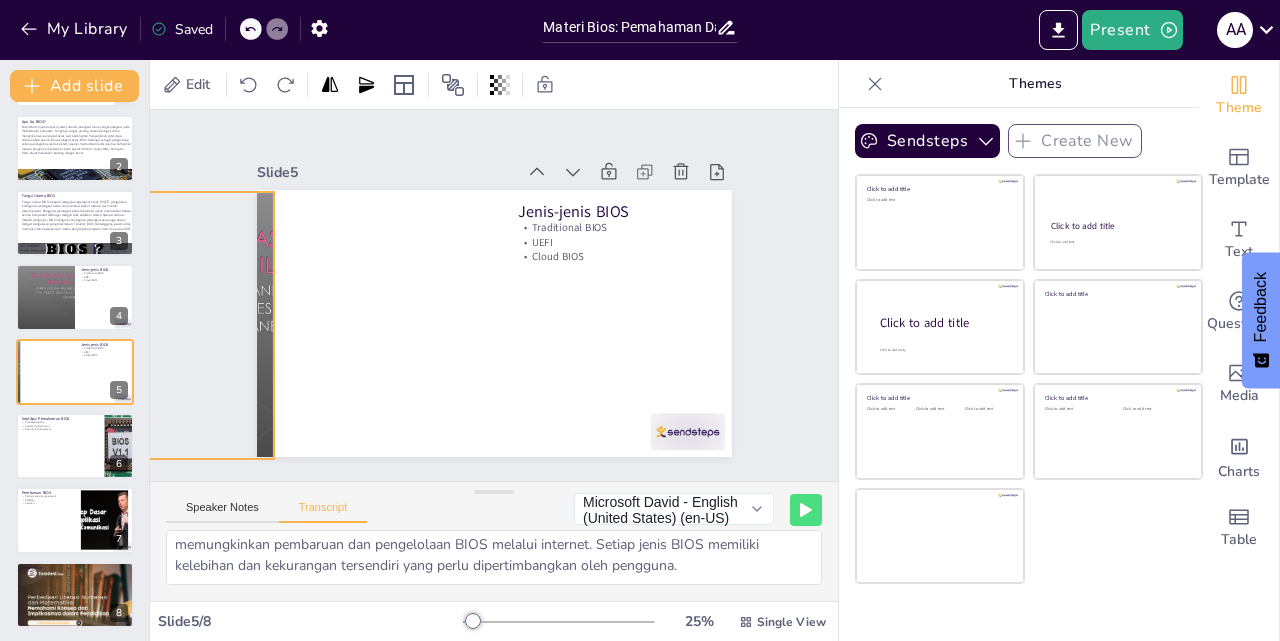 click at bounding box center (593, 621) 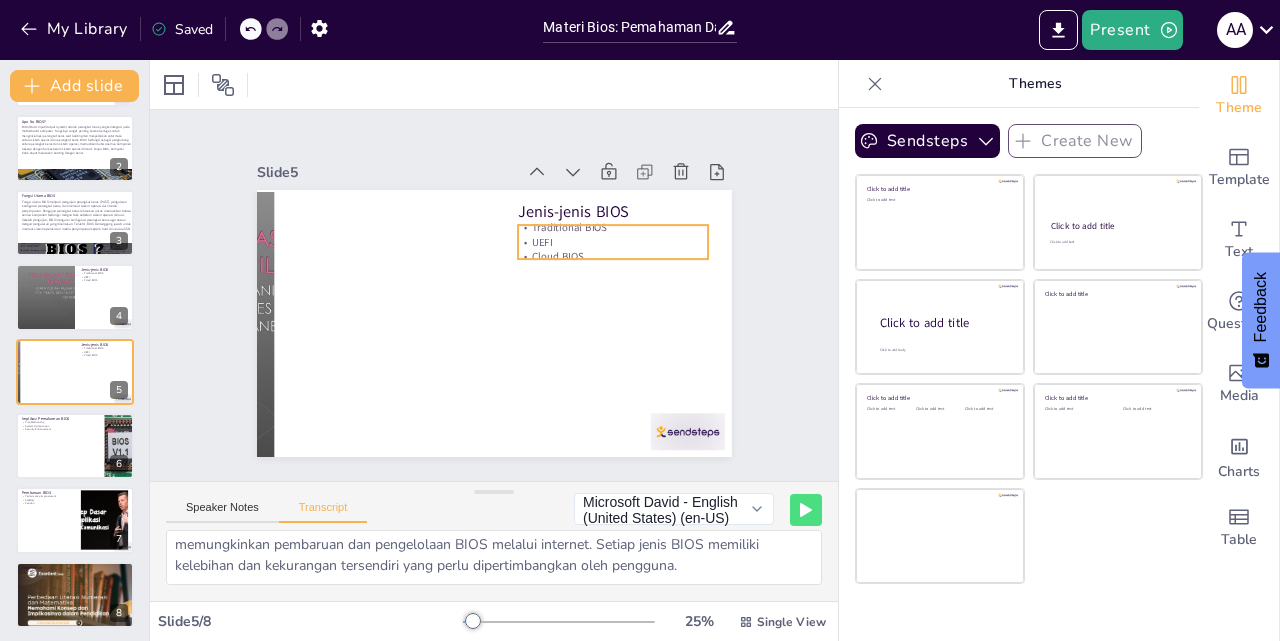 click on "UEFI" at bounding box center [546, 176] 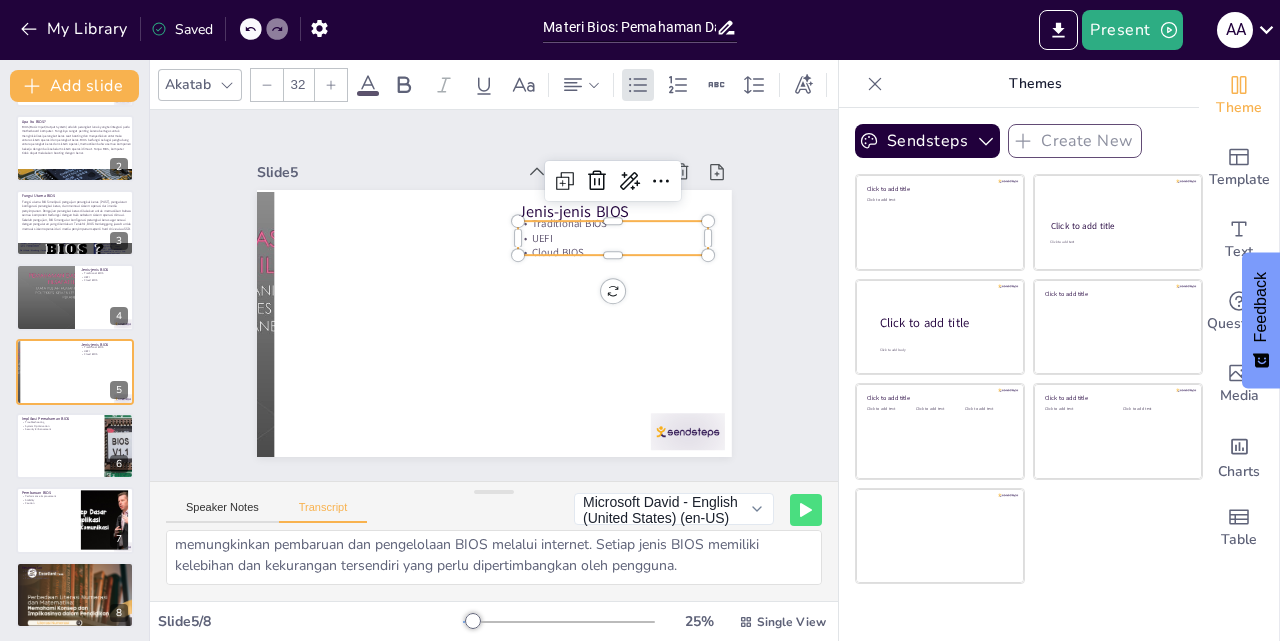 scroll, scrollTop: 0, scrollLeft: 0, axis: both 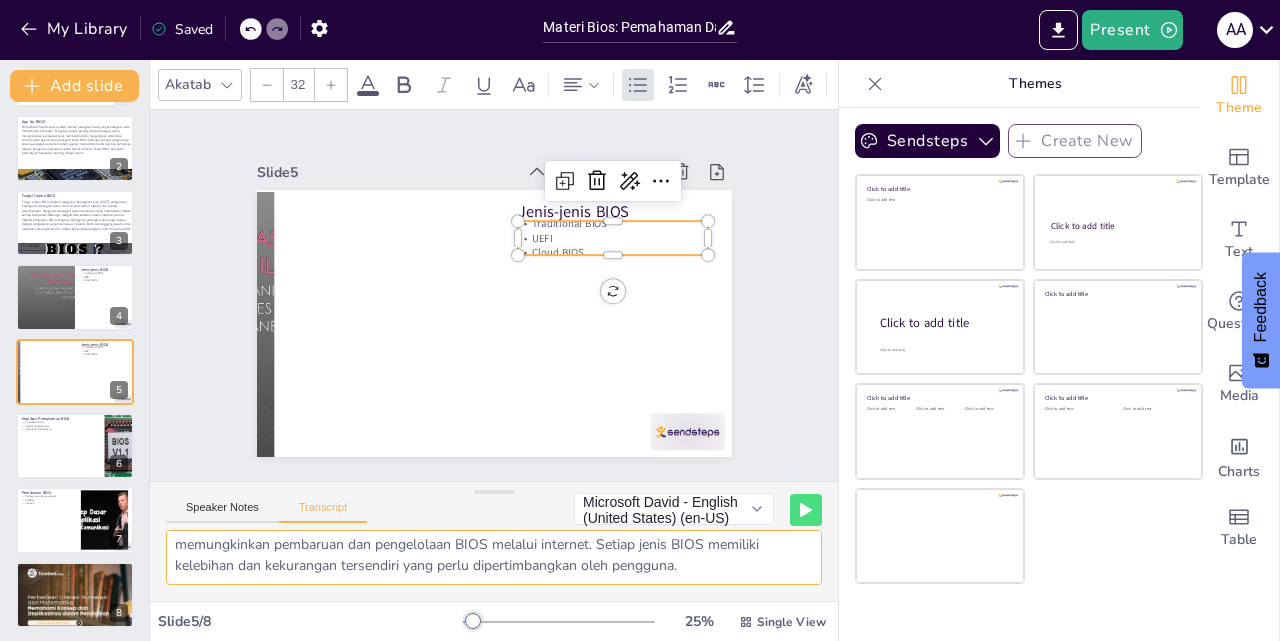 drag, startPoint x: 175, startPoint y: 552, endPoint x: 553, endPoint y: 601, distance: 381.1627 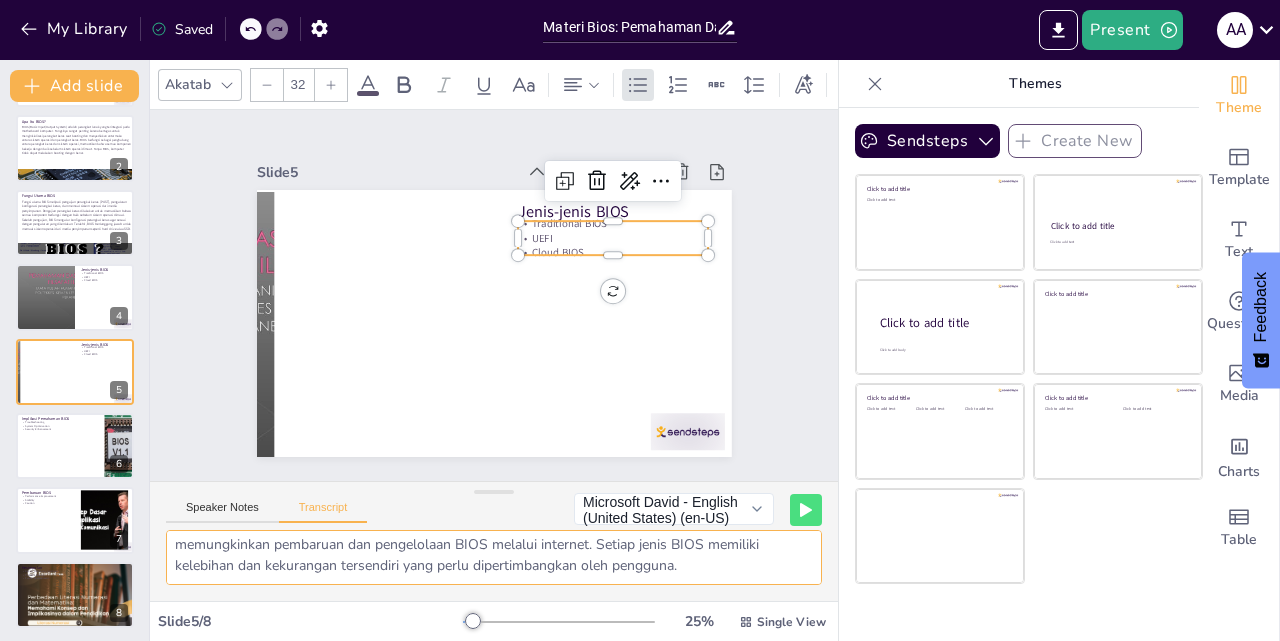 click on "Akatab 32 Slide  1 Materi Bios: Pemahaman Dasar dan Implikasi Presentasi ini membahas konsep dasar bios, fungsinya dalam sistem komputer, serta implikasi teknis dan praktis dari pemahaman bios bagi pengguna dan pengembang teknologi. Generated with Sendsteps.ai Slide  2 Apa Itu BIOS? BIOS (Basic Input/Output System) adalah perangkat lunak yang terintegrasi pada motherboard komputer. Fungsinya sangat penting karena bertugas untuk menginisialisasi perangkat keras saat booting dan menyediakan antarmuka antara sistem operasi dan perangkat keras. BIOS berfungsi sebagai penghubung antara perangkat keras dan sistem operasi, memastikan bahwa semua komponen bekerja dengan baik sebelum sistem operasi dimuat. Tanpa BIOS, komputer tidak dapat melakukan booting dengan benar. Slide  3 Fungsi Utama BIOS Slide  4 Jenis-jenis BIOS Traditional BIOS UEFI Cloud BIOS Slide  5 Jenis-jenis BIOS Traditional BIOS UEFI Cloud BIOS Slide  6 Implikasi Pemahaman BIOS Troubleshooting System Optimization Security Enhancement Slide  7 Caution" at bounding box center [494, 350] 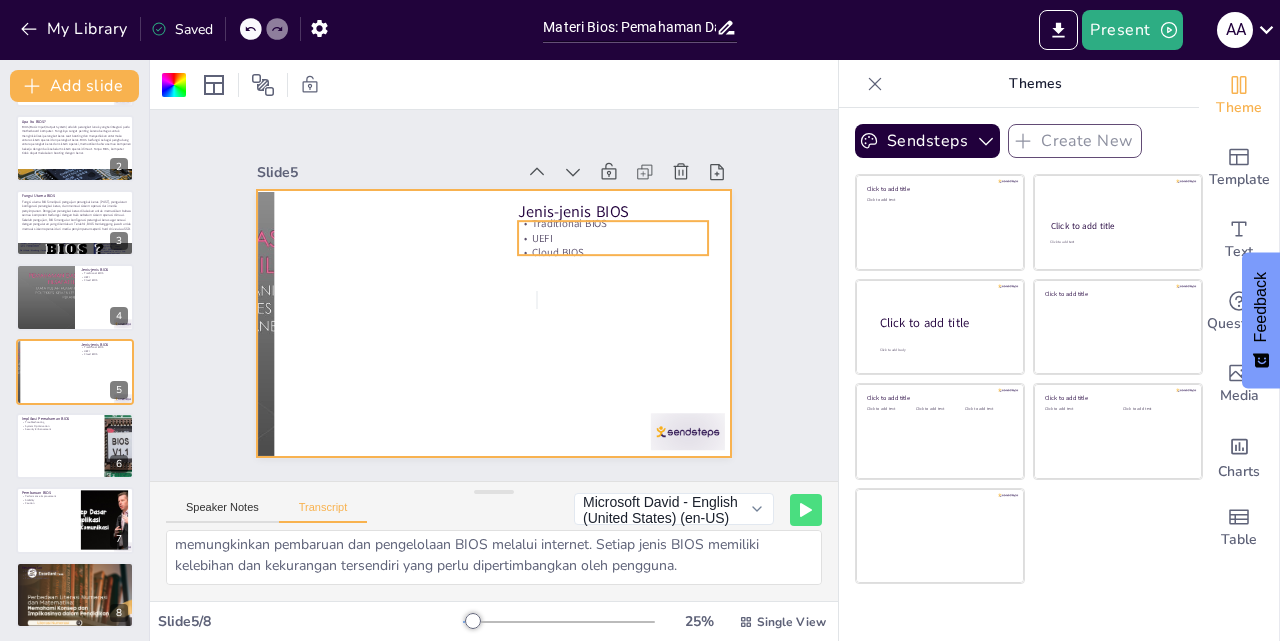 click on "Traditional BIOS UEFI Cloud BIOS" at bounding box center [625, 291] 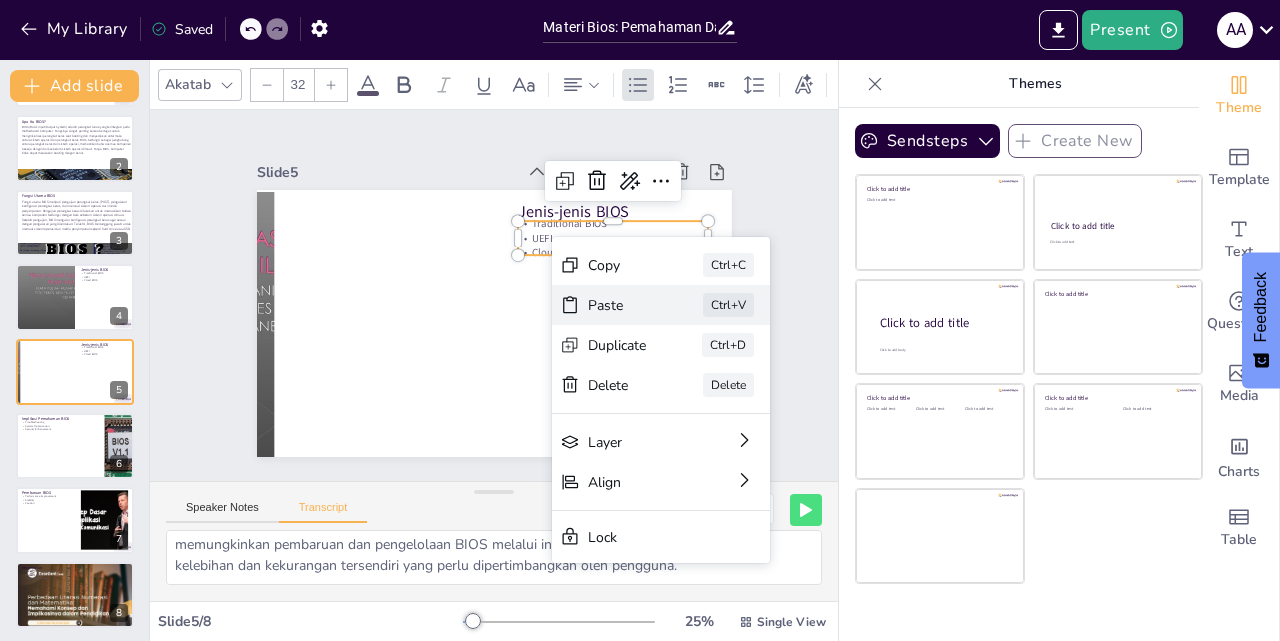 click on "Paste Ctrl+V" at bounding box center [408, 623] 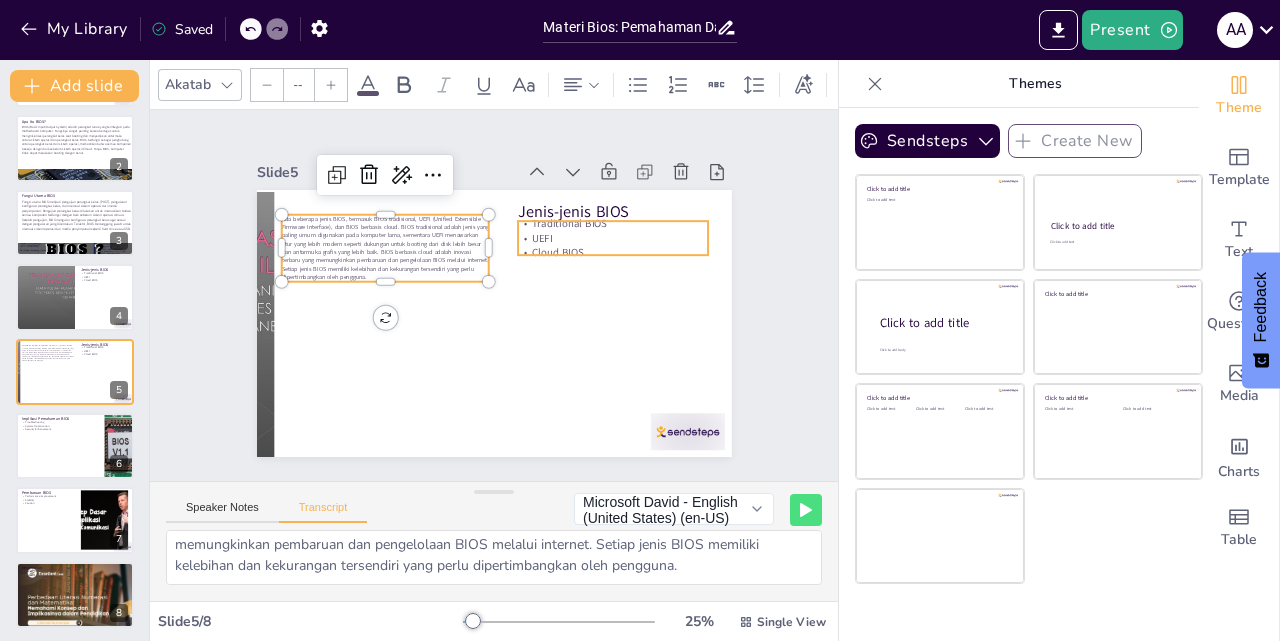 type on "32" 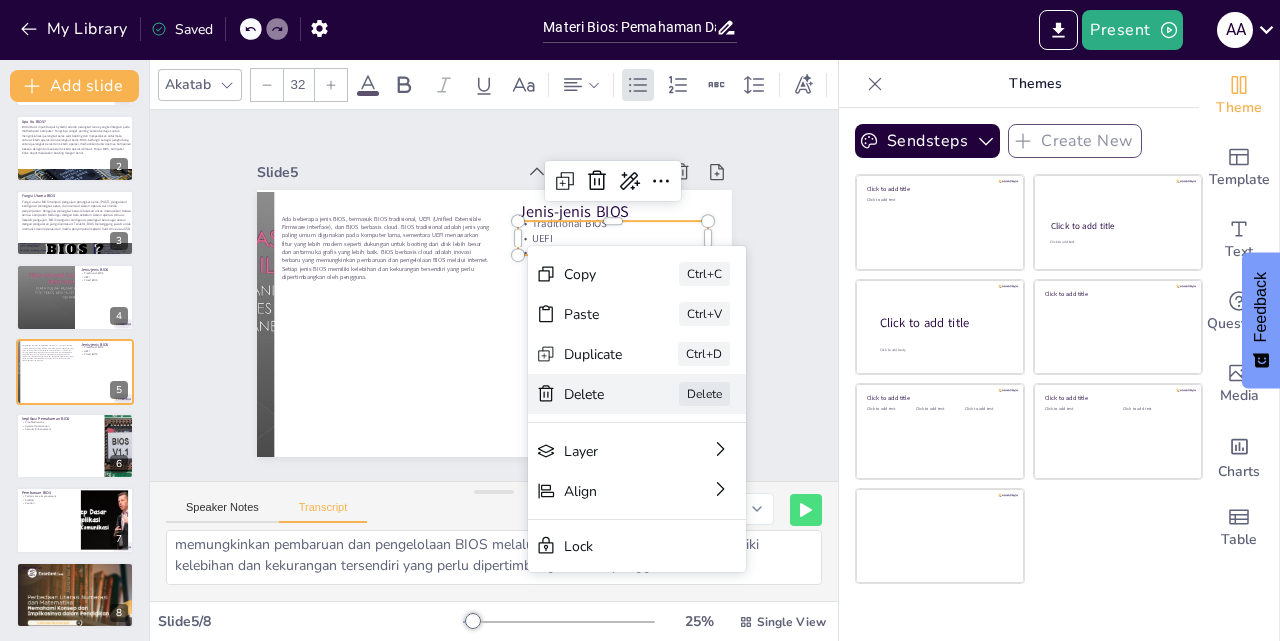 click on "Delete" at bounding box center [404, 608] 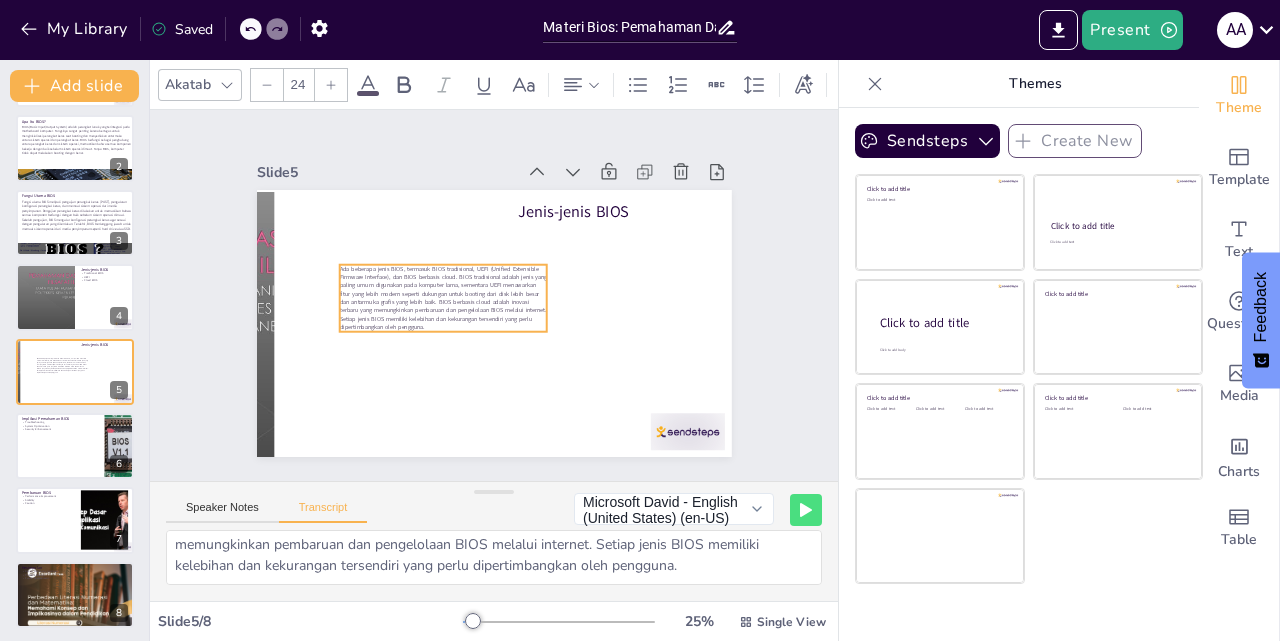 drag, startPoint x: 473, startPoint y: 236, endPoint x: 531, endPoint y: 286, distance: 76.57676 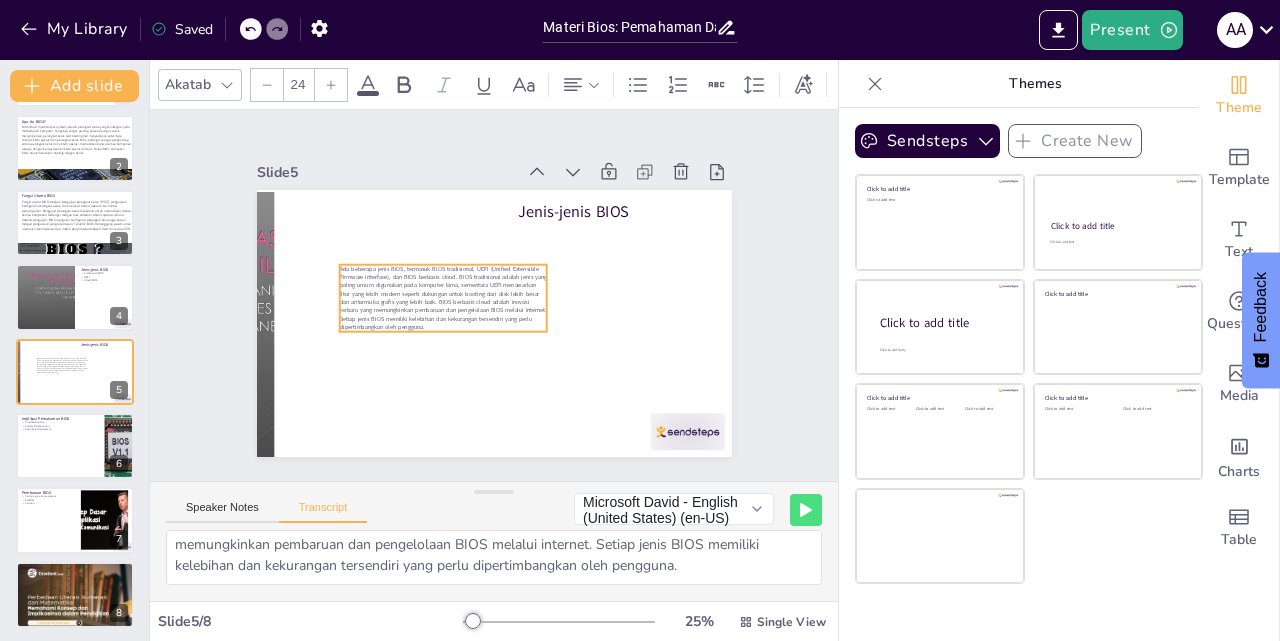 click on "Ada beberapa jenis BIOS, termasuk BIOS tradisional, UEFI (Unified Extensible Firmware Interface), dan BIOS berbasis cloud. BIOS tradisional adalah jenis yang paling umum digunakan pada komputer lama, sementara UEFI menawarkan fitur yang lebih modern seperti dukungan untuk booting dari disk lebih besar dan antarmuka grafis yang lebih baik. BIOS berbasis cloud adalah inovasi terbaru yang memungkinkan pembaruan dan pengelolaan BIOS melalui internet. Setiap jenis BIOS memiliki kelebihan dan kekurangan tersendiri yang perlu dipertimbangkan oleh pengguna." at bounding box center [536, 334] 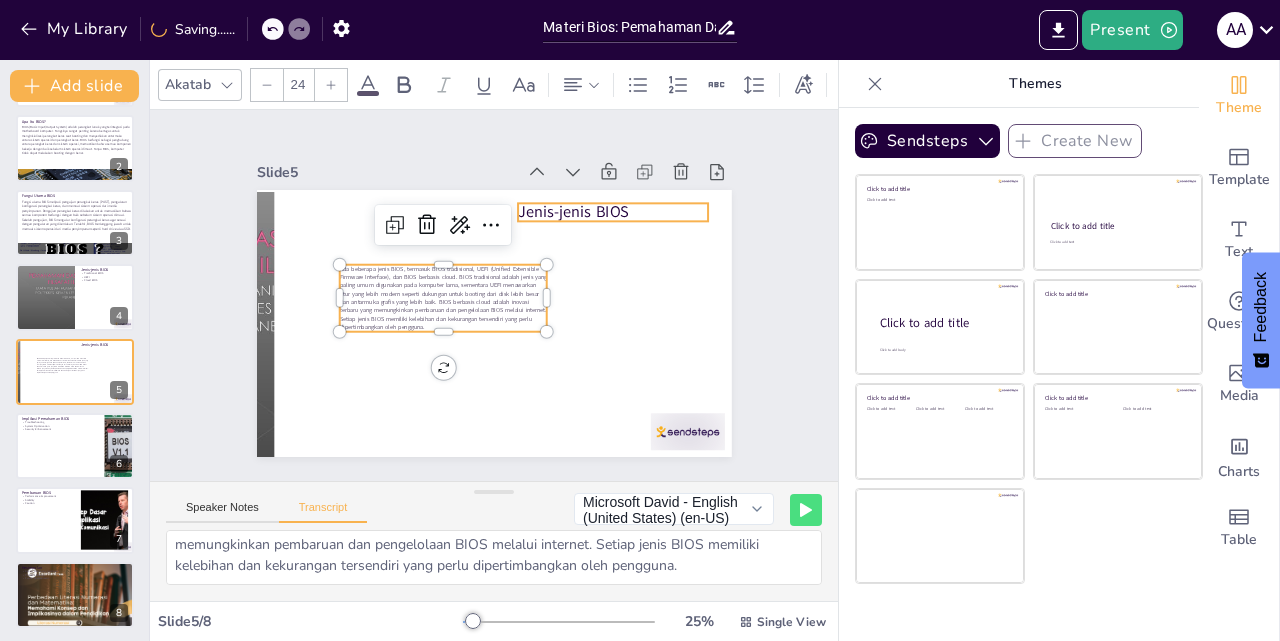 click on "Jenis-jenis BIOS" at bounding box center [613, 212] 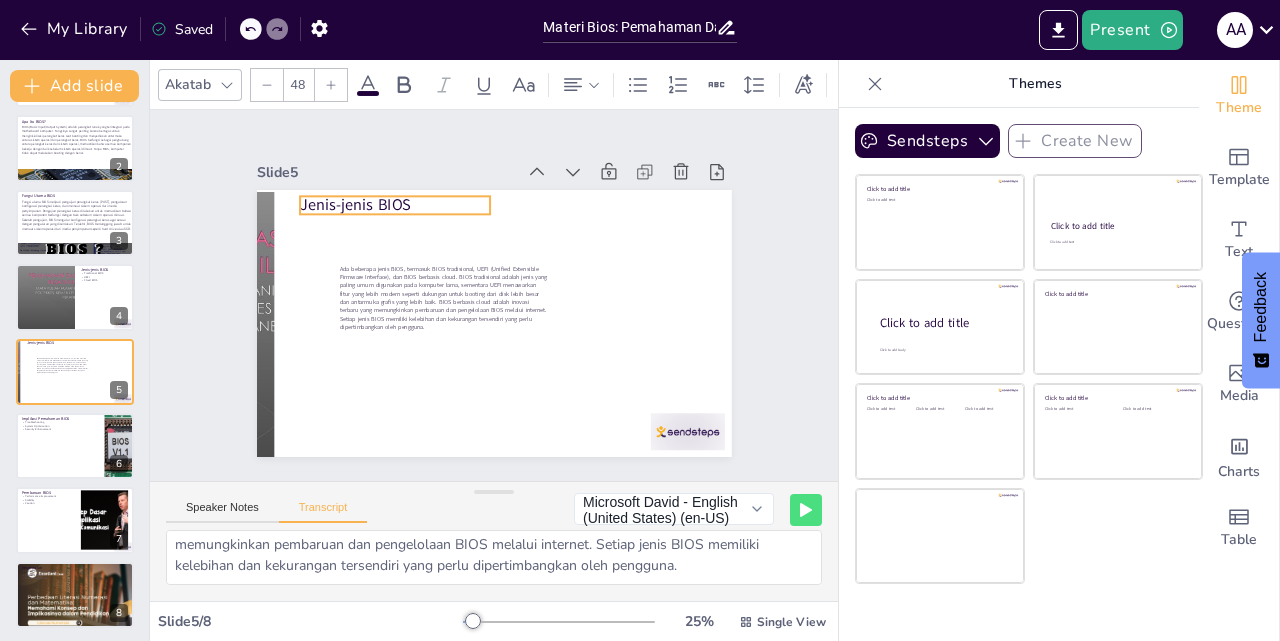 drag, startPoint x: 509, startPoint y: 202, endPoint x: 310, endPoint y: 201, distance: 199.00252 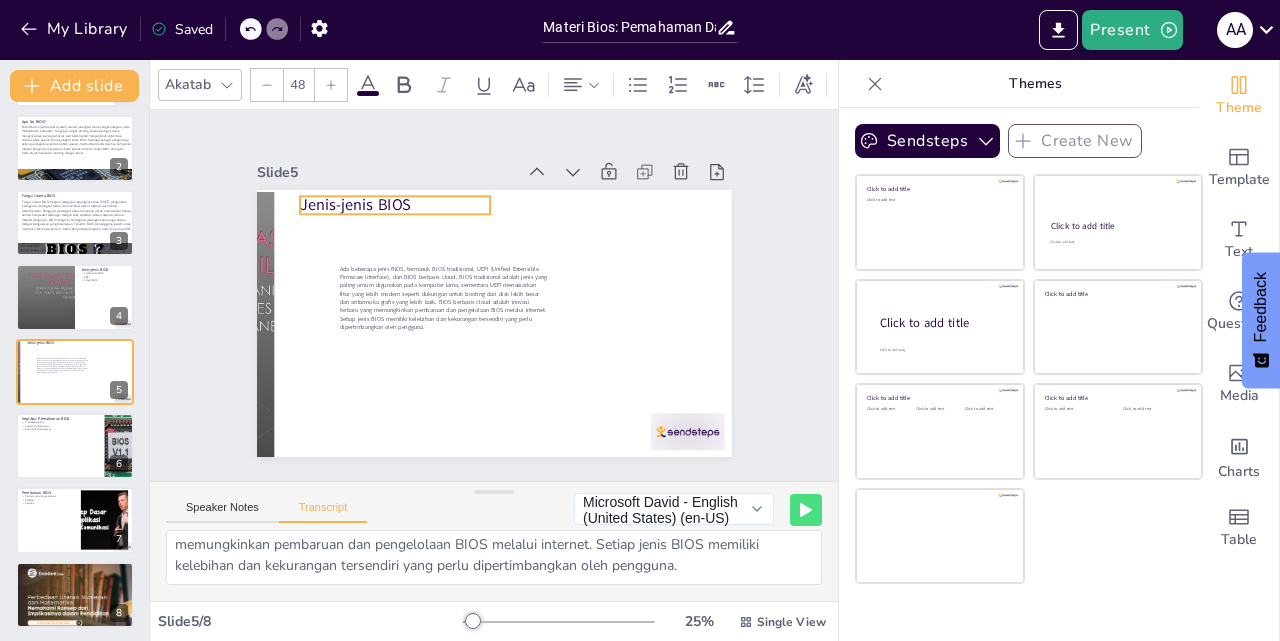 click on "Jenis-jenis BIOS" at bounding box center [549, 172] 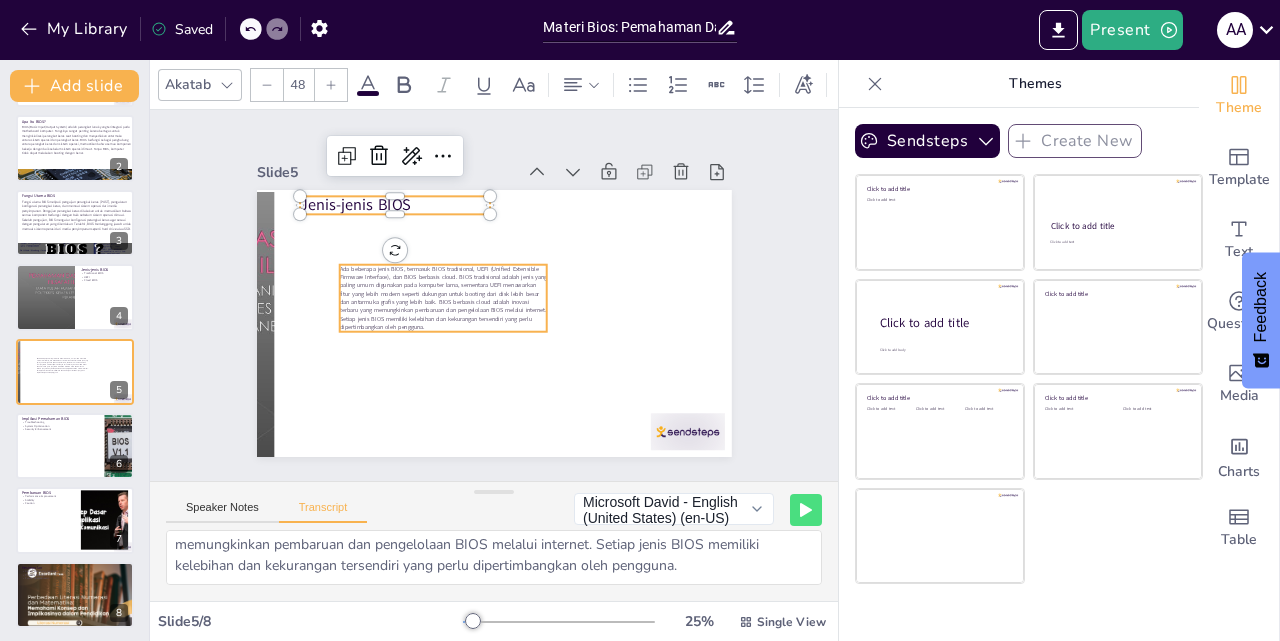 click on "Ada beberapa jenis BIOS, termasuk BIOS tradisional, UEFI (Unified Extensible Firmware Interface), dan BIOS berbasis cloud. BIOS tradisional adalah jenis yang paling umum digunakan pada komputer lama, sementara UEFI menawarkan fitur yang lebih modern seperti dukungan untuk booting dari disk lebih besar dan antarmuka grafis yang lebih baik. BIOS berbasis cloud adalah inovasi terbaru yang memungkinkan pembaruan dan pengelolaan BIOS melalui internet. Setiap jenis BIOS memiliki kelebihan dan kekurangan tersendiri yang perlu dipertimbangkan oleh pengguna." at bounding box center [464, 248] 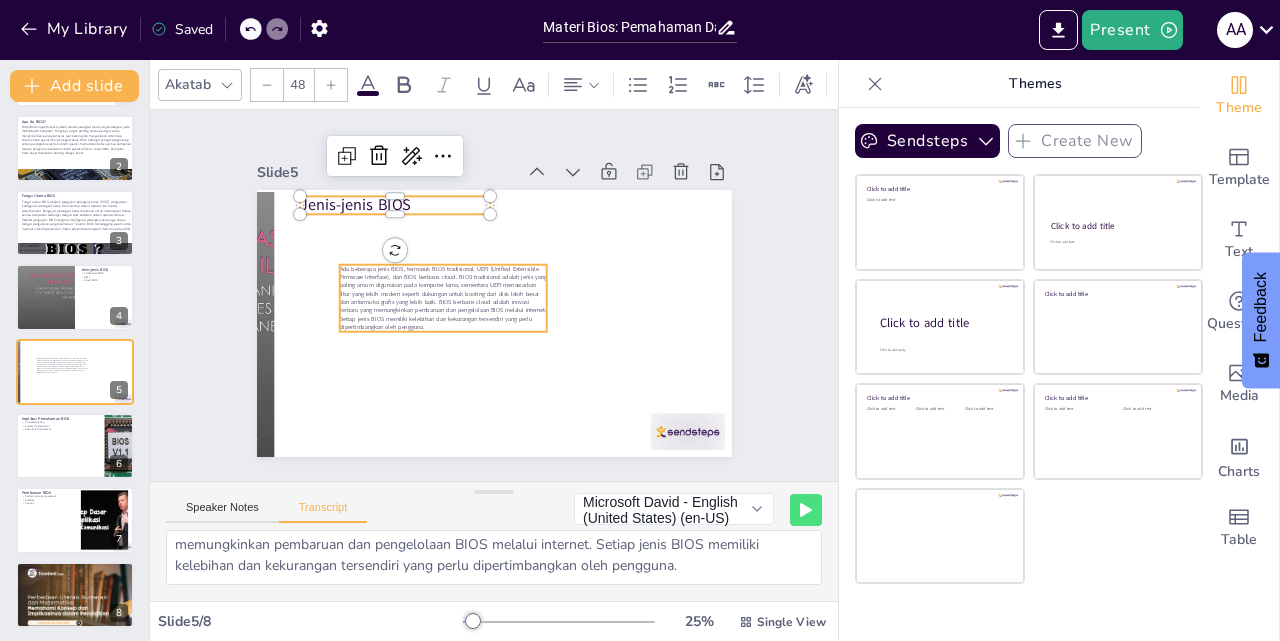type on "24" 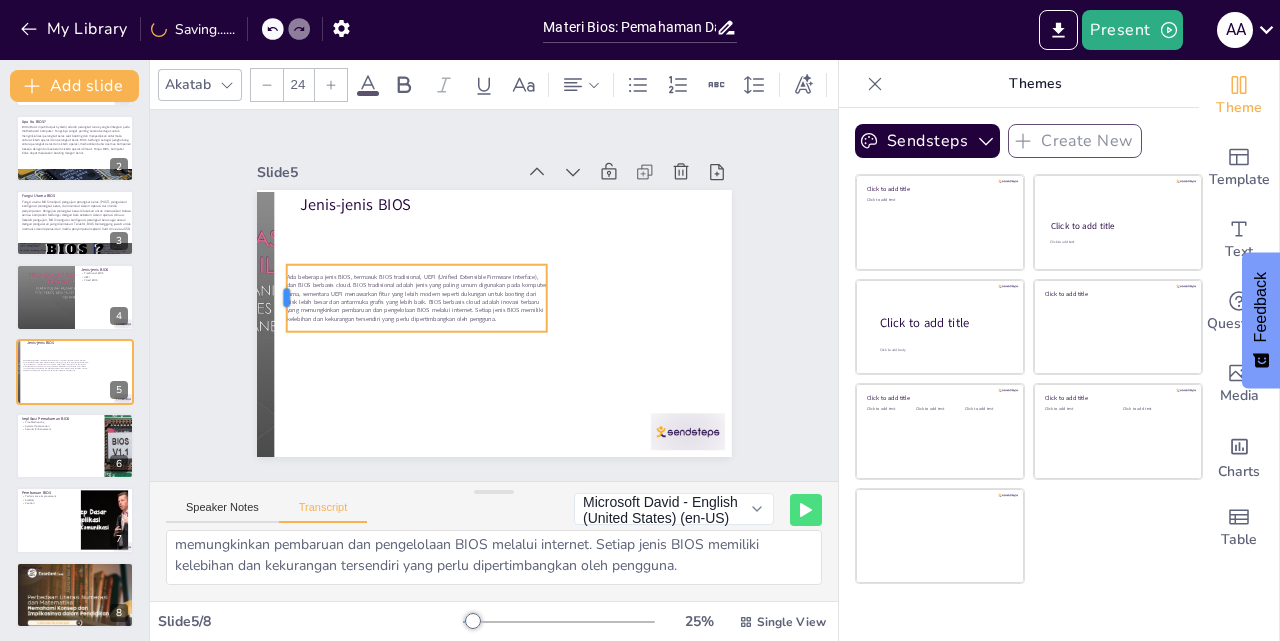 drag, startPoint x: 322, startPoint y: 293, endPoint x: 271, endPoint y: 283, distance: 51.971146 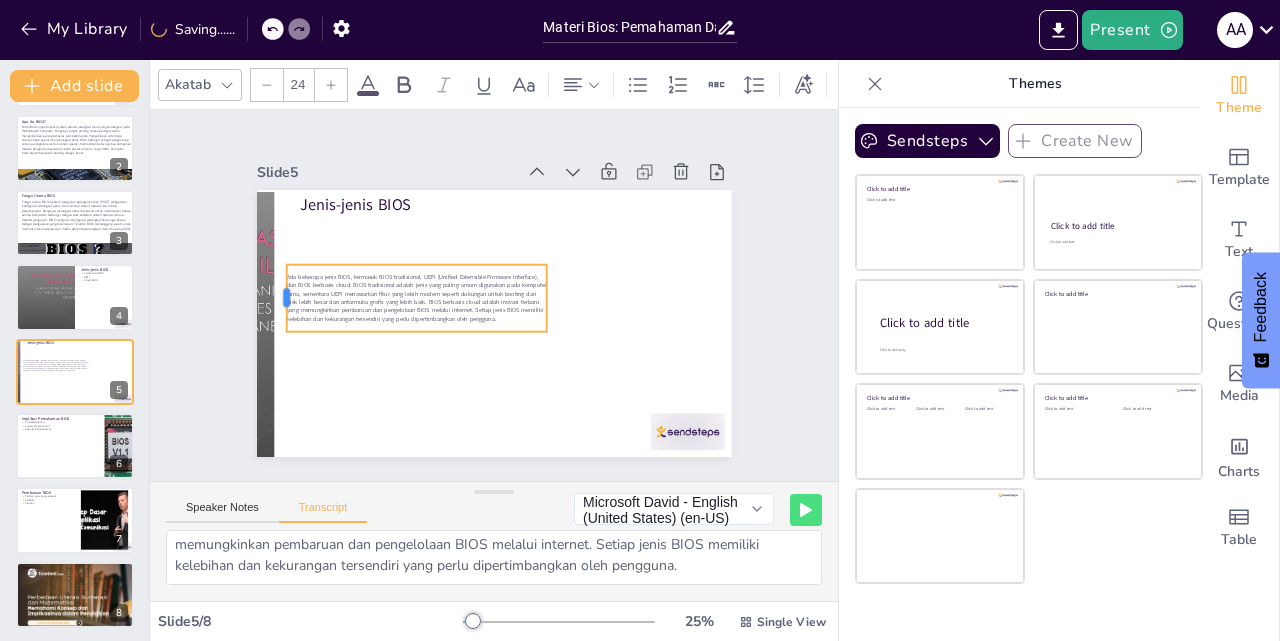 click at bounding box center [469, 81] 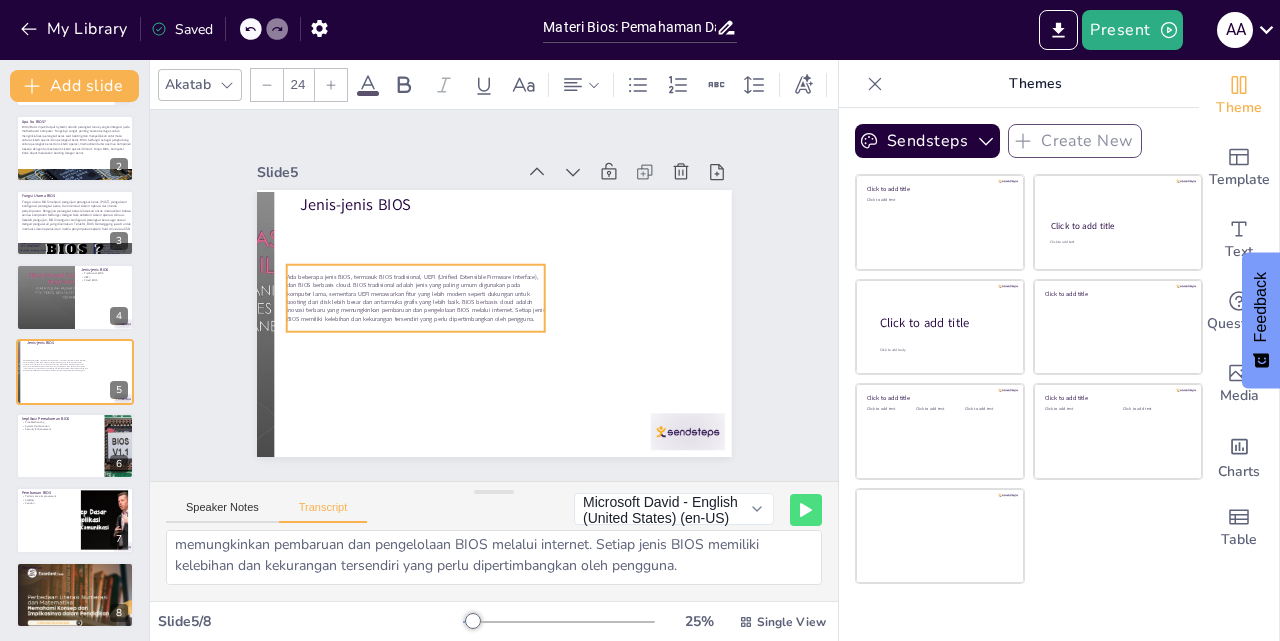 click on "Ada beberapa jenis BIOS, termasuk BIOS tradisional, UEFI (Unified Extensible Firmware Interface), dan BIOS berbasis cloud. BIOS tradisional adalah jenis yang paling umum digunakan pada komputer lama, sementara UEFI menawarkan fitur yang lebih modern seperti dukungan untuk booting dari disk lebih besar dan antarmuka grafis yang lebih baik. BIOS berbasis cloud adalah inovasi terbaru yang memungkinkan pembaruan dan pengelolaan BIOS melalui internet. Setiap jenis BIOS memiliki kelebihan dan kekurangan tersendiri yang perlu dipertimbangkan oleh pengguna." at bounding box center (551, 241) 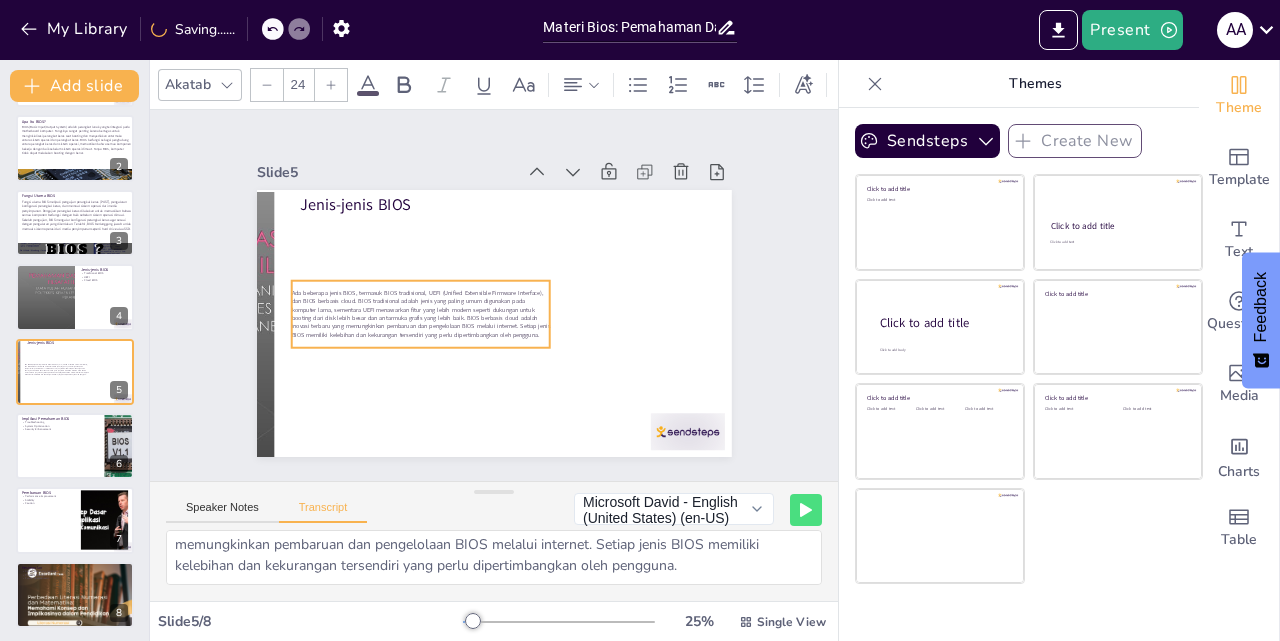 drag, startPoint x: 396, startPoint y: 317, endPoint x: 401, endPoint y: 333, distance: 16.763054 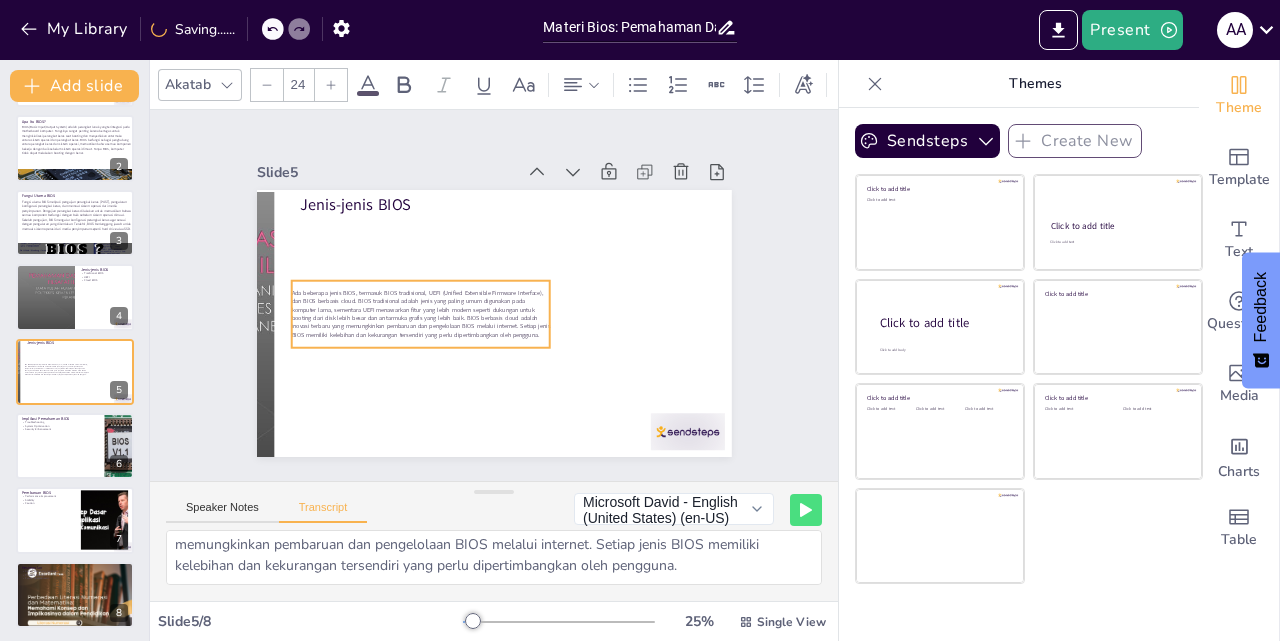 click on "Ada beberapa jenis BIOS, termasuk BIOS tradisional, UEFI (Unified Extensible Firmware Interface), dan BIOS berbasis cloud. BIOS tradisional adalah jenis yang paling umum digunakan pada komputer lama, sementara UEFI menawarkan fitur yang lebih modern seperti dukungan untuk booting dari disk lebih besar dan antarmuka grafis yang lebih baik. BIOS berbasis cloud adalah inovasi terbaru yang memungkinkan pembaruan dan pengelolaan BIOS melalui internet. Setiap jenis BIOS memiliki kelebihan dan kekurangan tersendiri yang perlu dipertimbangkan oleh pengguna." at bounding box center (491, 219) 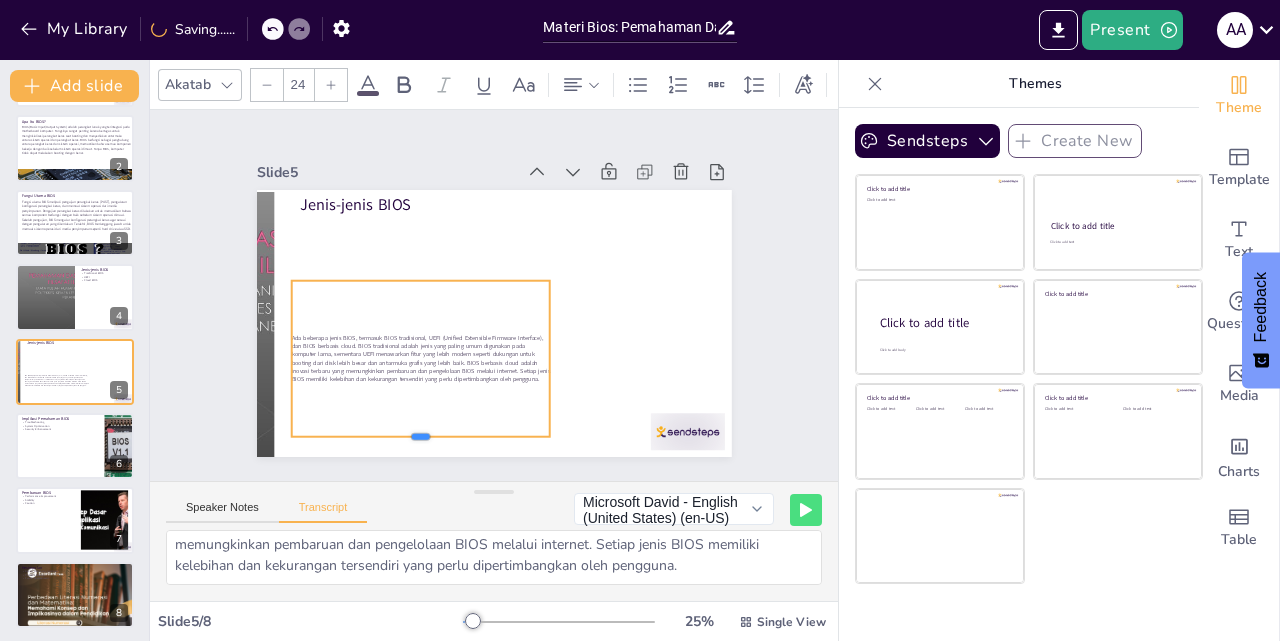 drag, startPoint x: 405, startPoint y: 342, endPoint x: 485, endPoint y: 383, distance: 89.89438 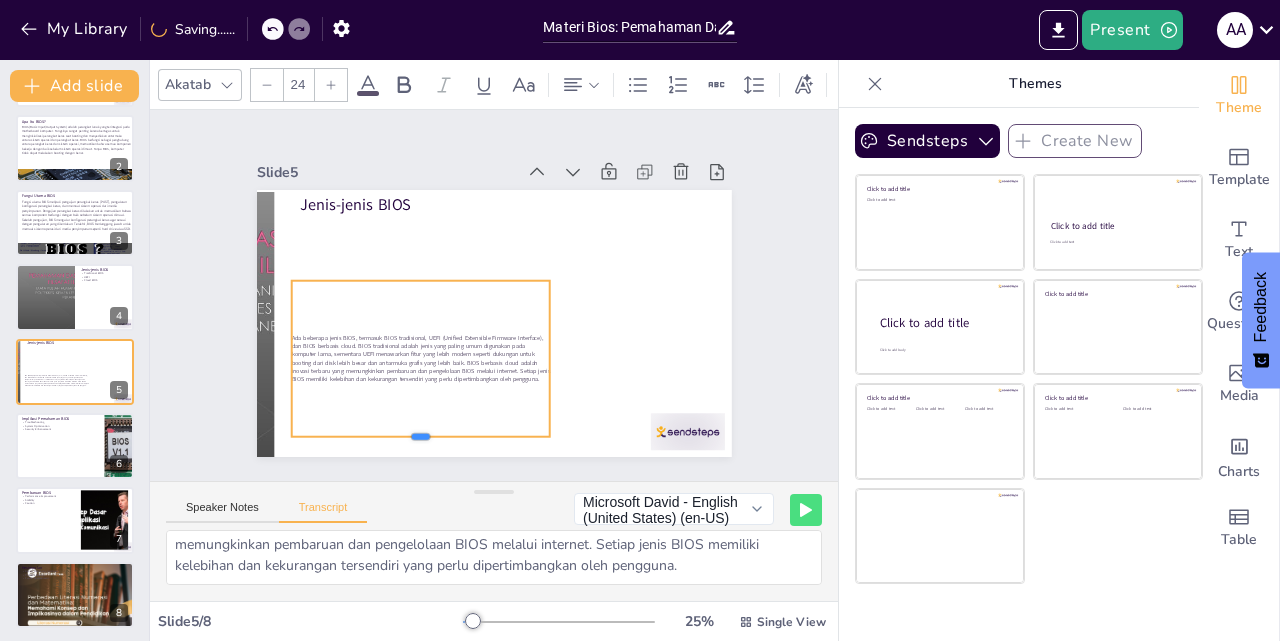 click at bounding box center [388, 168] 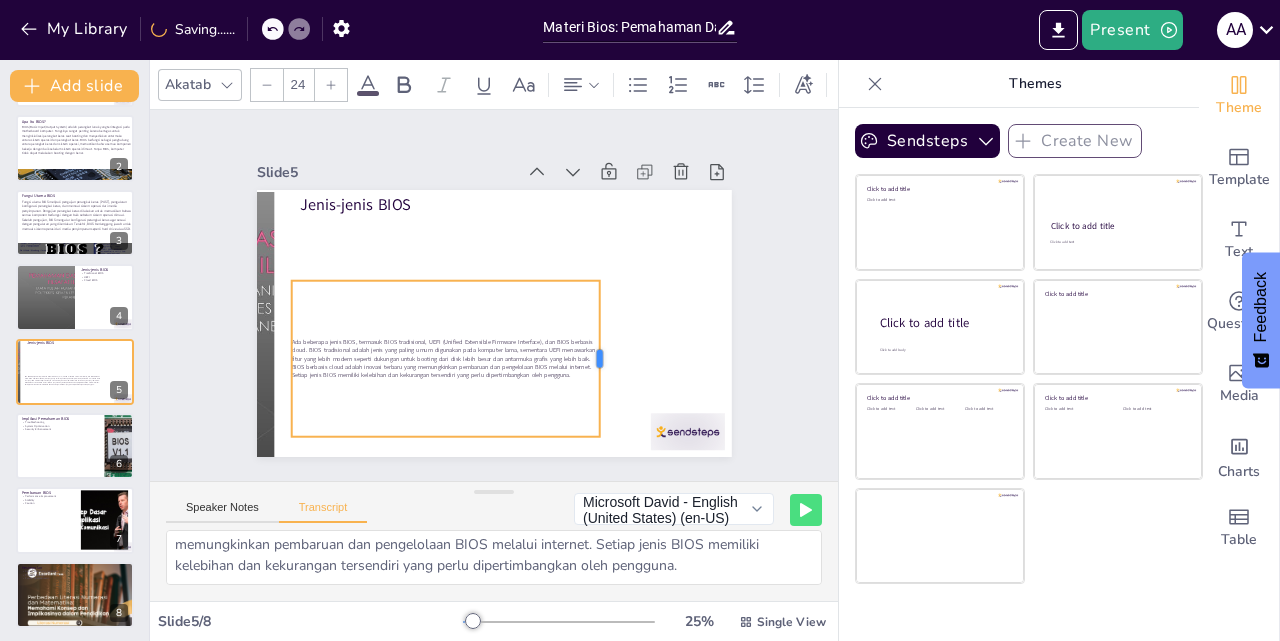 drag, startPoint x: 540, startPoint y: 350, endPoint x: 430, endPoint y: 300, distance: 120.83046 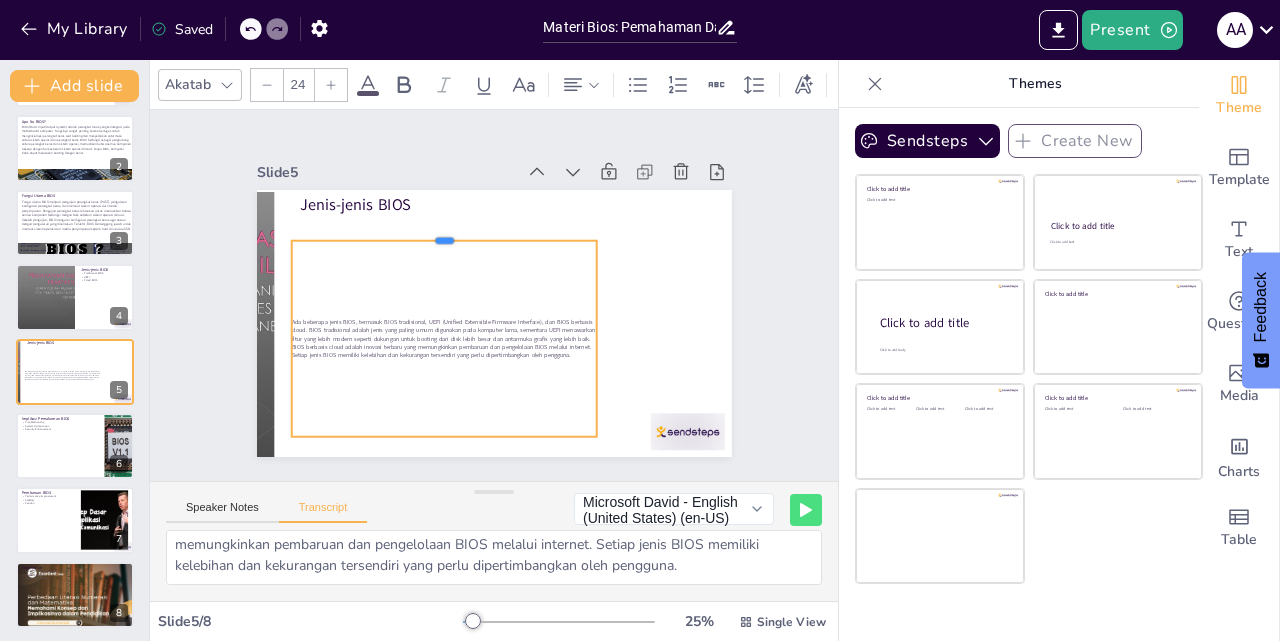 drag, startPoint x: 424, startPoint y: 271, endPoint x: 434, endPoint y: 231, distance: 41.231056 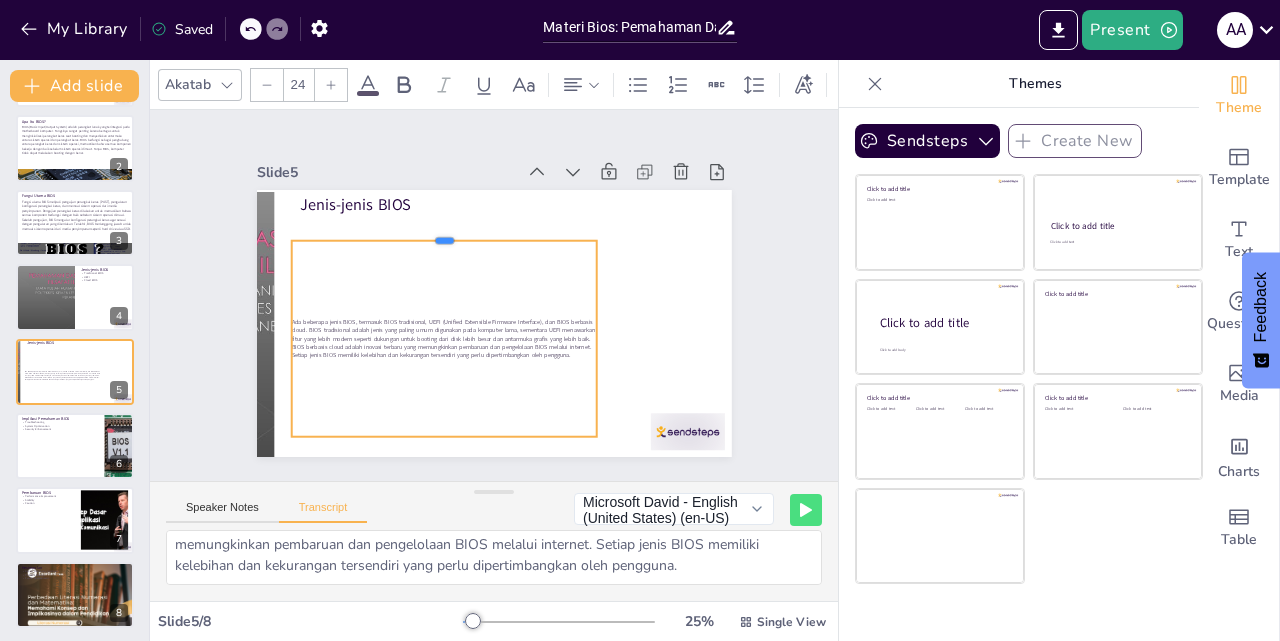 click at bounding box center [571, 276] 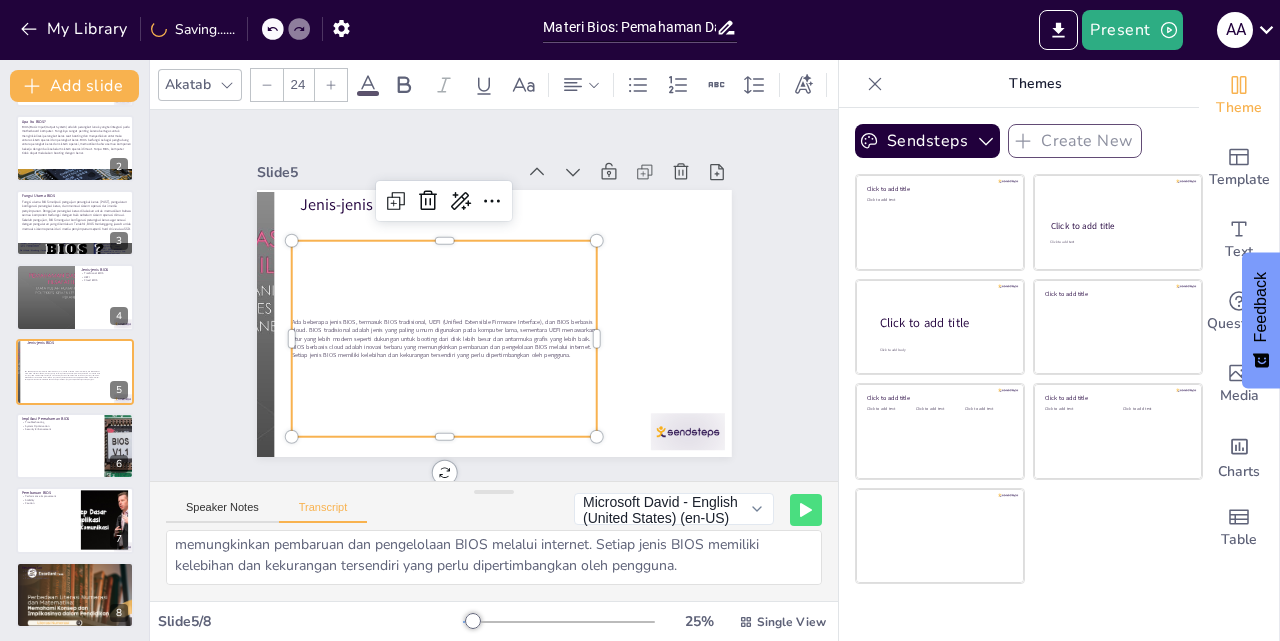 click on "Jenis-jenis BIOS Ada beberapa jenis BIOS, termasuk BIOS tradisional, UEFI (Unified Extensible Firmware Interface), dan BIOS berbasis cloud. BIOS tradisional adalah jenis yang paling umum digunakan pada komputer lama, sementara UEFI menawarkan fitur yang lebih modern seperti dukungan untuk booting dari disk lebih besar dan antarmuka grafis yang lebih baik. BIOS berbasis cloud adalah inovasi terbaru yang memungkinkan pembaruan dan pengelolaan BIOS melalui internet. Setiap jenis BIOS memiliki kelebihan dan kekurangan tersendiri yang perlu dipertimbangkan oleh pengguna." at bounding box center [467, 287] 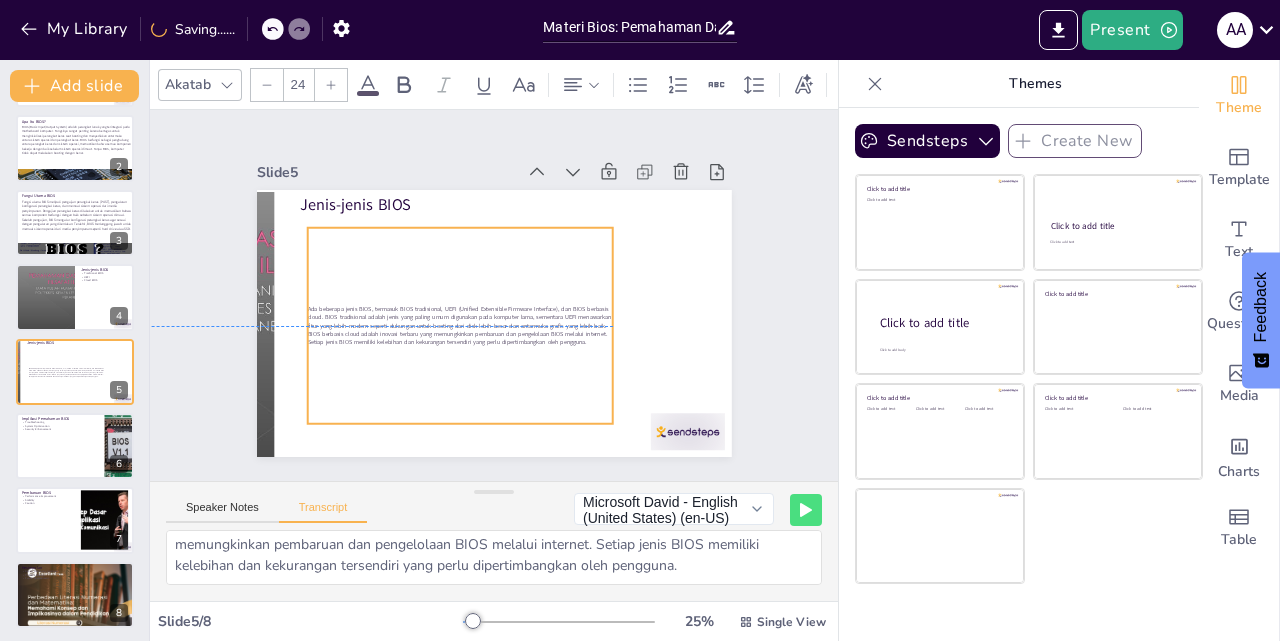 drag, startPoint x: 280, startPoint y: 309, endPoint x: 297, endPoint y: 302, distance: 18.384777 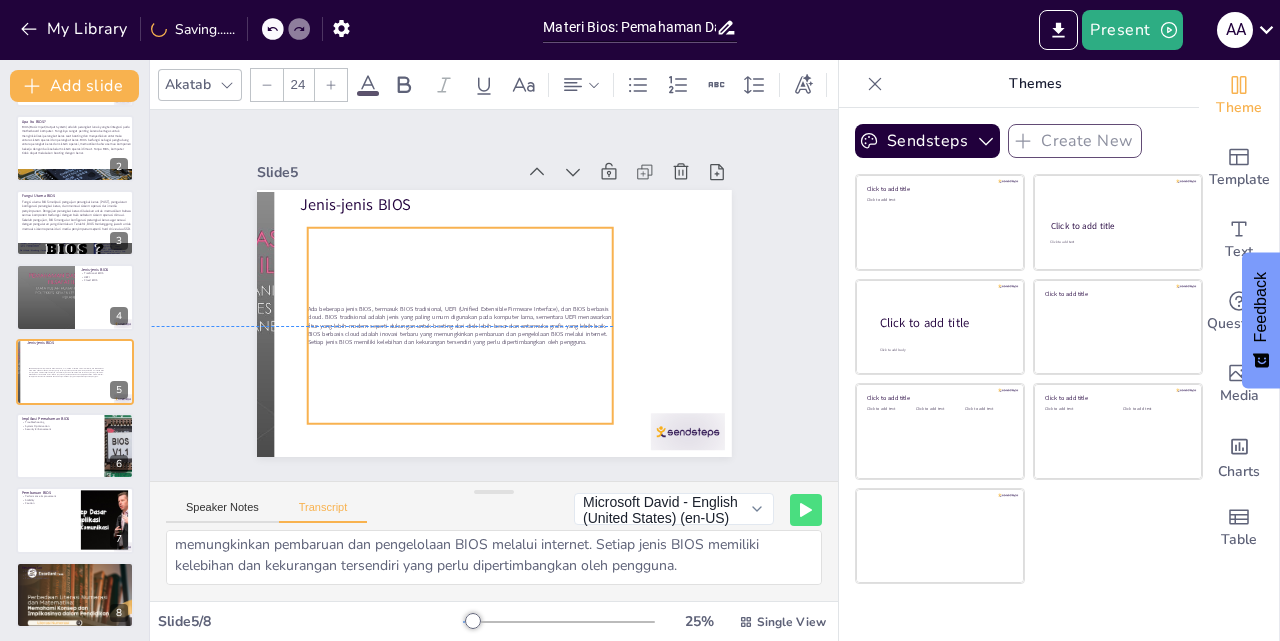 click on "Ada beberapa jenis BIOS, termasuk BIOS tradisional, UEFI (Unified Extensible Firmware Interface), dan BIOS berbasis cloud. BIOS tradisional adalah jenis yang paling umum digunakan pada komputer lama, sementara UEFI menawarkan fitur yang lebih modern seperti dukungan untuk booting dari disk lebih besar dan antarmuka grafis yang lebih baik. BIOS berbasis cloud adalah inovasi terbaru yang memungkinkan pembaruan dan pengelolaan BIOS melalui internet. Setiap jenis BIOS memiliki kelebihan dan kekurangan tersendiri yang perlu dipertimbangkan oleh pengguna." at bounding box center (470, 337) 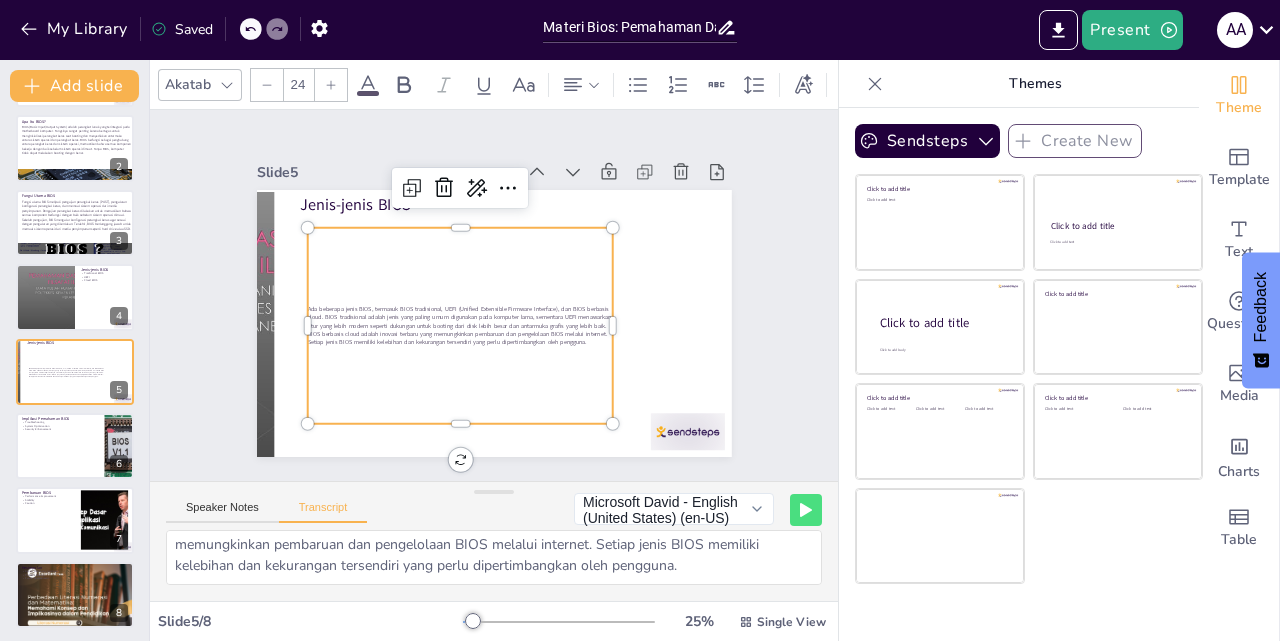 click on "Ada beberapa jenis BIOS, termasuk BIOS tradisional, UEFI (Unified Extensible Firmware Interface), dan BIOS berbasis cloud. BIOS tradisional adalah jenis yang paling umum digunakan pada komputer lama, sementara UEFI menawarkan fitur yang lebih modern seperti dukungan untuk booting dari disk lebih besar dan antarmuka grafis yang lebih baik. BIOS berbasis cloud adalah inovasi terbaru yang memungkinkan pembaruan dan pengelolaan BIOS melalui internet. Setiap jenis BIOS memiliki kelebihan dan kekurangan tersendiri yang perlu dipertimbangkan oleh pengguna." at bounding box center [479, 338] 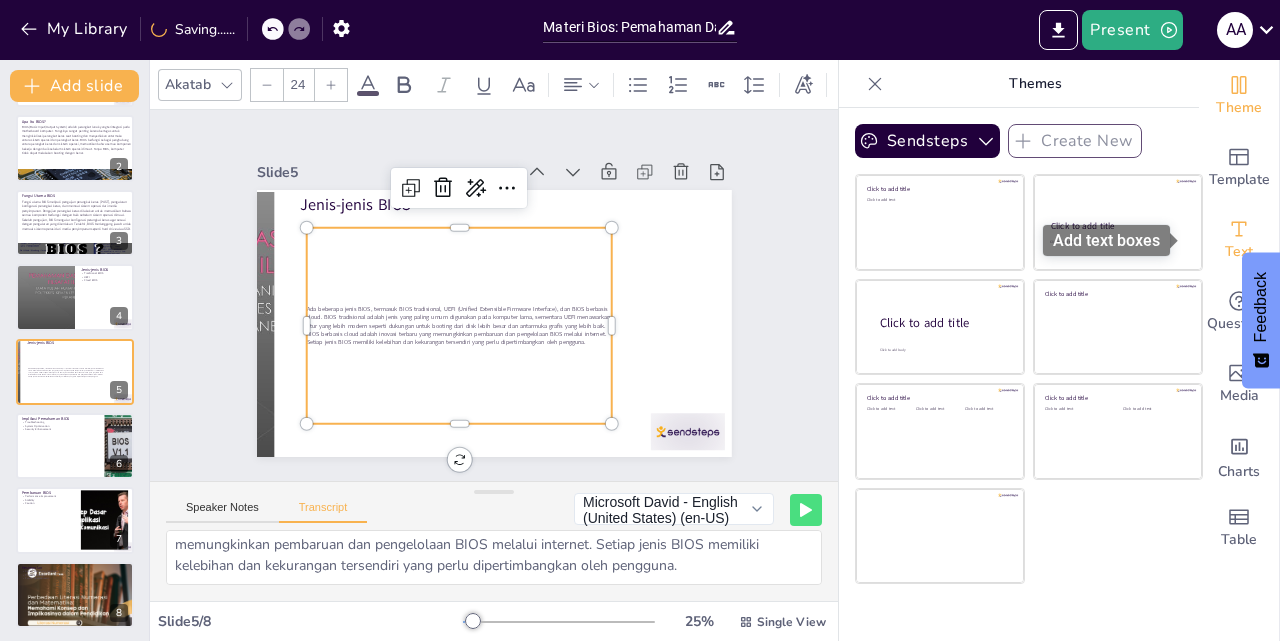 click on "Text" at bounding box center [1239, 252] 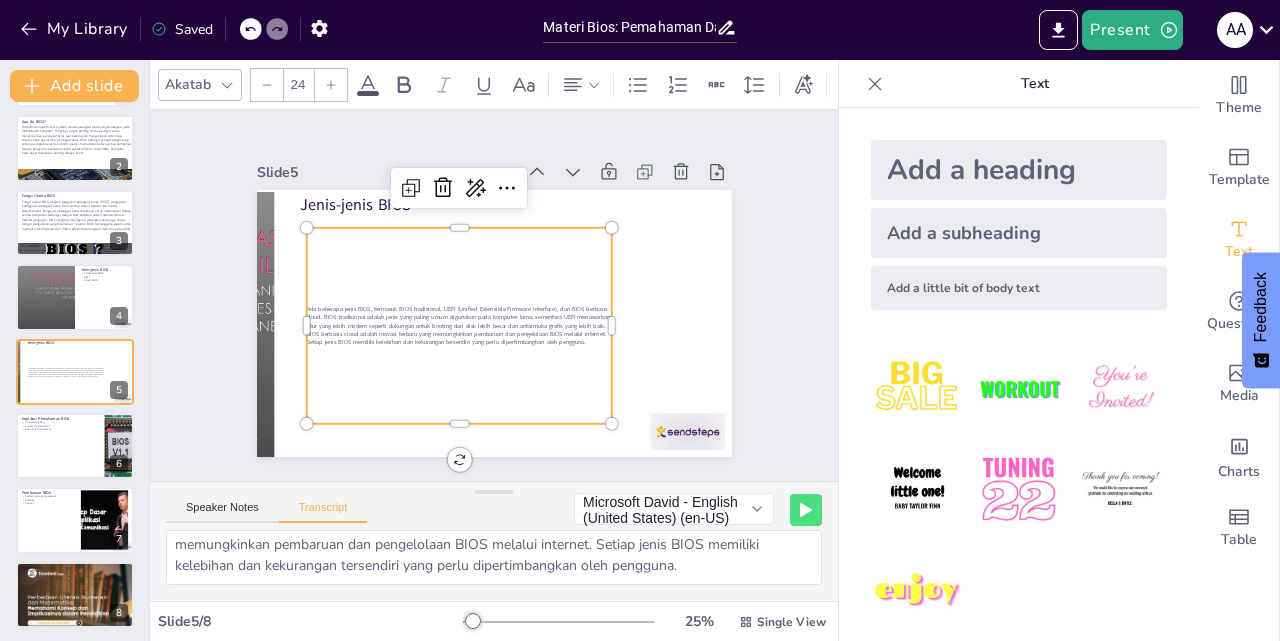 click on "Ada beberapa jenis BIOS, termasuk BIOS tradisional, UEFI (Unified Extensible Firmware Interface), dan BIOS berbasis cloud. BIOS tradisional adalah jenis yang paling umum digunakan pada komputer lama, sementara UEFI menawarkan fitur yang lebih modern seperti dukungan untuk booting dari disk lebih besar dan antarmuka grafis yang lebih baik. BIOS berbasis cloud adalah inovasi terbaru yang memungkinkan pembaruan dan pengelolaan BIOS melalui internet. Setiap jenis BIOS memiliki kelebihan dan kekurangan tersendiri yang perlu dipertimbangkan oleh pengguna." at bounding box center (469, 338) 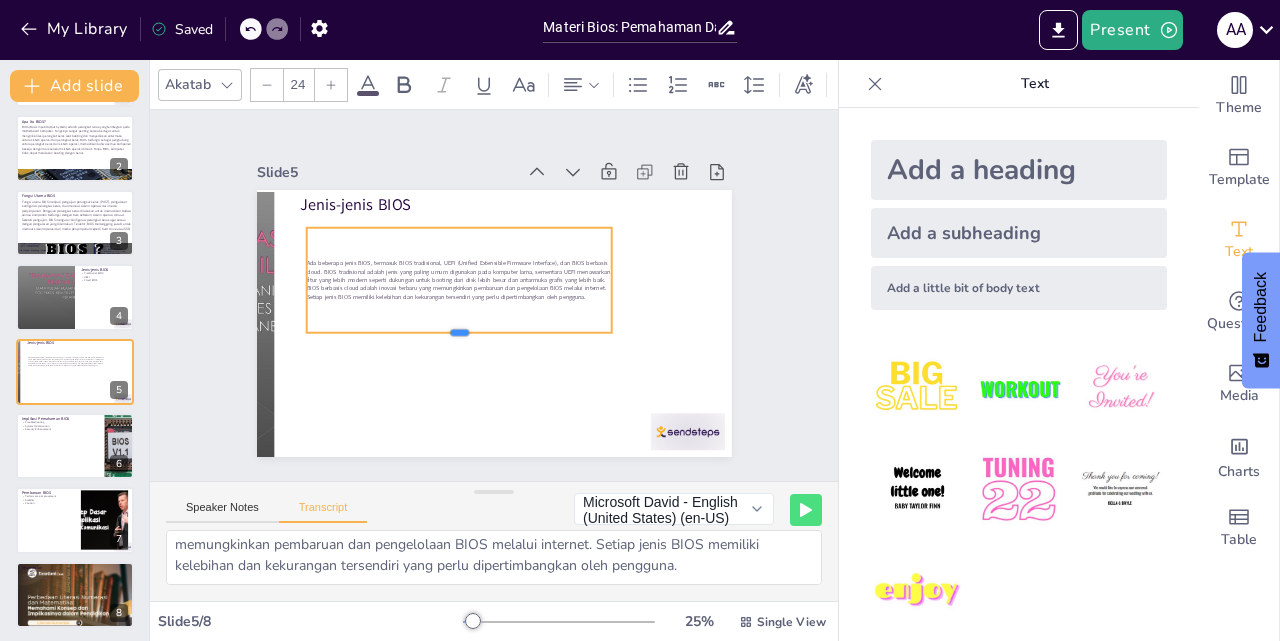 drag, startPoint x: 451, startPoint y: 418, endPoint x: 444, endPoint y: 327, distance: 91.26884 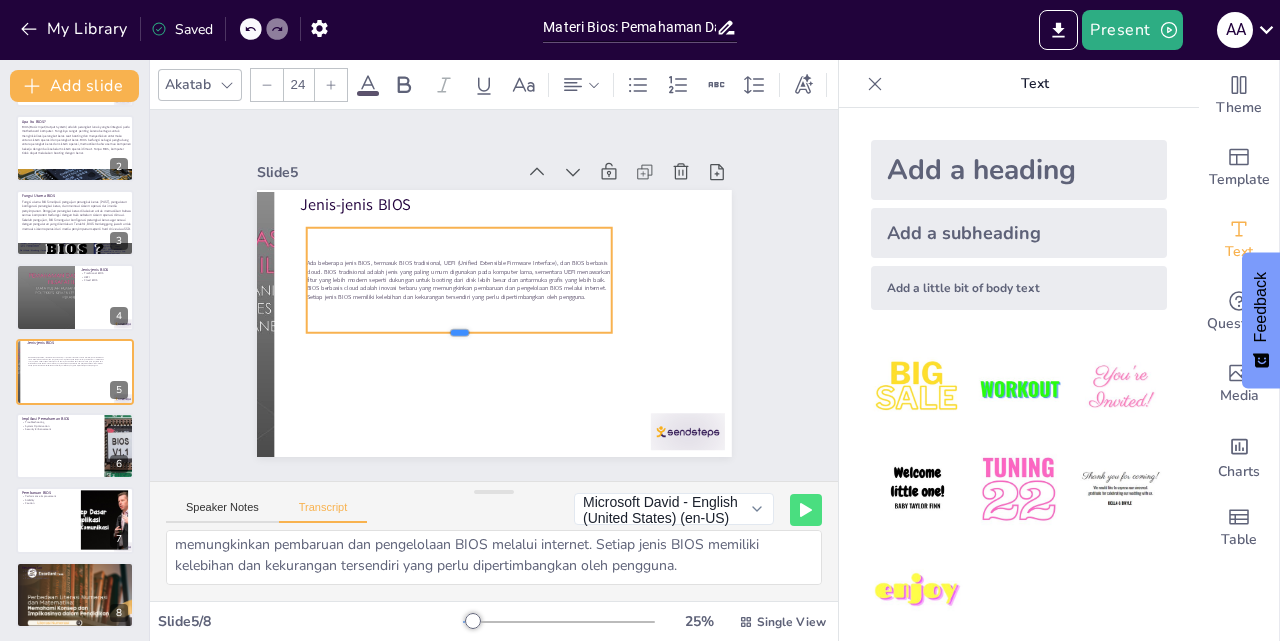 click at bounding box center [484, 240] 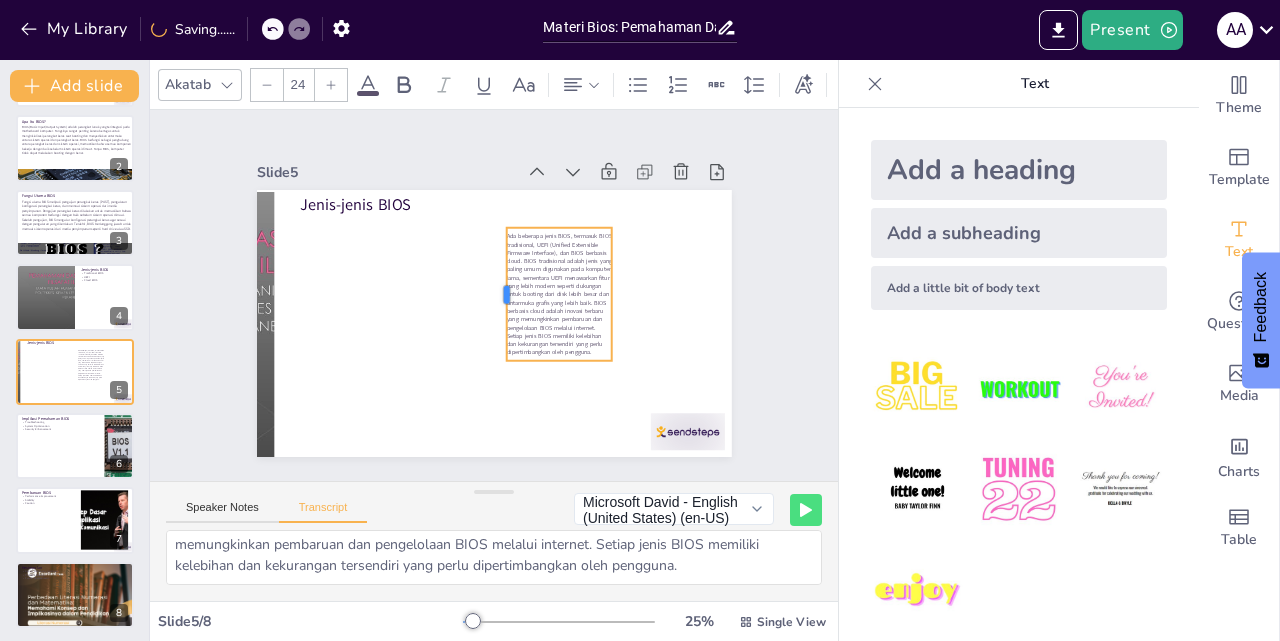 drag, startPoint x: 285, startPoint y: 278, endPoint x: 485, endPoint y: 308, distance: 202.23749 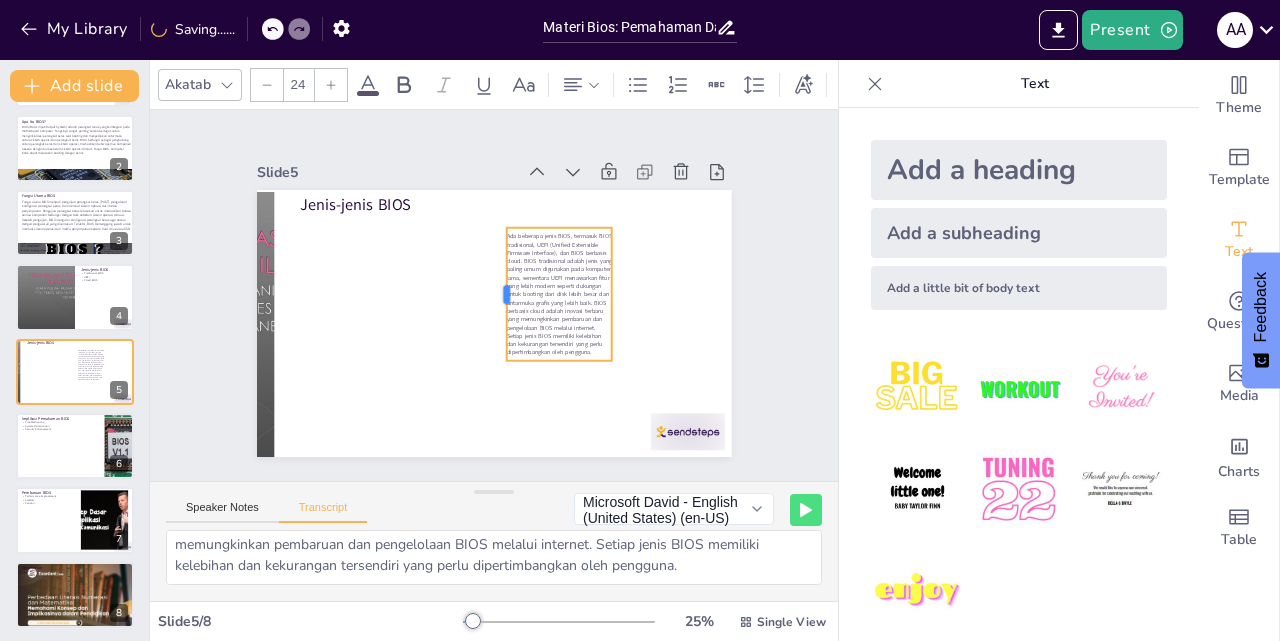 click at bounding box center [497, 293] 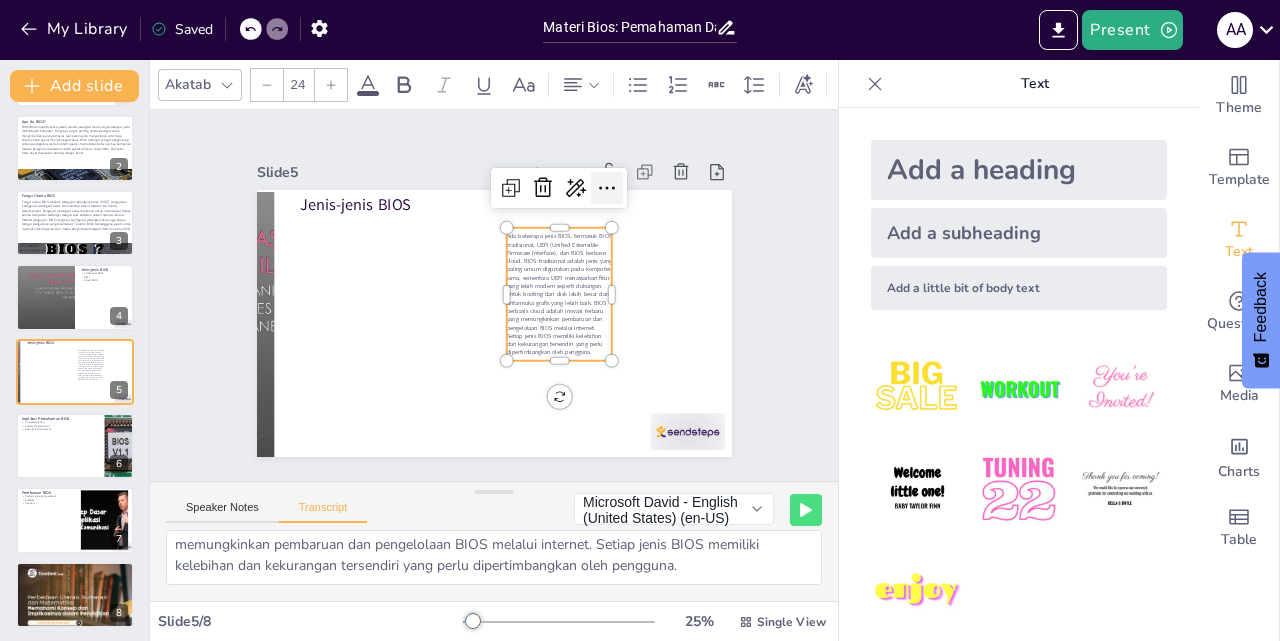 click 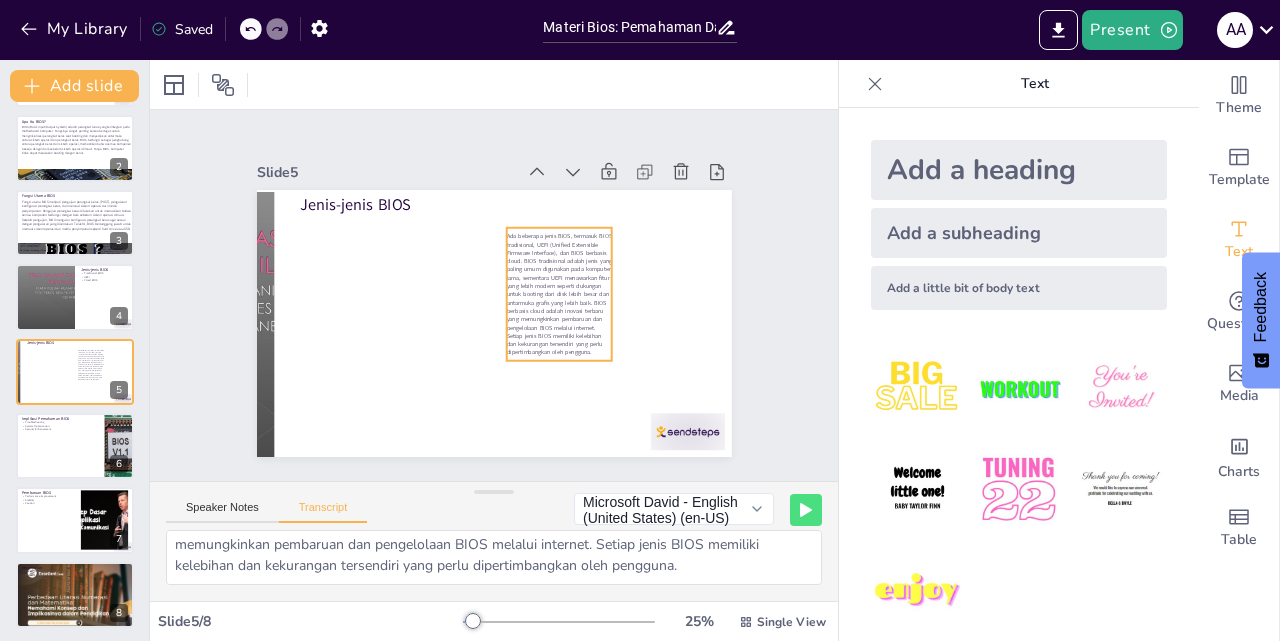 click on "Ada beberapa jenis BIOS, termasuk BIOS tradisional, UEFI (Unified Extensible Firmware Interface), dan BIOS berbasis cloud. BIOS tradisional adalah jenis yang paling umum digunakan pada komputer lama, sementara UEFI menawarkan fitur yang lebih modern seperti dukungan untuk booting dari disk lebih besar dan antarmuka grafis yang lebih baik. BIOS berbasis cloud adalah inovasi terbaru yang memungkinkan pembaruan dan pengelolaan BIOS melalui internet. Setiap jenis BIOS memiliki kelebihan dan kekurangan tersendiri yang perlu dipertimbangkan oleh pengguna." at bounding box center [527, 344] 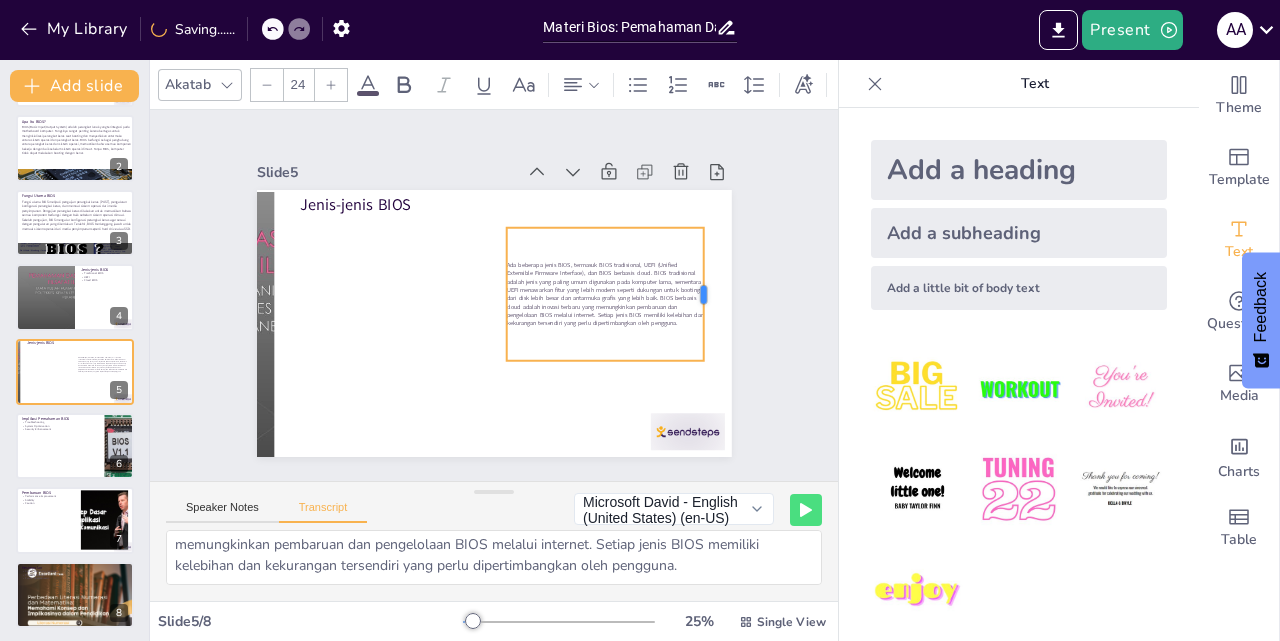 drag, startPoint x: 597, startPoint y: 288, endPoint x: 643, endPoint y: 317, distance: 54.378304 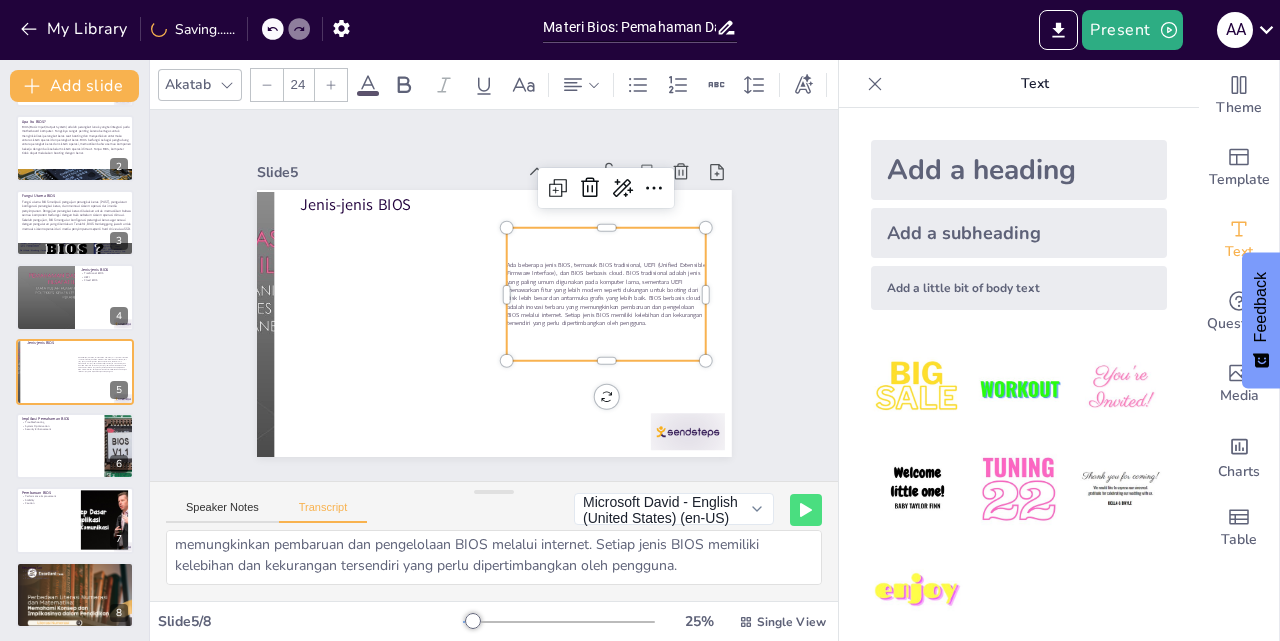 click on "Ada beberapa jenis BIOS, termasuk BIOS tradisional, UEFI (Unified Extensible Firmware Interface), dan BIOS berbasis cloud. BIOS tradisional adalah jenis yang paling umum digunakan pada komputer lama, sementara UEFI menawarkan fitur yang lebih modern seperti dukungan untuk booting dari disk lebih besar dan antarmuka grafis yang lebih baik. BIOS berbasis cloud adalah inovasi terbaru yang memungkinkan pembaruan dan pengelolaan BIOS melalui internet. Setiap jenis BIOS memiliki kelebihan dan kekurangan tersendiri yang perlu dipertimbangkan oleh pengguna." at bounding box center (483, 407) 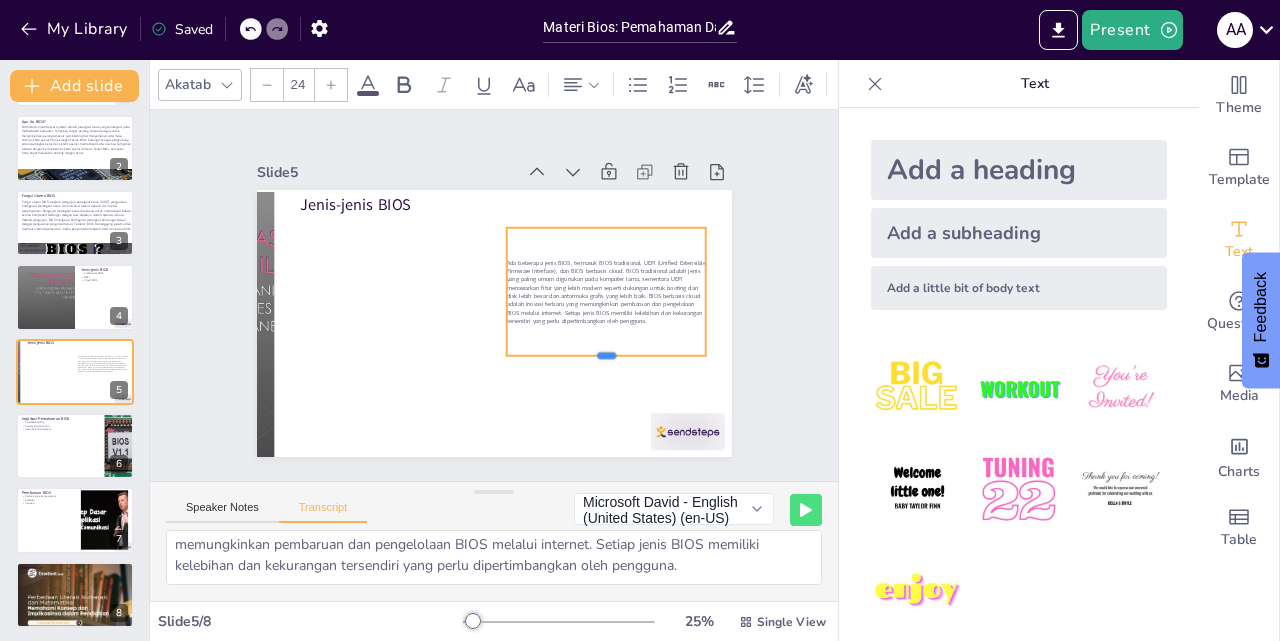 click at bounding box center (568, 404) 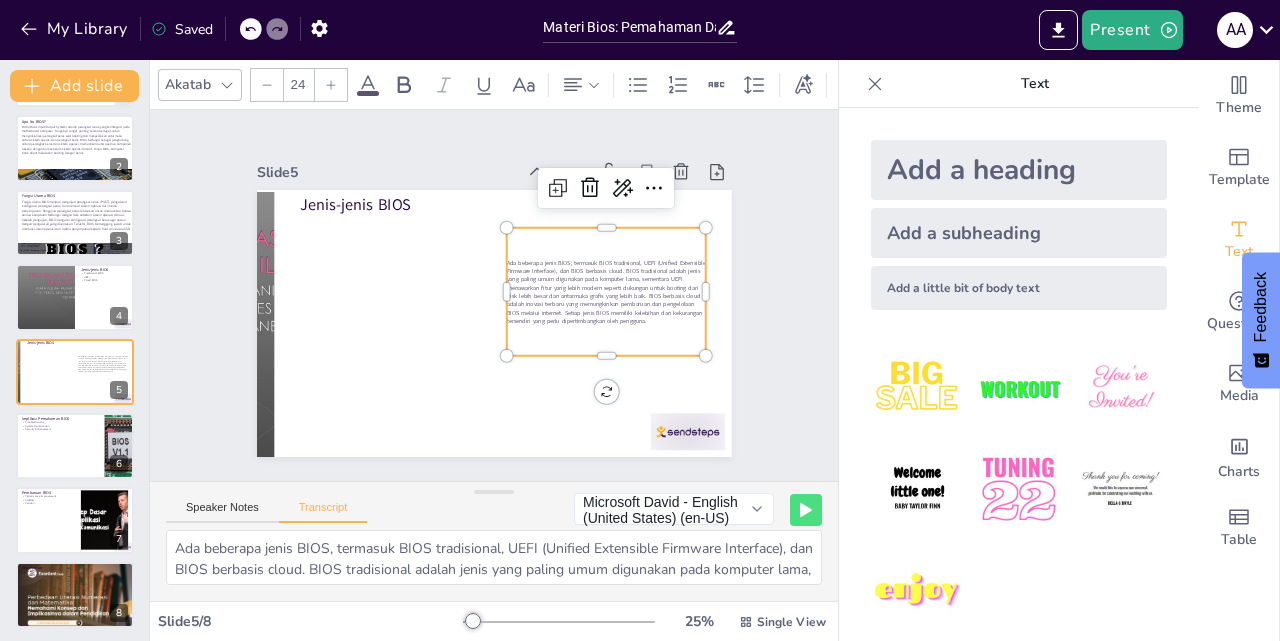 scroll, scrollTop: 0, scrollLeft: 0, axis: both 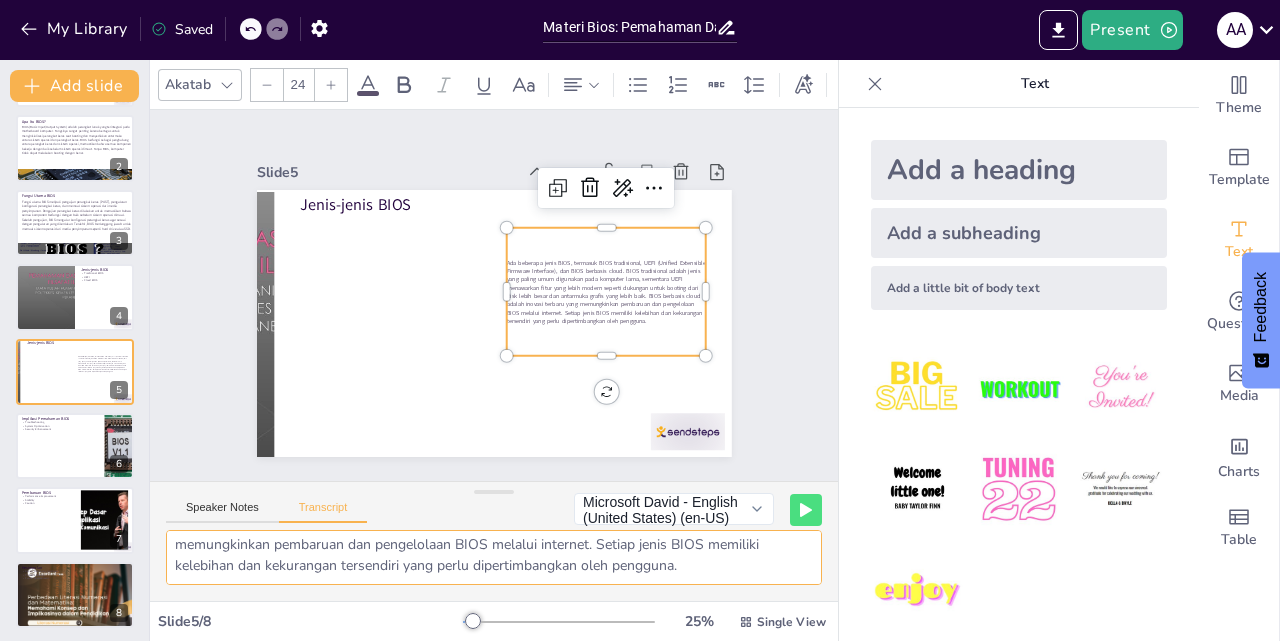 drag, startPoint x: 169, startPoint y: 553, endPoint x: 181, endPoint y: 43, distance: 510.14114 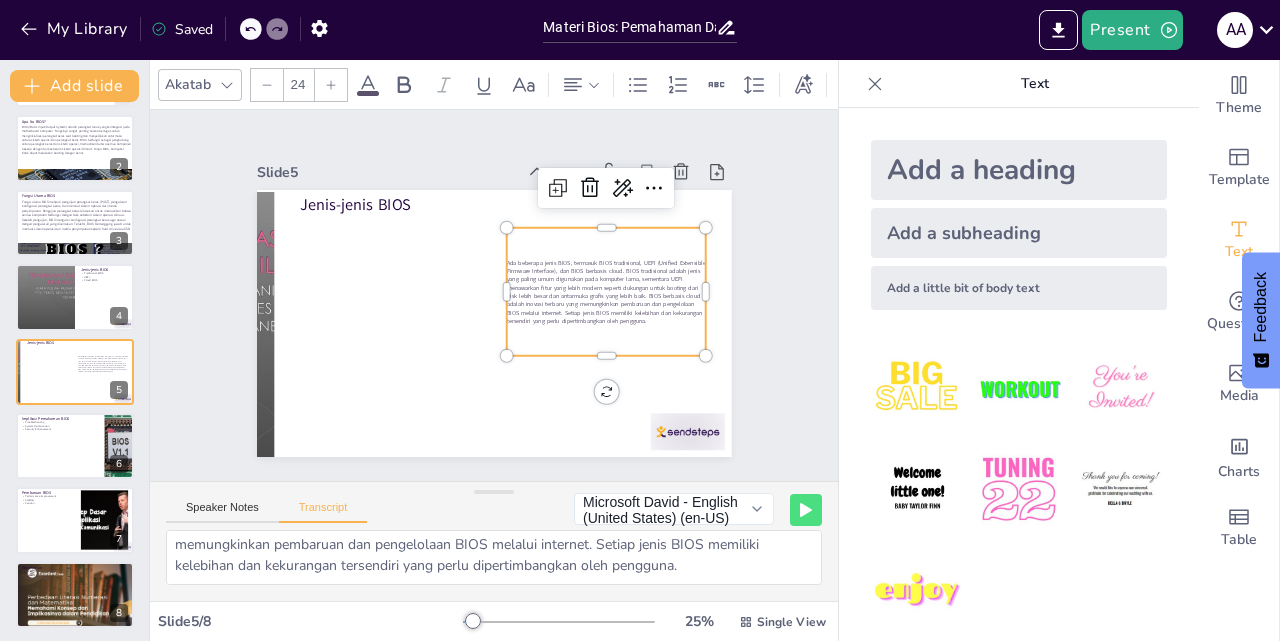 click at bounding box center (331, 85) 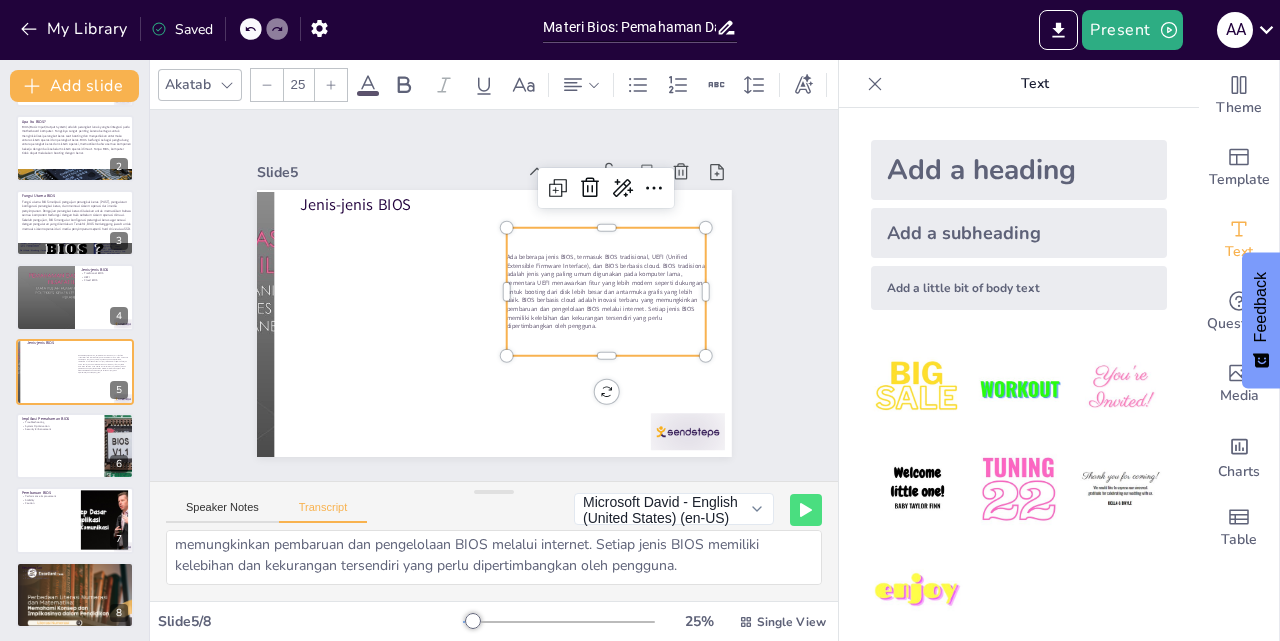 click 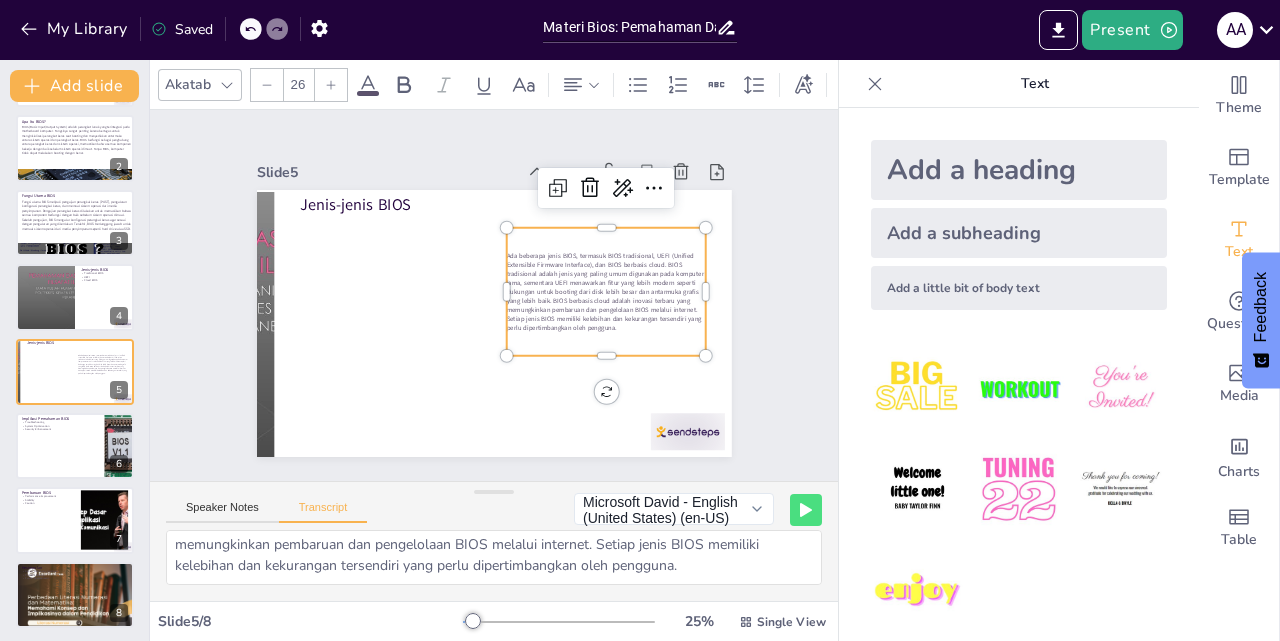 click 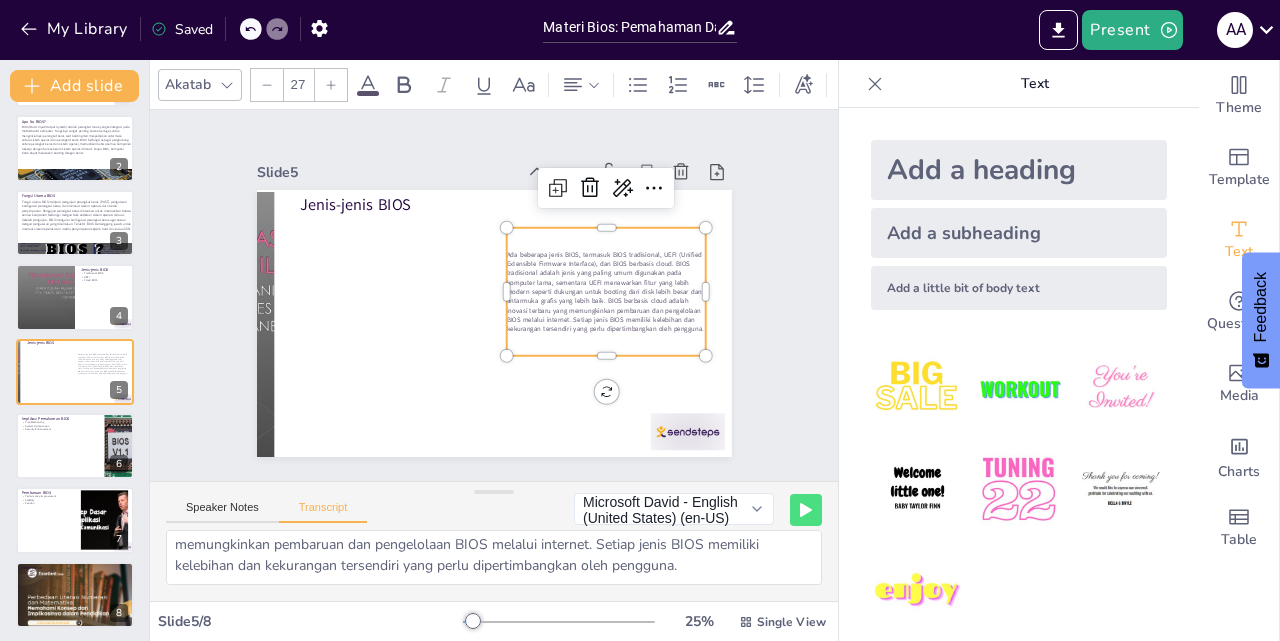 click 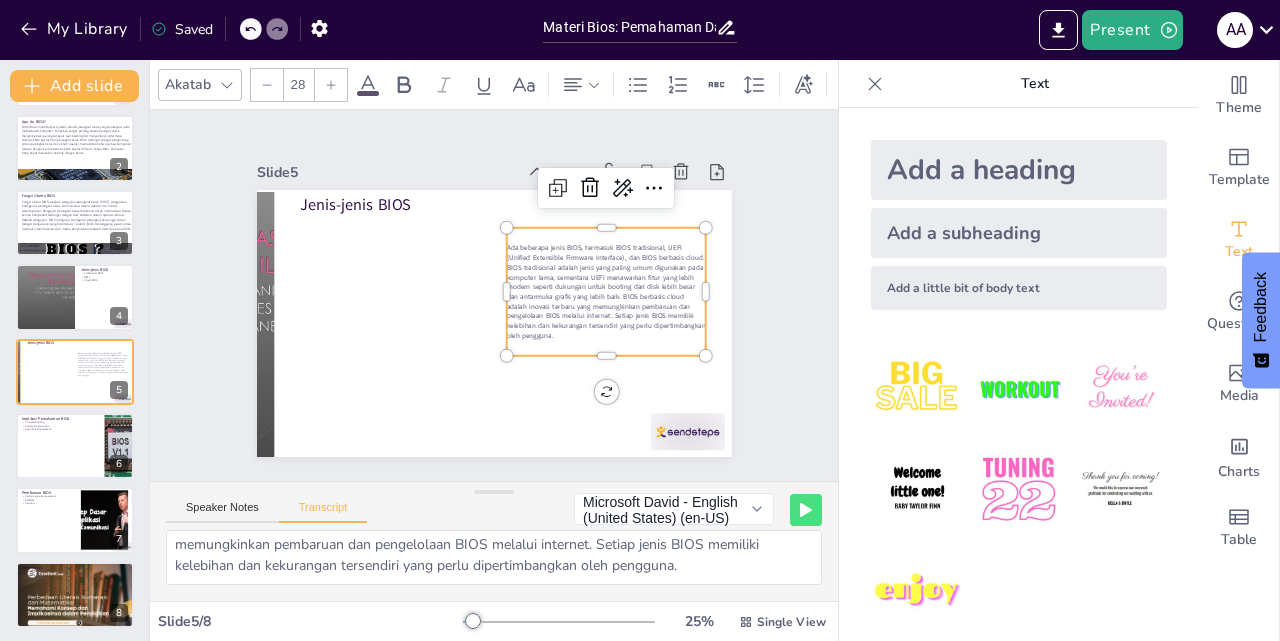 click 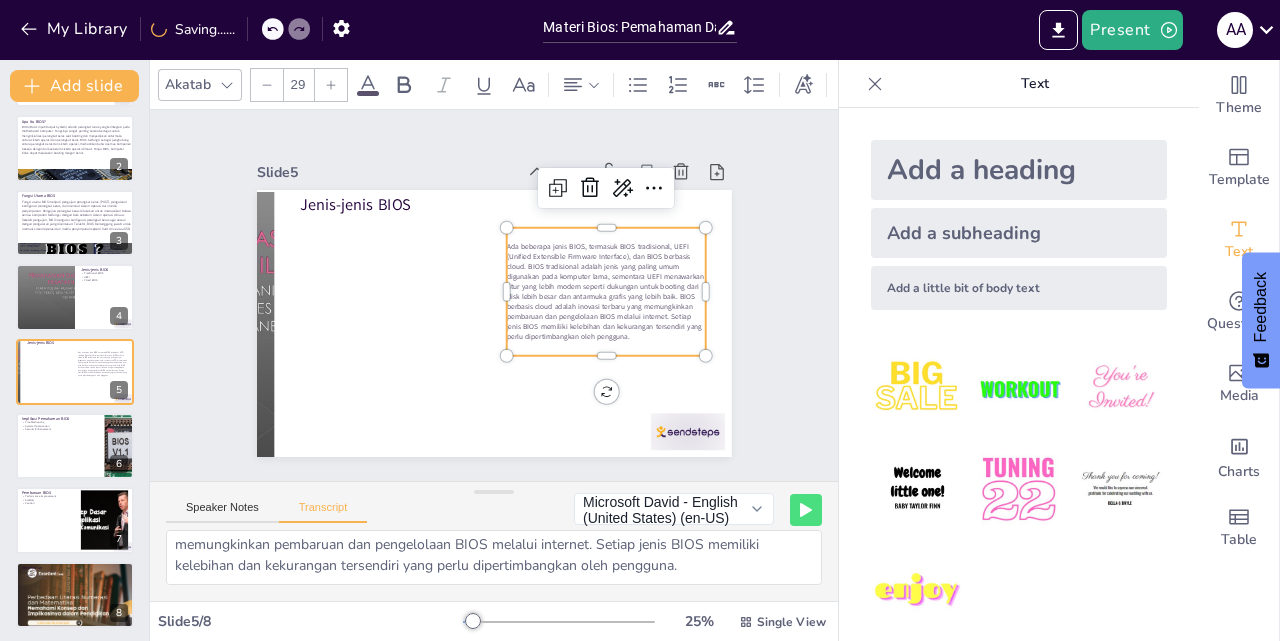 click 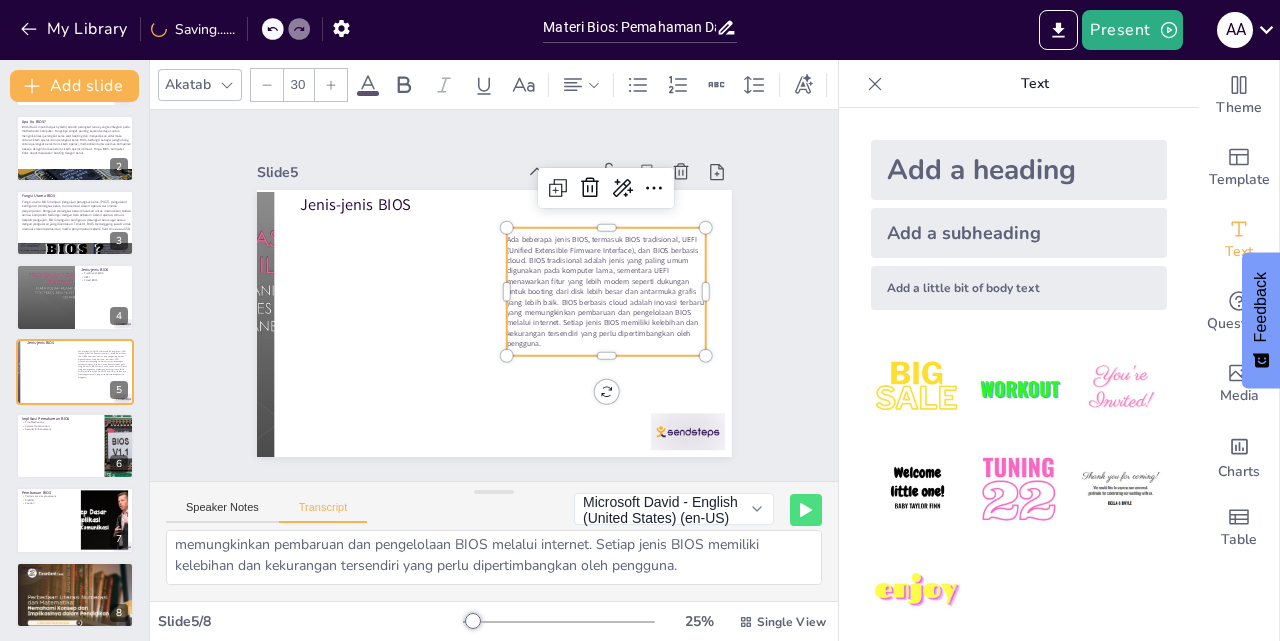 click at bounding box center (331, 85) 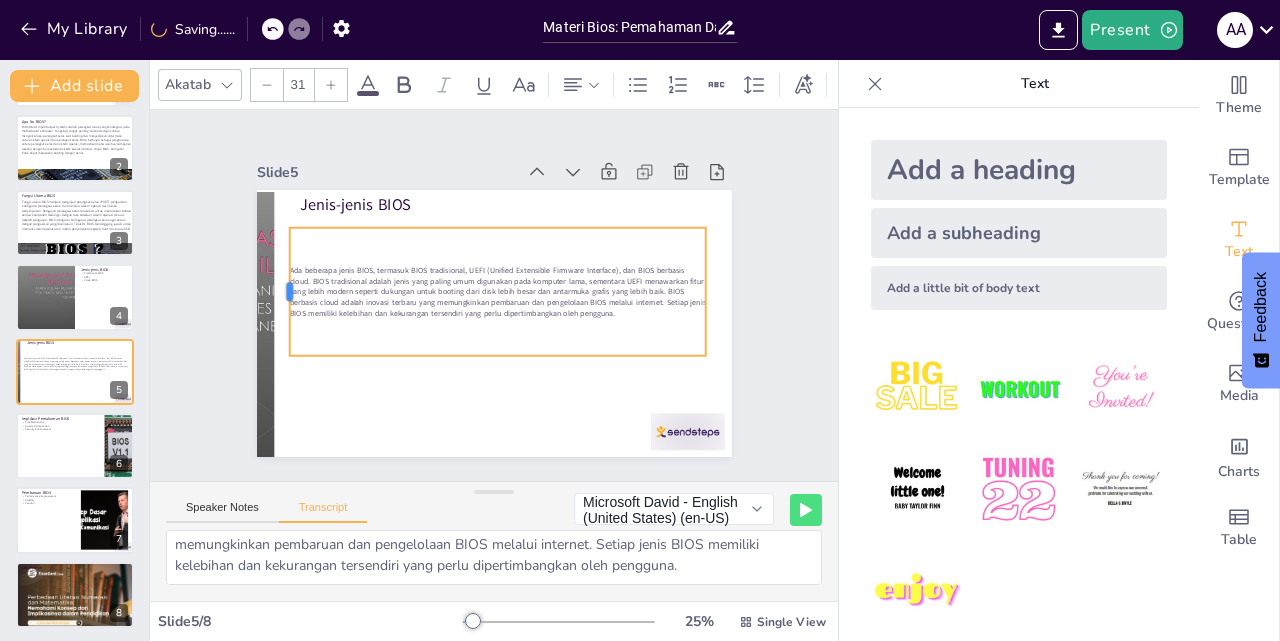 drag, startPoint x: 490, startPoint y: 281, endPoint x: 273, endPoint y: 265, distance: 217.58907 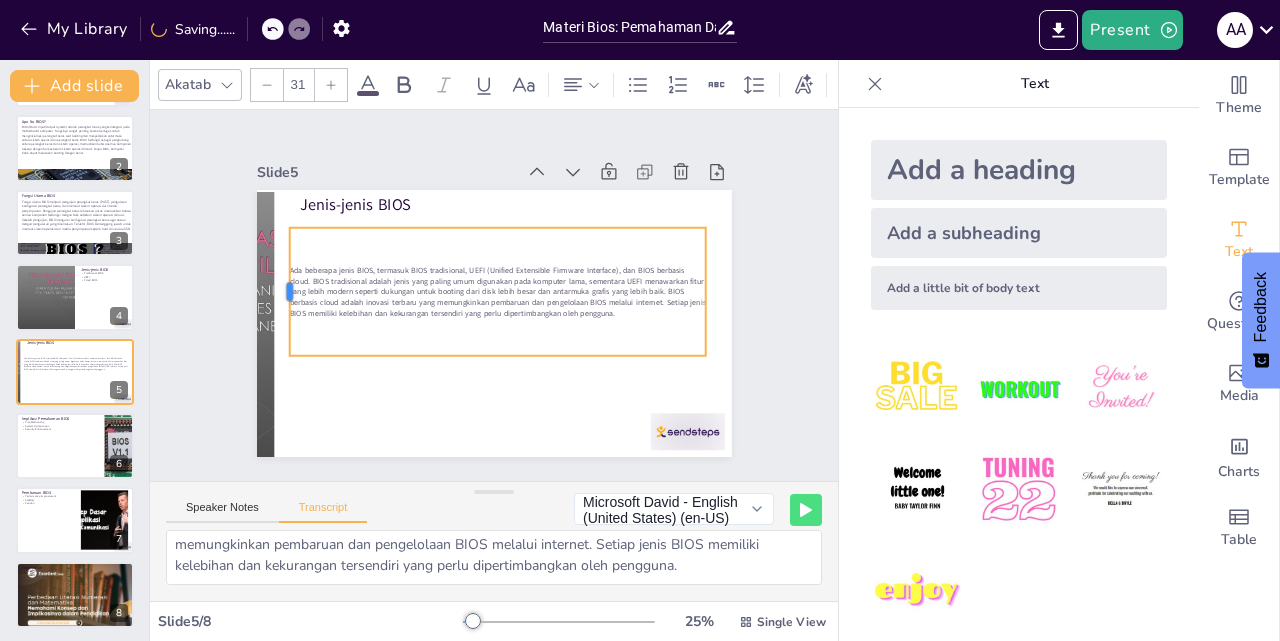 click at bounding box center [293, 226] 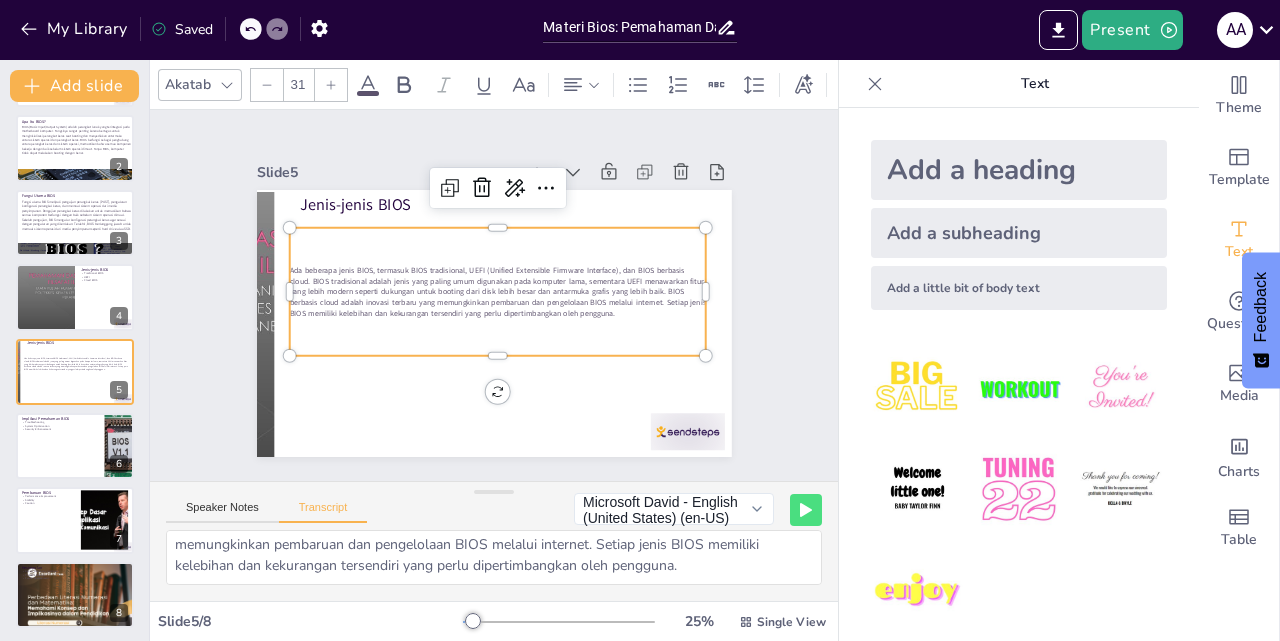 click 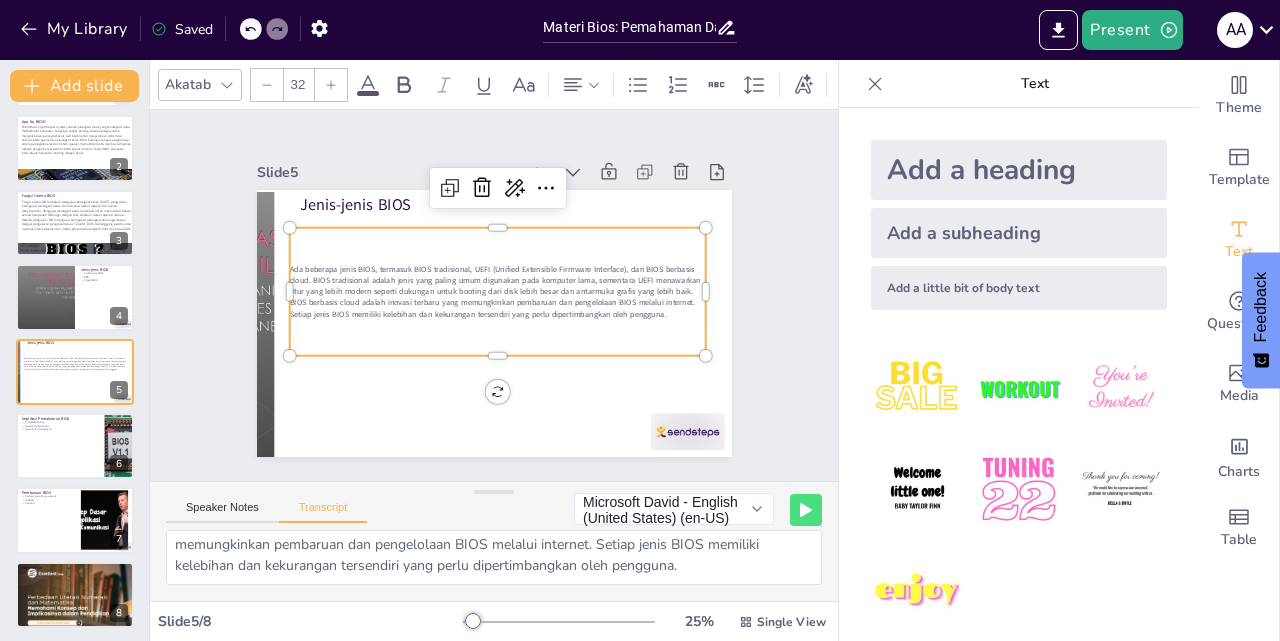 click 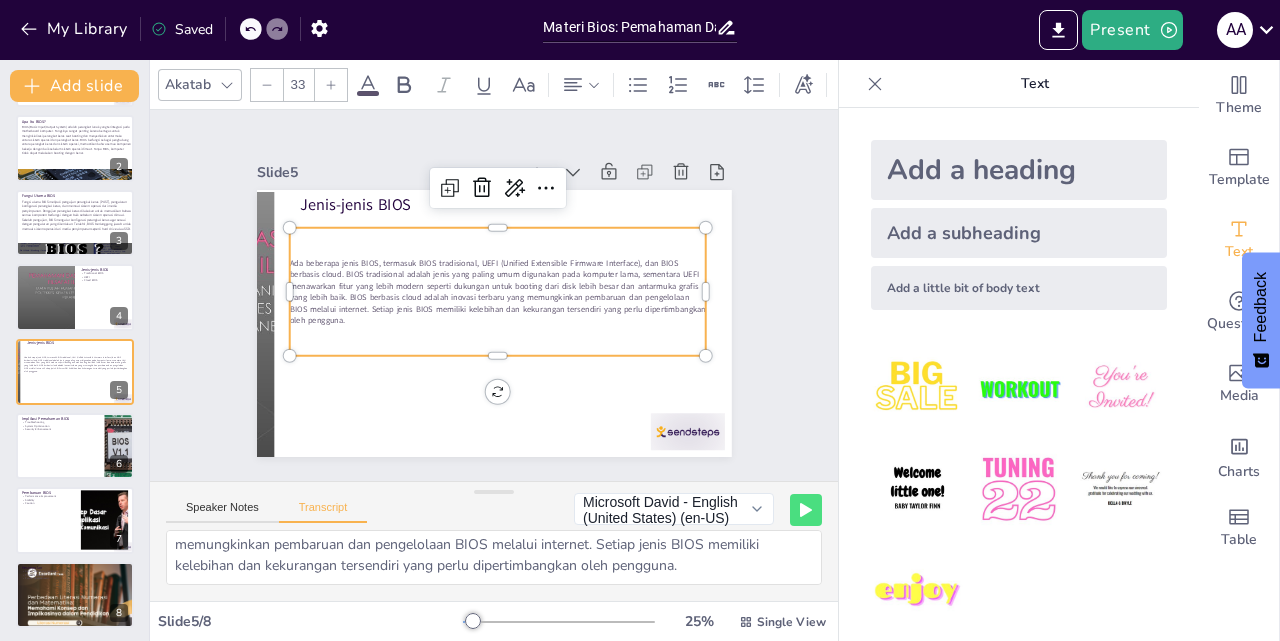 click 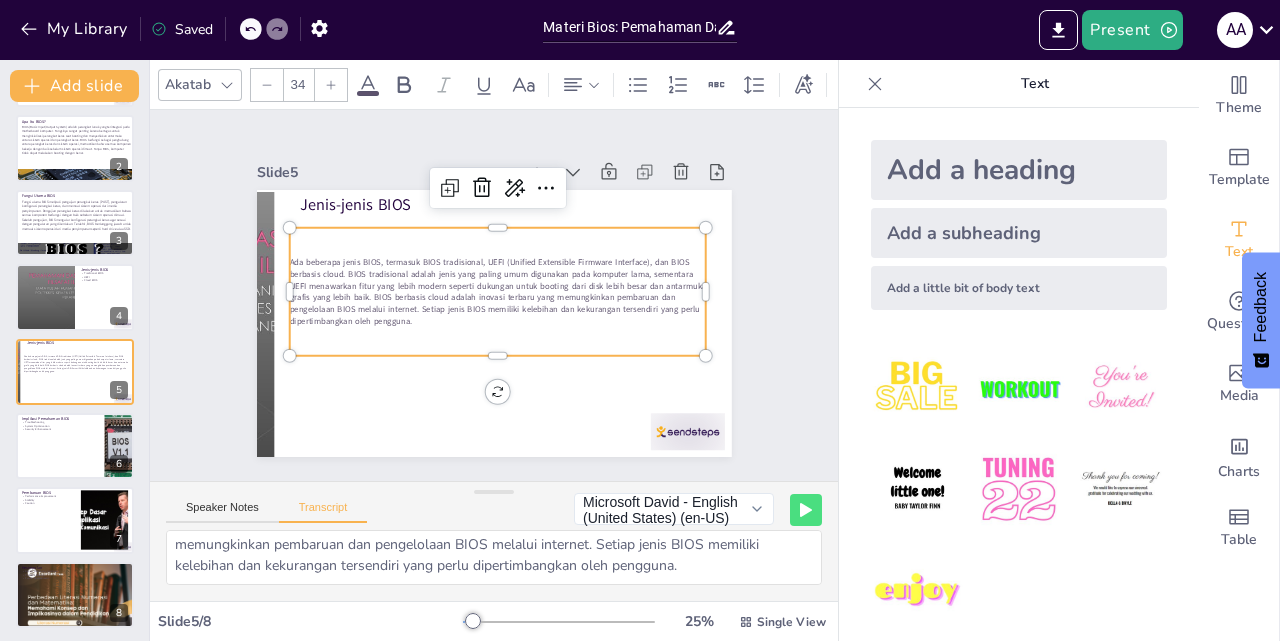 click 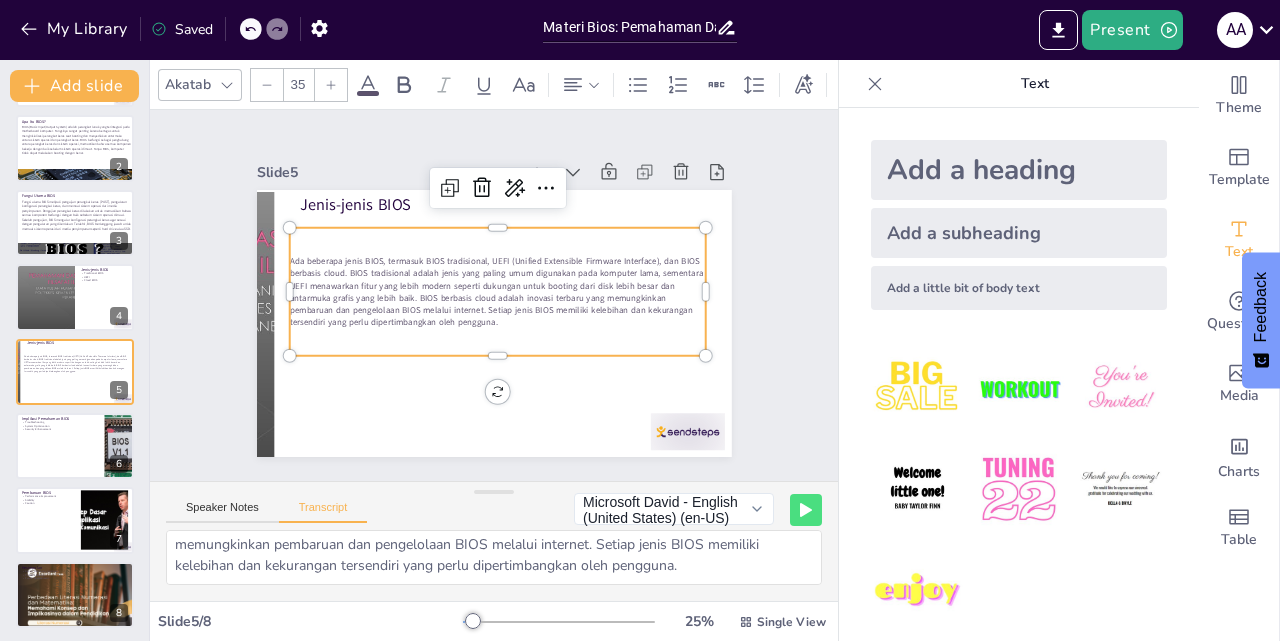 click 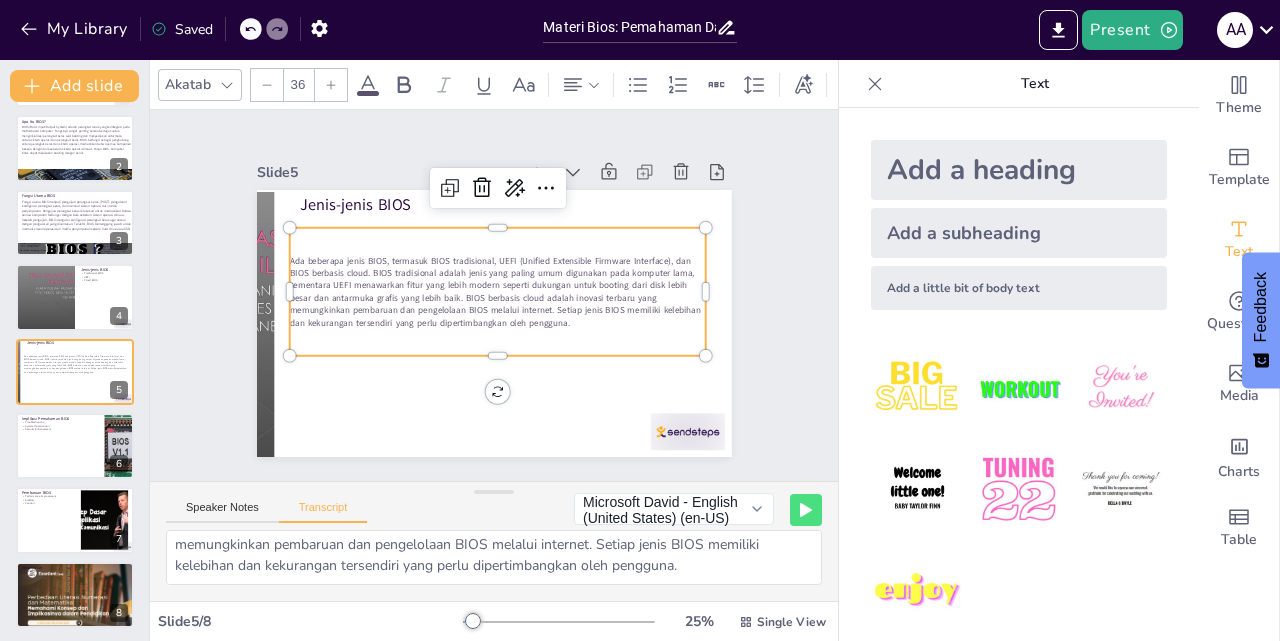 click 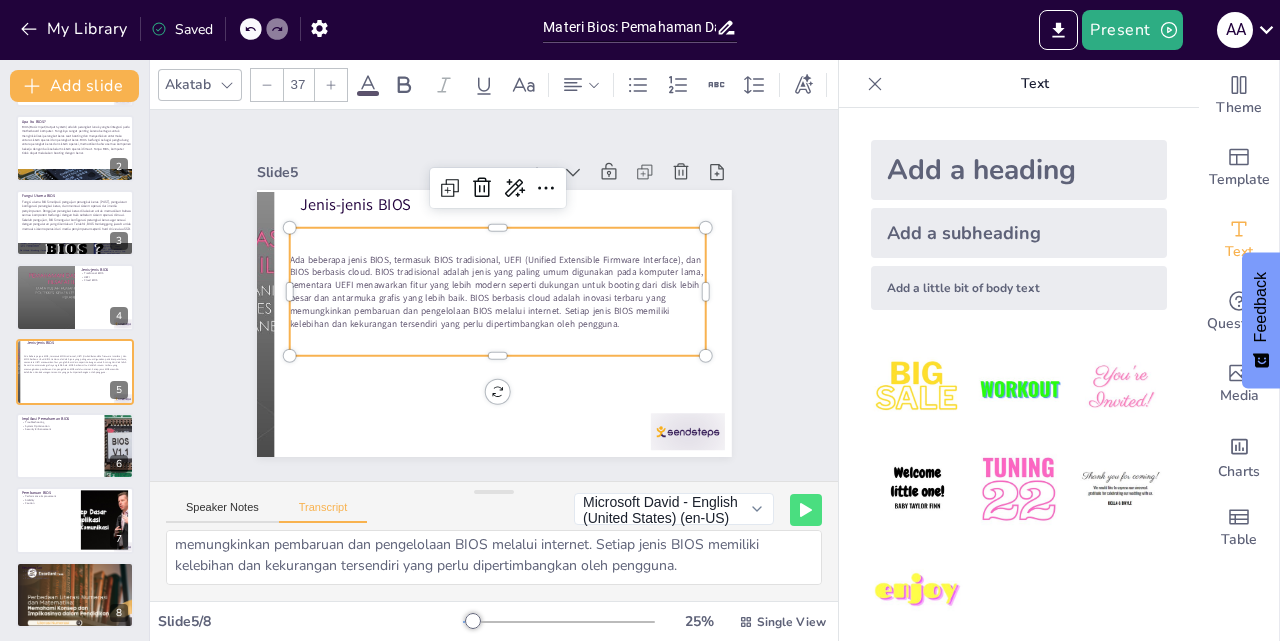click 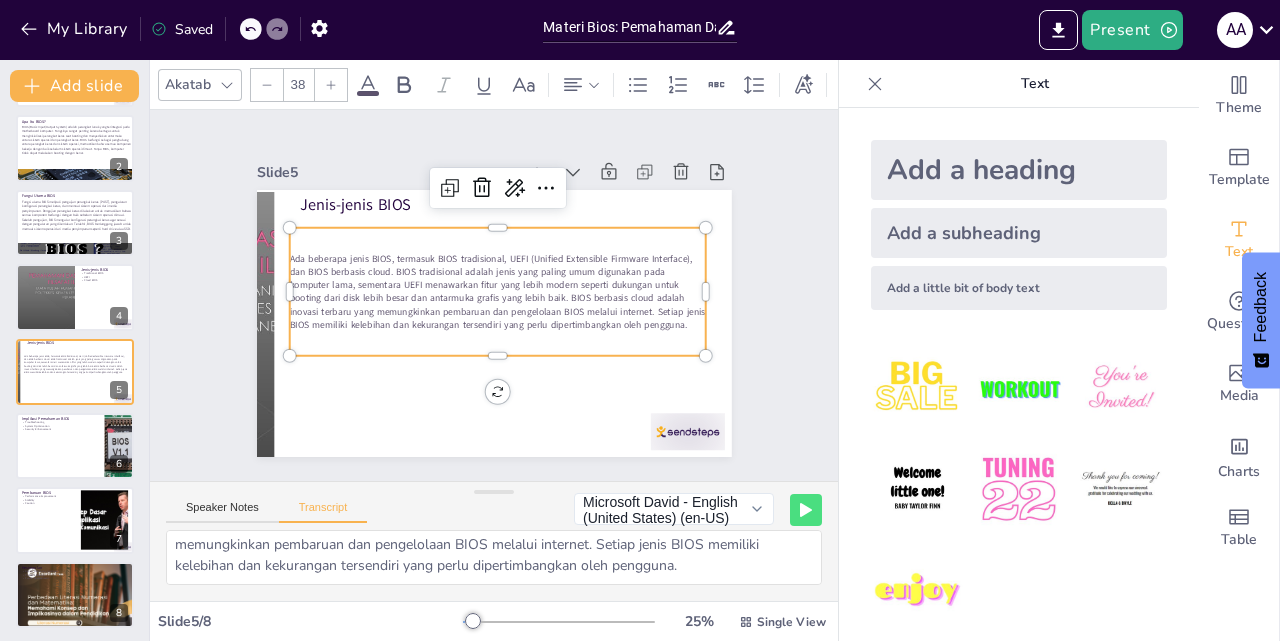 click 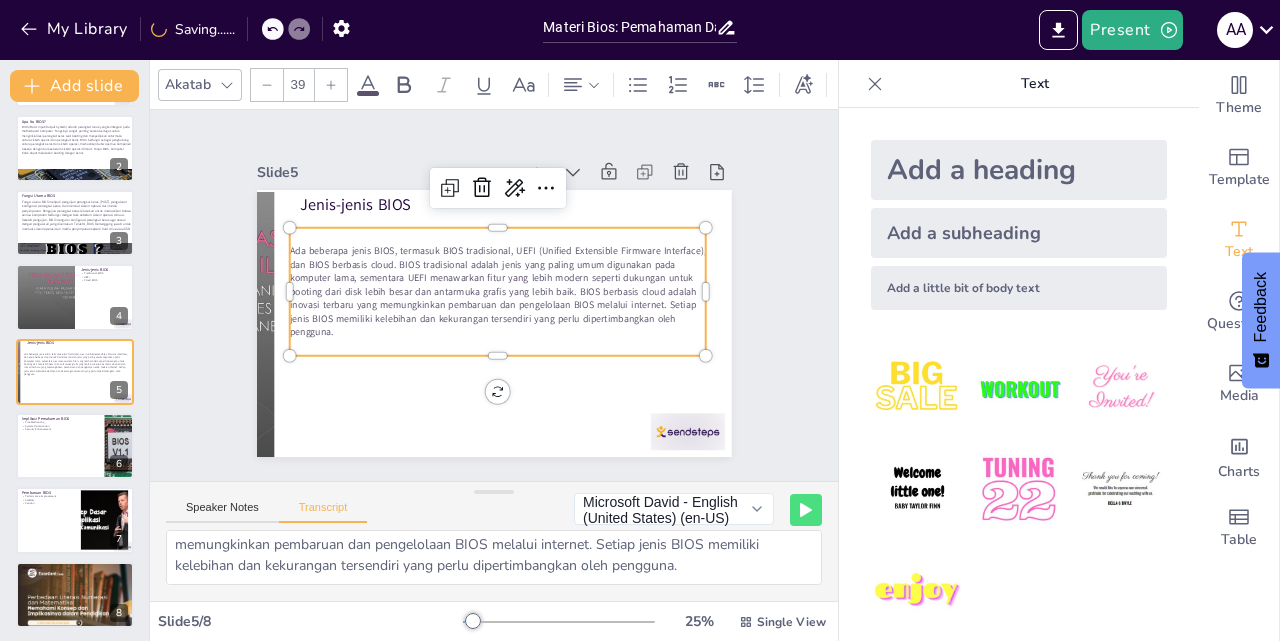 click 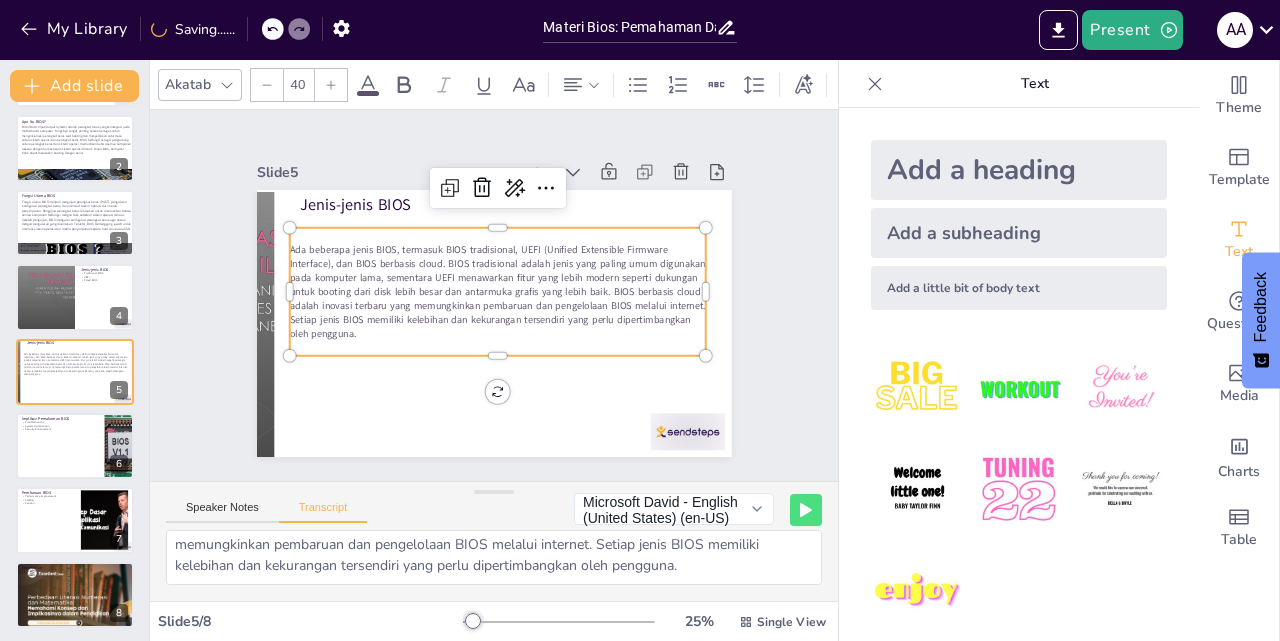 click 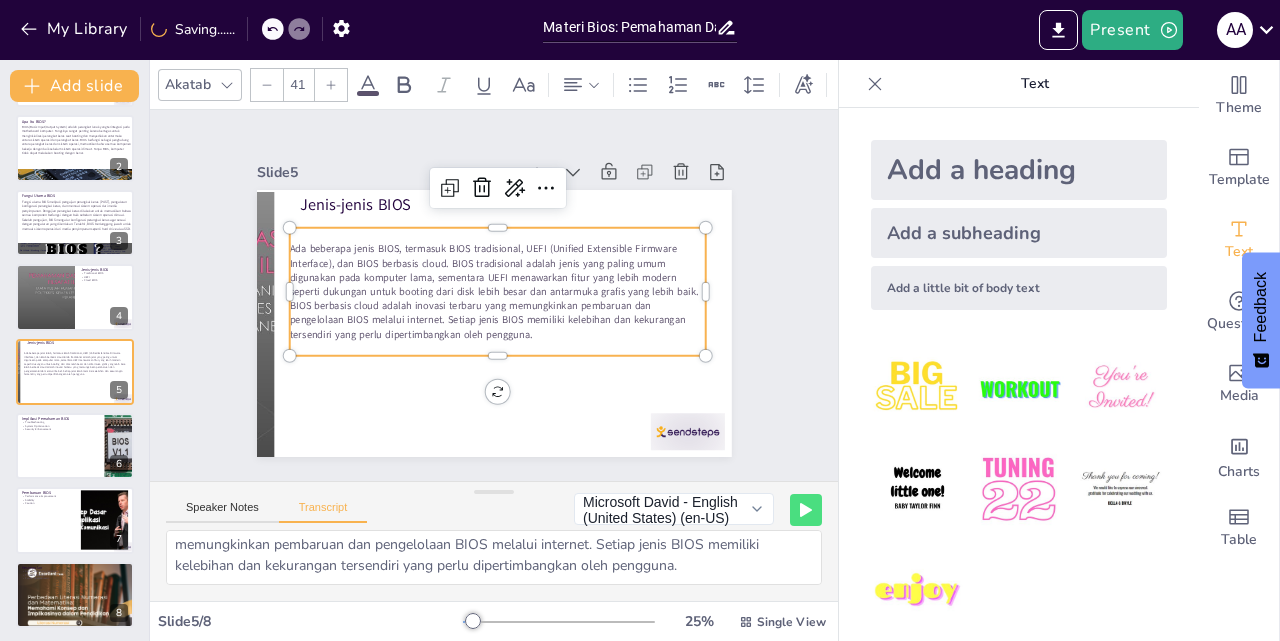 click 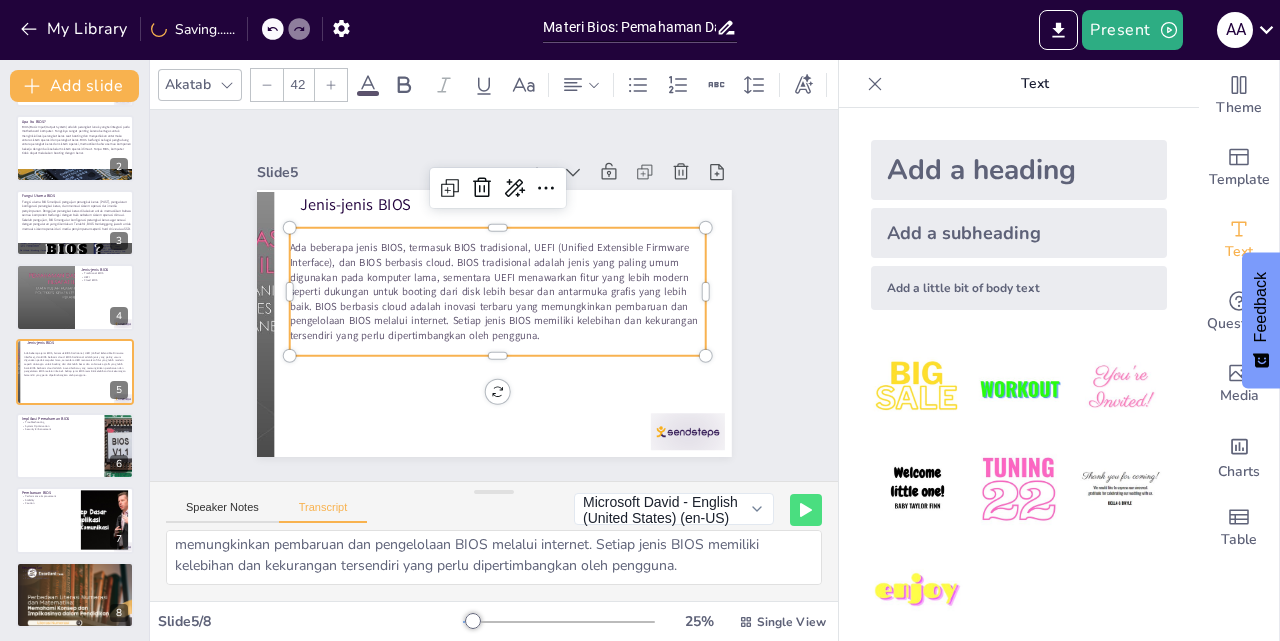 click 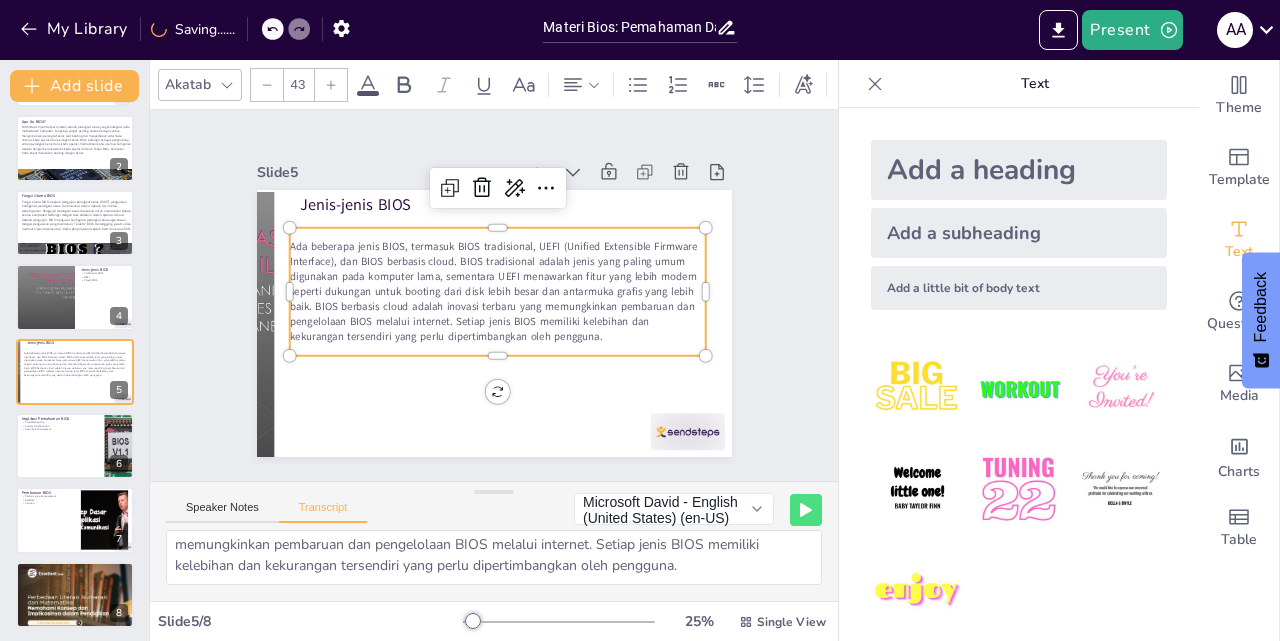 click 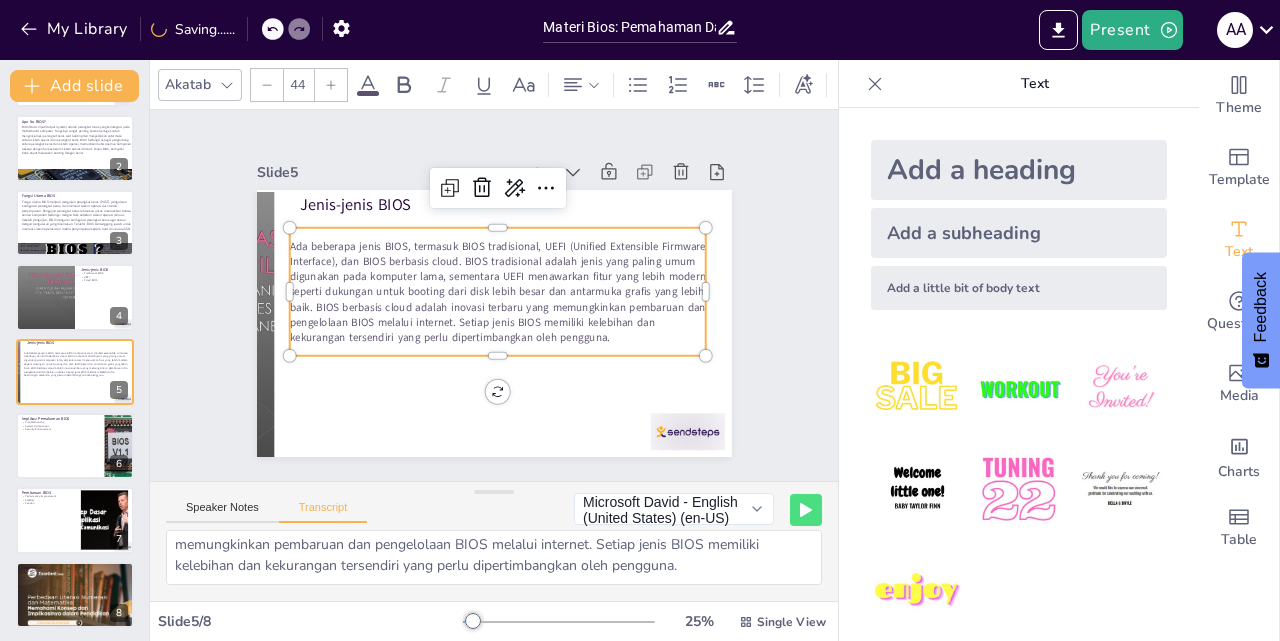 click 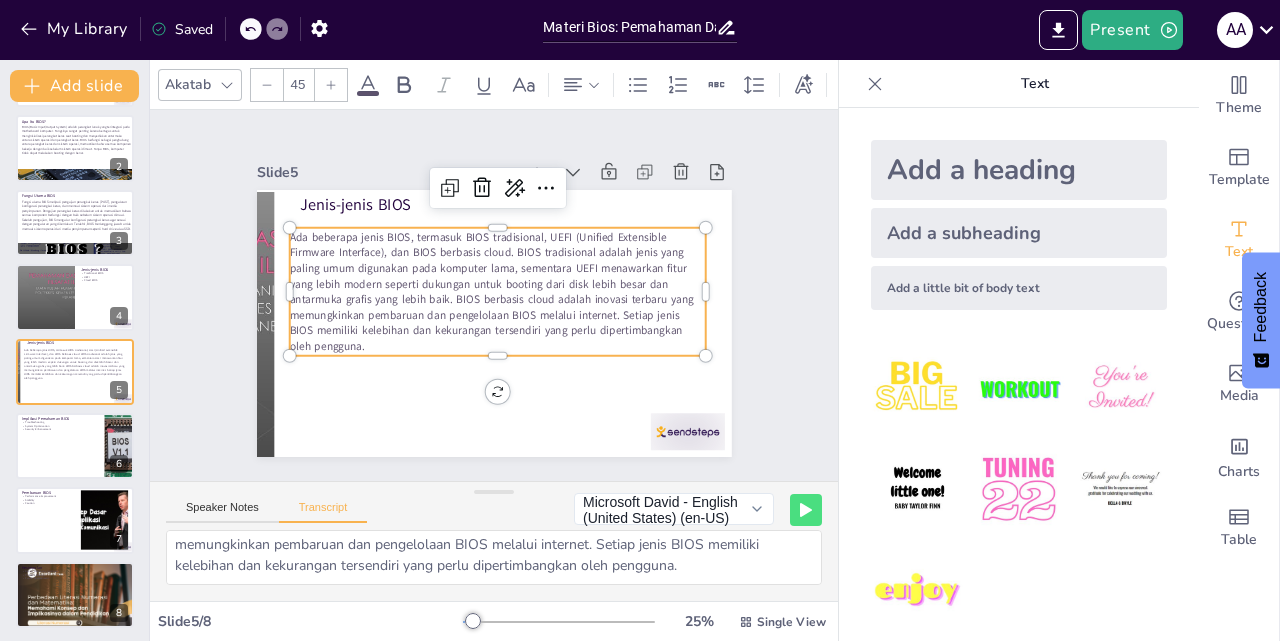 click 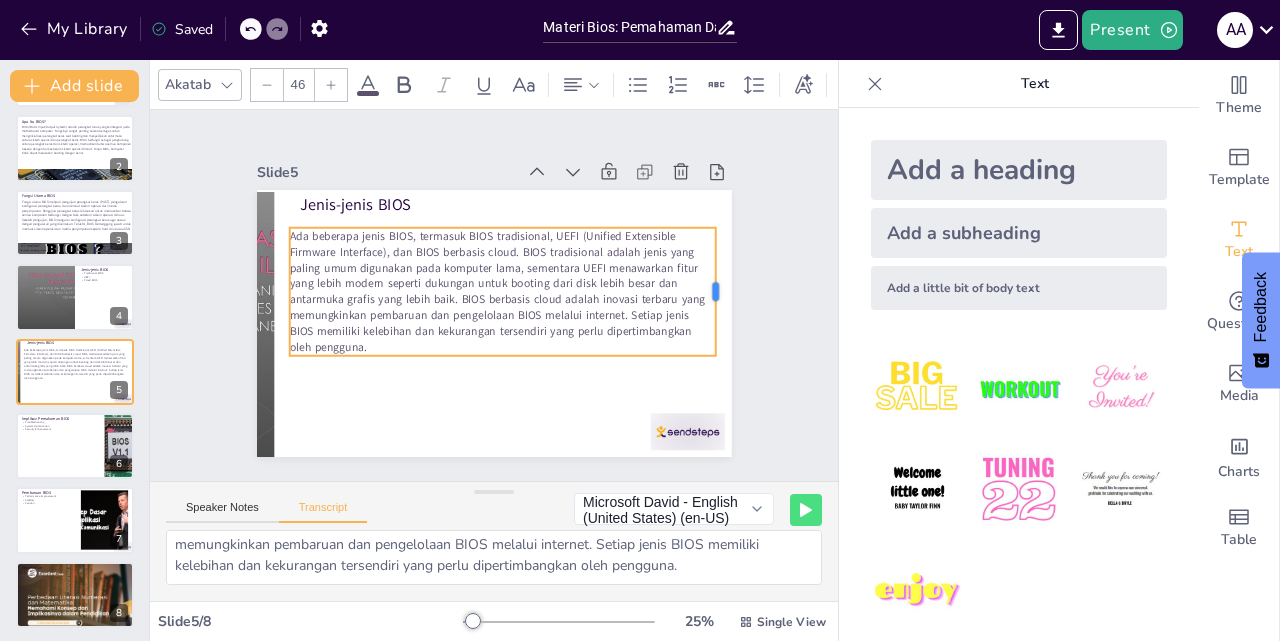 drag, startPoint x: 694, startPoint y: 280, endPoint x: 704, endPoint y: 277, distance: 10.440307 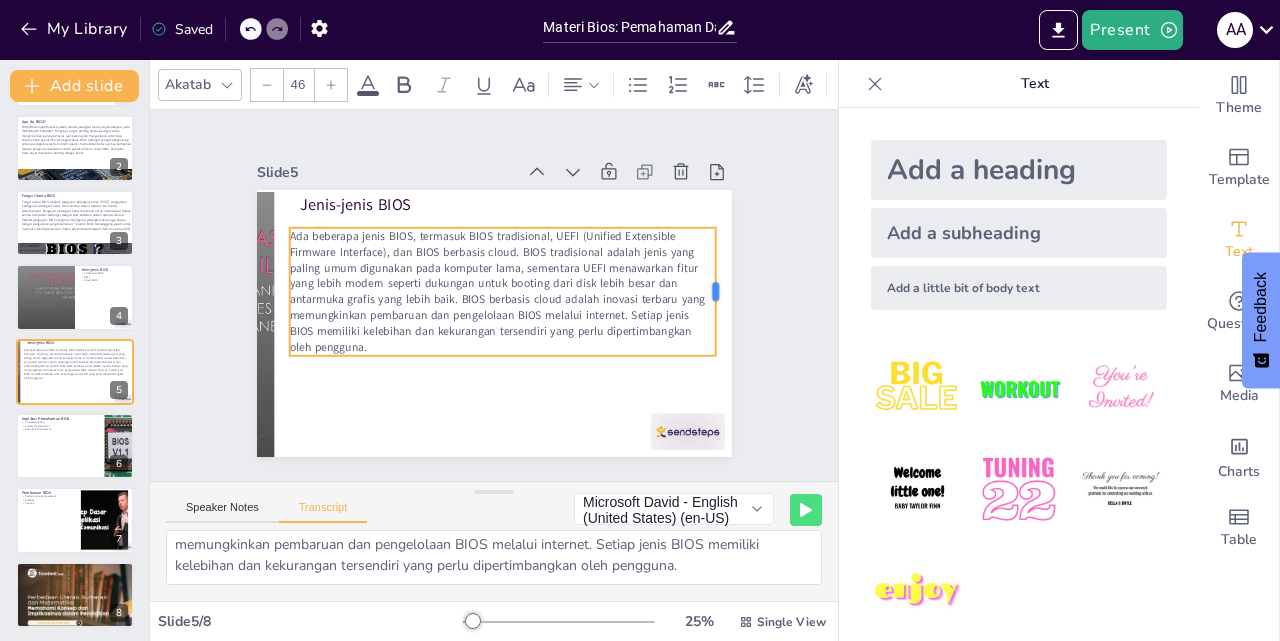 click at bounding box center (268, 251) 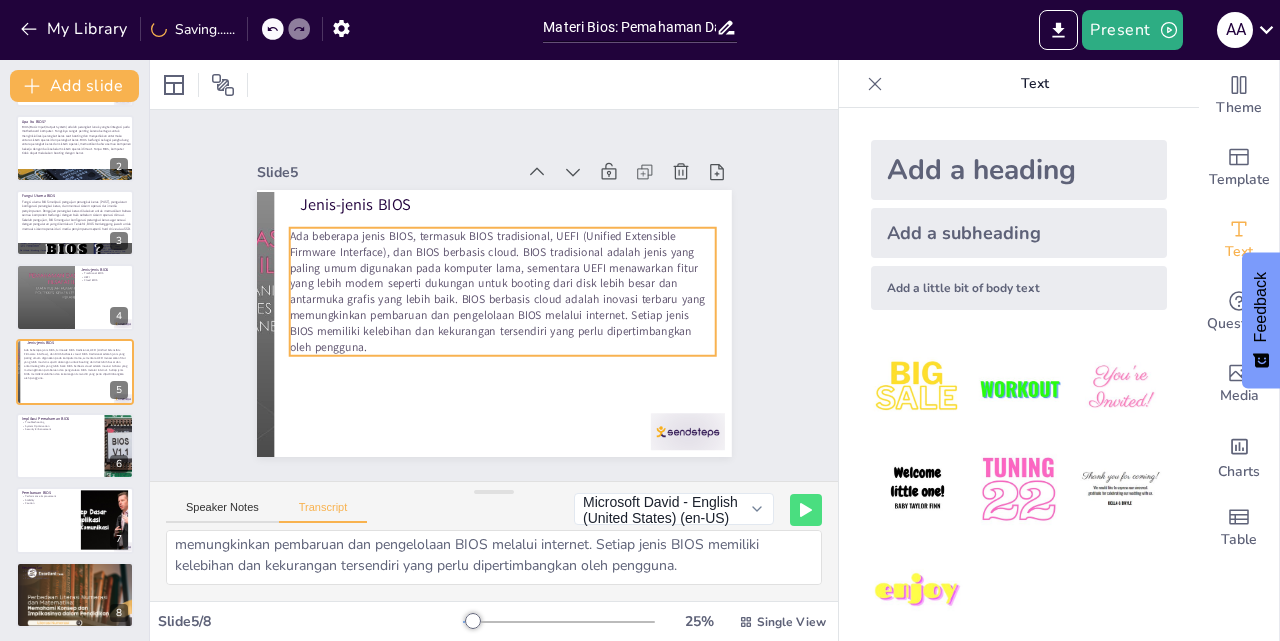 click on "Ada beberapa jenis BIOS, termasuk BIOS tradisional, UEFI (Unified Extensible Firmware Interface), dan BIOS berbasis cloud. BIOS tradisional adalah jenis yang paling umum digunakan pada komputer lama, sementara UEFI menawarkan fitur yang lebih modern seperti dukungan untuk booting dari disk lebih besar dan antarmuka grafis yang lebih baik. BIOS berbasis cloud adalah inovasi terbaru yang memungkinkan pembaruan dan pengelolaan BIOS melalui internet. Setiap jenis BIOS memiliki kelebihan dan kekurangan tersendiri yang perlu dipertimbangkan oleh pengguna." at bounding box center (498, 305) 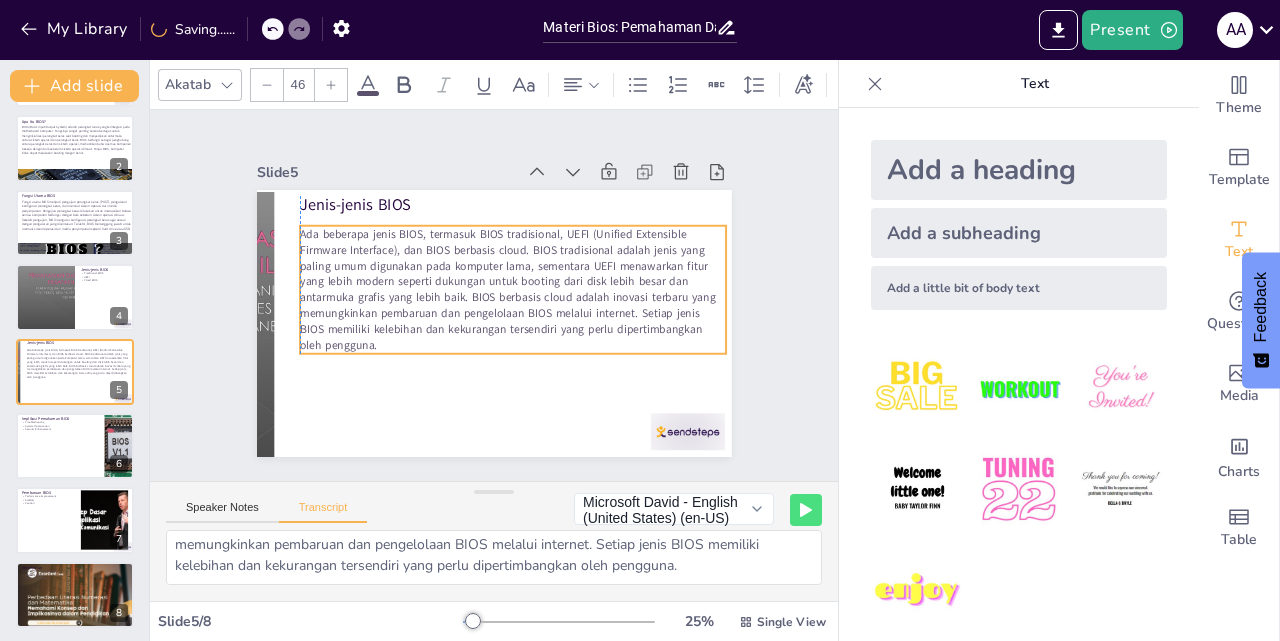 drag, startPoint x: 276, startPoint y: 284, endPoint x: 290, endPoint y: 282, distance: 14.142136 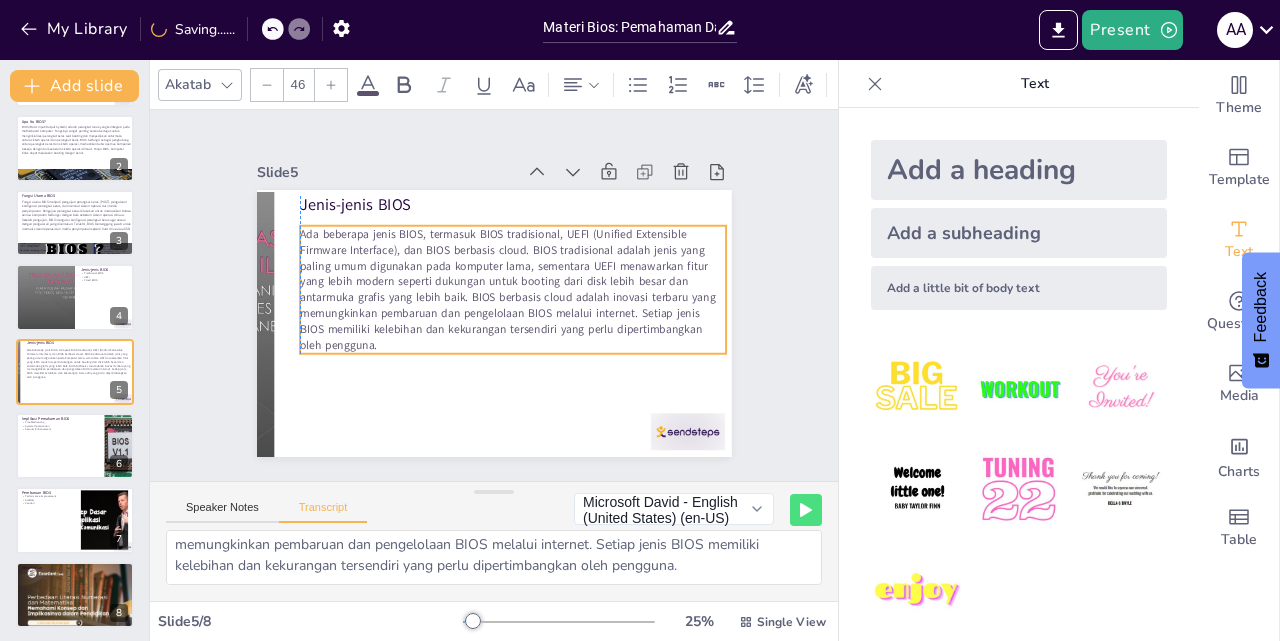 click on "Ada beberapa jenis BIOS, termasuk BIOS tradisional, UEFI (Unified Extensible Firmware Interface), dan BIOS berbasis cloud. BIOS tradisional adalah jenis yang paling umum digunakan pada komputer lama, sementara UEFI menawarkan fitur yang lebih modern seperti dukungan untuk booting dari disk lebih besar dan antarmuka grafis yang lebih baik. BIOS berbasis cloud adalah inovasi terbaru yang memungkinkan pembaruan dan pengelolaan BIOS melalui internet. Setiap jenis BIOS memiliki kelebihan dan kekurangan tersendiri yang perlu dipertimbangkan oleh pengguna." at bounding box center (498, 290) 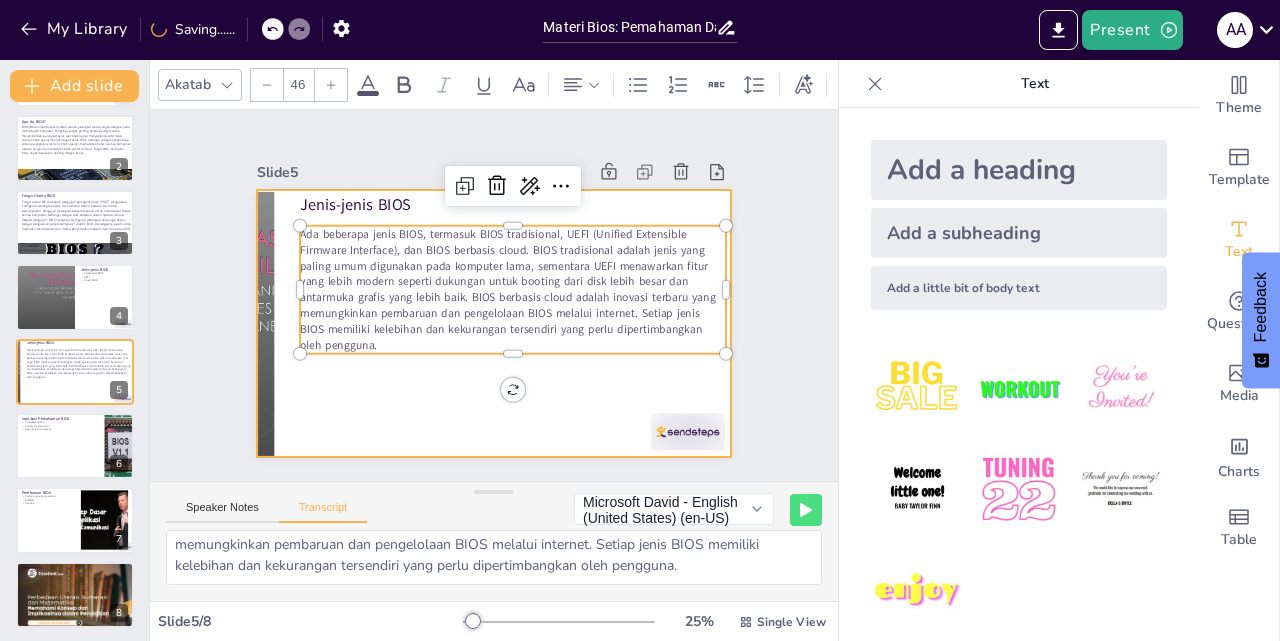 click at bounding box center (467, 304) 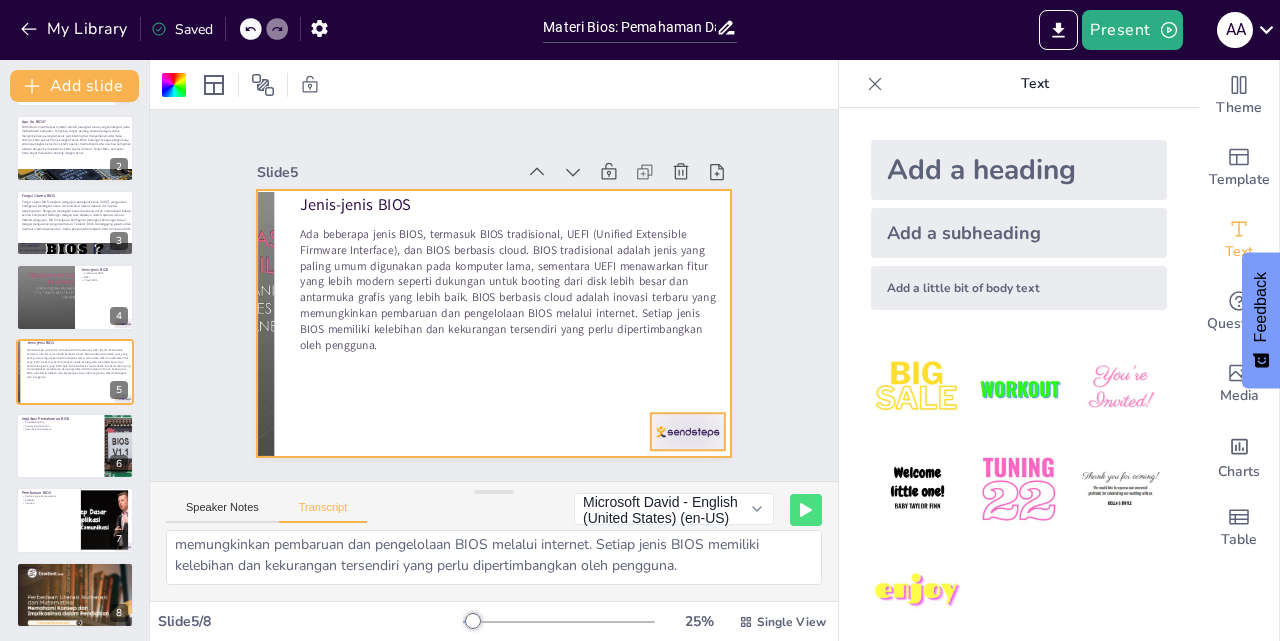 click at bounding box center [304, 437] 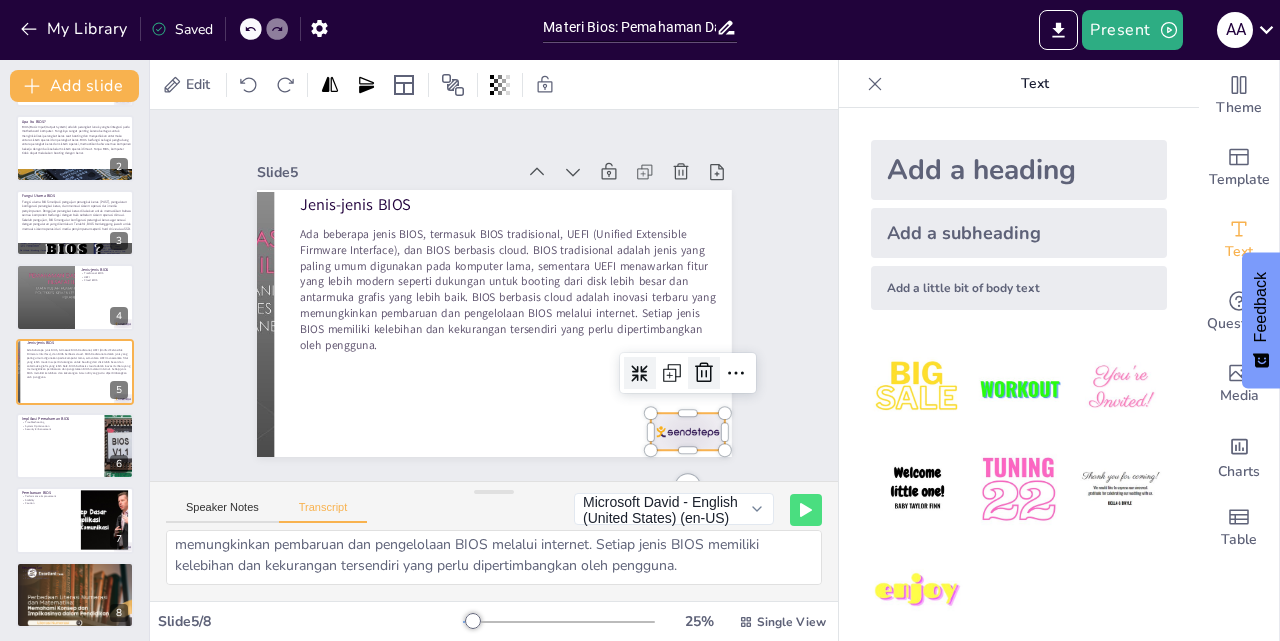 click 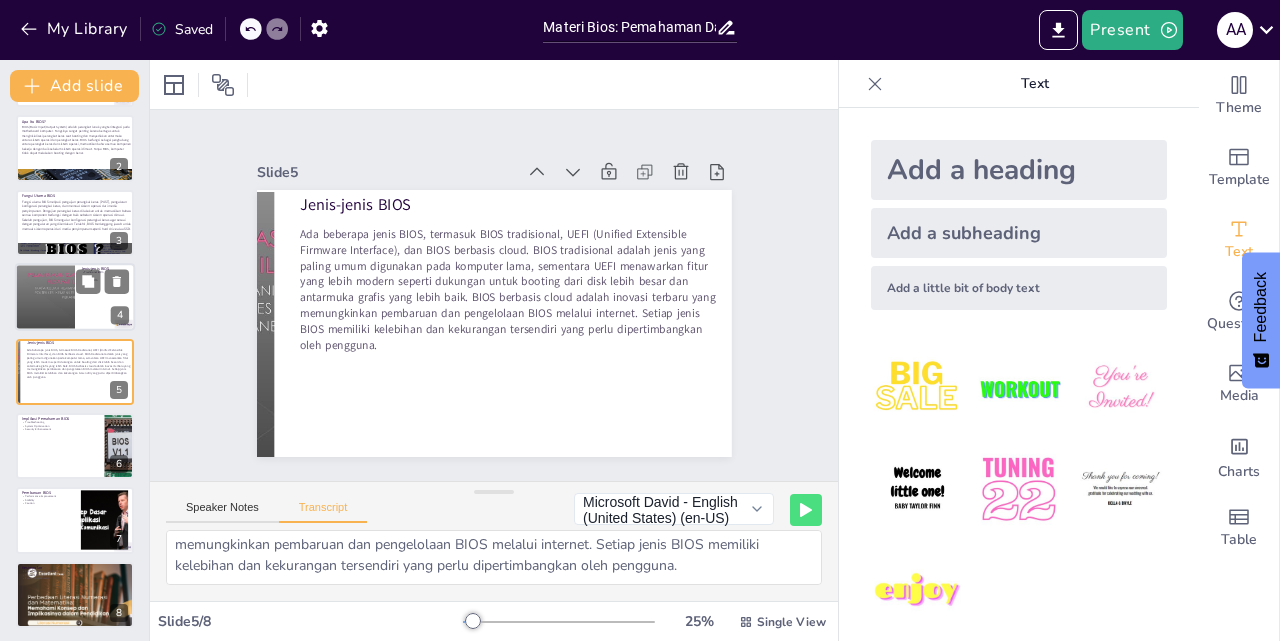 click at bounding box center [45, 297] 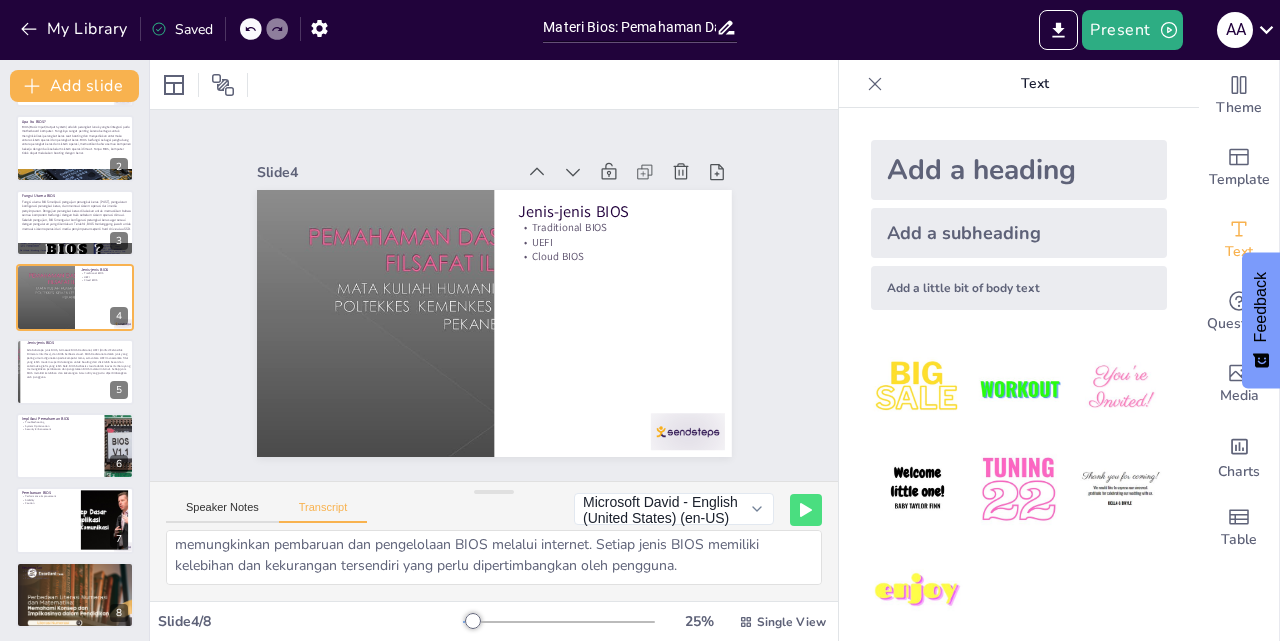 scroll, scrollTop: 3, scrollLeft: 0, axis: vertical 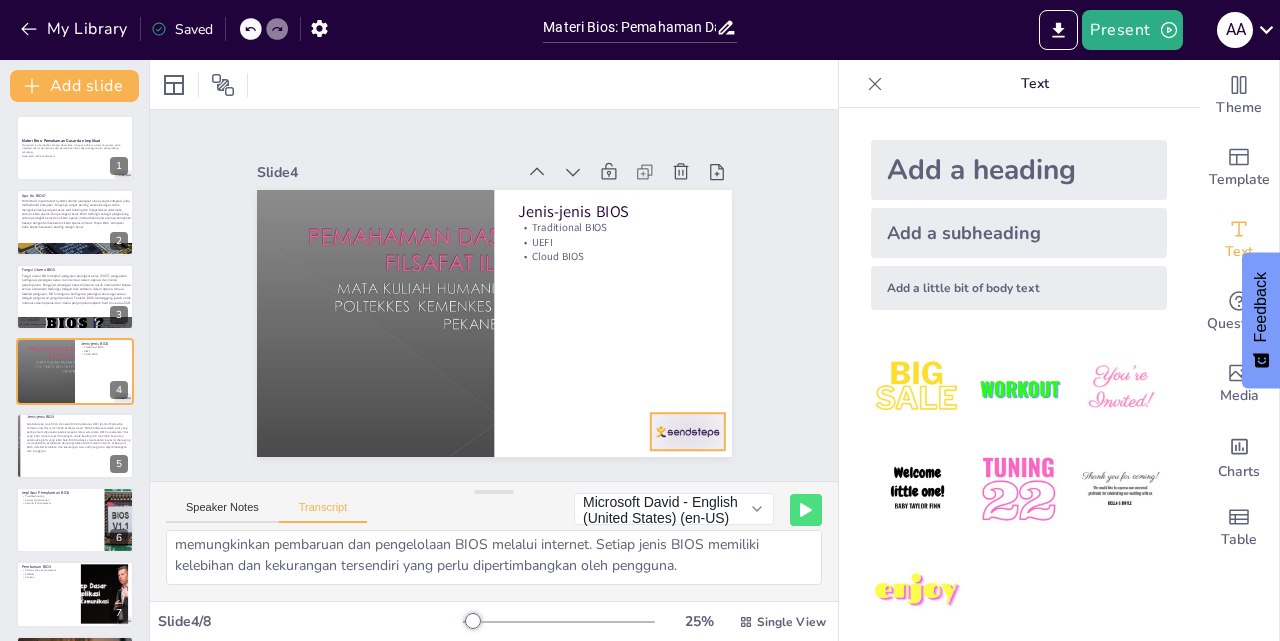 click at bounding box center (564, 69) 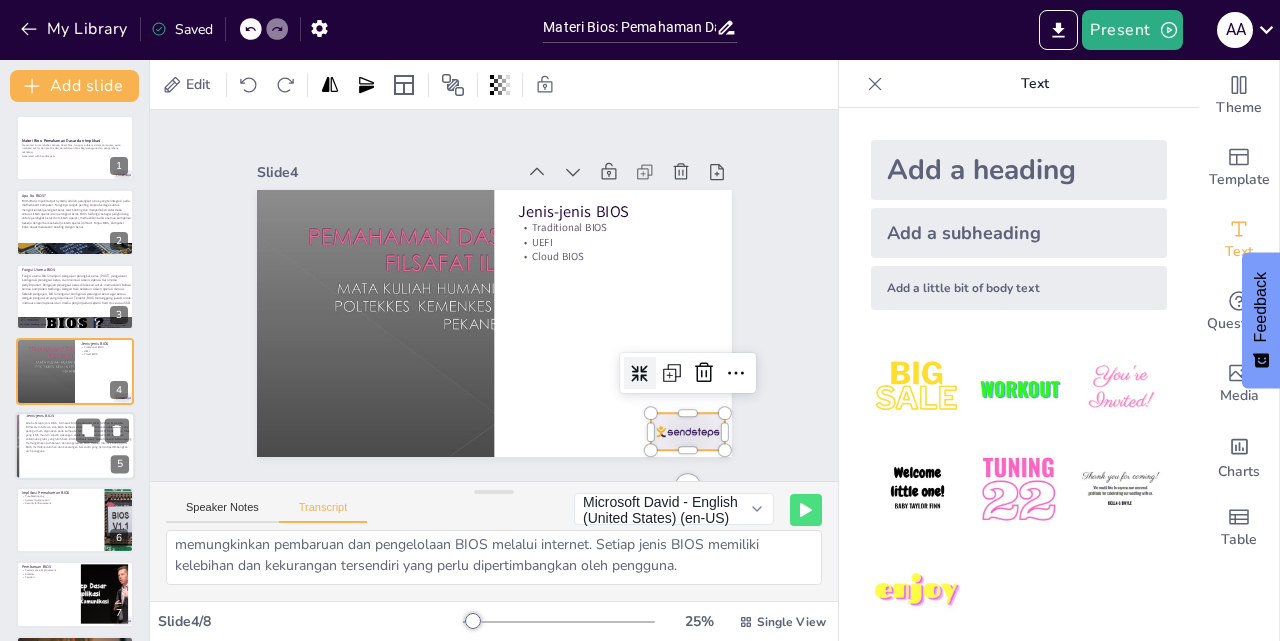 click on "Ada beberapa jenis BIOS, termasuk BIOS tradisional, UEFI (Unified Extensible Firmware Interface), dan BIOS berbasis cloud. BIOS tradisional adalah jenis yang paling umum digunakan pada komputer lama, sementara UEFI menawarkan fitur yang lebih modern seperti dukungan untuk booting dari disk lebih besar dan antarmuka grafis yang lebih baik. BIOS berbasis cloud adalah inovasi terbaru yang memungkinkan pembaruan dan pengelolaan BIOS melalui internet. Setiap jenis BIOS memiliki kelebihan dan kekurangan tersendiri yang perlu dipertimbangkan oleh pengguna." at bounding box center (78, 437) 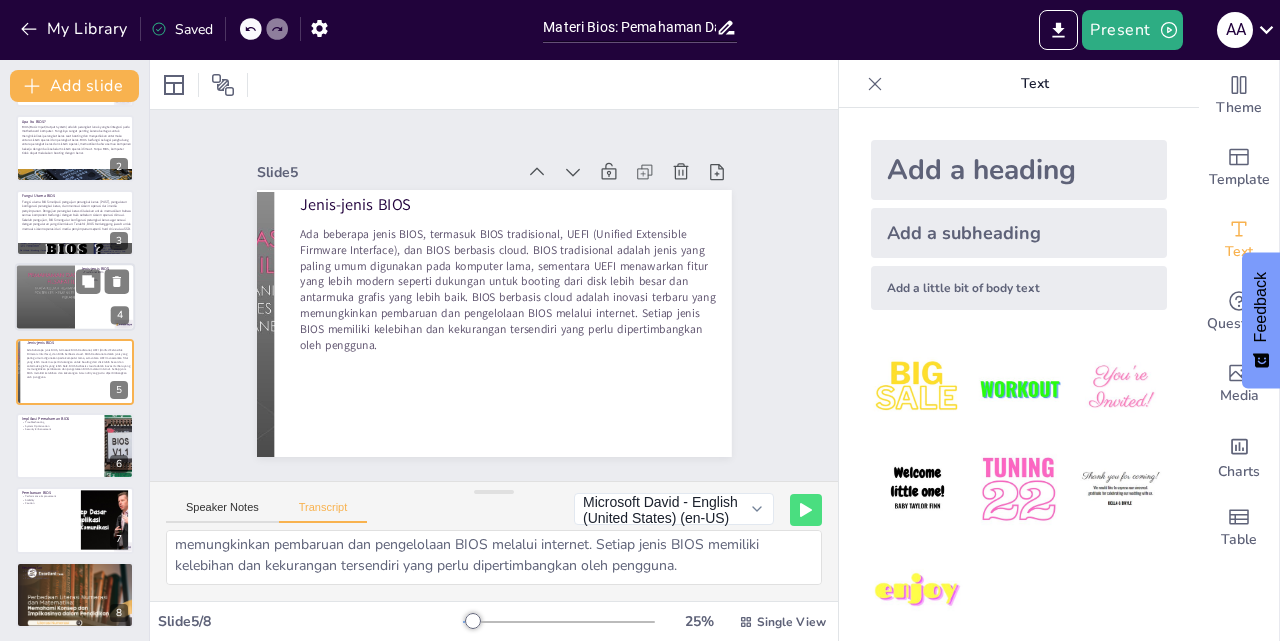 click at bounding box center [45, 297] 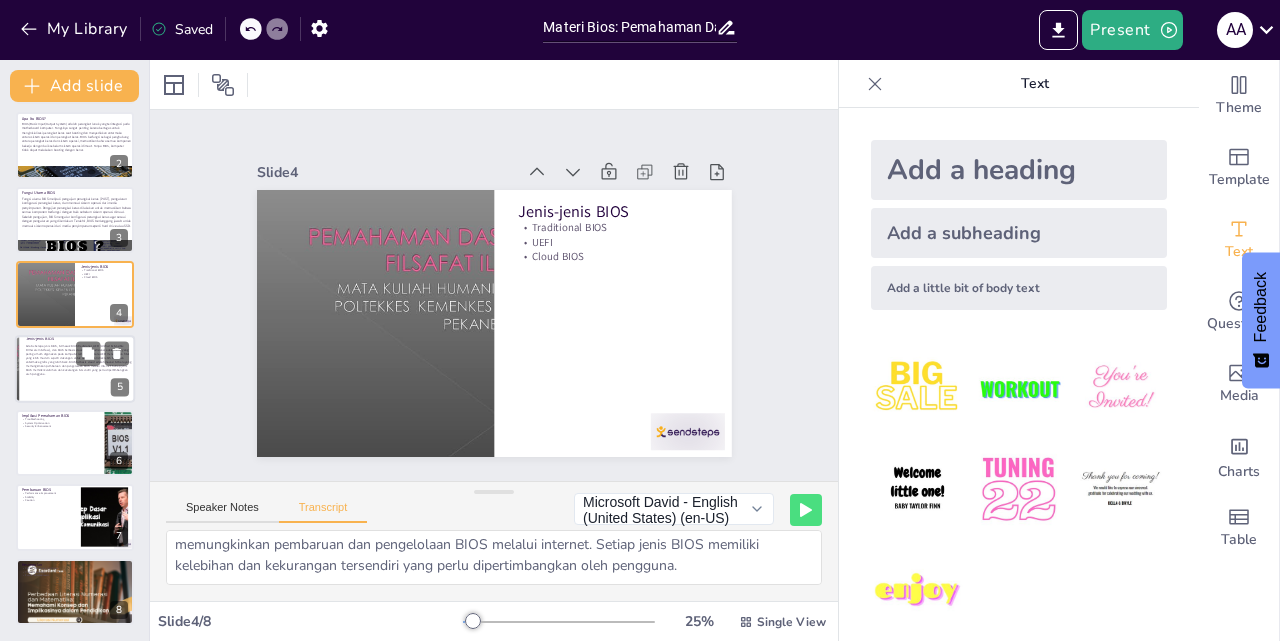 scroll, scrollTop: 0, scrollLeft: 0, axis: both 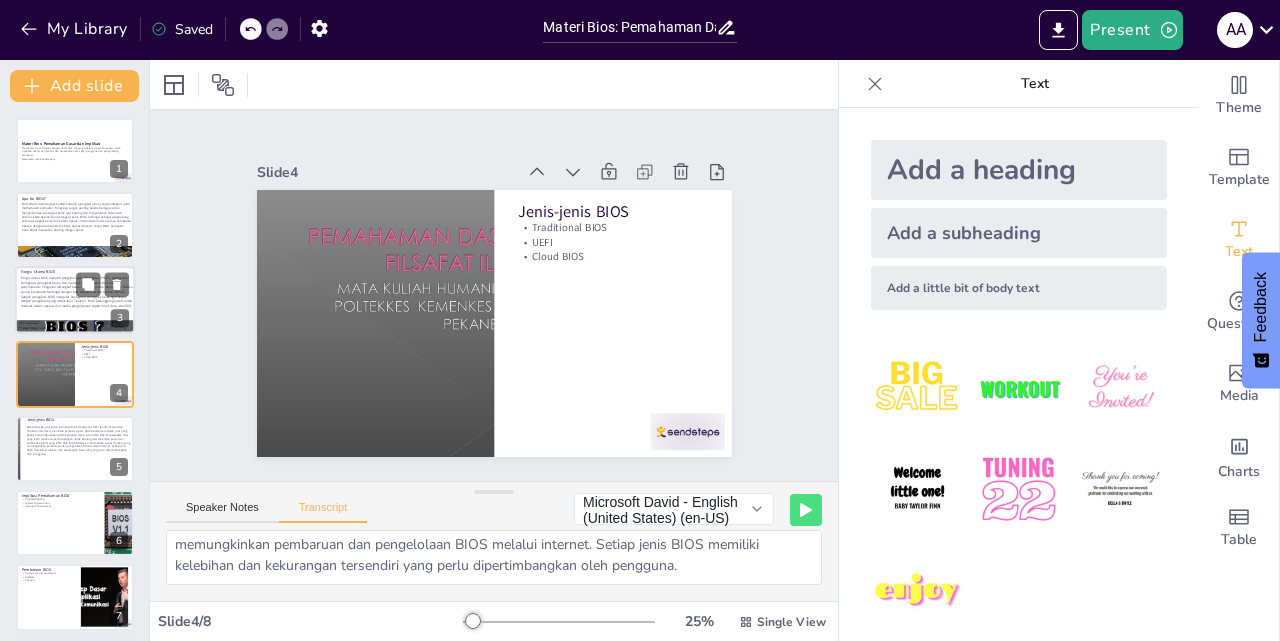 click at bounding box center (75, 300) 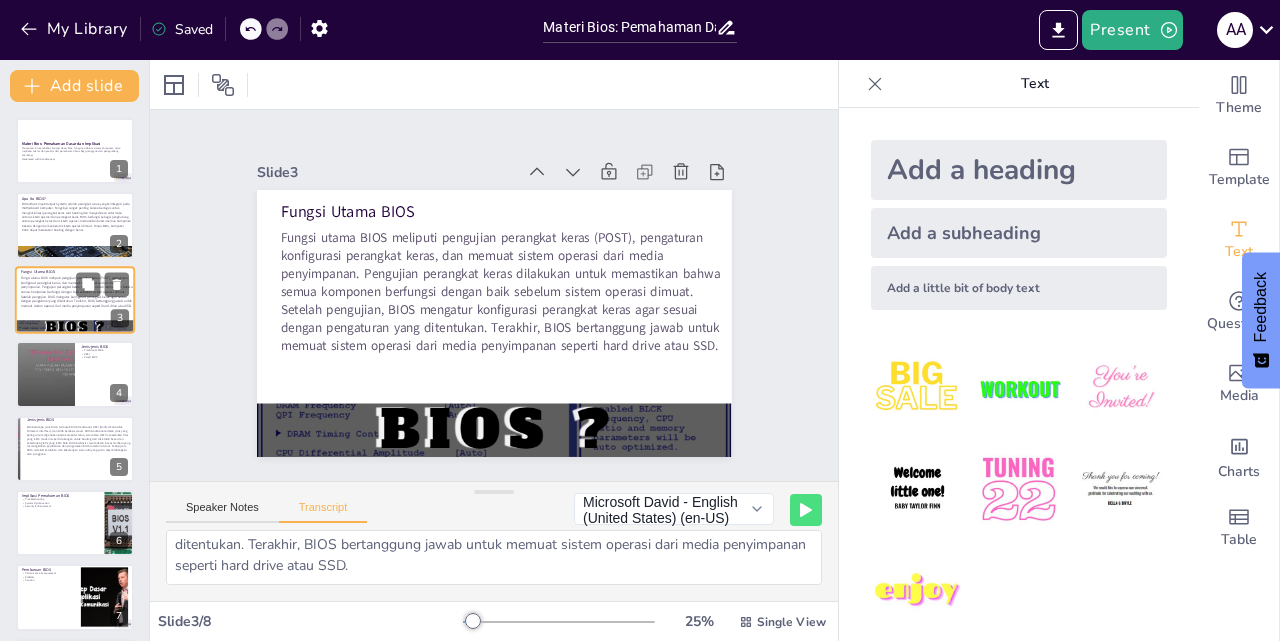 scroll, scrollTop: 89, scrollLeft: 0, axis: vertical 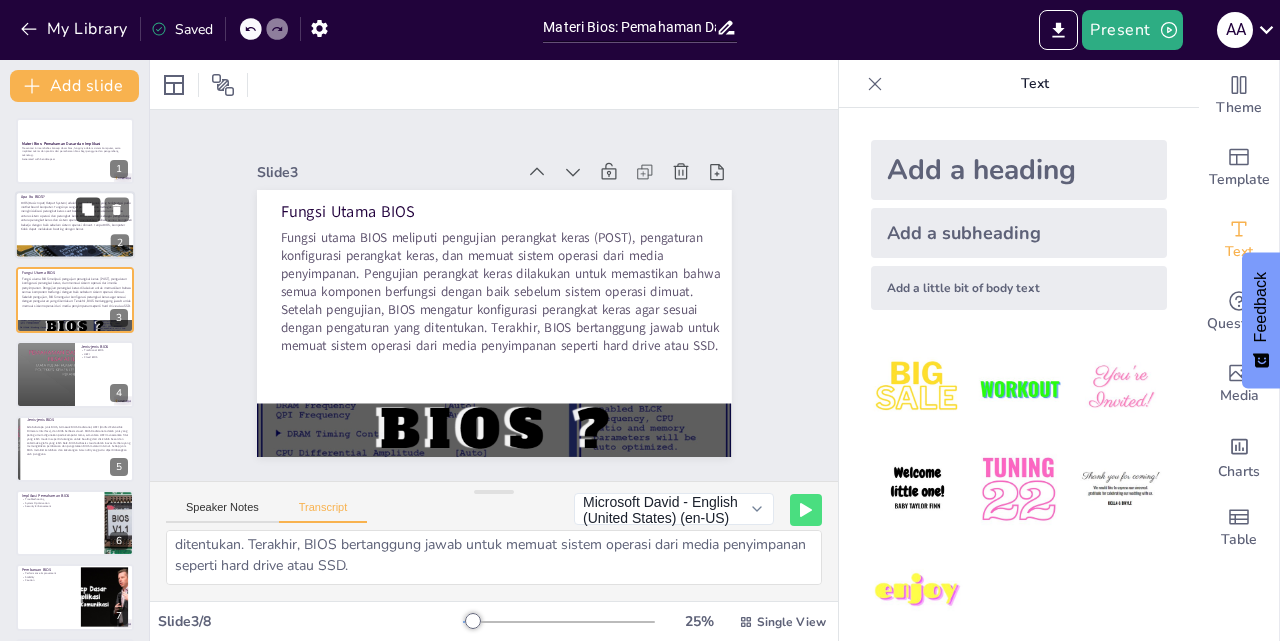 click 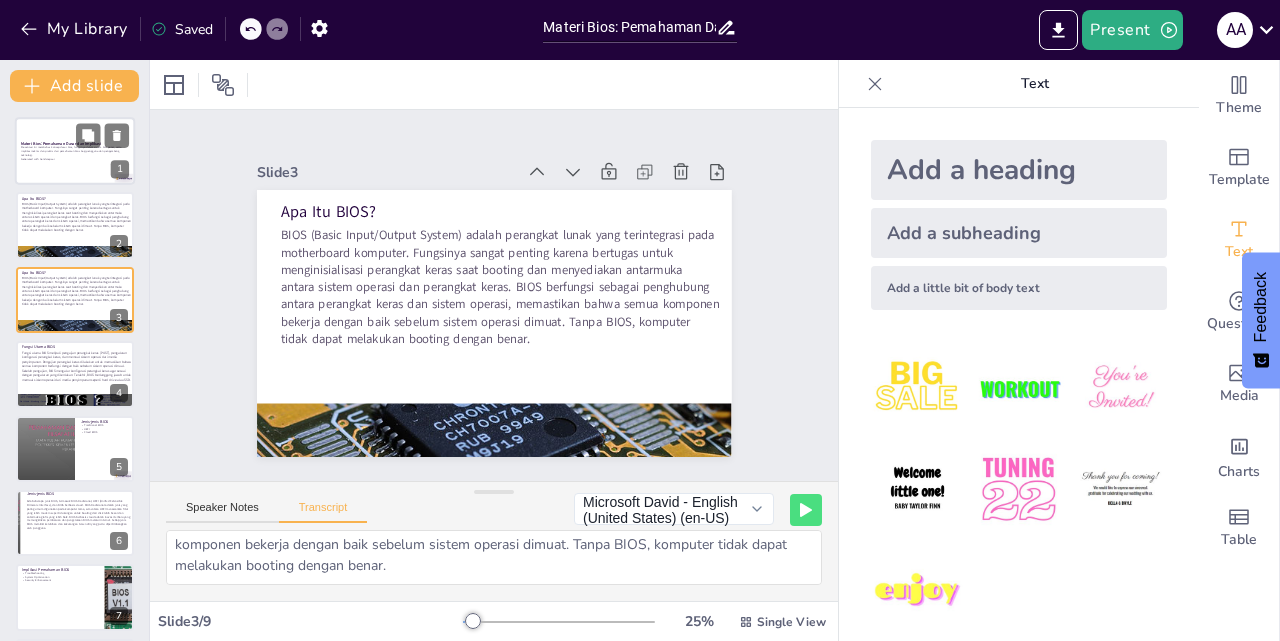 click on "Presentasi ini membahas konsep dasar bios, fungsinya dalam sistem komputer, serta implikasi teknis dan praktis dari pemahaman bios bagi pengguna dan pengembang teknologi." at bounding box center (75, 151) 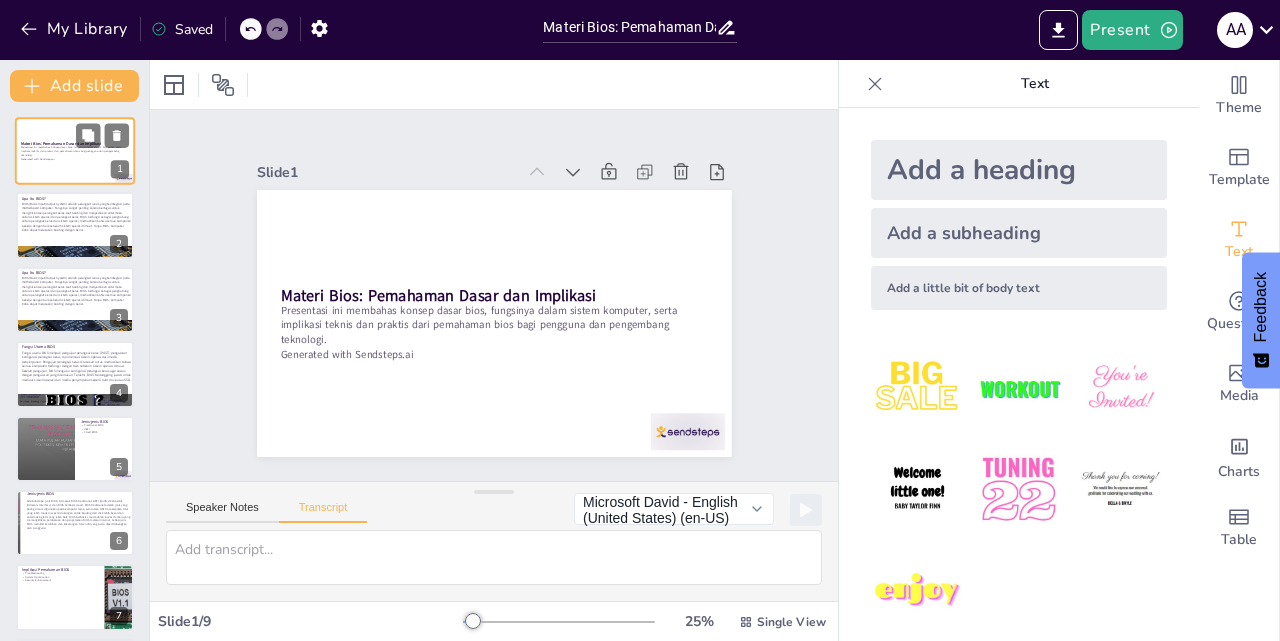 scroll, scrollTop: 0, scrollLeft: 0, axis: both 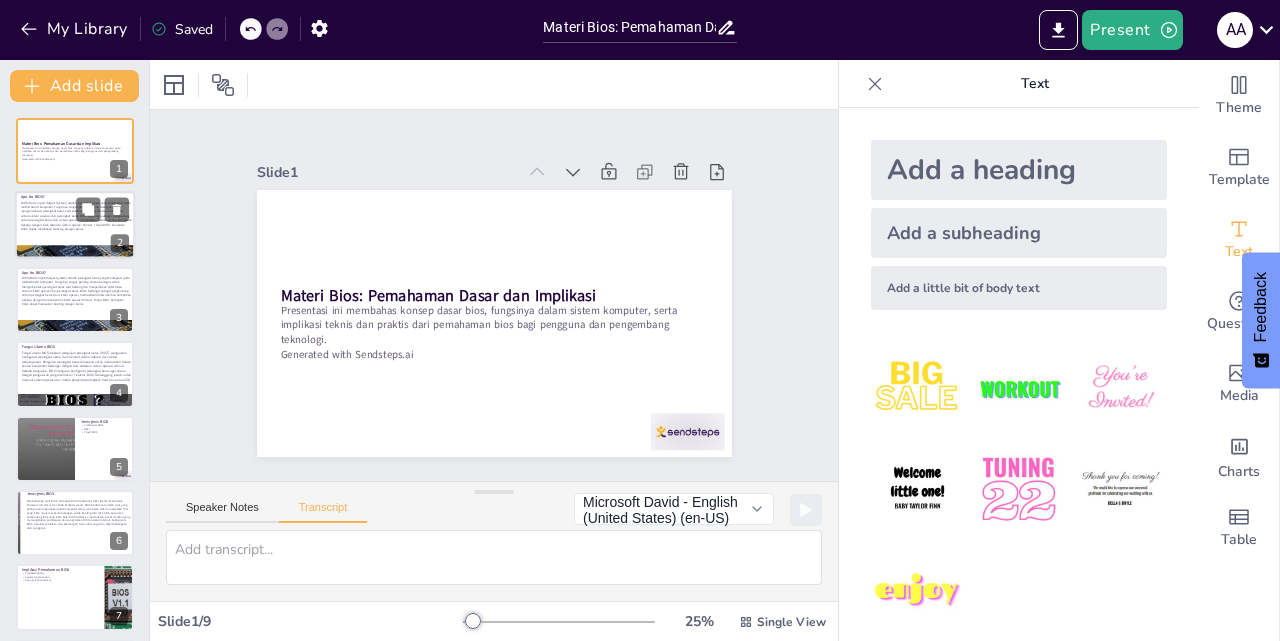click on "BIOS (Basic Input/Output System) adalah perangkat lunak yang terintegrasi pada motherboard komputer. Fungsinya sangat penting karena bertugas untuk menginisialisasi perangkat keras saat booting dan menyediakan antarmuka antara sistem operasi dan perangkat keras. BIOS berfungsi sebagai penghubung antara perangkat keras dan sistem operasi, memastikan bahwa semua komponen bekerja dengan baik sebelum sistem operasi dimuat. Tanpa BIOS, komputer tidak dapat melakukan booting dengan benar." at bounding box center [76, 216] 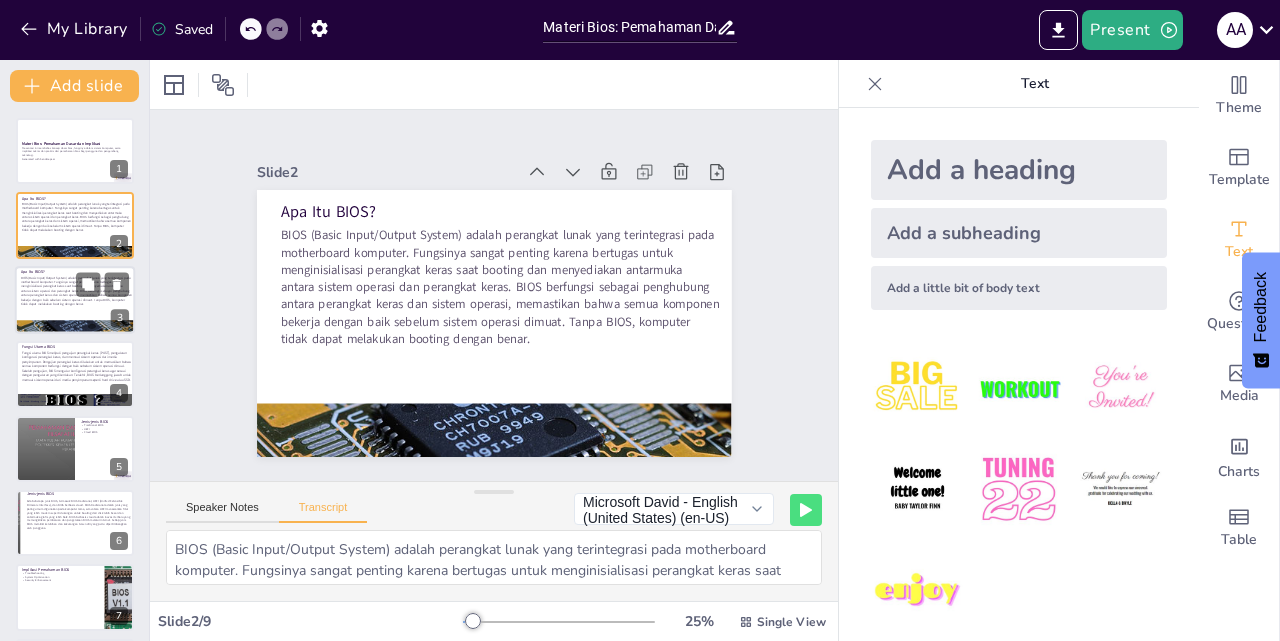 click on "BIOS (Basic Input/Output System) adalah perangkat lunak yang terintegrasi pada motherboard komputer. Fungsinya sangat penting karena bertugas untuk menginisialisasi perangkat keras saat booting dan menyediakan antarmuka antara sistem operasi dan perangkat keras. BIOS berfungsi sebagai penghubung antara perangkat keras dan sistem operasi, memastikan bahwa semua komponen bekerja dengan baik sebelum sistem operasi dimuat. Tanpa BIOS, komputer tidak dapat melakukan booting dengan benar." at bounding box center (76, 290) 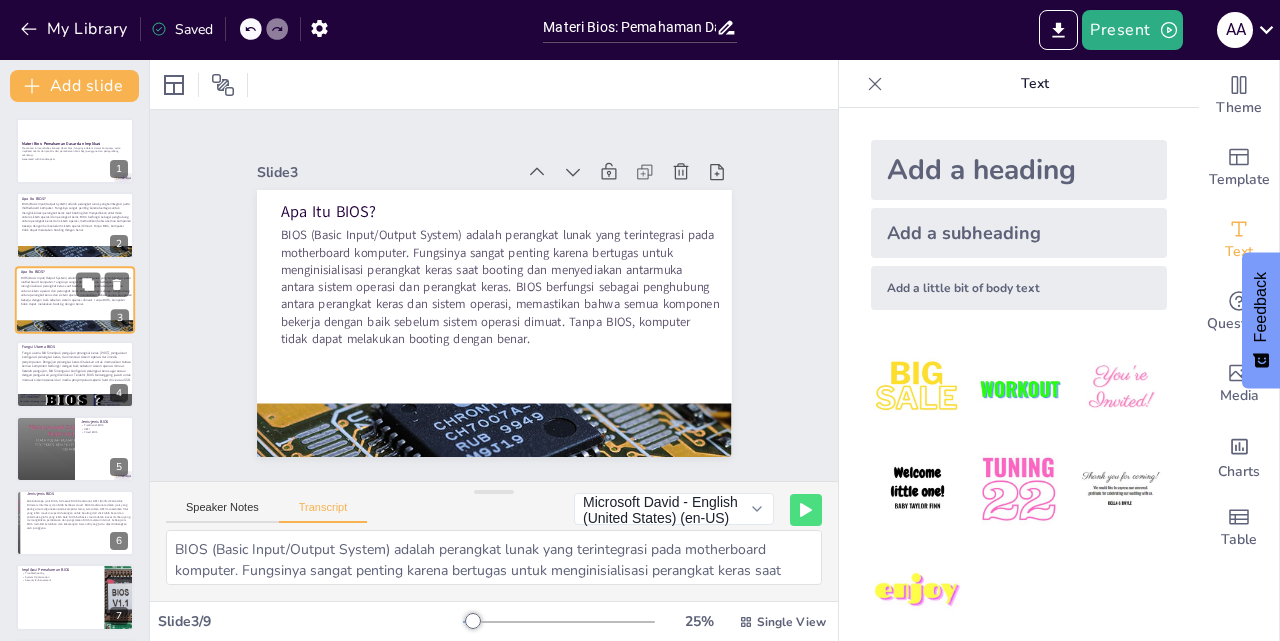 drag, startPoint x: 53, startPoint y: 282, endPoint x: 28, endPoint y: 292, distance: 26.925823 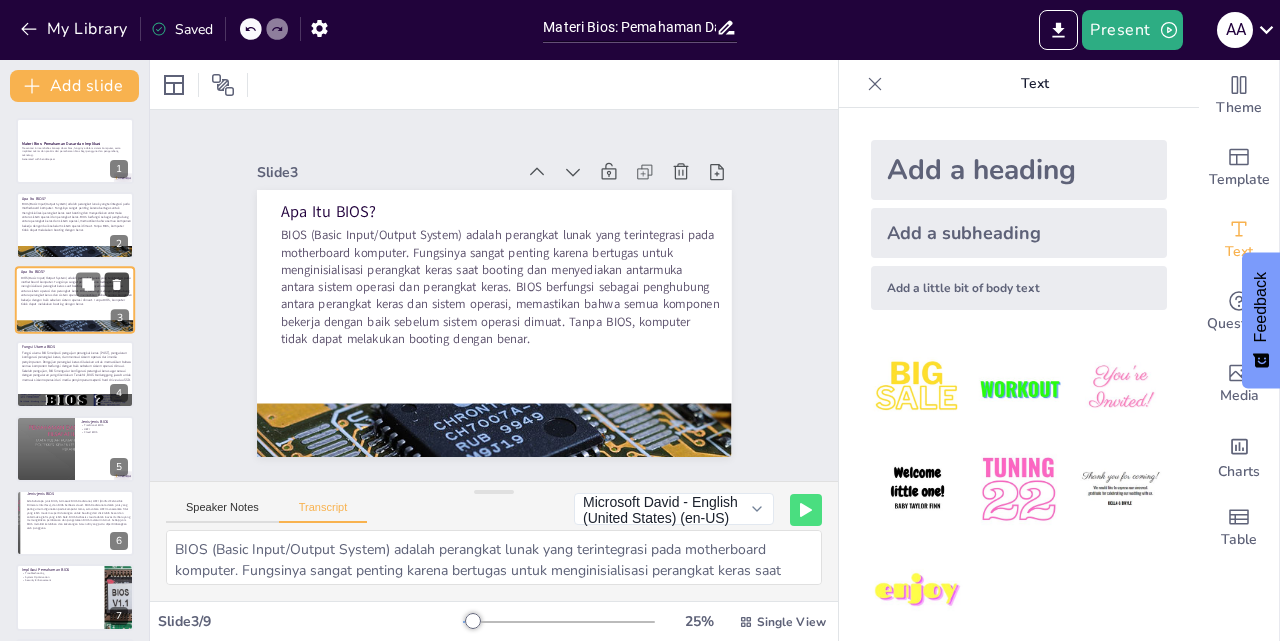 click 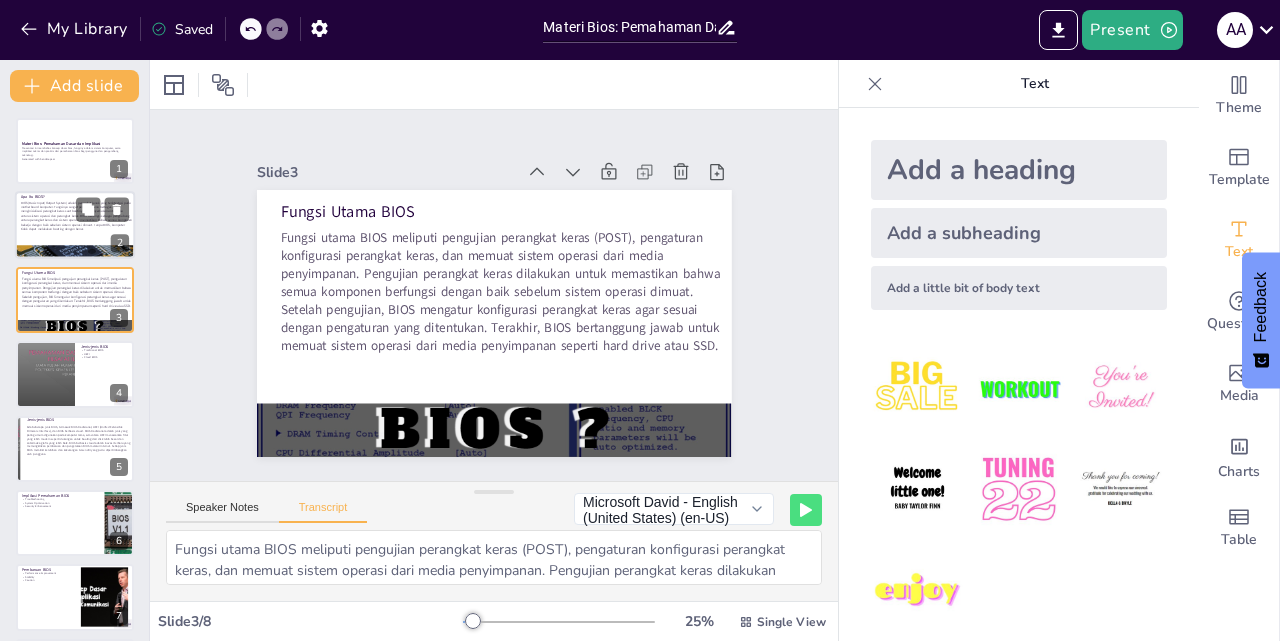 click on "BIOS (Basic Input/Output System) adalah perangkat lunak yang terintegrasi pada motherboard komputer. Fungsinya sangat penting karena bertugas untuk menginisialisasi perangkat keras saat booting dan menyediakan antarmuka antara sistem operasi dan perangkat keras. BIOS berfungsi sebagai penghubung antara perangkat keras dan sistem operasi, memastikan bahwa semua komponen bekerja dengan baik sebelum sistem operasi dimuat. Tanpa BIOS, komputer tidak dapat melakukan booting dengan benar." at bounding box center [76, 216] 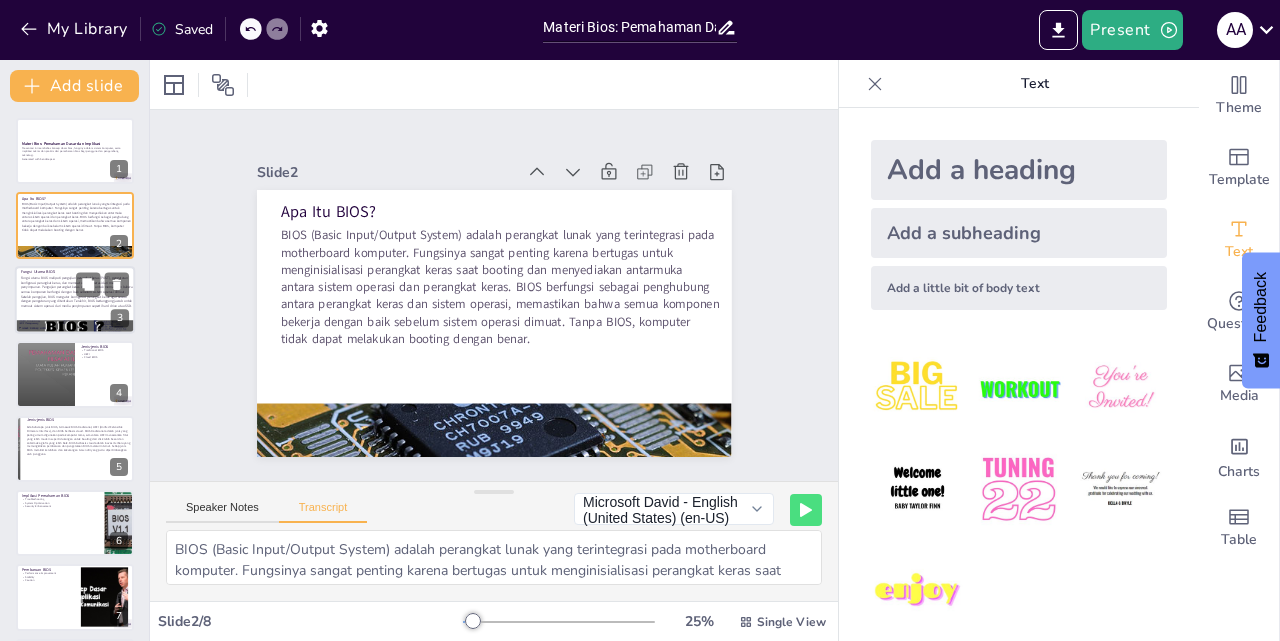 click on "Fungsi utama BIOS meliputi pengujian perangkat keras (POST), pengaturan konfigurasi perangkat keras, dan memuat sistem operasi dari media penyimpanan. Pengujian perangkat keras dilakukan untuk memastikan bahwa semua komponen berfungsi dengan baik sebelum sistem operasi dimuat. Setelah pengujian, BIOS mengatur konfigurasi perangkat keras agar sesuai dengan pengaturan yang ditentukan. Terakhir, BIOS bertanggung jawab untuk memuat sistem operasi dari media penyimpanan seperti hard drive atau SSD." at bounding box center [76, 292] 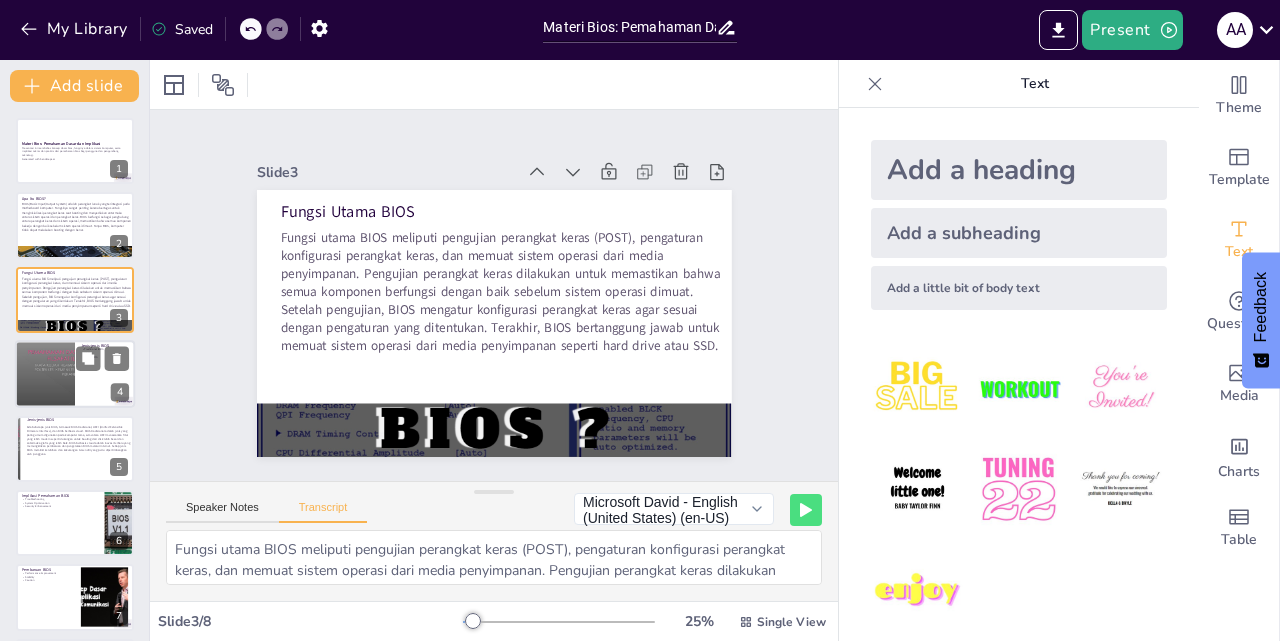 click at bounding box center (45, 374) 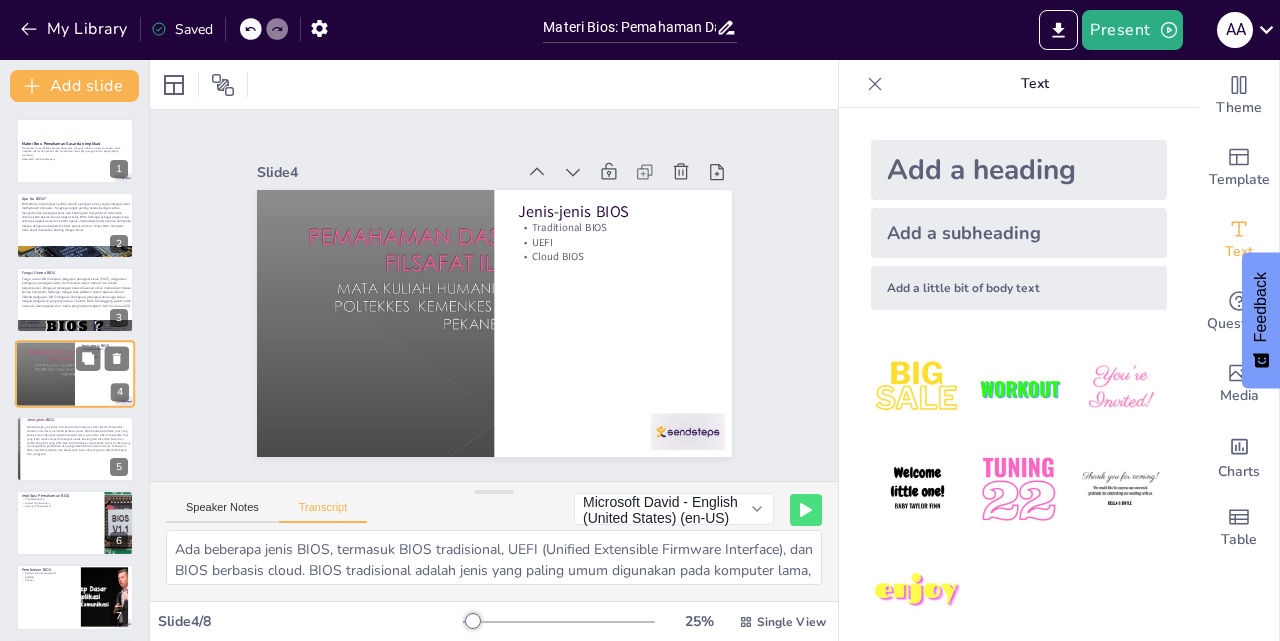 scroll, scrollTop: 3, scrollLeft: 0, axis: vertical 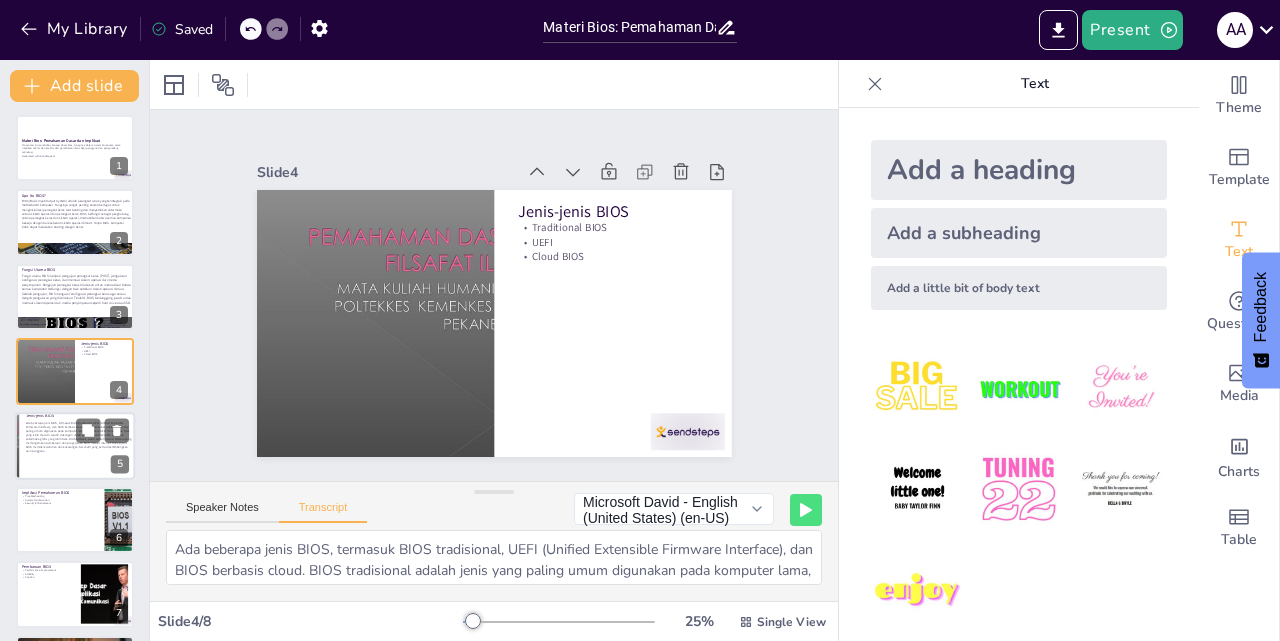 click on "Ada beberapa jenis BIOS, termasuk BIOS tradisional, UEFI (Unified Extensible Firmware Interface), dan BIOS berbasis cloud. BIOS tradisional adalah jenis yang paling umum digunakan pada komputer lama, sementara UEFI menawarkan fitur yang lebih modern seperti dukungan untuk booting dari disk lebih besar dan antarmuka grafis yang lebih baik. BIOS berbasis cloud adalah inovasi terbaru yang memungkinkan pembaruan dan pengelolaan BIOS melalui internet. Setiap jenis BIOS memiliki kelebihan dan kekurangan tersendiri yang perlu dipertimbangkan oleh pengguna." at bounding box center (78, 437) 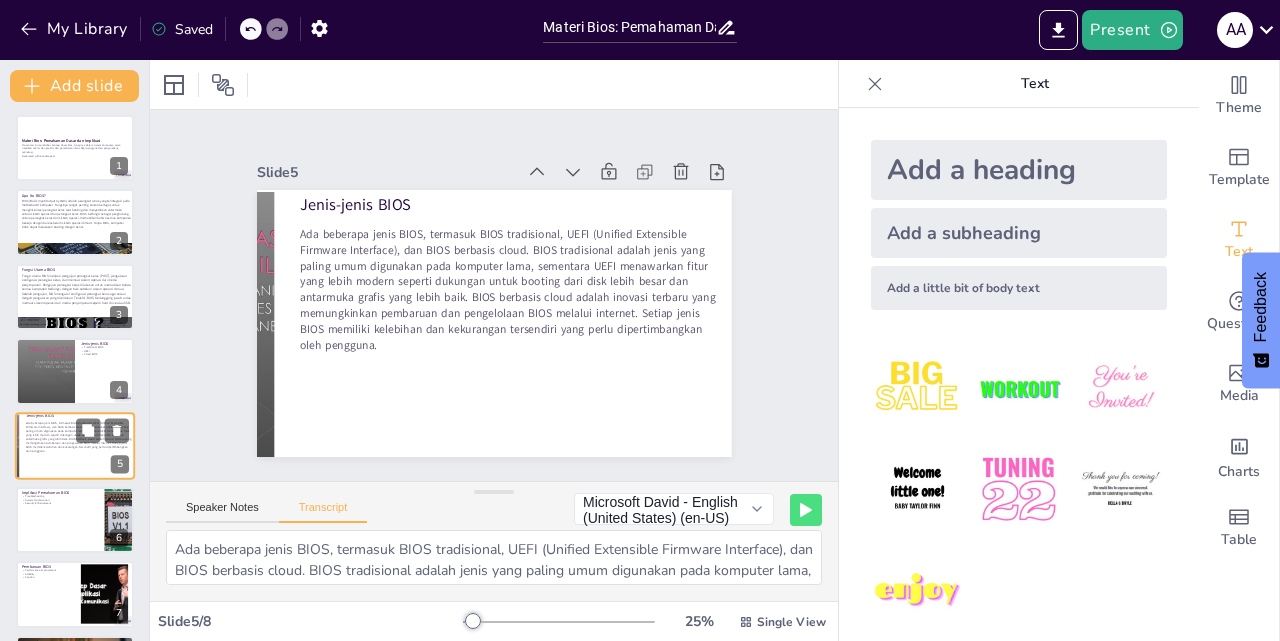scroll, scrollTop: 77, scrollLeft: 0, axis: vertical 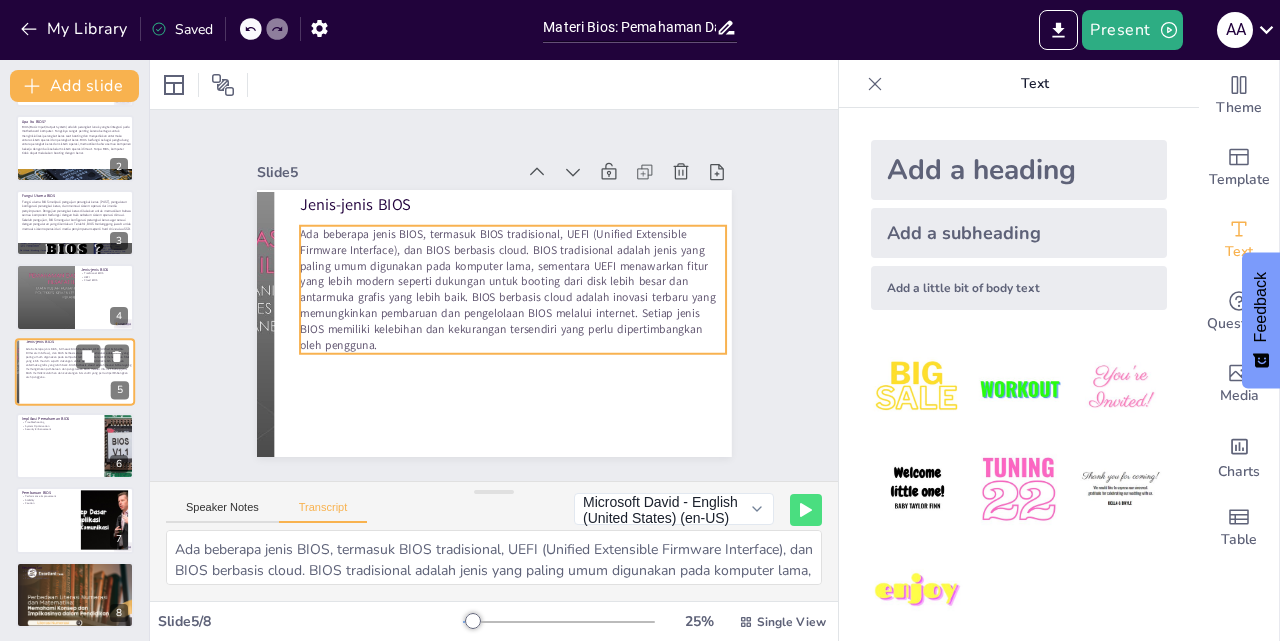 click on "Ada beberapa jenis BIOS, termasuk BIOS tradisional, UEFI (Unified Extensible Firmware Interface), dan BIOS berbasis cloud. BIOS tradisional adalah jenis yang paling umum digunakan pada komputer lama, sementara UEFI menawarkan fitur yang lebih modern seperti dukungan untuk booting dari disk lebih besar dan antarmuka grafis yang lebih baik. BIOS berbasis cloud adalah inovasi terbaru yang memungkinkan pembaruan dan pengelolaan BIOS melalui internet. Setiap jenis BIOS memiliki kelebihan dan kekurangan tersendiri yang perlu dipertimbangkan oleh pengguna." at bounding box center (78, 363) 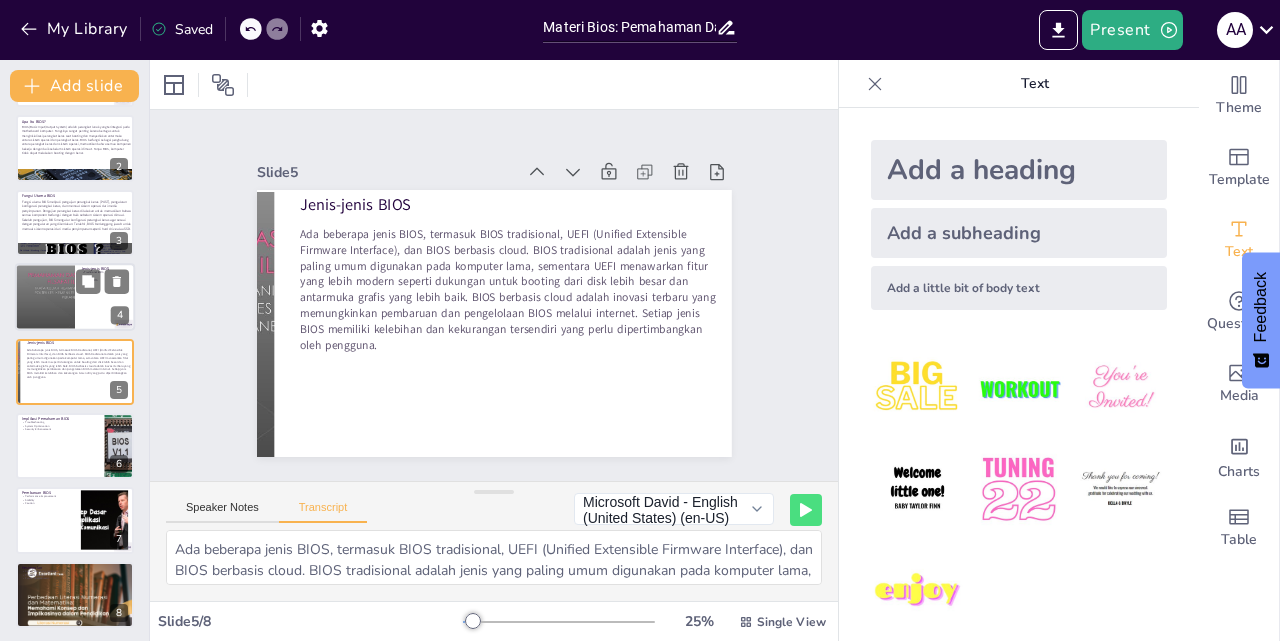 click at bounding box center (45, 297) 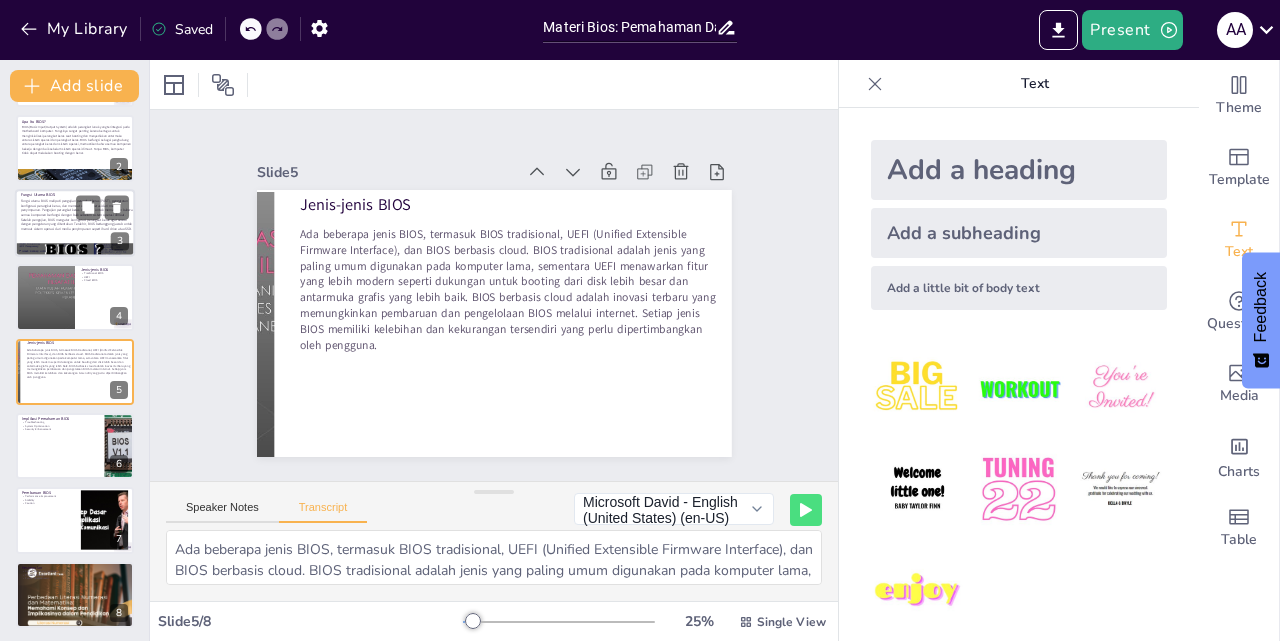 scroll, scrollTop: 3, scrollLeft: 0, axis: vertical 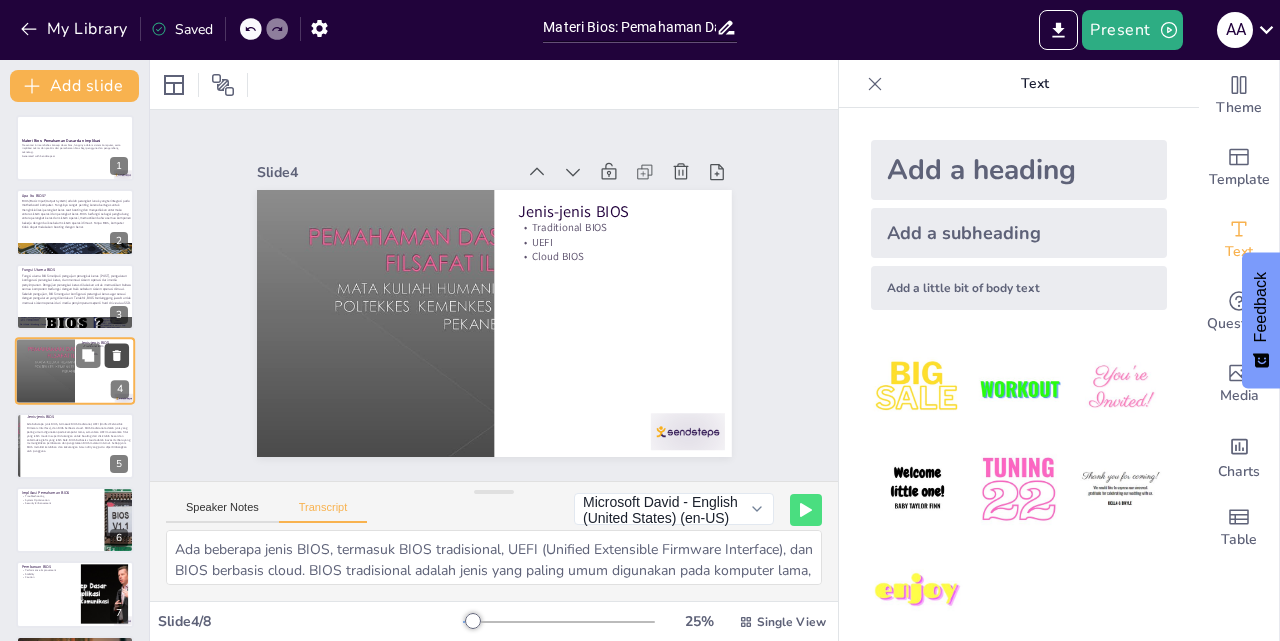 click 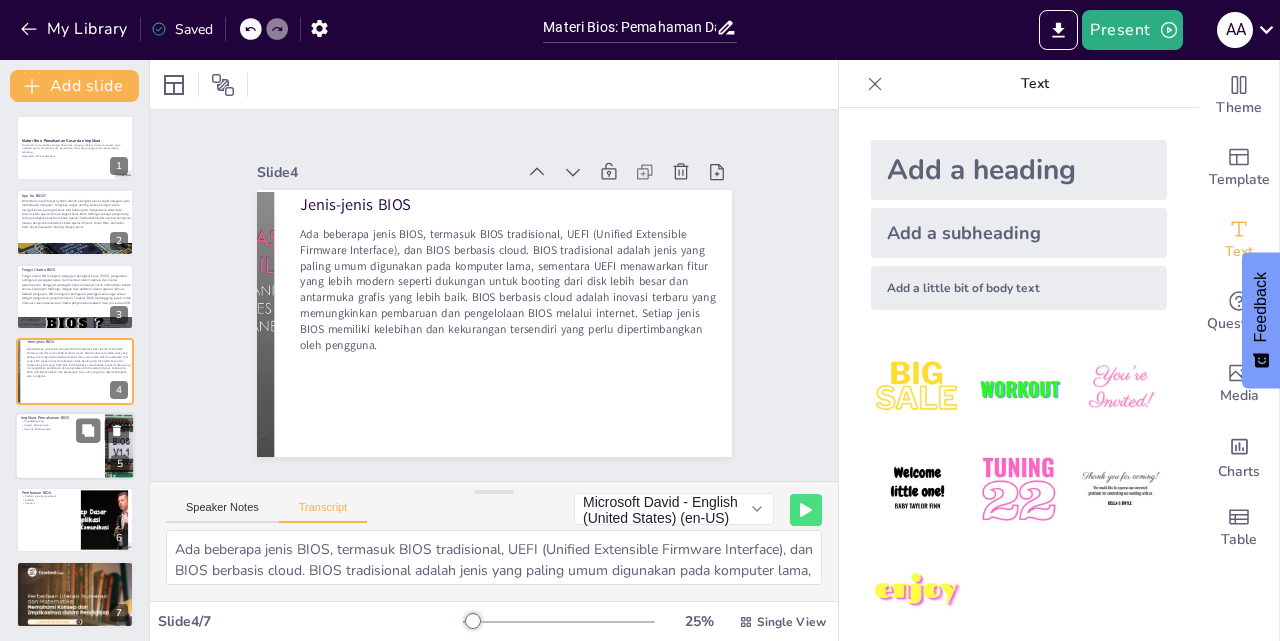 click at bounding box center (75, 446) 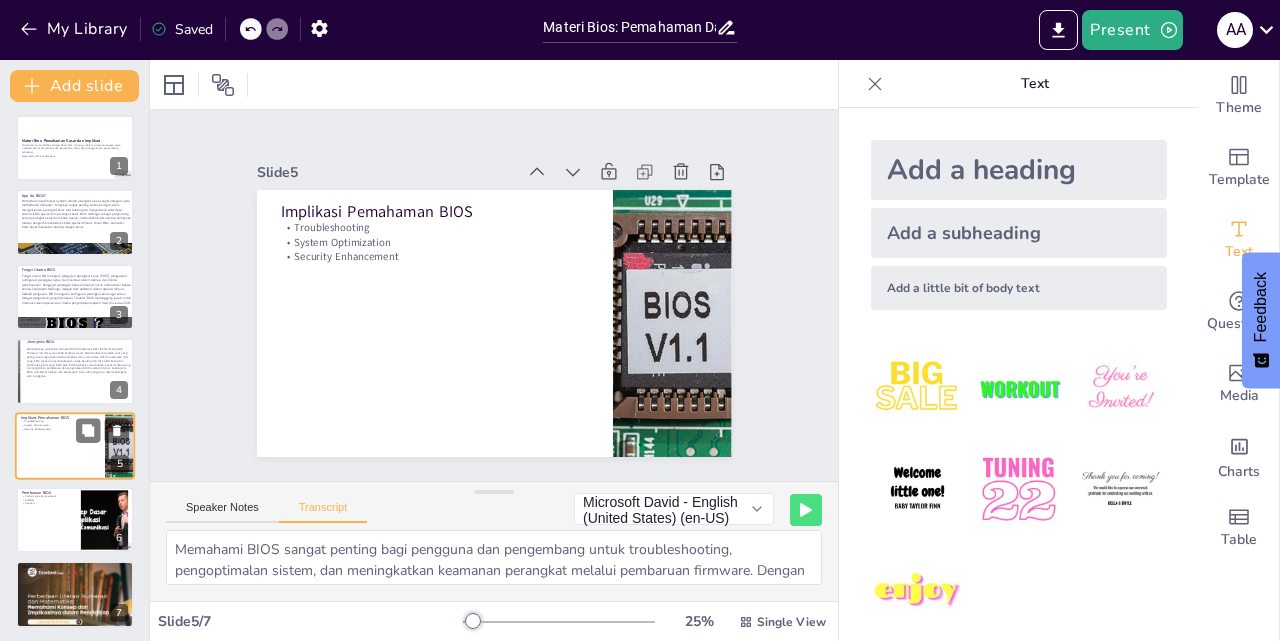 scroll, scrollTop: 6, scrollLeft: 0, axis: vertical 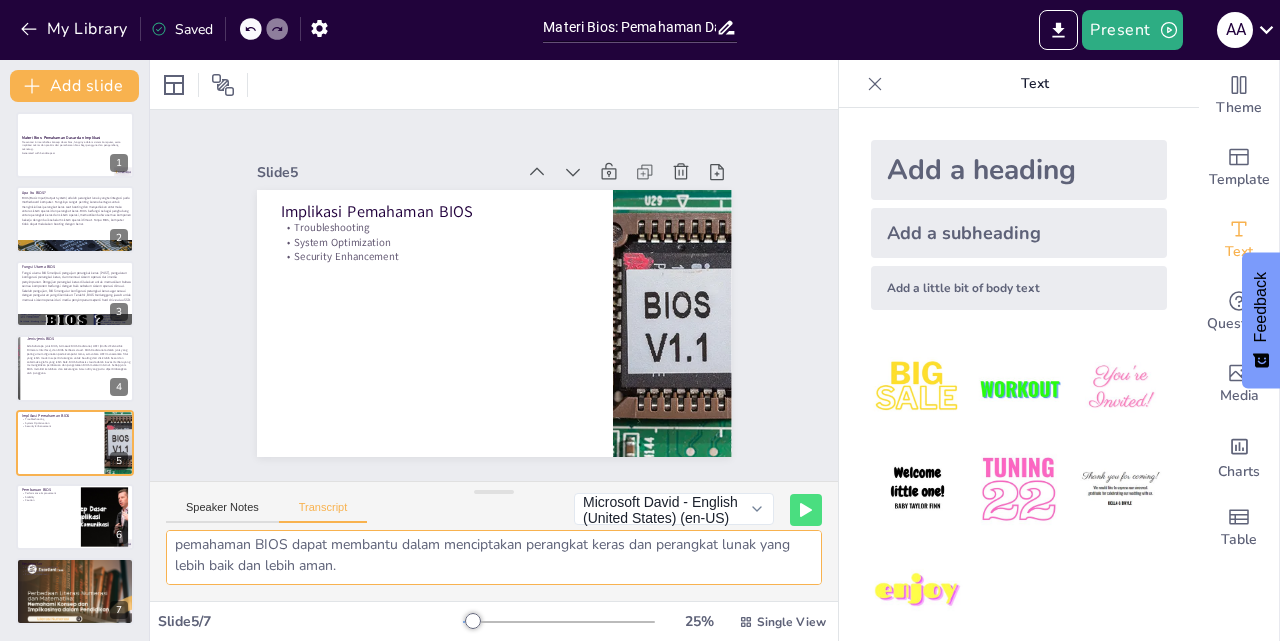 drag, startPoint x: 177, startPoint y: 551, endPoint x: 797, endPoint y: 671, distance: 631.50616 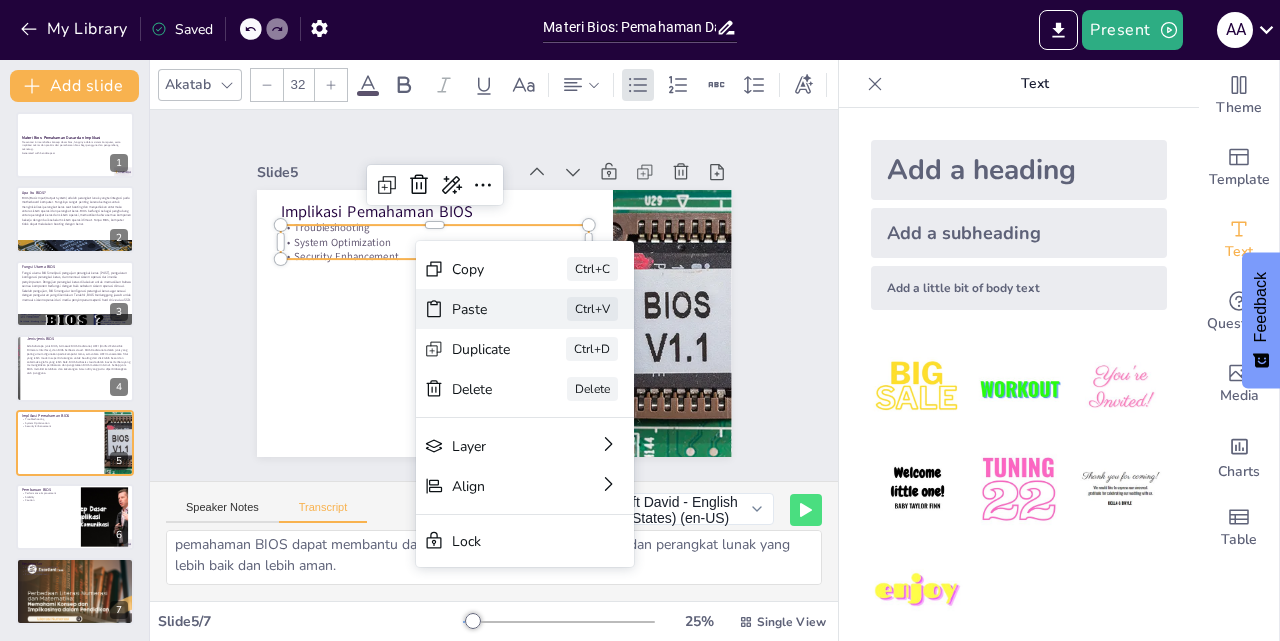 click on "Paste Ctrl+V" at bounding box center [628, 468] 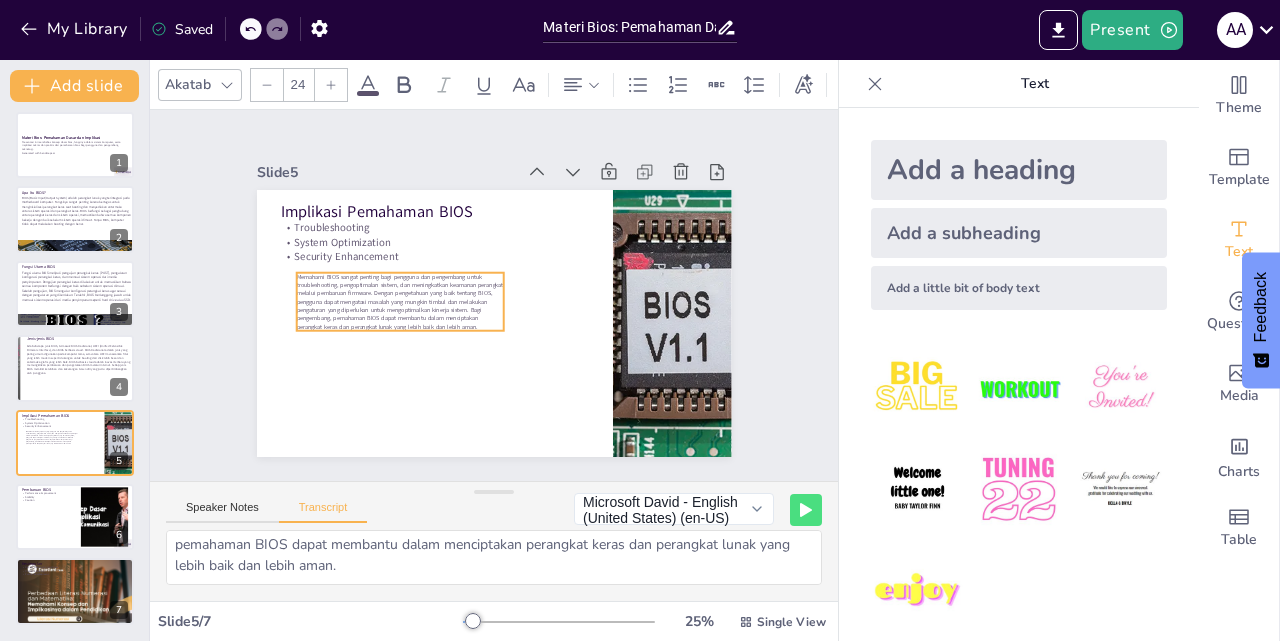 drag, startPoint x: 439, startPoint y: 248, endPoint x: 454, endPoint y: 306, distance: 59.908264 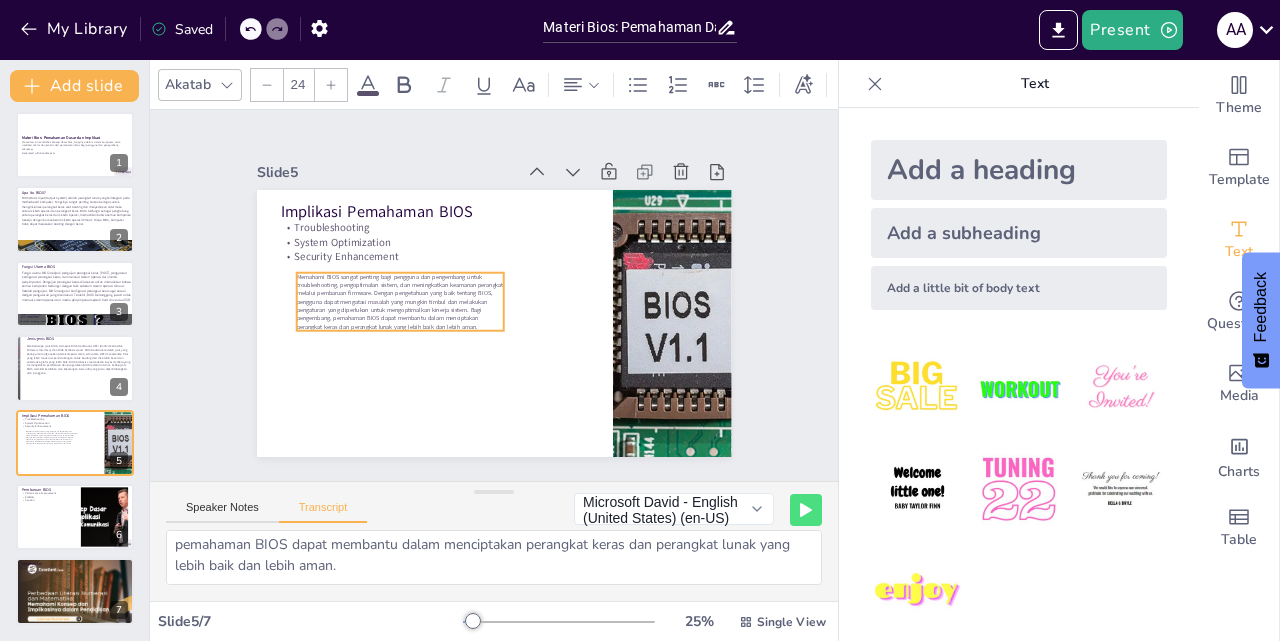 click on "Memahami BIOS sangat penting bagi pengguna dan pengembang untuk troubleshooting, pengoptimalan sistem, dan meningkatkan keamanan perangkat melalui pembaruan firmware. Dengan pengetahuan yang baik tentang BIOS, pengguna dapat mengatasi masalah yang mungkin timbul dan melakukan pengaturan yang diperlukan untuk mengoptimalkan kinerja sistem. Bagi pengembang, pemahaman BIOS dapat membantu dalam menciptakan perangkat keras dan perangkat lunak yang lebih baik dan lebih aman." at bounding box center (521, 203) 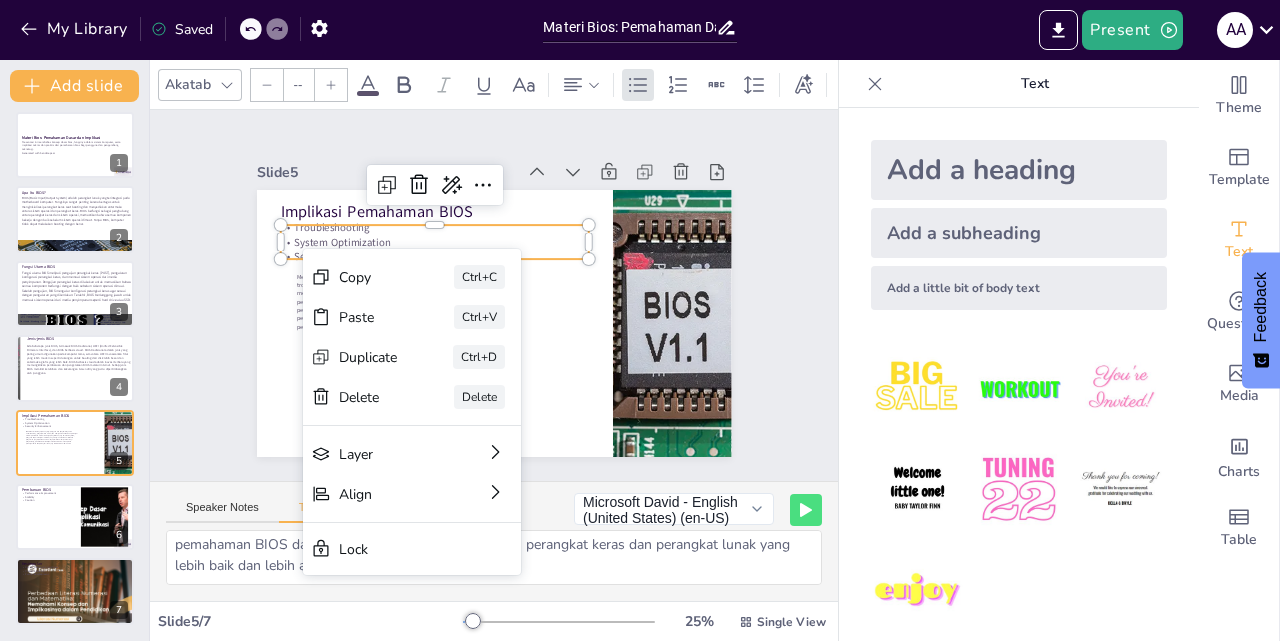 type on "32" 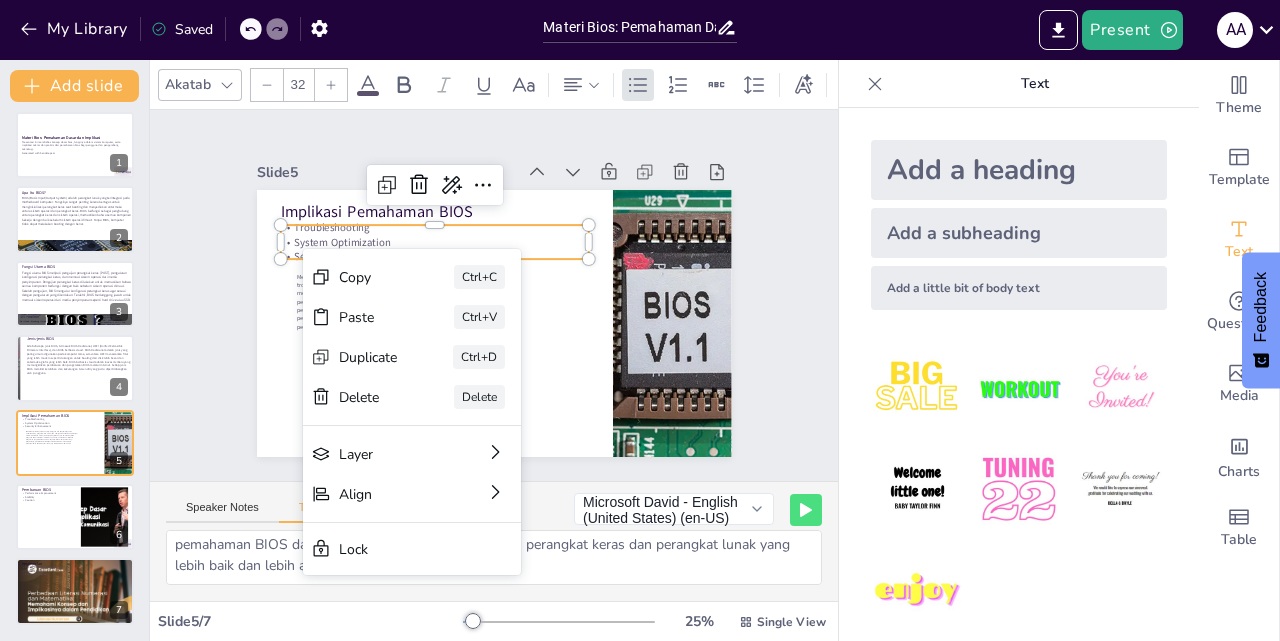 click 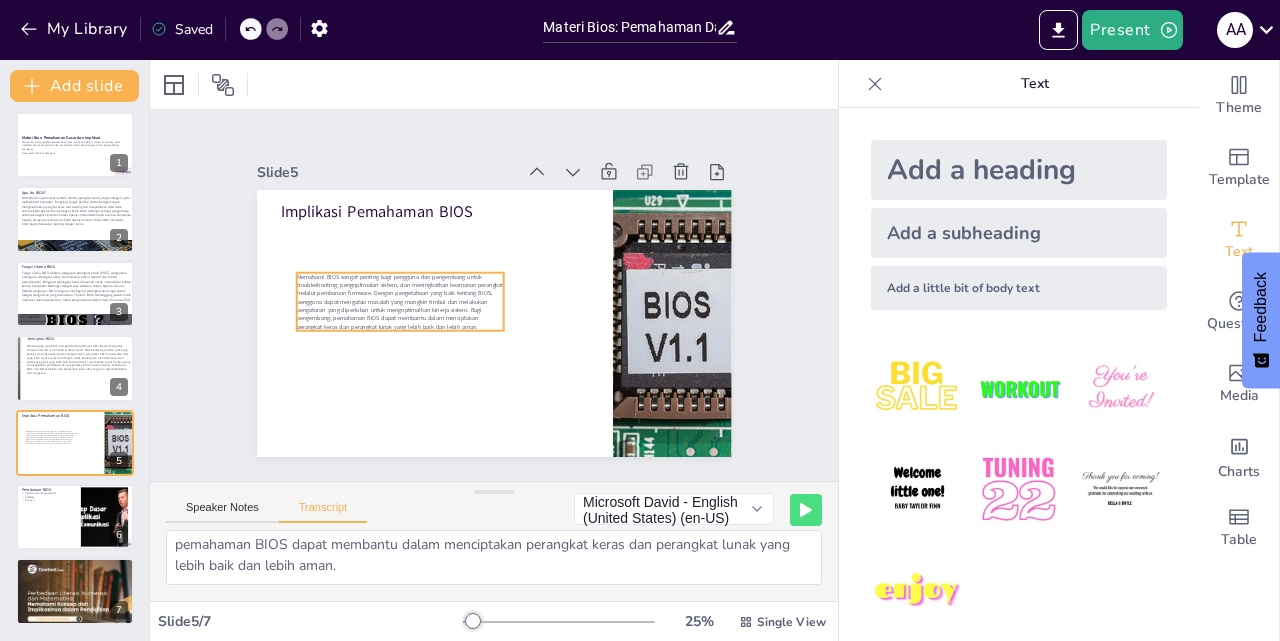 click on "Memahami BIOS sangat penting bagi pengguna dan pengembang untuk troubleshooting, pengoptimalan sistem, dan meningkatkan keamanan perangkat melalui pembaruan firmware. Dengan pengetahuan yang baik tentang BIOS, pengguna dapat mengatasi masalah yang mungkin timbul dan melakukan pengaturan yang diperlukan untuk mengoptimalkan kinerja sistem. Bagi pengembang, pemahaman BIOS dapat membantu dalam menciptakan perangkat keras dan perangkat lunak yang lebih baik dan lebih aman." at bounding box center [438, 206] 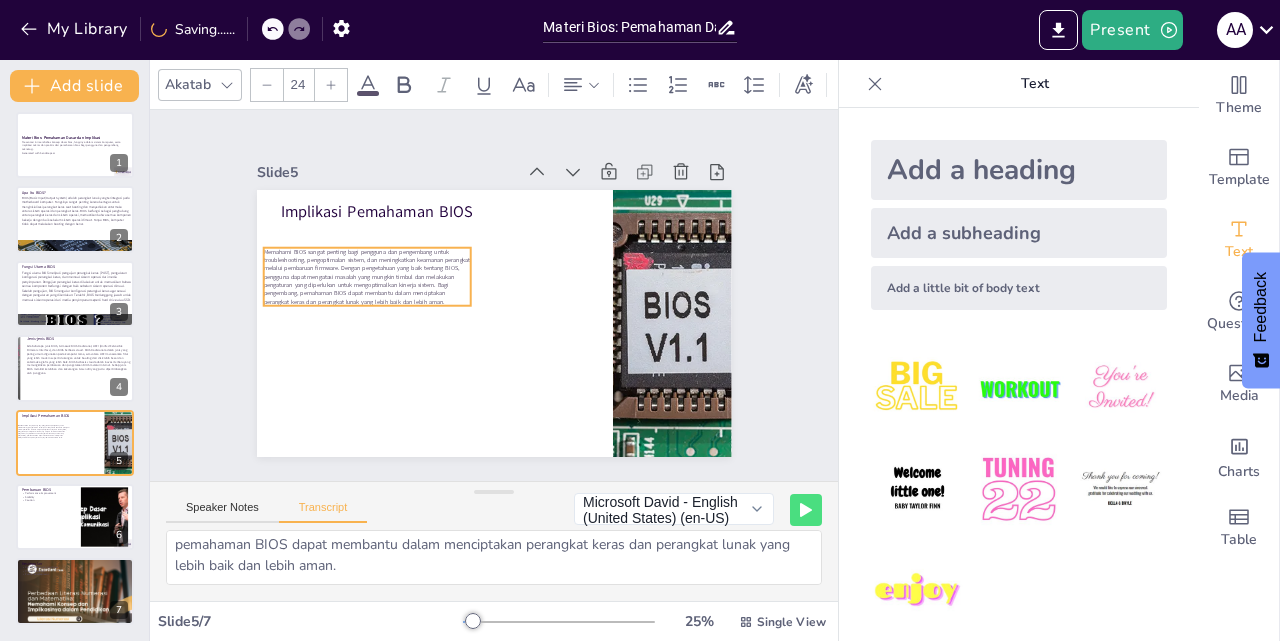 drag, startPoint x: 488, startPoint y: 293, endPoint x: 368, endPoint y: 129, distance: 203.21417 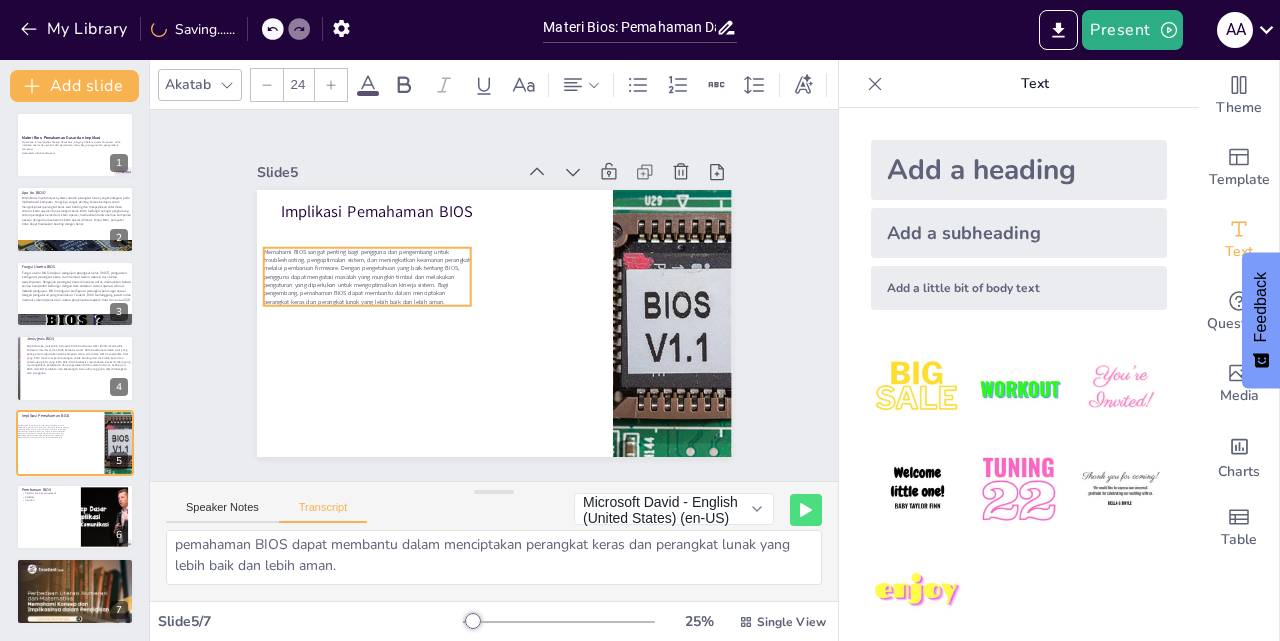 click on "Memahami BIOS sangat penting bagi pengguna dan pengembang untuk troubleshooting, pengoptimalan sistem, dan meningkatkan keamanan perangkat melalui pembaruan firmware. Dengan pengetahuan yang baik tentang BIOS, pengguna dapat mengatasi masalah yang mungkin timbul dan melakukan pengaturan yang diperlukan untuk mengoptimalkan kinerja sistem. Bagi pengembang, pemahaman BIOS dapat membantu dalam menciptakan perangkat keras dan perangkat lunak yang lebih baik dan lebih aman." at bounding box center (565, 402) 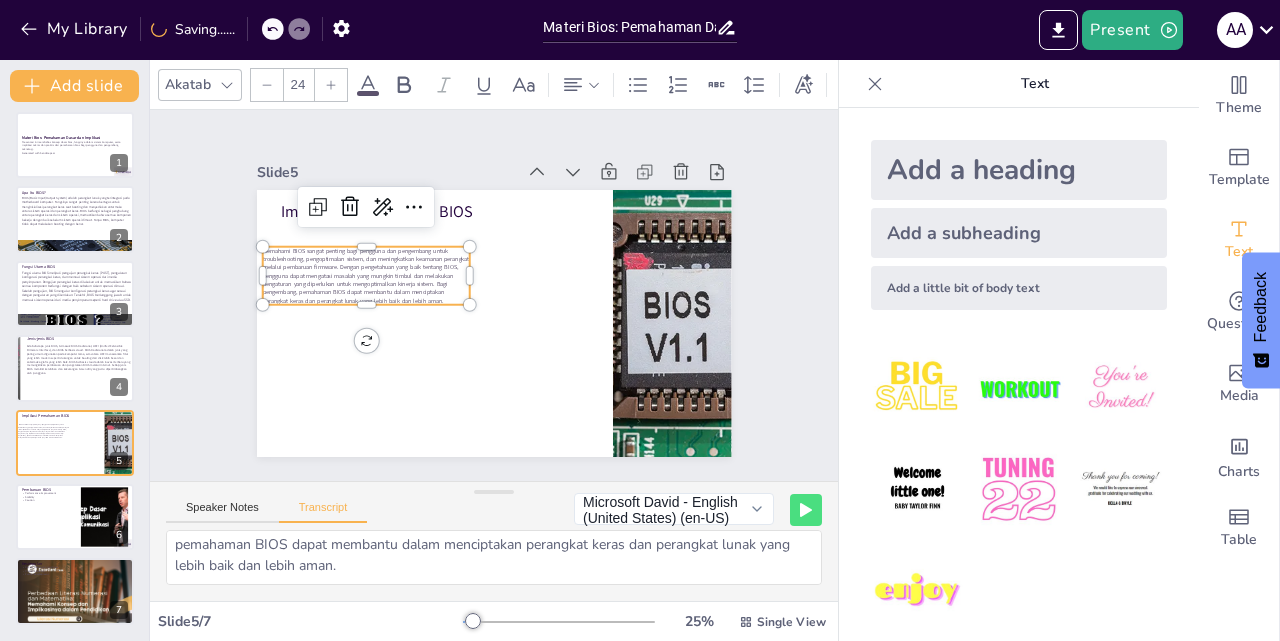 click 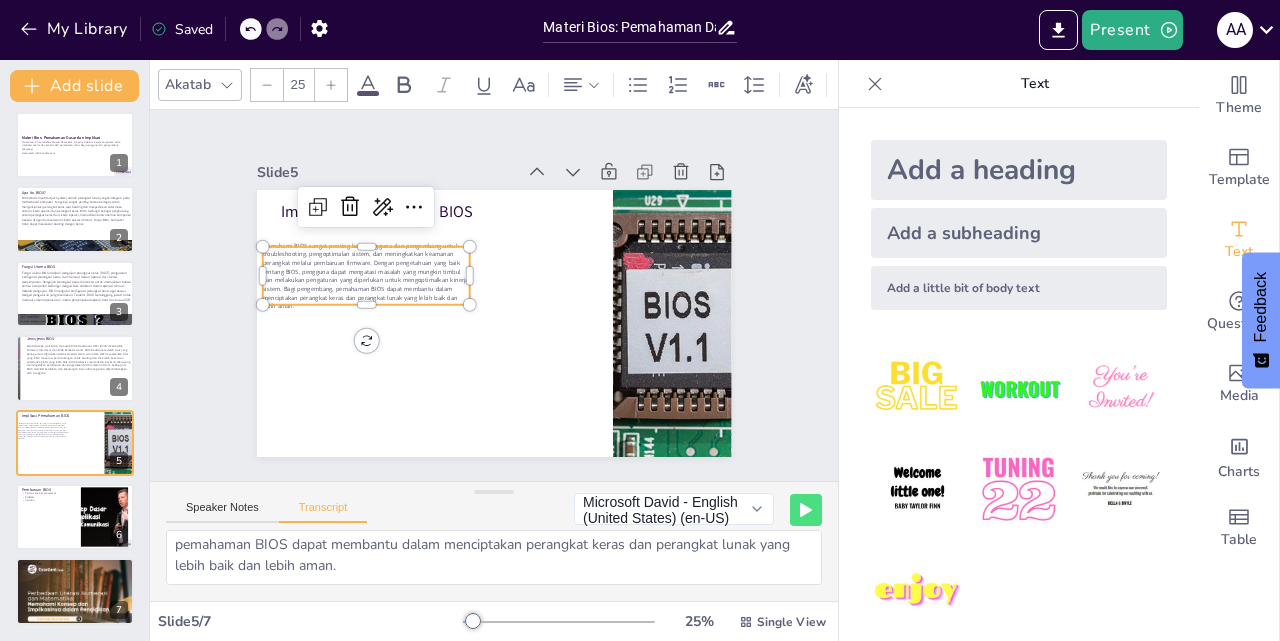 click 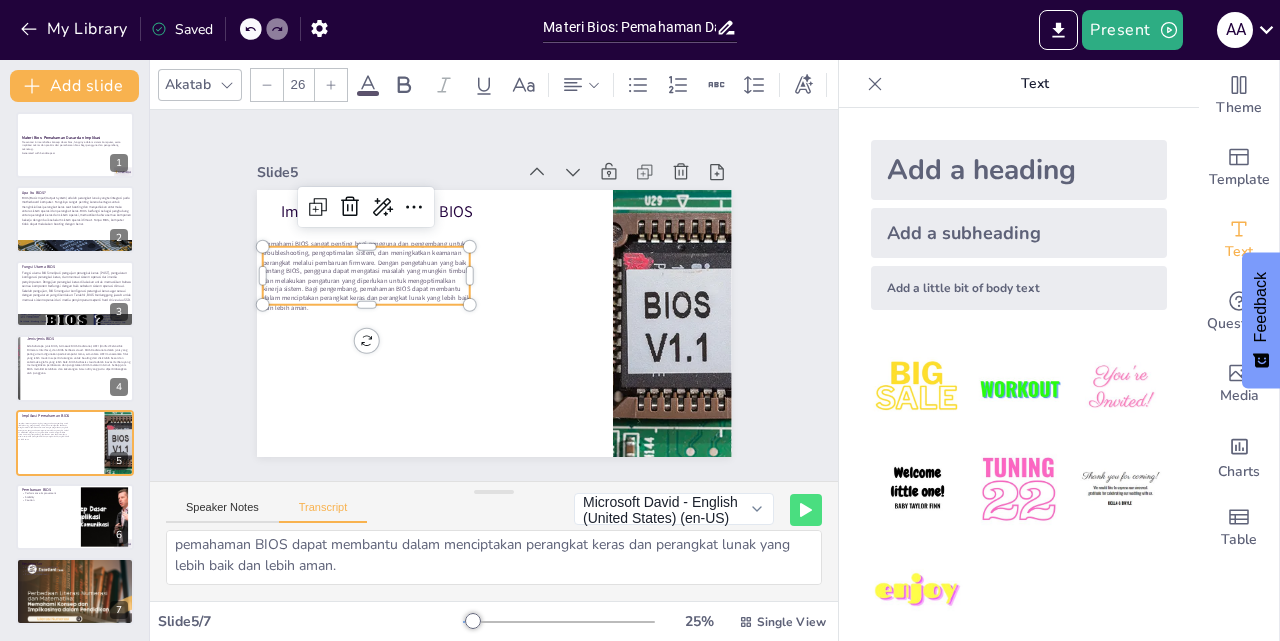 click 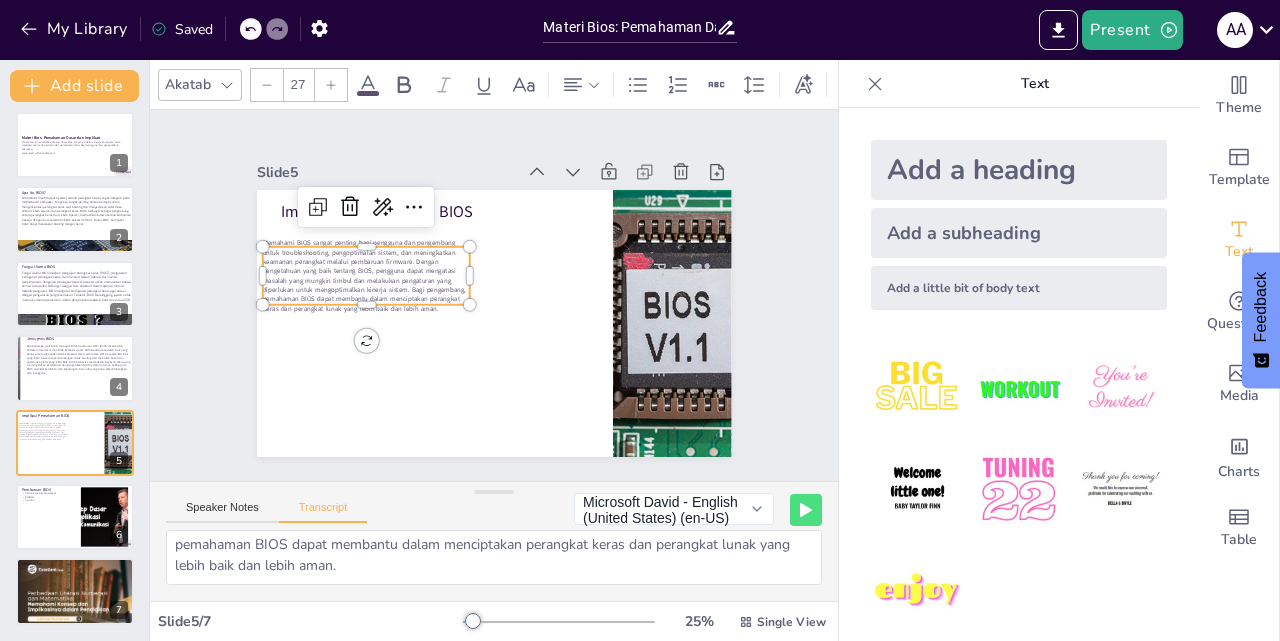 click 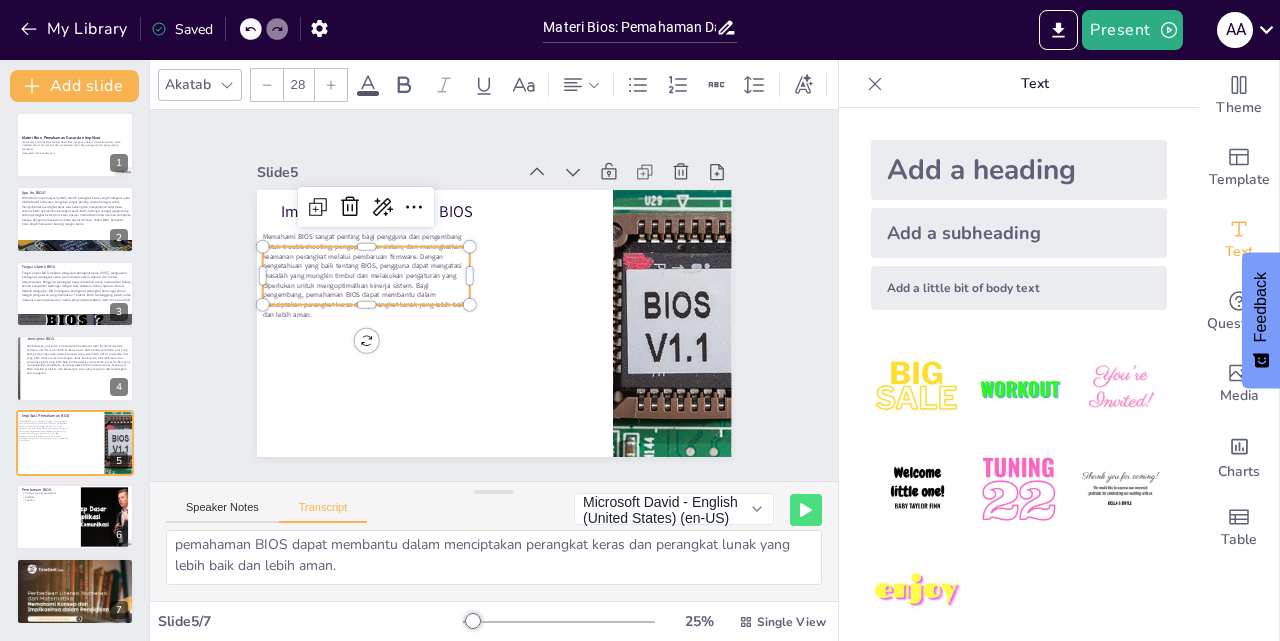 click 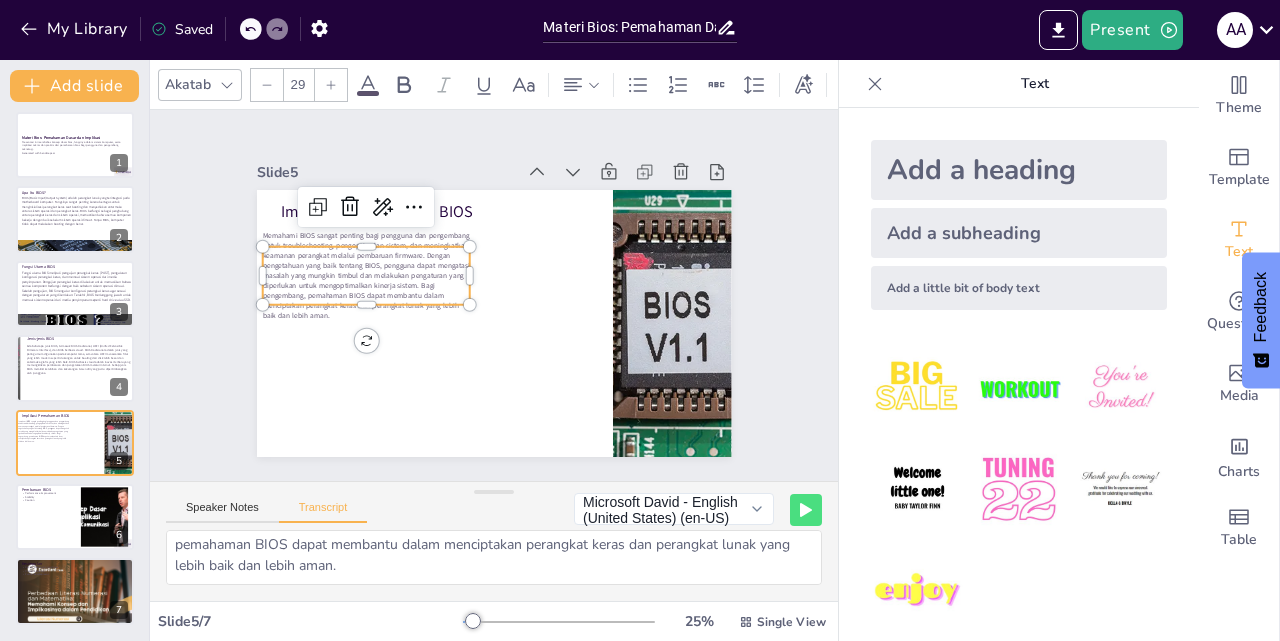 click 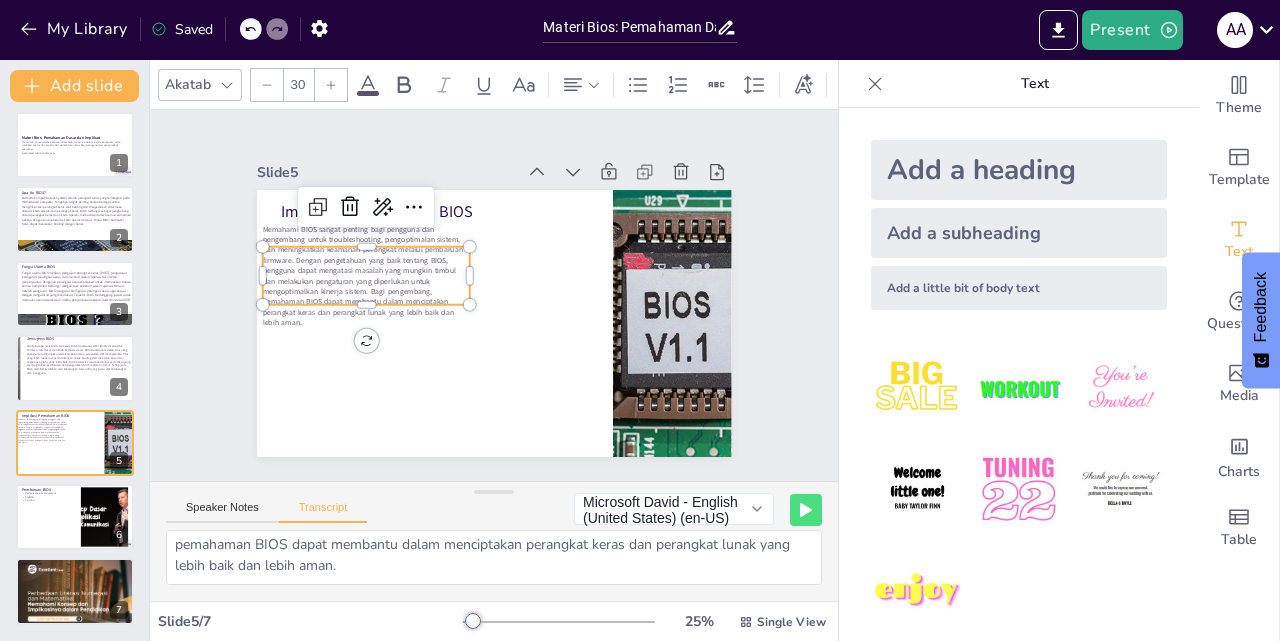 click 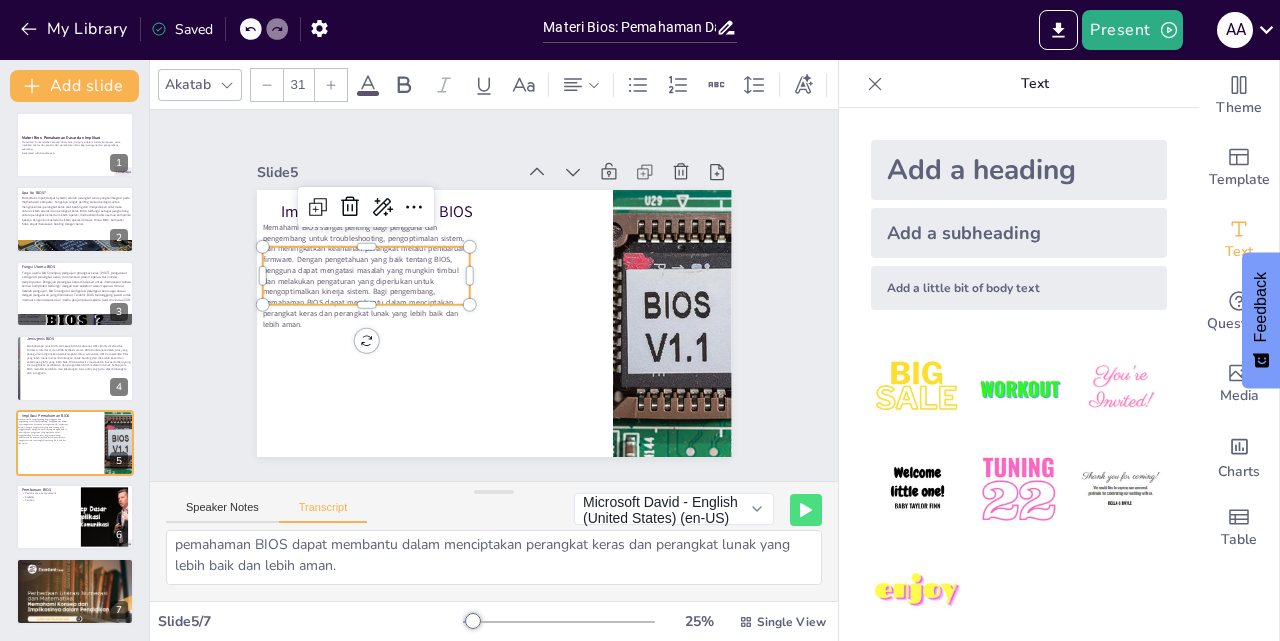 click 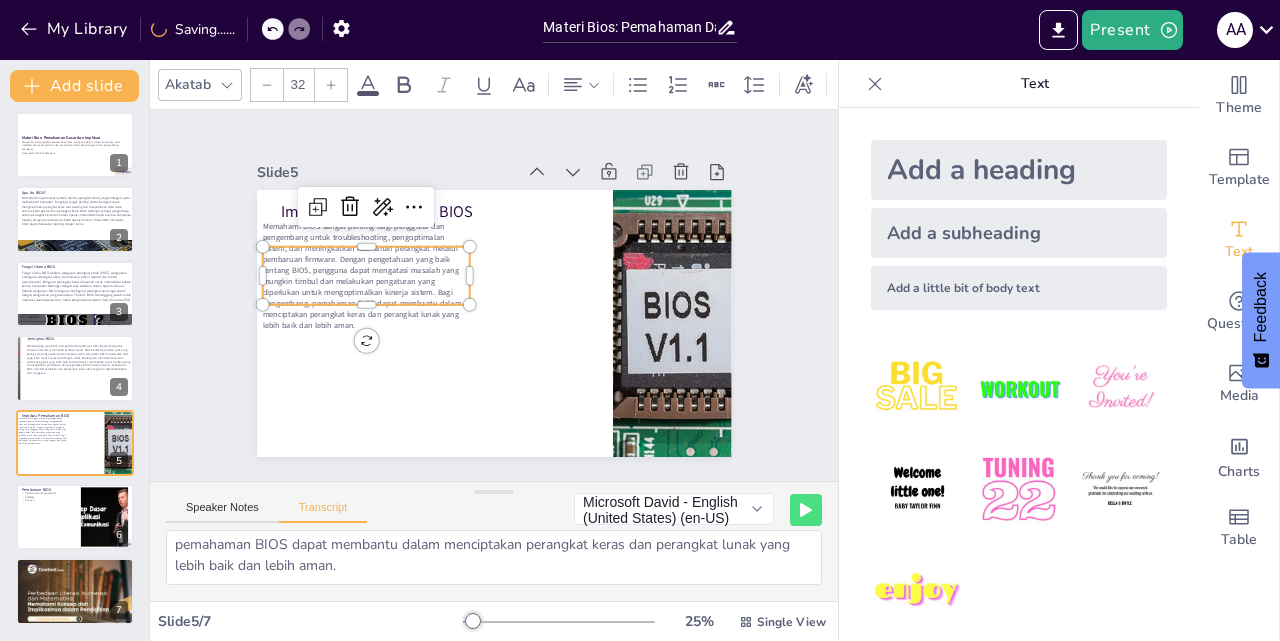 click 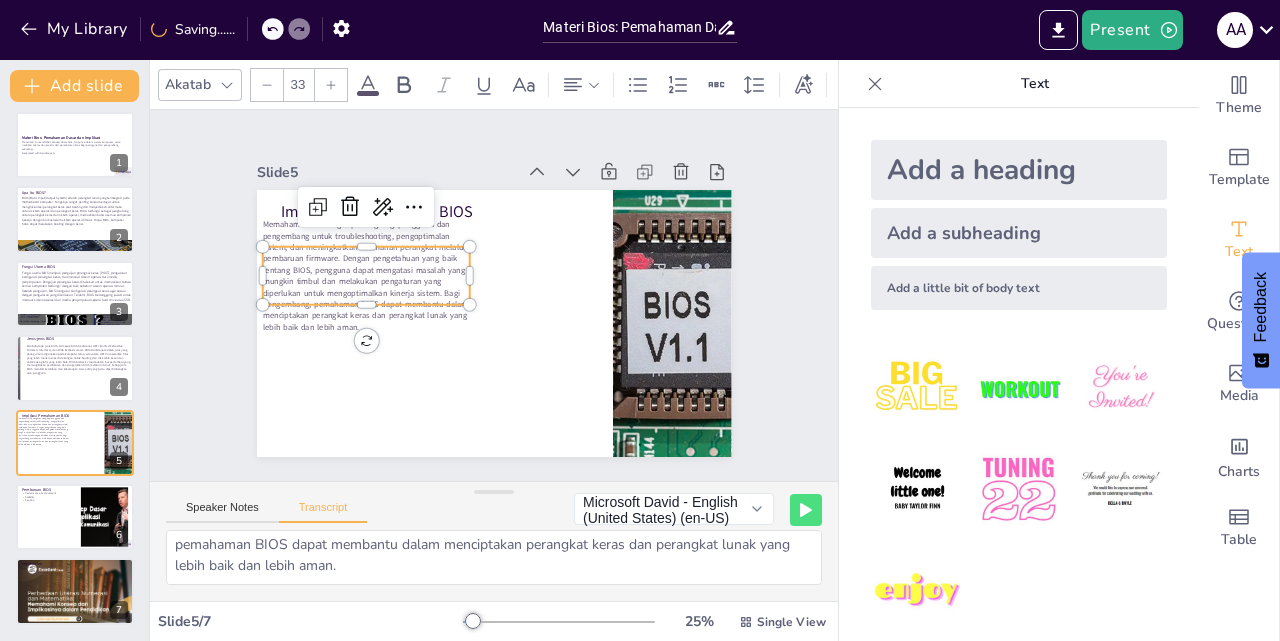click 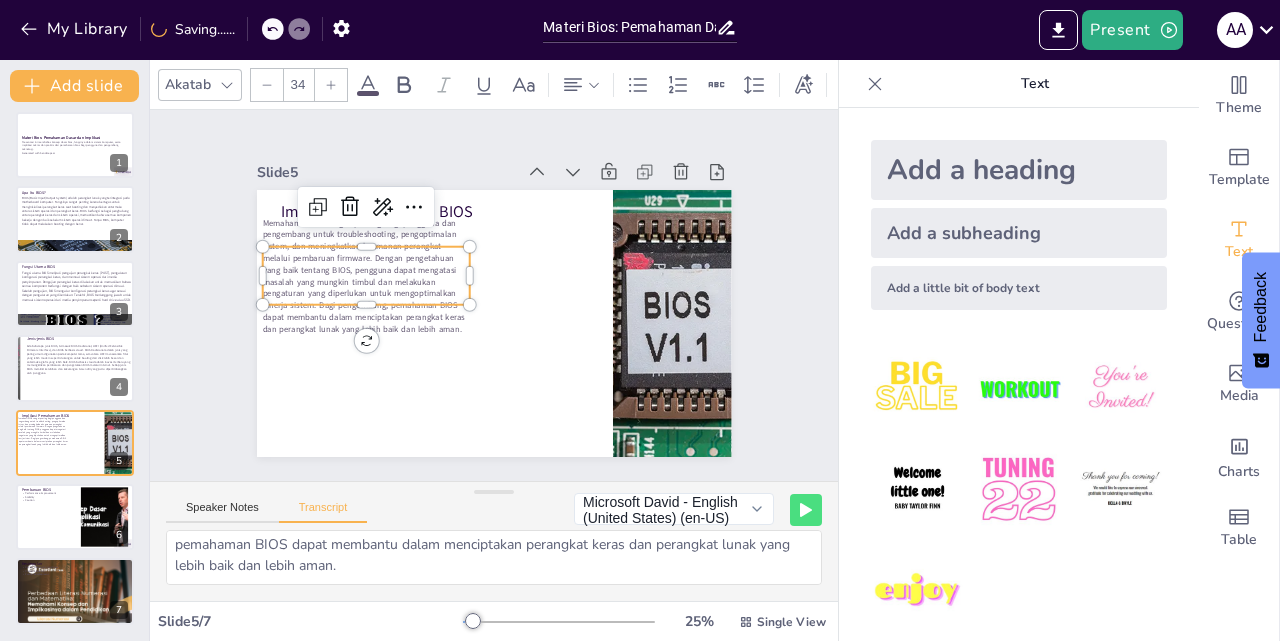click 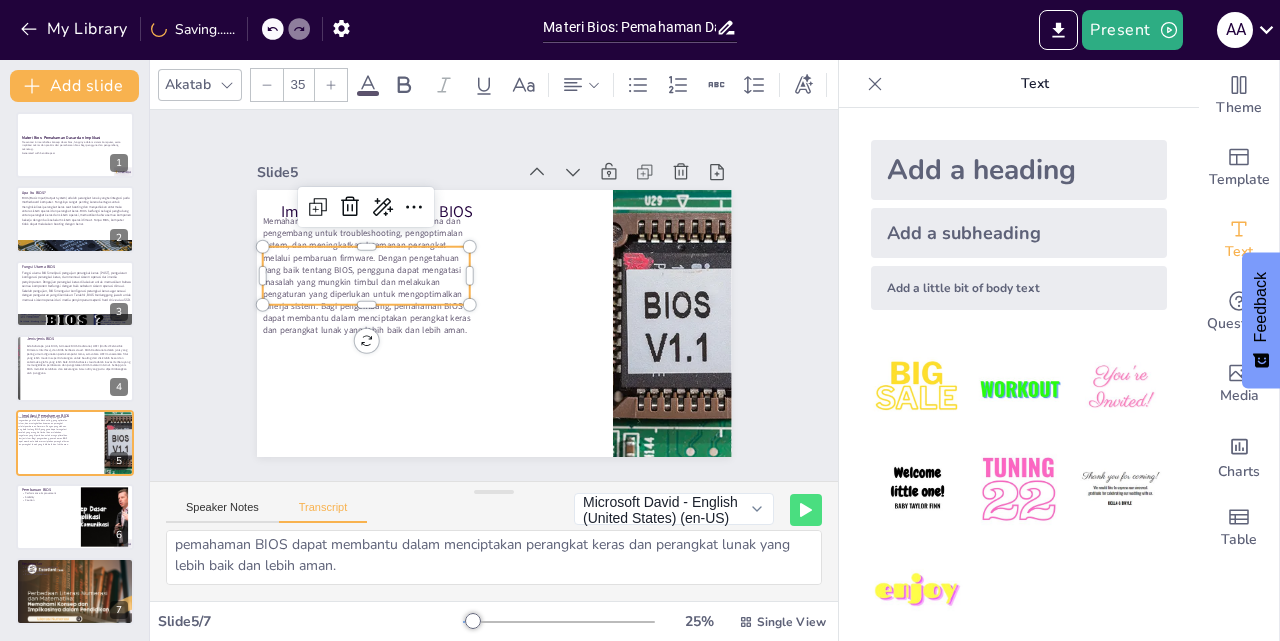 click 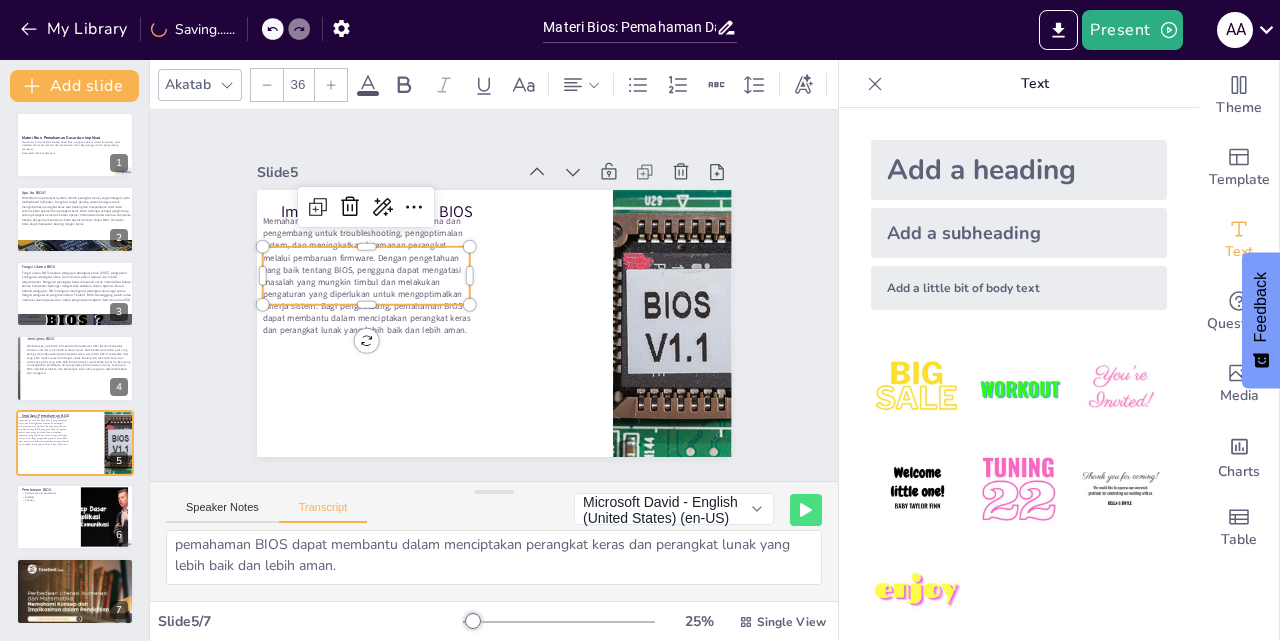click 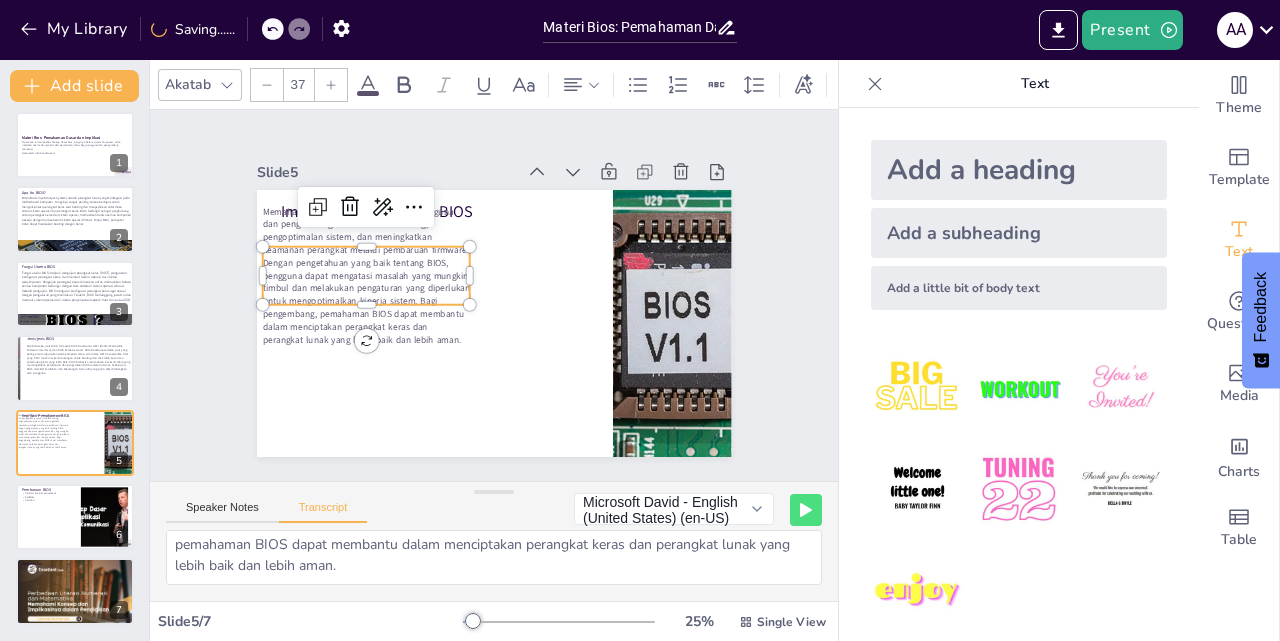 click 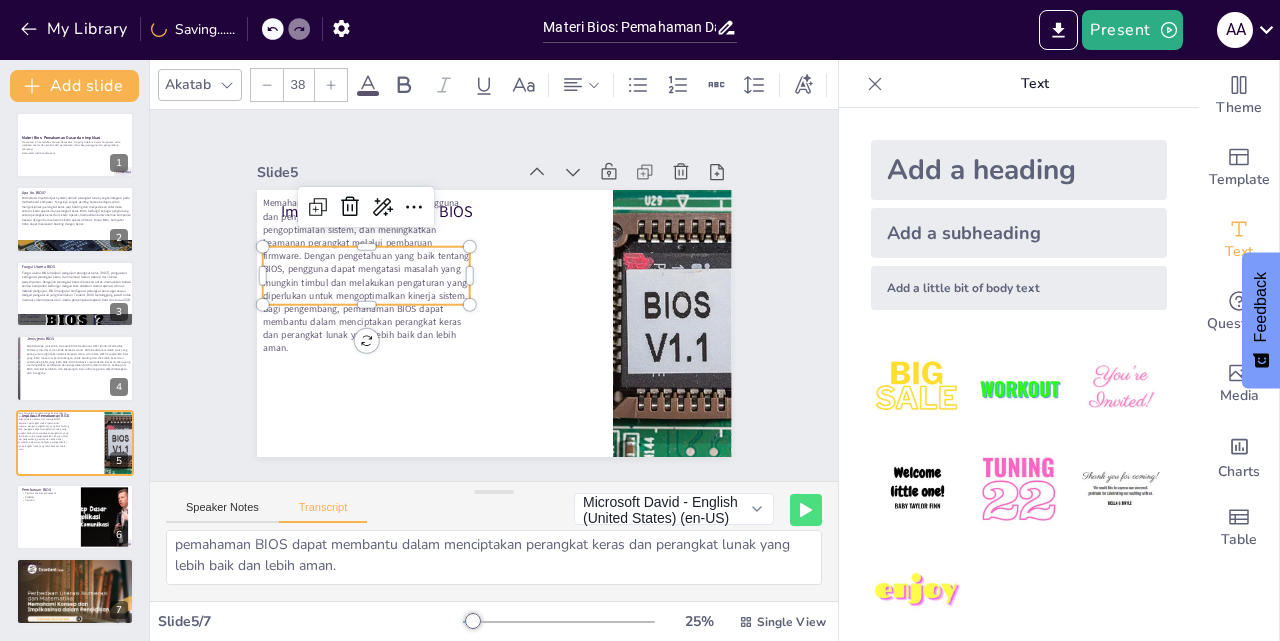 click 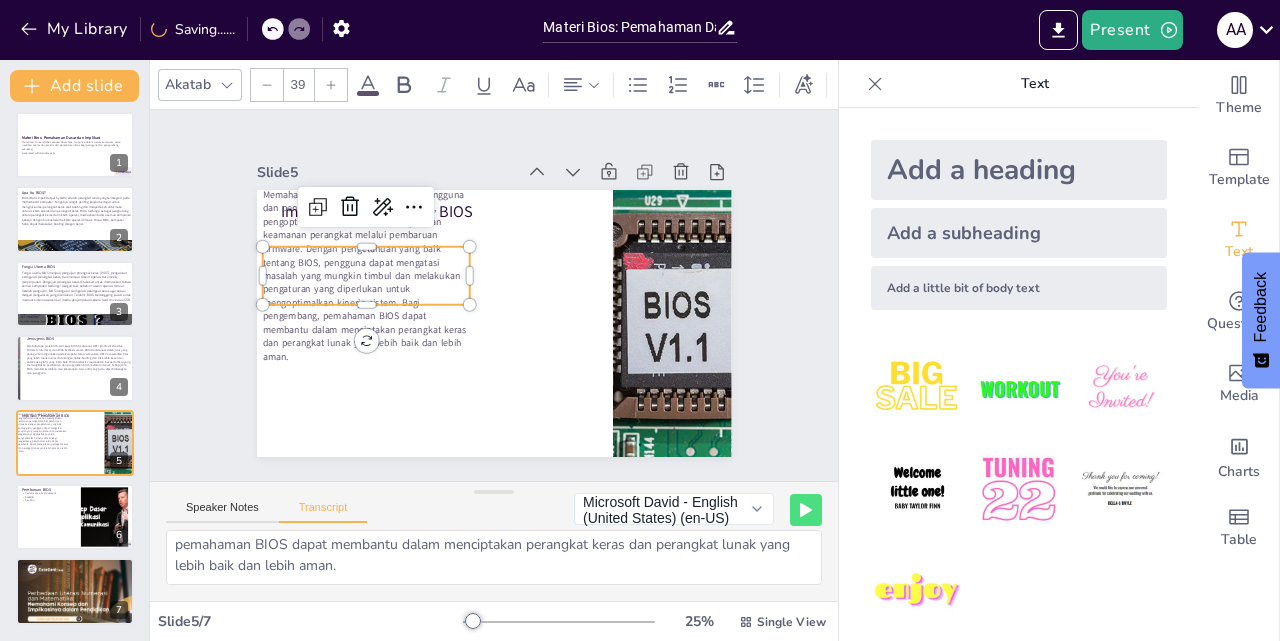click 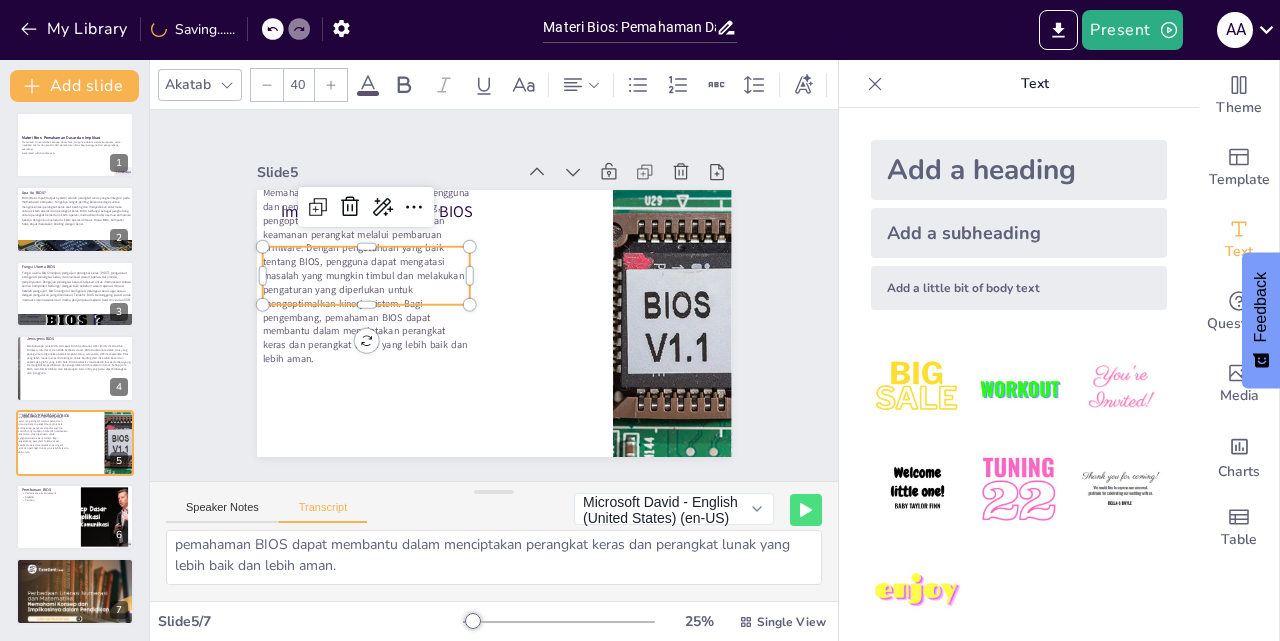click 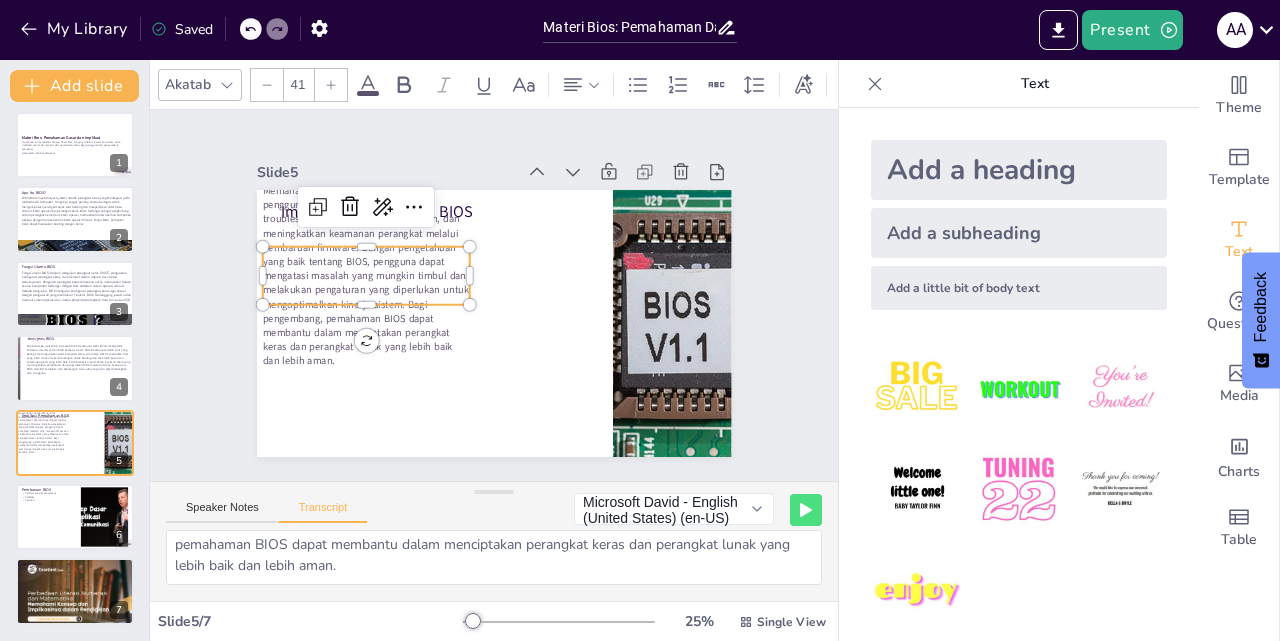 click at bounding box center [331, 85] 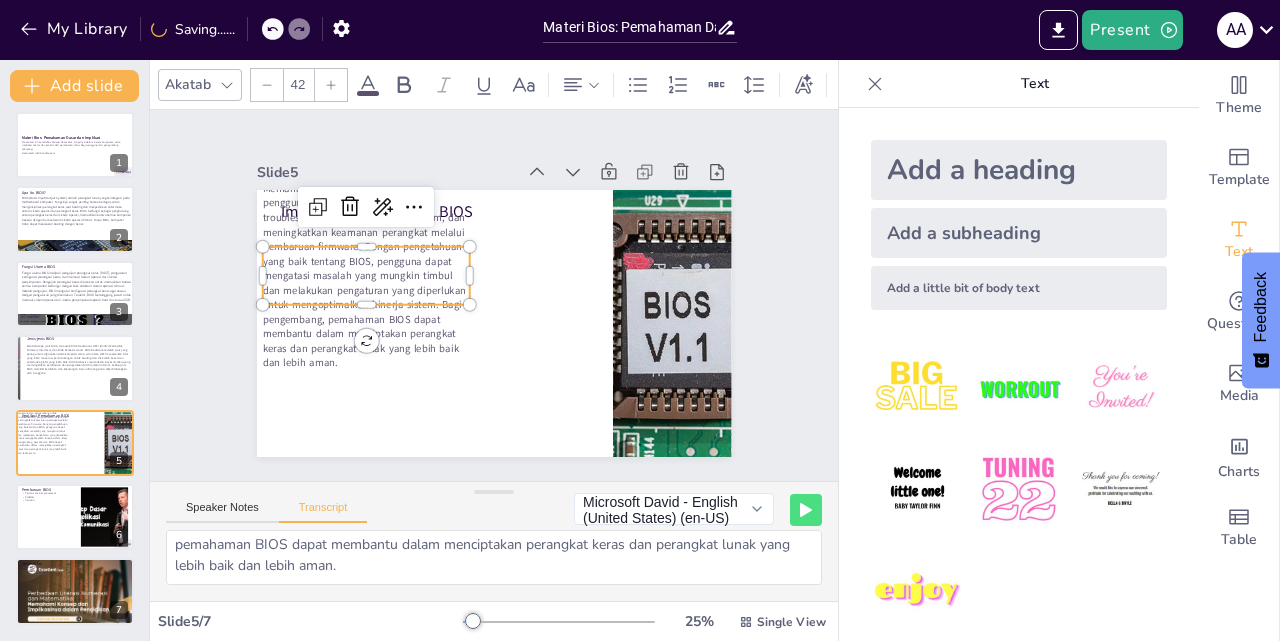 click 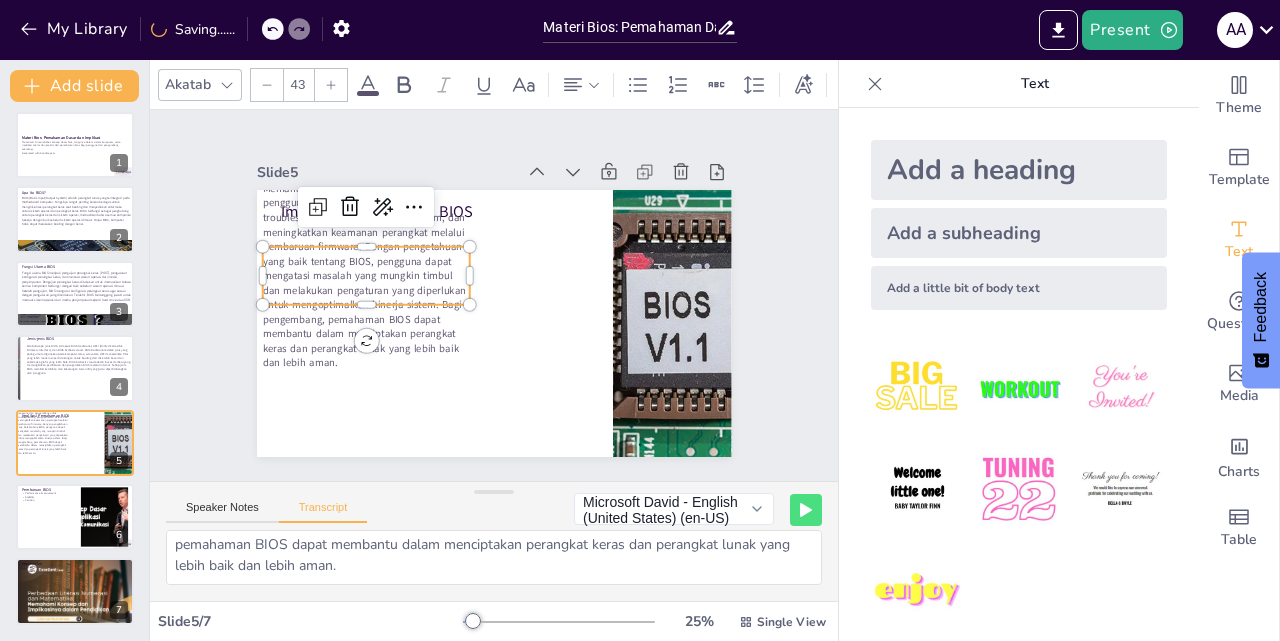 click 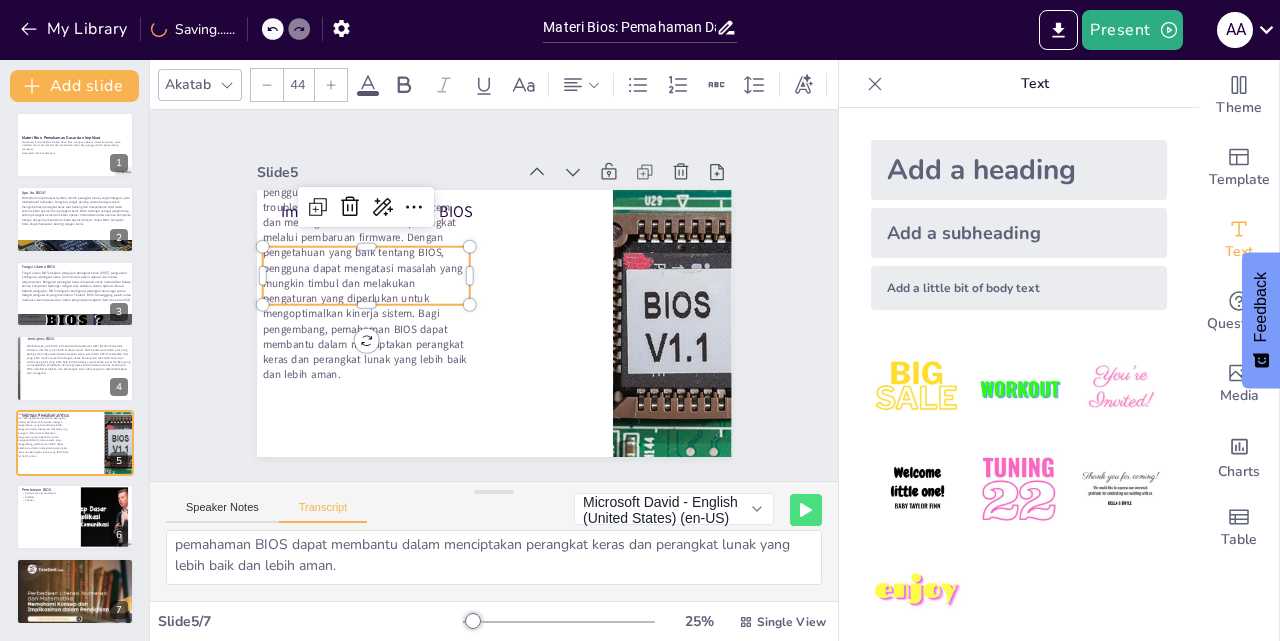 click 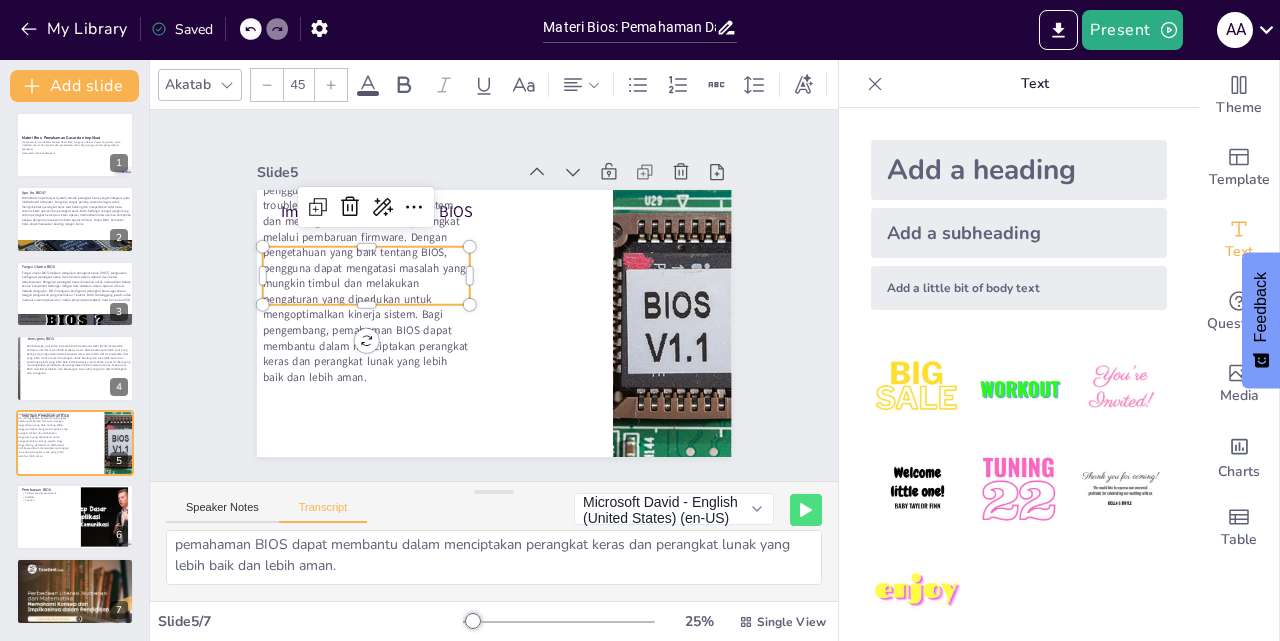 click on "Memahami BIOS sangat penting bagi pengguna dan pengembang untuk troubleshooting, pengoptimalan sistem, dan meningkatkan keamanan perangkat melalui pembaruan firmware. Dengan pengetahuan yang baik tentang BIOS, pengguna dapat mengatasi masalah yang mungkin timbul dan melakukan pengaturan yang diperlukan untuk mengoptimalkan kinerja sistem. Bagi pengembang, pemahaman BIOS dapat membantu dalam menciptakan perangkat keras dan perangkat lunak yang lebih baik dan lebih aman." at bounding box center (469, 161) 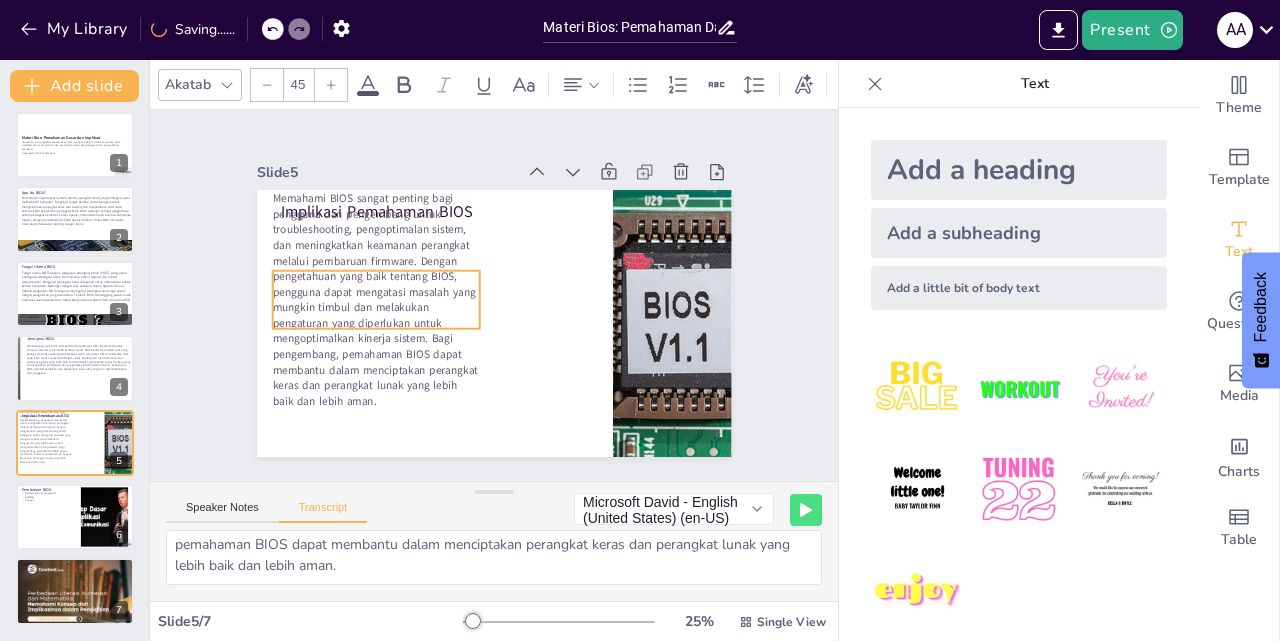 drag, startPoint x: 342, startPoint y: 259, endPoint x: 352, endPoint y: 283, distance: 26 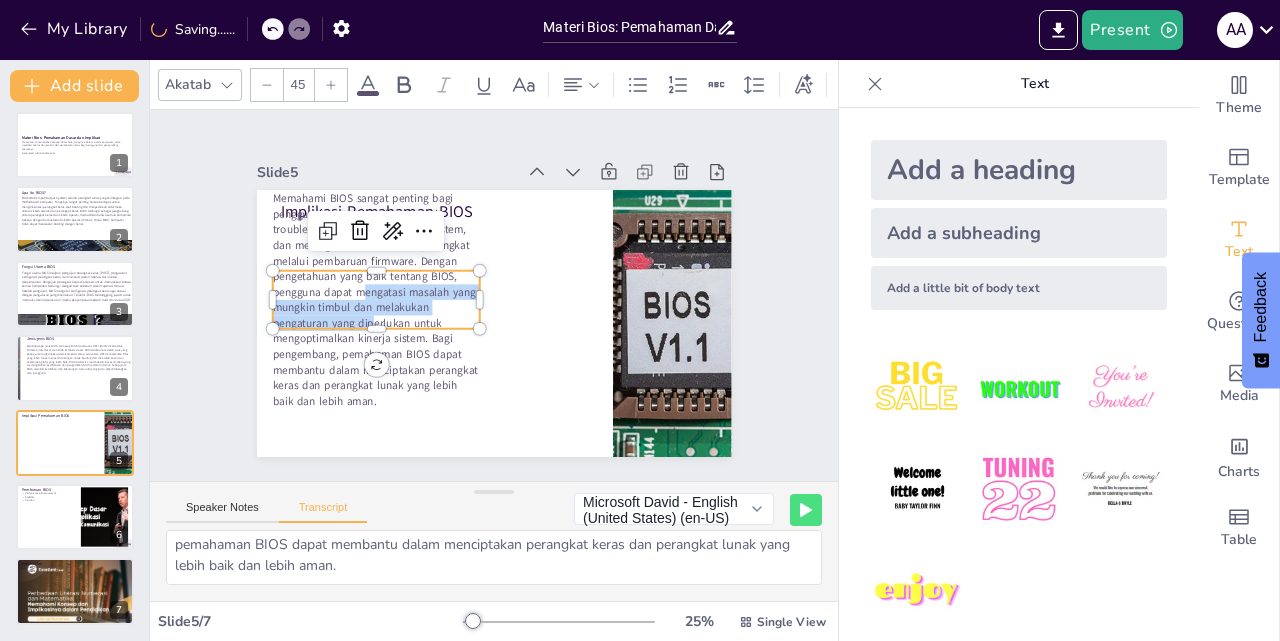 click on "Memahami BIOS sangat penting bagi pengguna dan pengembang untuk troubleshooting, pengoptimalan sistem, dan meningkatkan keamanan perangkat melalui pembaruan firmware. Dengan pengetahuan yang baik tentang BIOS, pengguna dapat mengatasi masalah yang mungkin timbul dan melakukan pengaturan yang diperlukan untuk mengoptimalkan kinerja sistem. Bagi pengembang, pemahaman BIOS dapat membantu dalam menciptakan perangkat keras dan perangkat lunak yang lebih baik dan lebih aman." at bounding box center (561, 179) 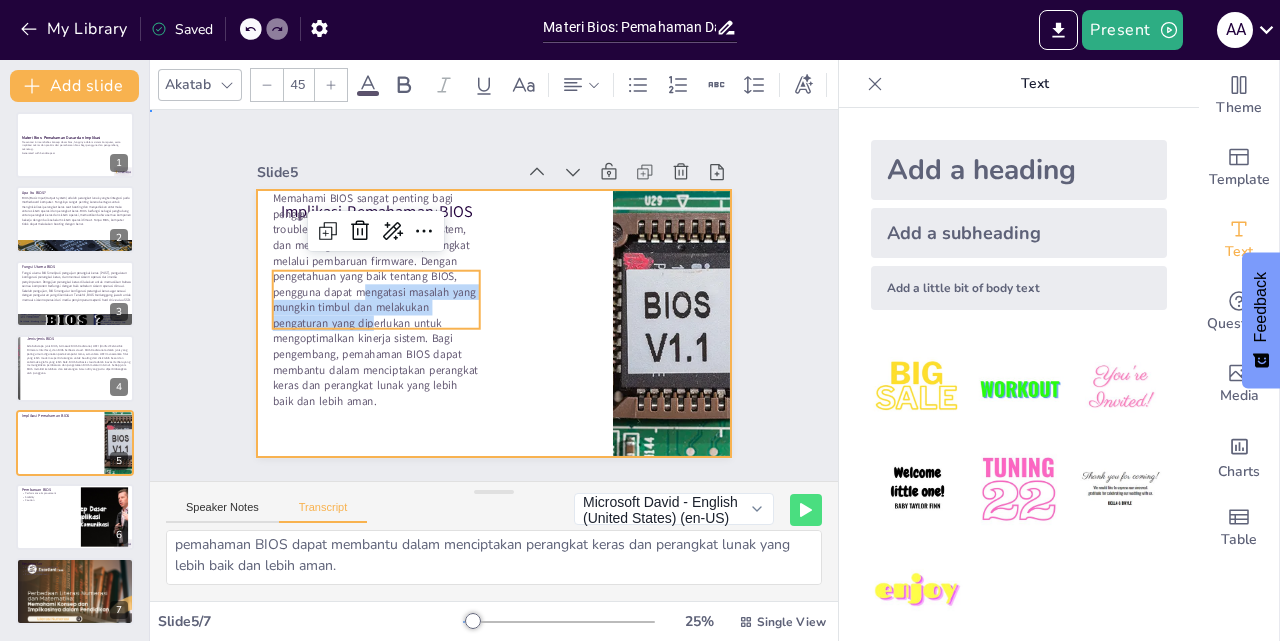 click at bounding box center (465, 295) 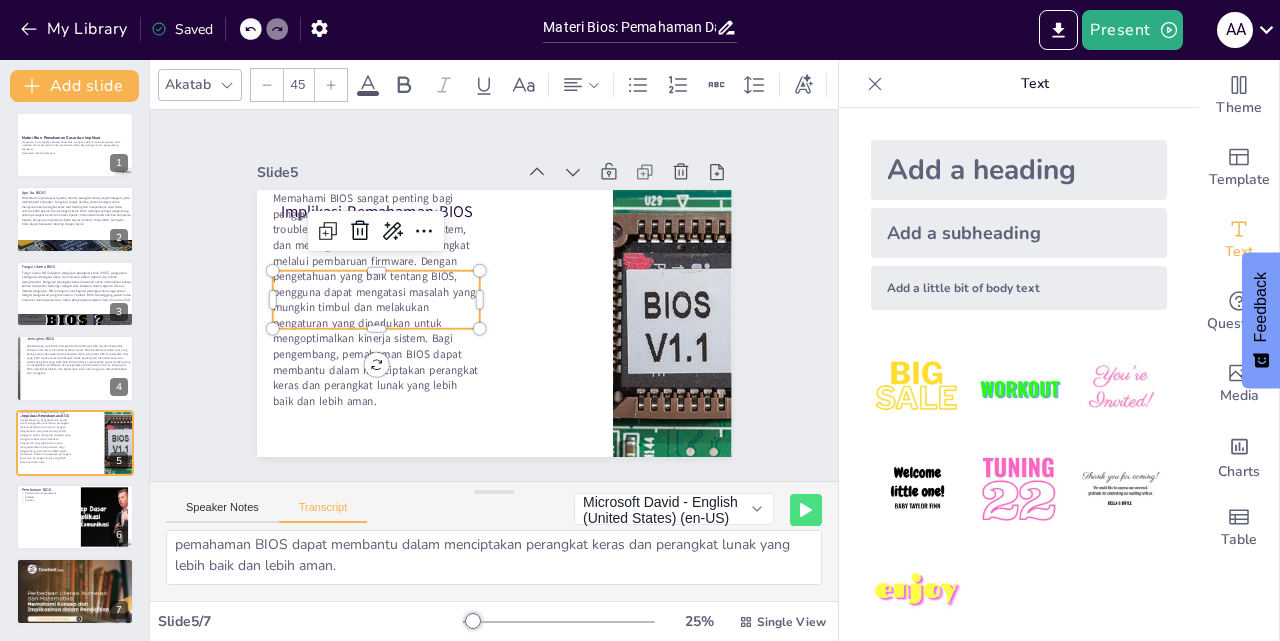 click on "Implikasi Pemahaman BIOS Memahami BIOS sangat penting bagi pengguna dan pengembang untuk troubleshooting, pengoptimalan sistem, dan meningkatkan keamanan perangkat melalui pembaruan firmware. Dengan pengetahuan yang baik tentang BIOS, pengguna dapat mengatasi masalah yang mungkin timbul dan melakukan pengaturan yang diperlukan untuk mengoptimalkan kinerja sistem. Bagi pengembang, pemahaman BIOS dapat membantu dalam menciptakan perangkat keras dan perangkat lunak yang lebih baik dan lebih aman." at bounding box center [467, 304] 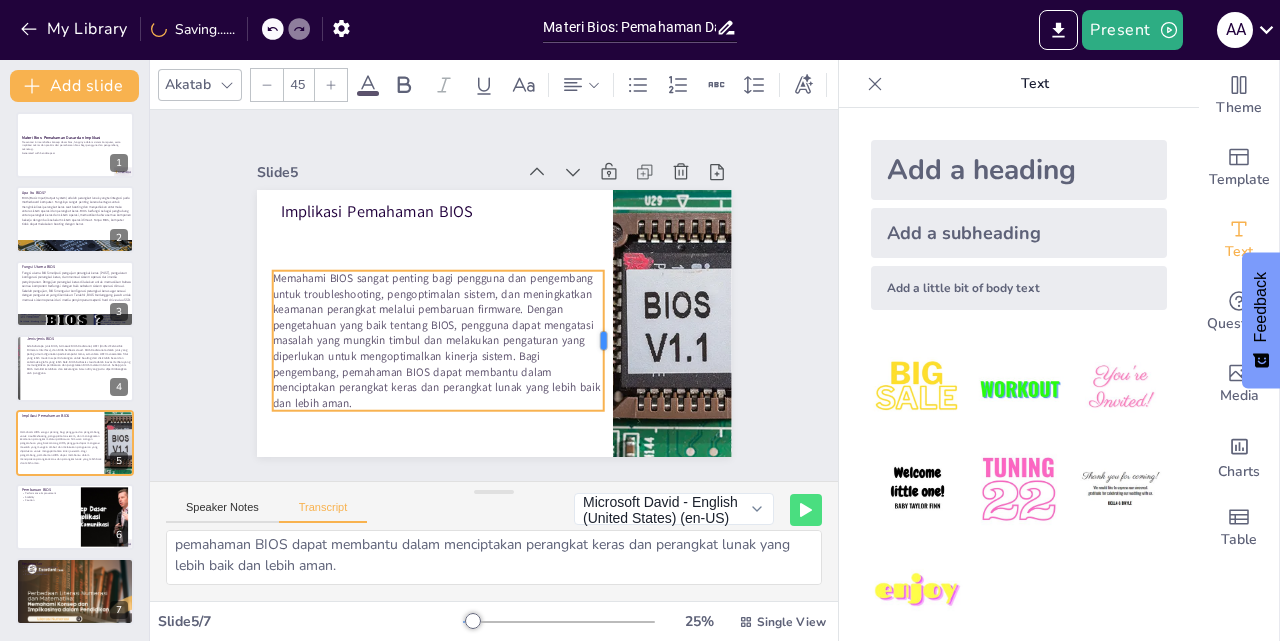 drag, startPoint x: 466, startPoint y: 292, endPoint x: 590, endPoint y: 289, distance: 124.036285 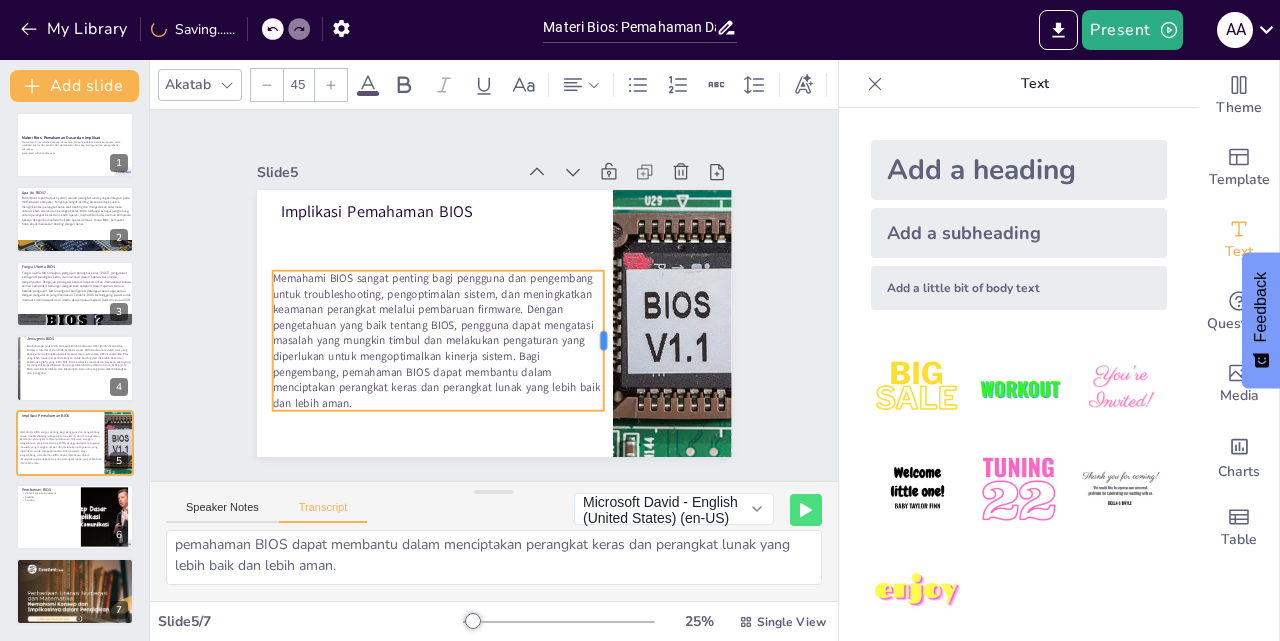 click at bounding box center (584, 385) 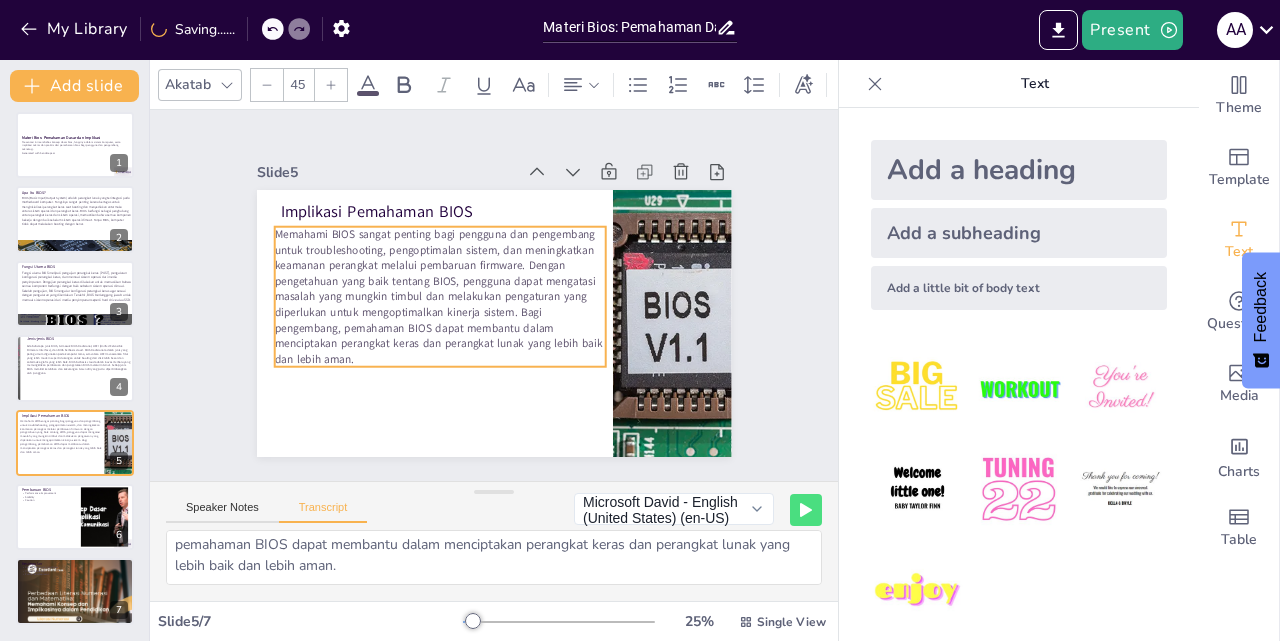 drag, startPoint x: 345, startPoint y: 350, endPoint x: 347, endPoint y: 306, distance: 44.04543 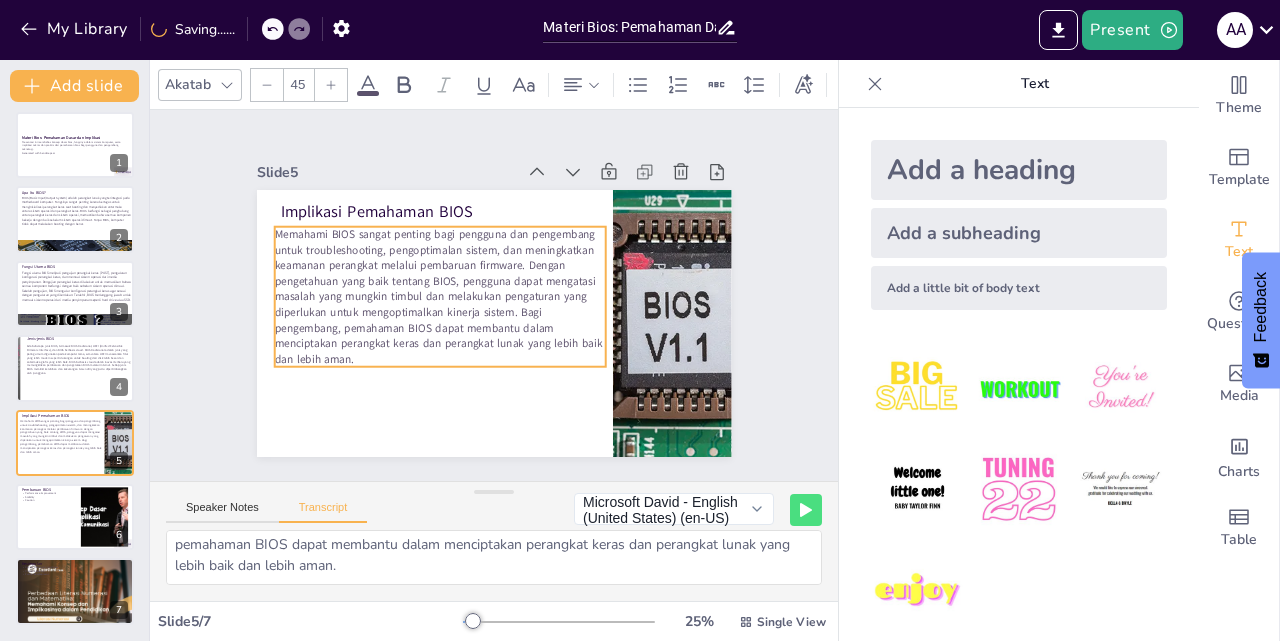 click on "Memahami BIOS sangat penting bagi pengguna dan pengembang untuk troubleshooting, pengoptimalan sistem, dan meningkatkan keamanan perangkat melalui pembaruan firmware. Dengan pengetahuan yang baik tentang BIOS, pengguna dapat mengatasi masalah yang mungkin timbul dan melakukan pengaturan yang diperlukan untuk mengoptimalkan kinerja sistem. Bagi pengembang, pemahaman BIOS dapat membantu dalam menciptakan perangkat keras dan perangkat lunak yang lebih baik dan lebih aman." at bounding box center (441, 261) 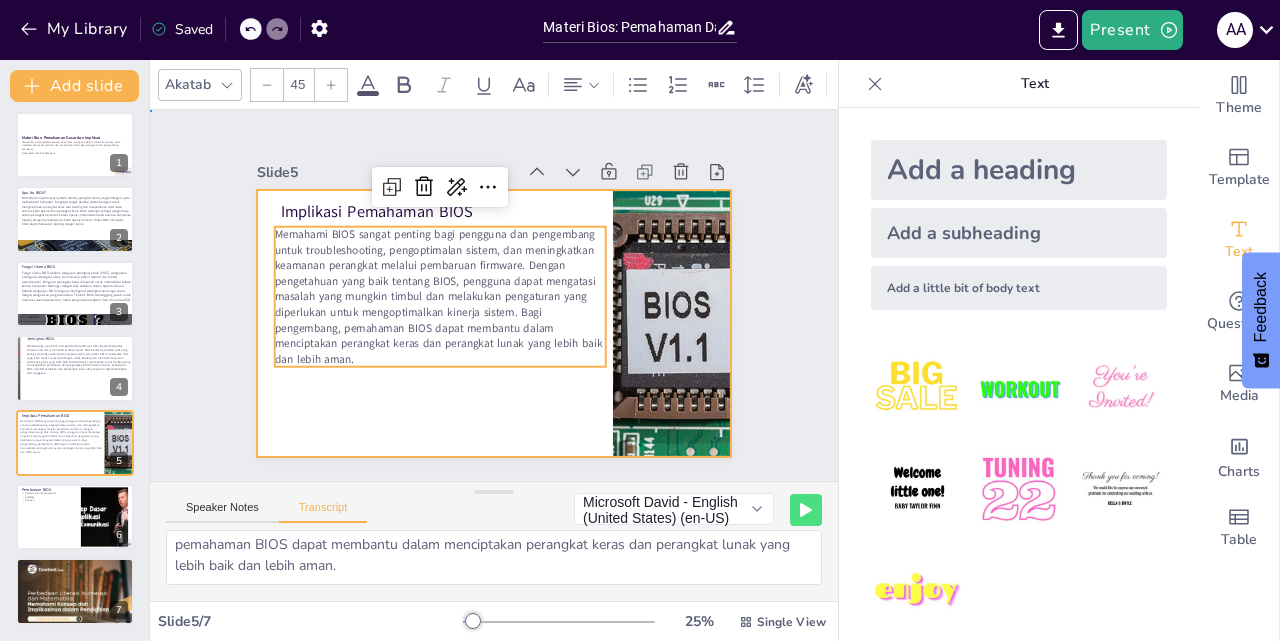 click at bounding box center (480, 319) 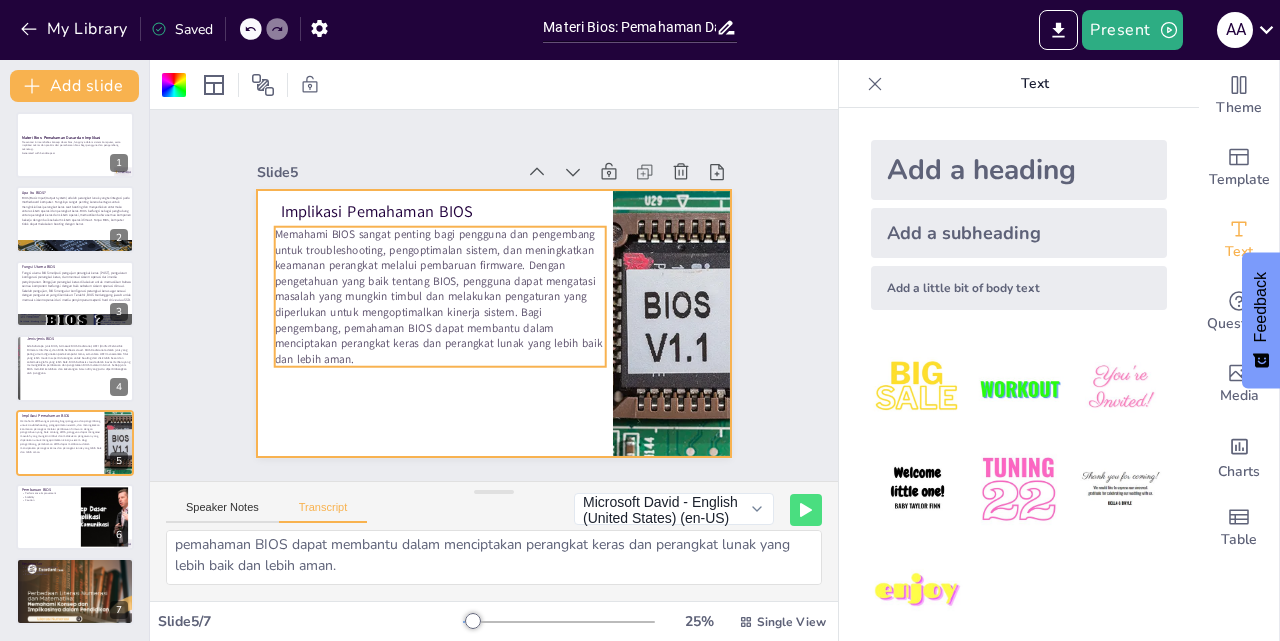 click on "Memahami BIOS sangat penting bagi pengguna dan pengembang untuk troubleshooting, pengoptimalan sistem, dan meningkatkan keamanan perangkat melalui pembaruan firmware. Dengan pengetahuan yang baik tentang BIOS, pengguna dapat mengatasi masalah yang mungkin timbul dan melakukan pengaturan yang diperlukan untuk mengoptimalkan kinerja sistem. Bagi pengembang, pemahaman BIOS dapat membantu dalam menciptakan perangkat keras dan perangkat lunak yang lebih baik dan lebih aman." at bounding box center (524, 347) 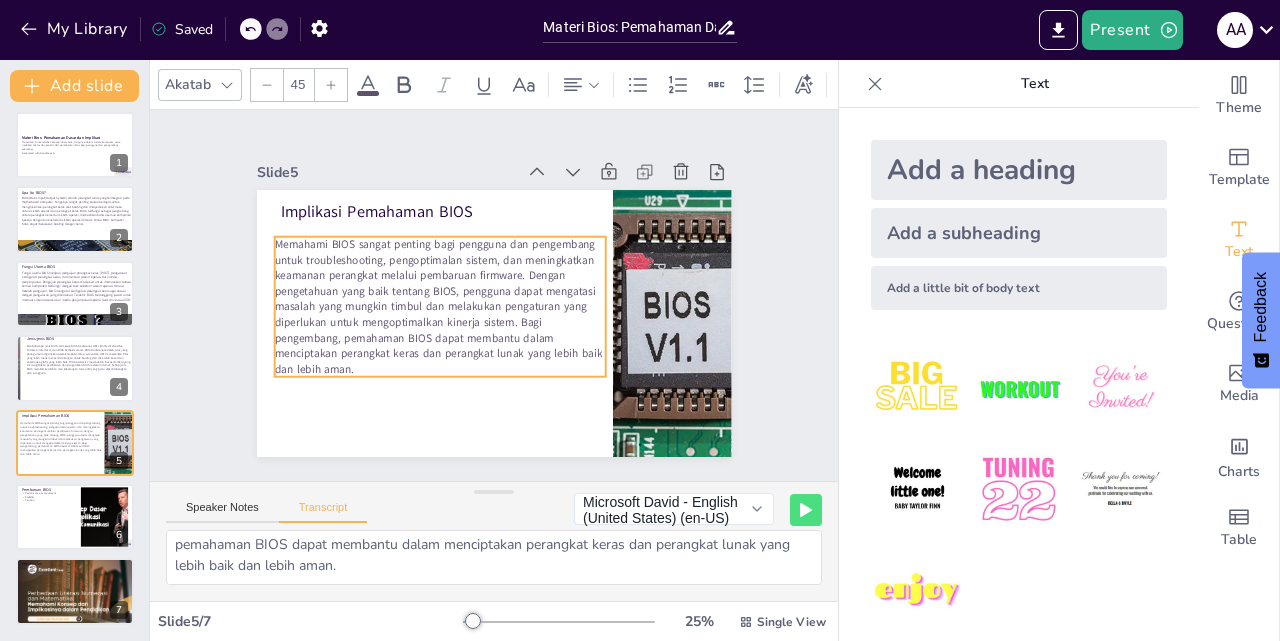 click on "Memahami BIOS sangat penting bagi pengguna dan pengembang untuk troubleshooting, pengoptimalan sistem, dan meningkatkan keamanan perangkat melalui pembaruan firmware. Dengan pengetahuan yang baik tentang BIOS, pengguna dapat mengatasi masalah yang mungkin timbul dan melakukan pengaturan yang diperlukan untuk mengoptimalkan kinerja sistem. Bagi pengembang, pemahaman BIOS dapat membantu dalam menciptakan perangkat keras dan perangkat lunak yang lebih baik dan lebih aman." at bounding box center [436, 270] 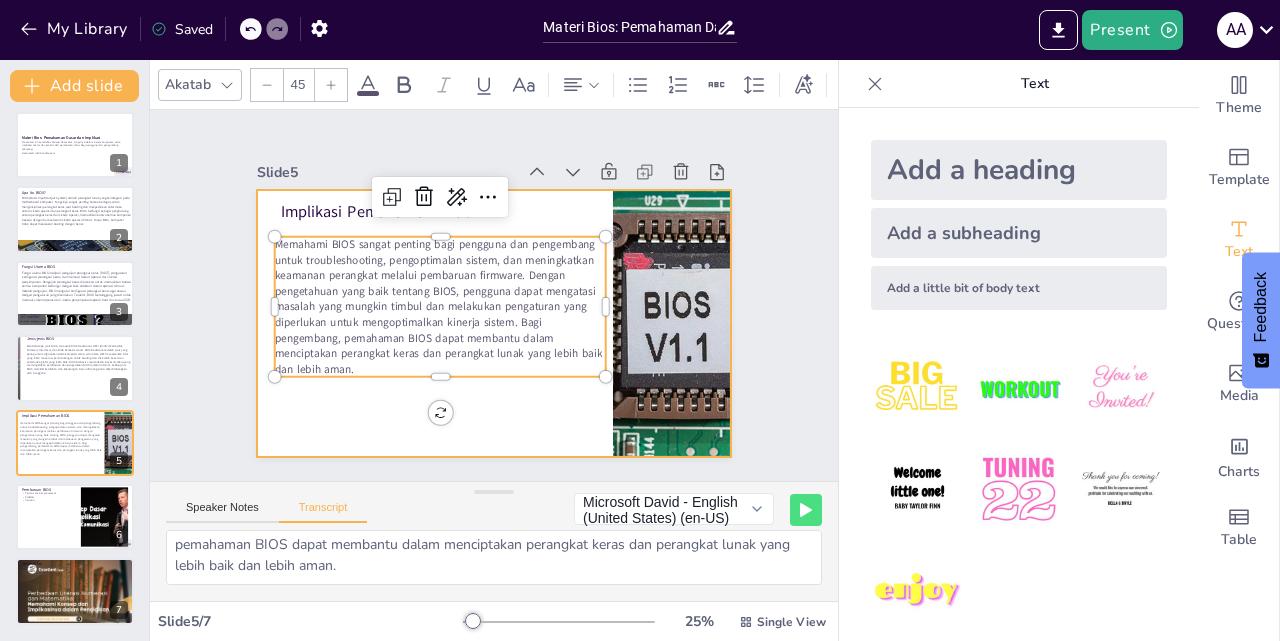 click at bounding box center (471, 311) 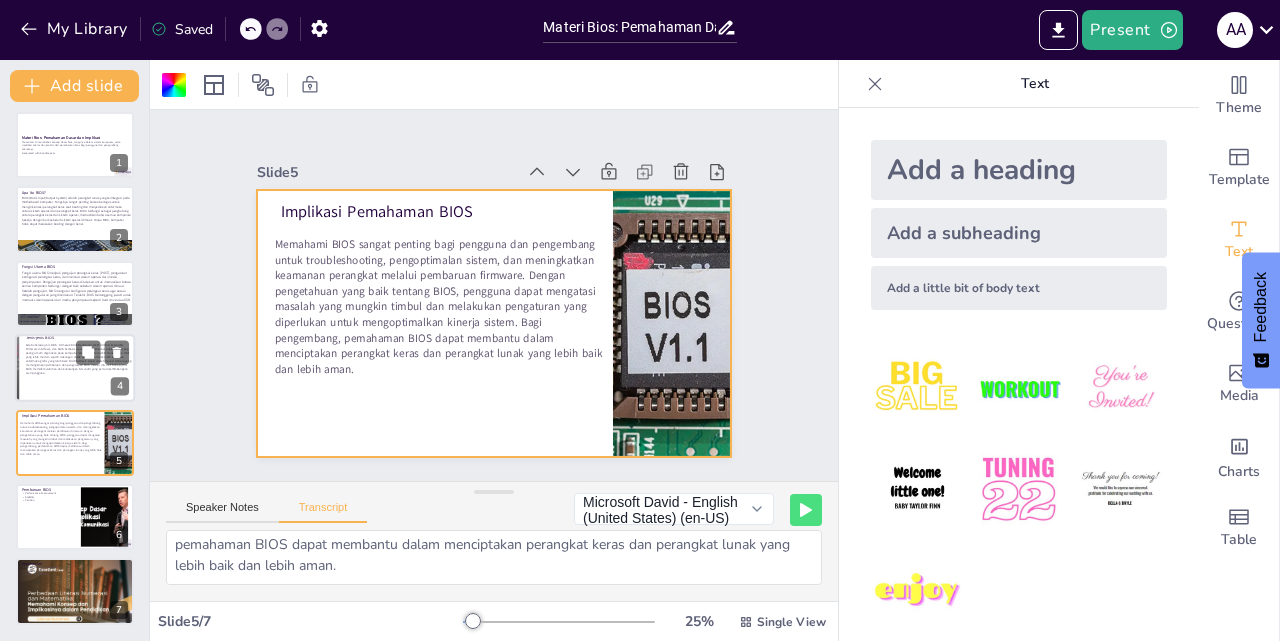 click on "Ada beberapa jenis BIOS, termasuk BIOS tradisional, UEFI (Unified Extensible Firmware Interface), dan BIOS berbasis cloud. BIOS tradisional adalah jenis yang paling umum digunakan pada komputer lama, sementara UEFI menawarkan fitur yang lebih modern seperti dukungan untuk booting dari disk lebih besar dan antarmuka grafis yang lebih baik. BIOS berbasis cloud adalah inovasi terbaru yang memungkinkan pembaruan dan pengelolaan BIOS melalui internet. Setiap jenis BIOS memiliki kelebihan dan kekurangan tersendiri yang perlu dipertimbangkan oleh pengguna." at bounding box center (78, 360) 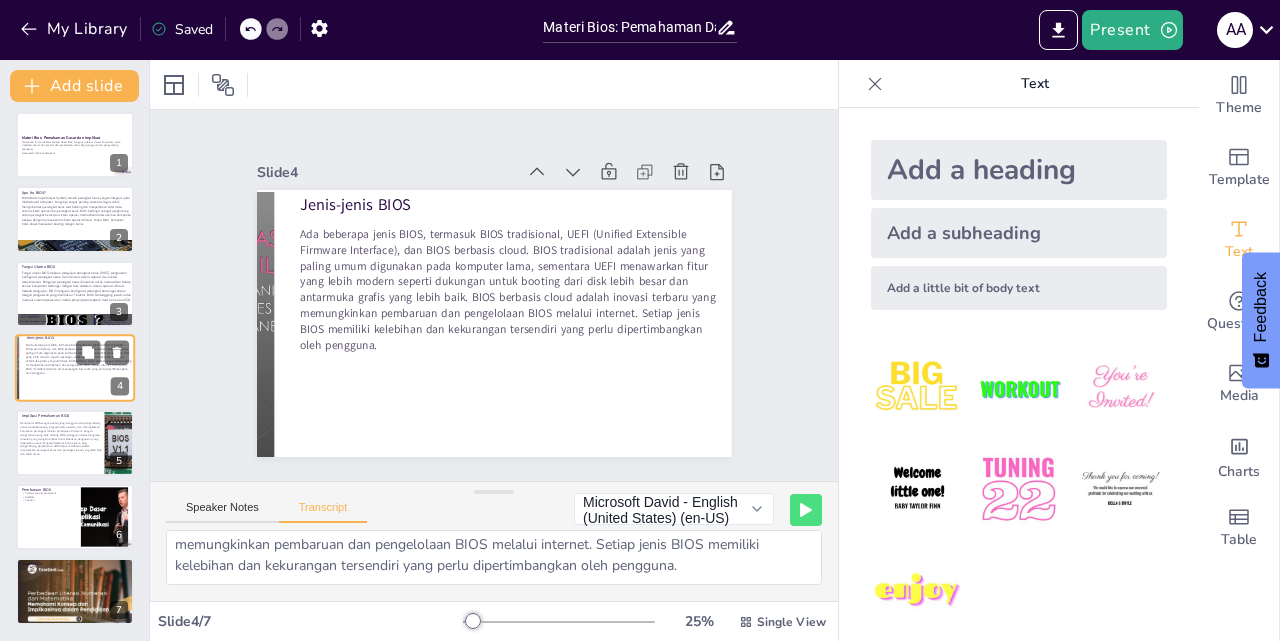 scroll, scrollTop: 3, scrollLeft: 0, axis: vertical 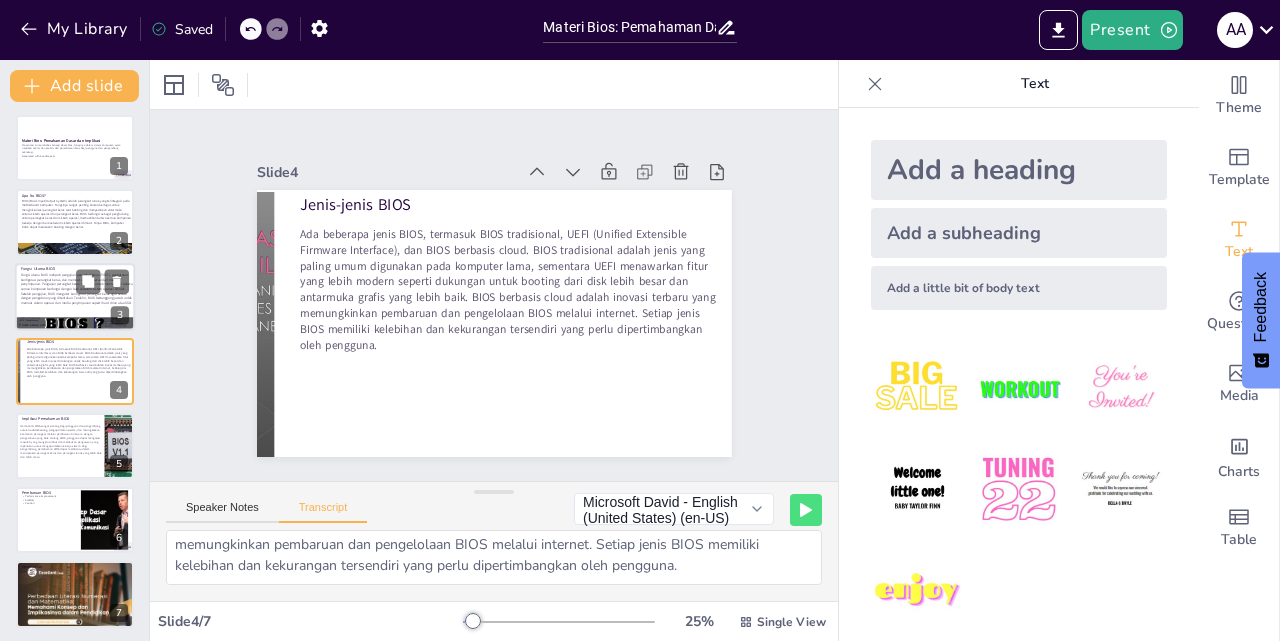 click on "Fungsi utama BIOS meliputi pengujian perangkat keras (POST), pengaturan konfigurasi perangkat keras, dan memuat sistem operasi dari media penyimpanan. Pengujian perangkat keras dilakukan untuk memastikan bahwa semua komponen berfungsi dengan baik sebelum sistem operasi dimuat. Setelah pengujian, BIOS mengatur konfigurasi perangkat keras agar sesuai dengan pengaturan yang ditentukan. Terakhir, BIOS bertanggung jawab untuk memuat sistem operasi dari media penyimpanan seperti hard drive atau SSD." at bounding box center (76, 289) 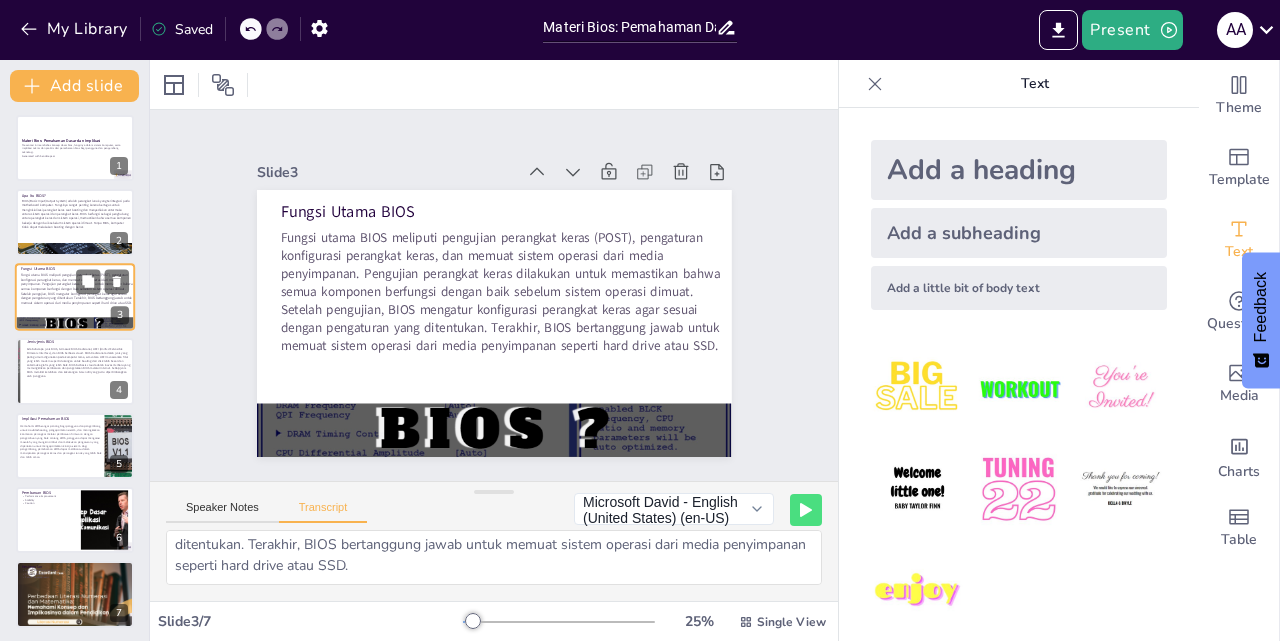 scroll, scrollTop: 0, scrollLeft: 0, axis: both 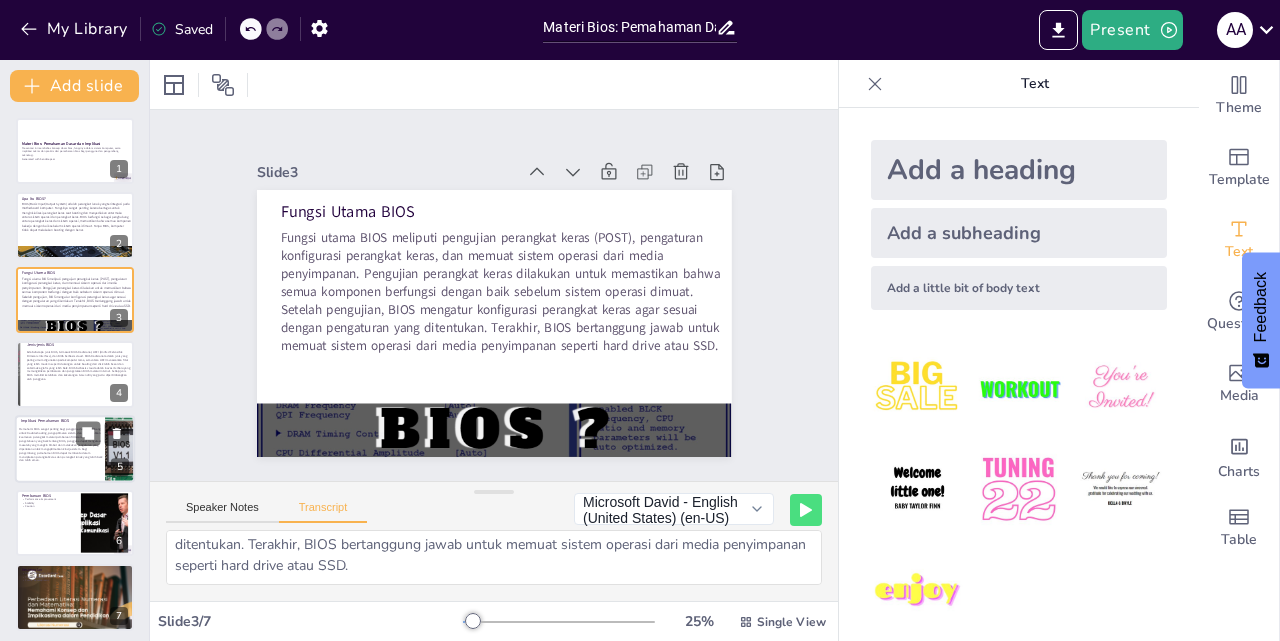 click at bounding box center (75, 449) 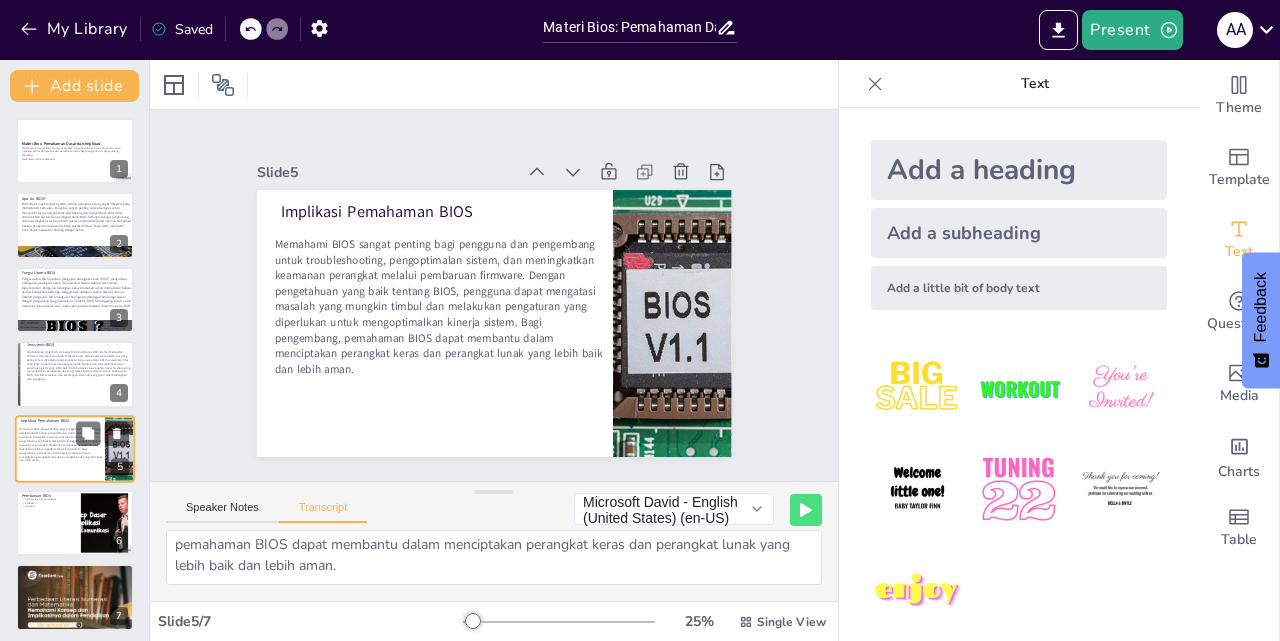 scroll, scrollTop: 6, scrollLeft: 0, axis: vertical 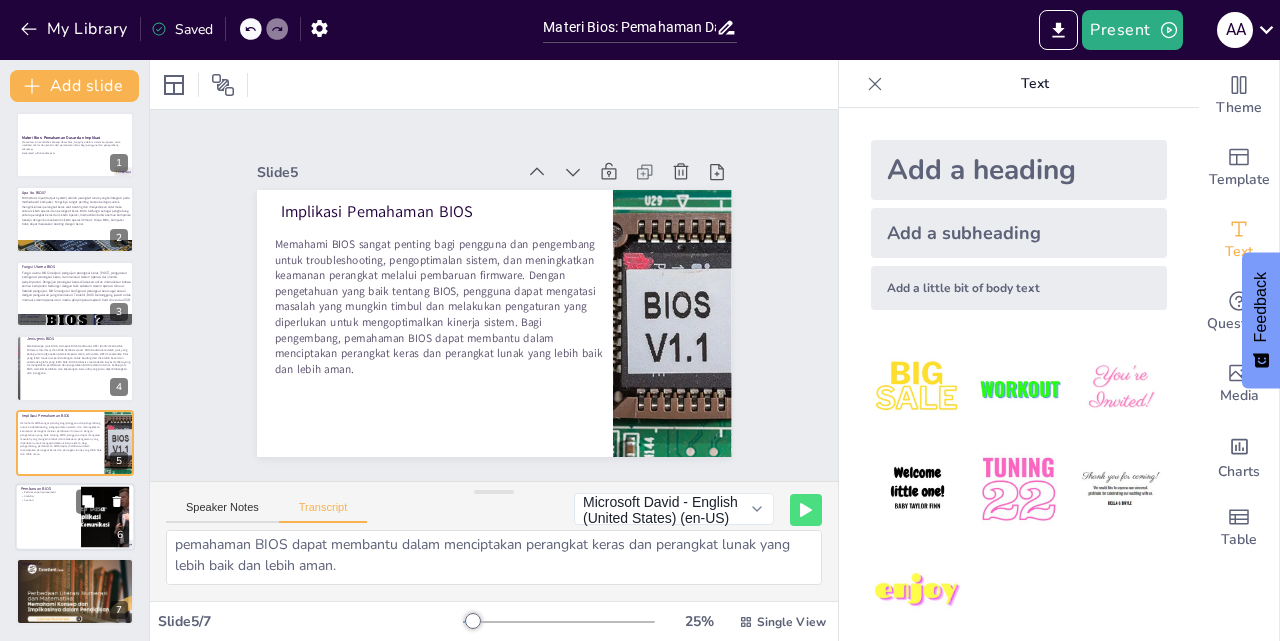 click at bounding box center [75, 517] 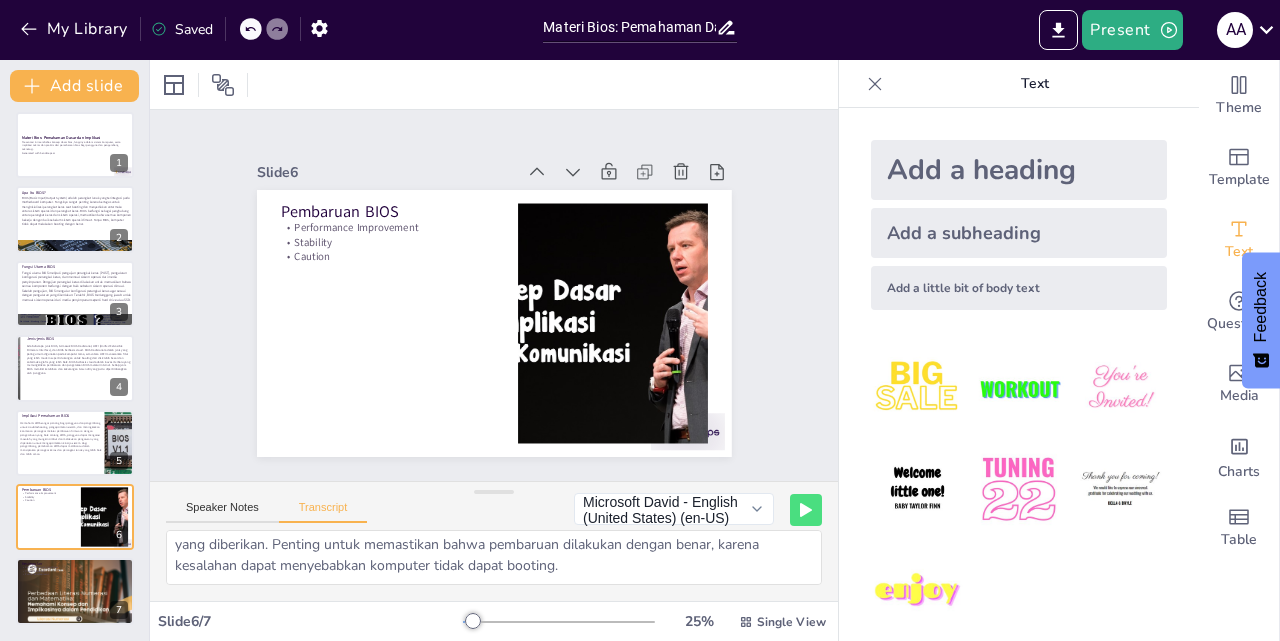 scroll, scrollTop: 0, scrollLeft: 0, axis: both 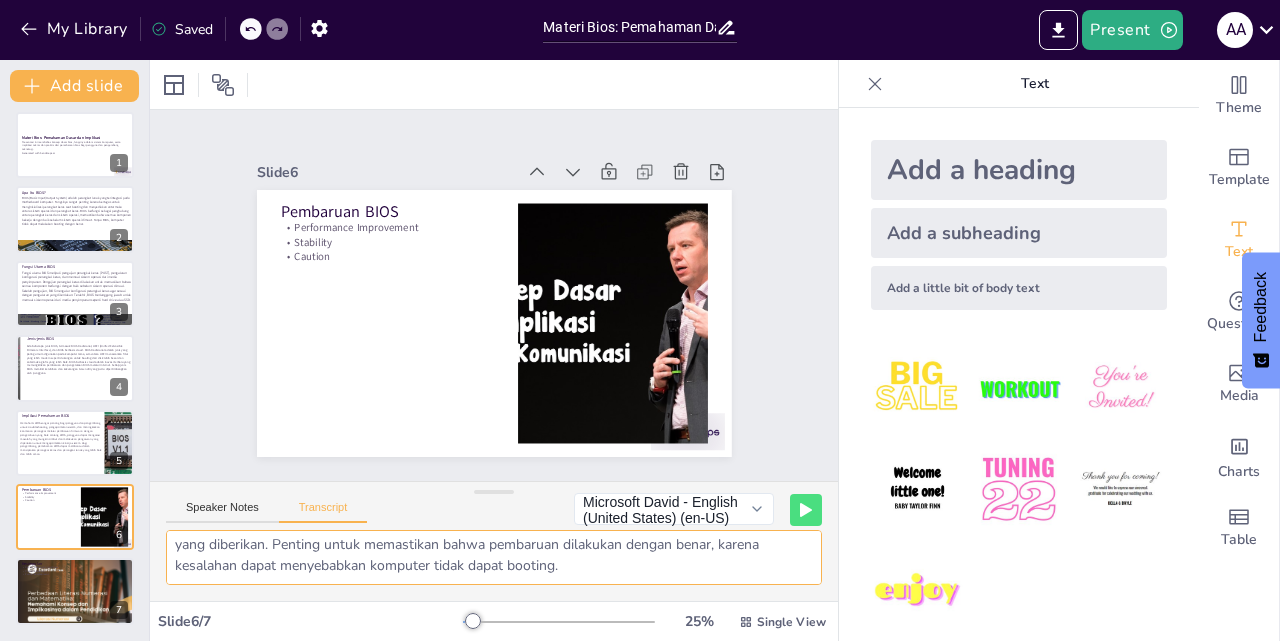 drag, startPoint x: 166, startPoint y: 551, endPoint x: 771, endPoint y: 585, distance: 605.9546 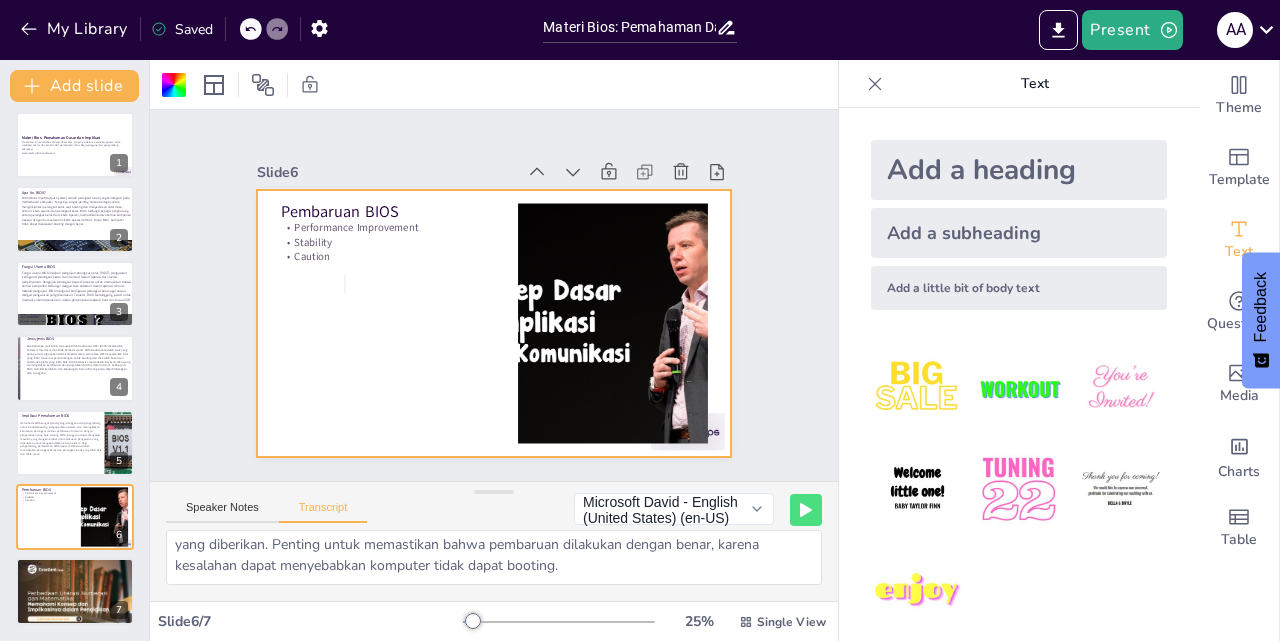 click on "Caution" at bounding box center (412, 216) 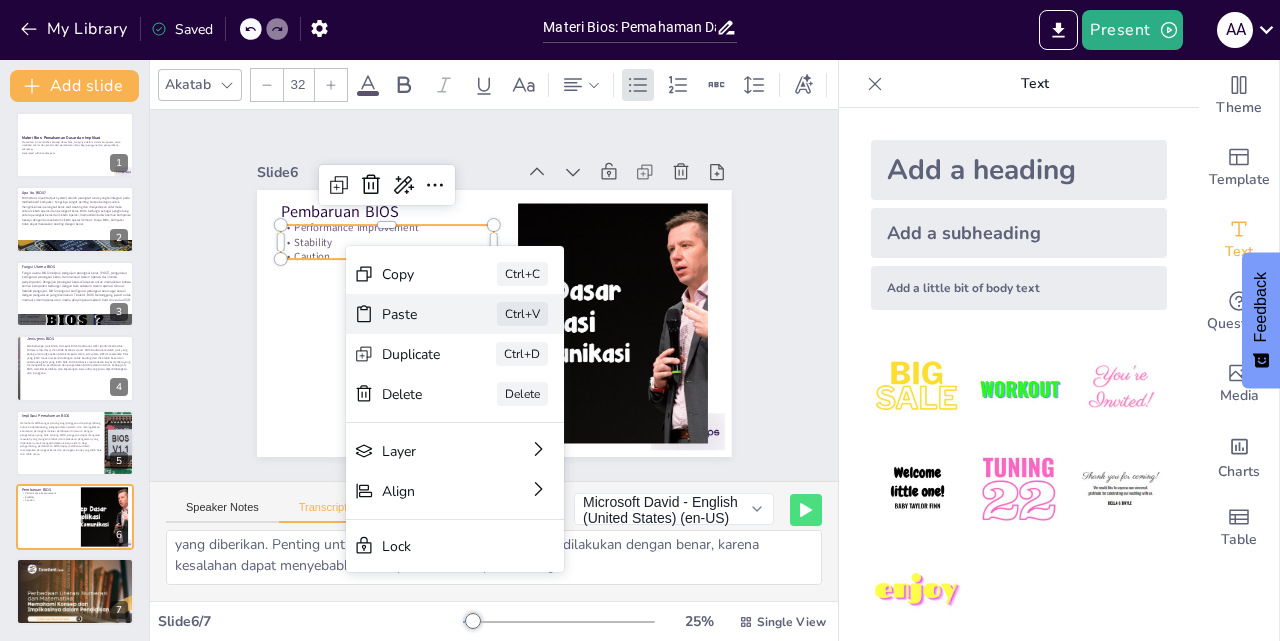 click on "Paste" at bounding box center [514, 152] 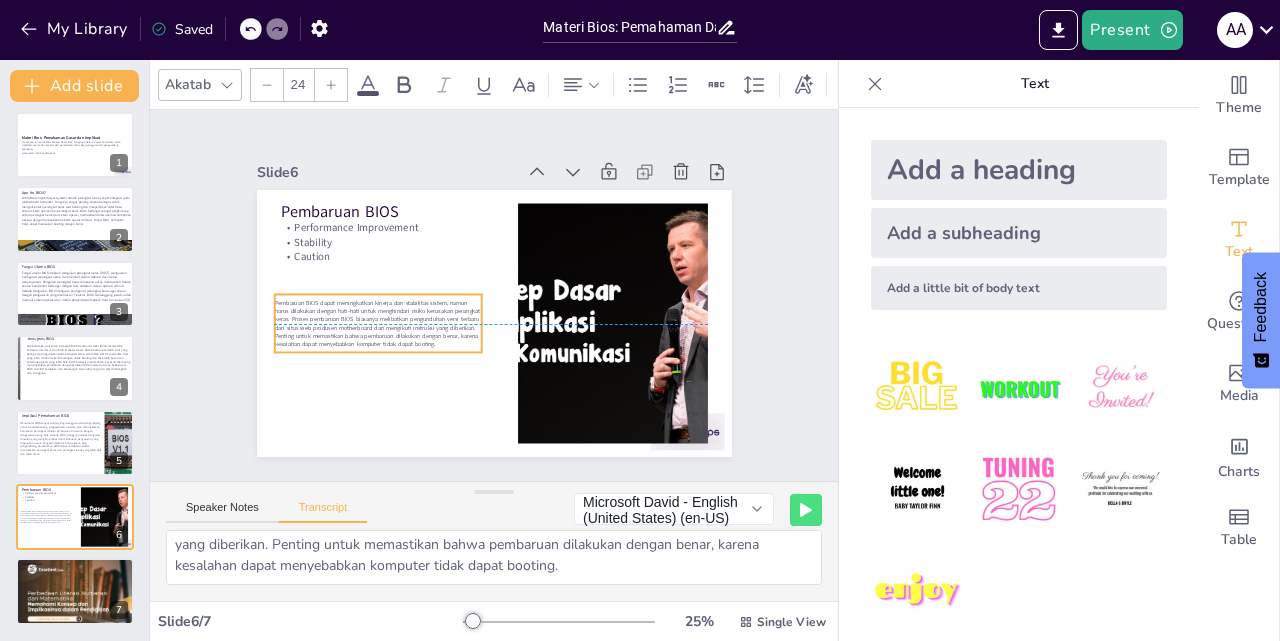 drag, startPoint x: 369, startPoint y: 228, endPoint x: 362, endPoint y: 307, distance: 79.30952 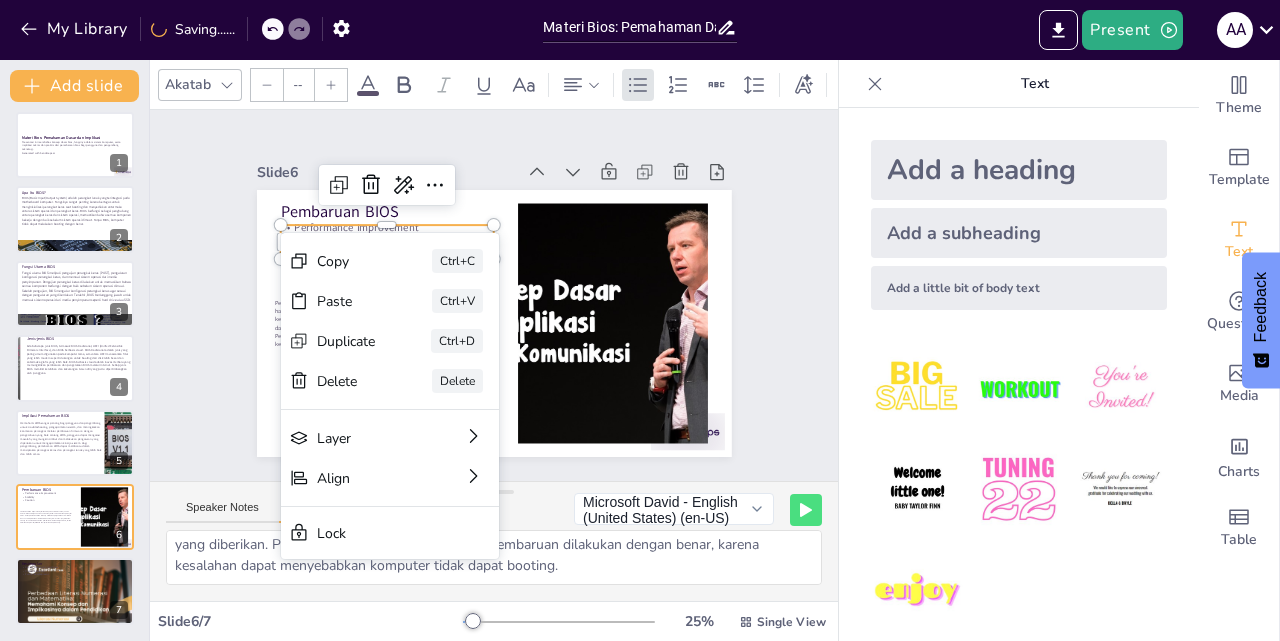 type on "32" 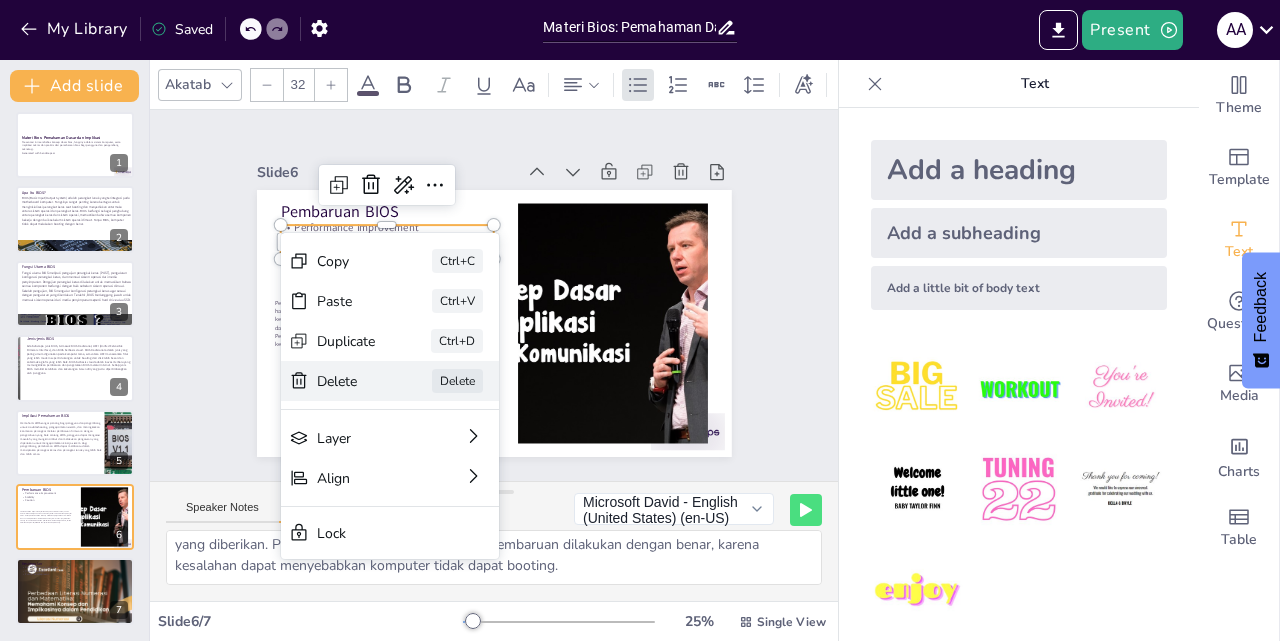 click on "Delete" at bounding box center (307, 237) 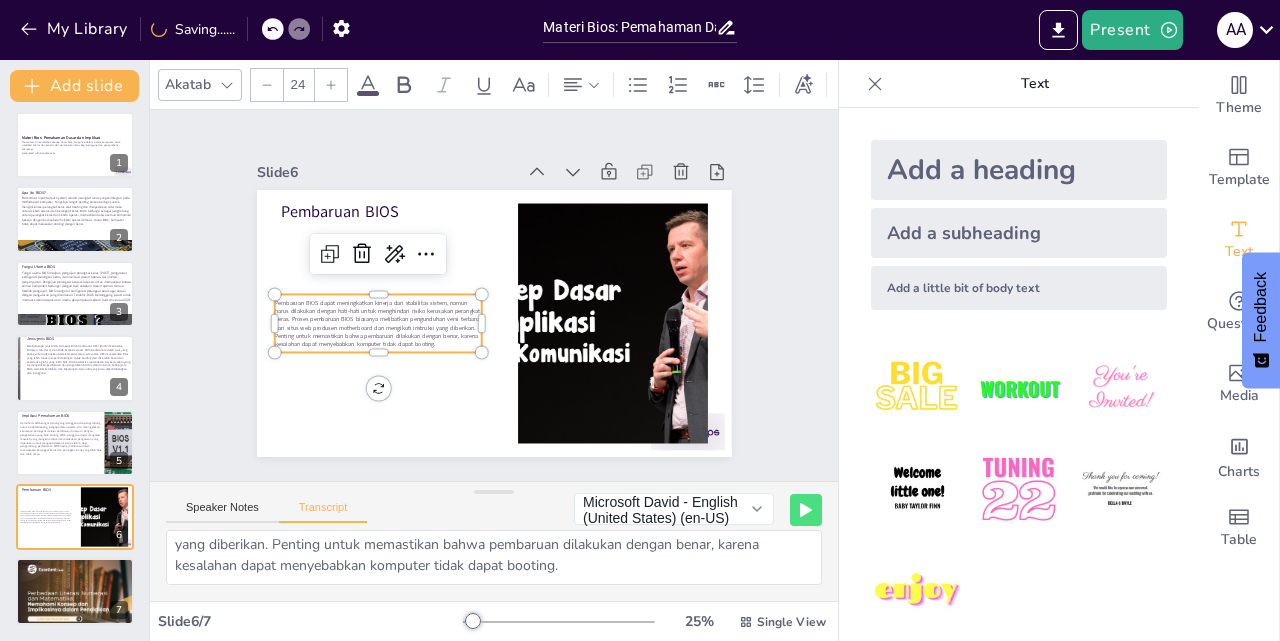 click at bounding box center (331, 85) 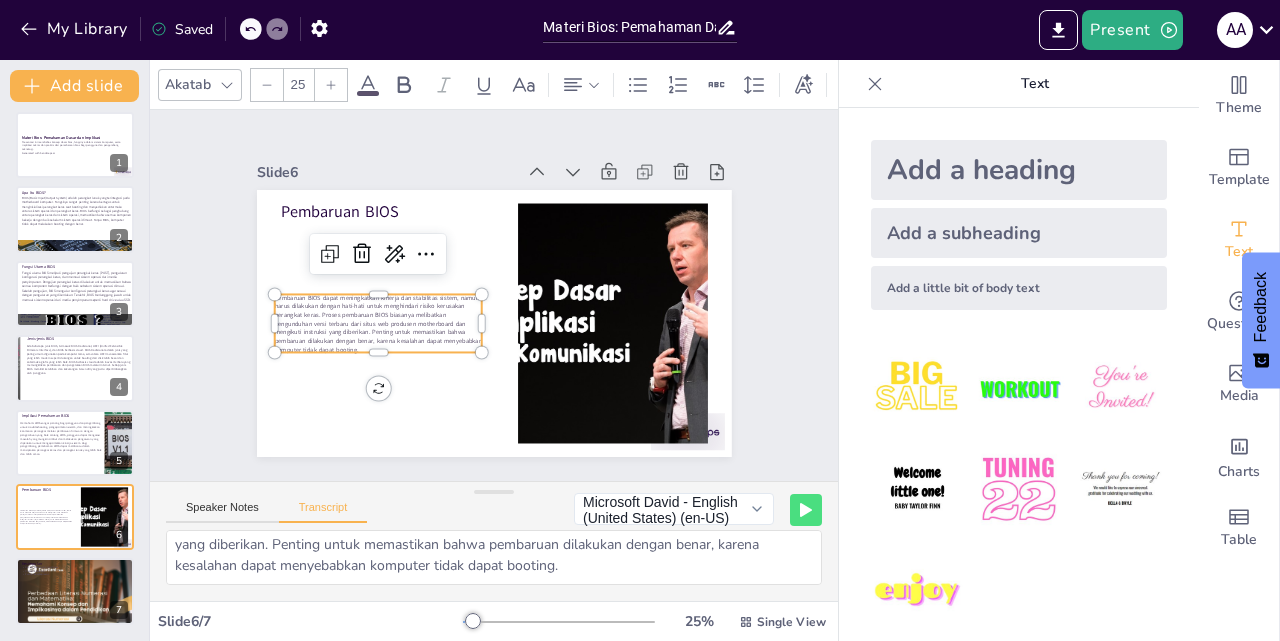 click at bounding box center (331, 85) 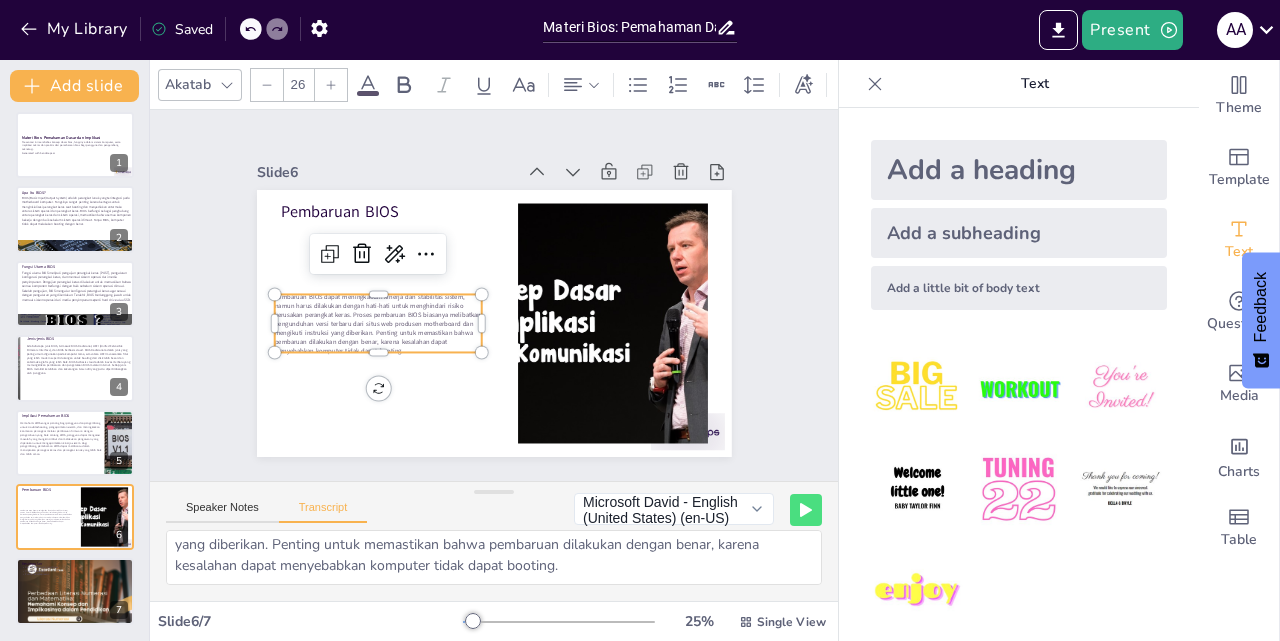 click at bounding box center (331, 85) 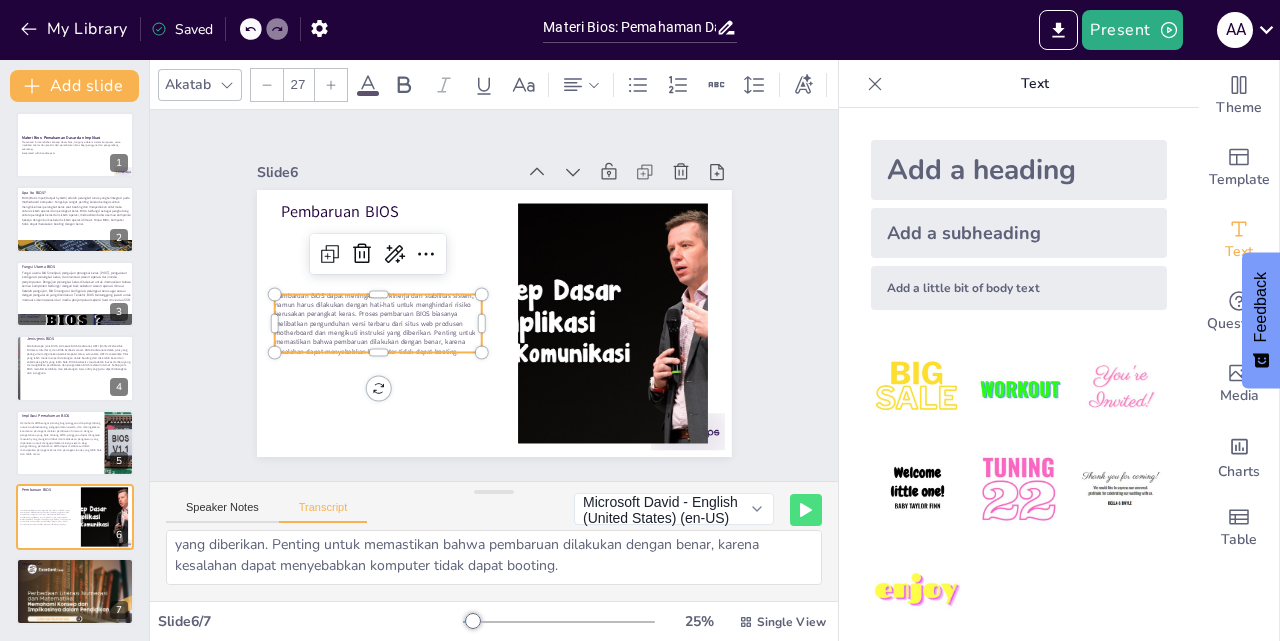 click at bounding box center (331, 85) 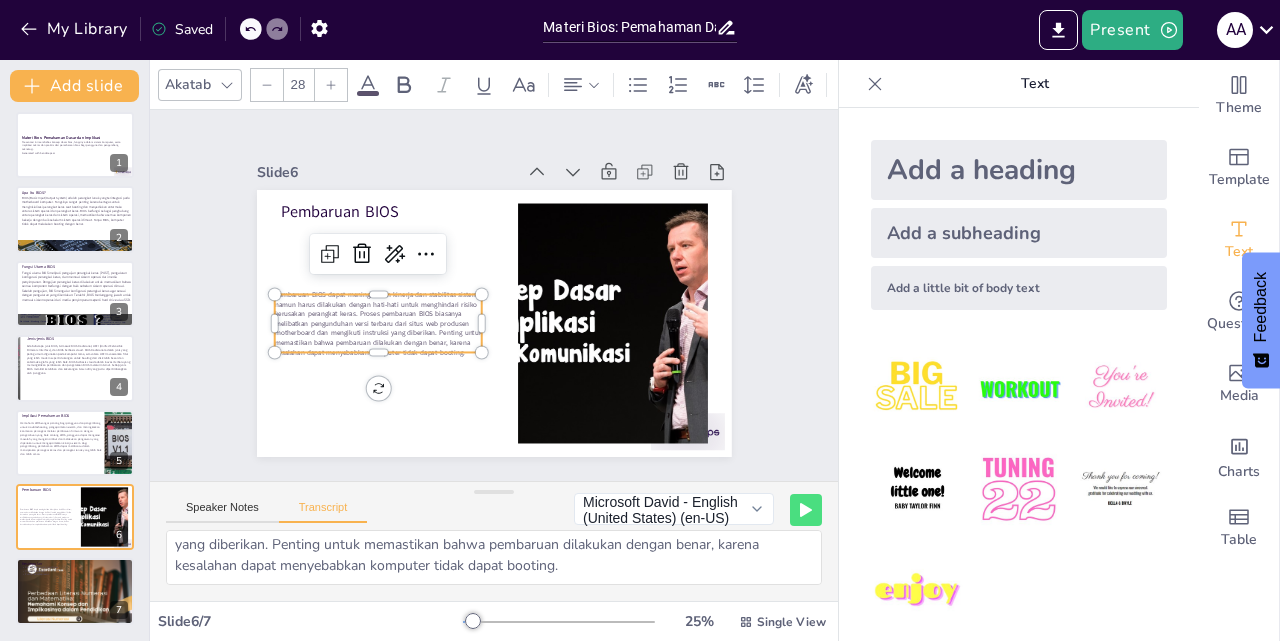 click at bounding box center (331, 85) 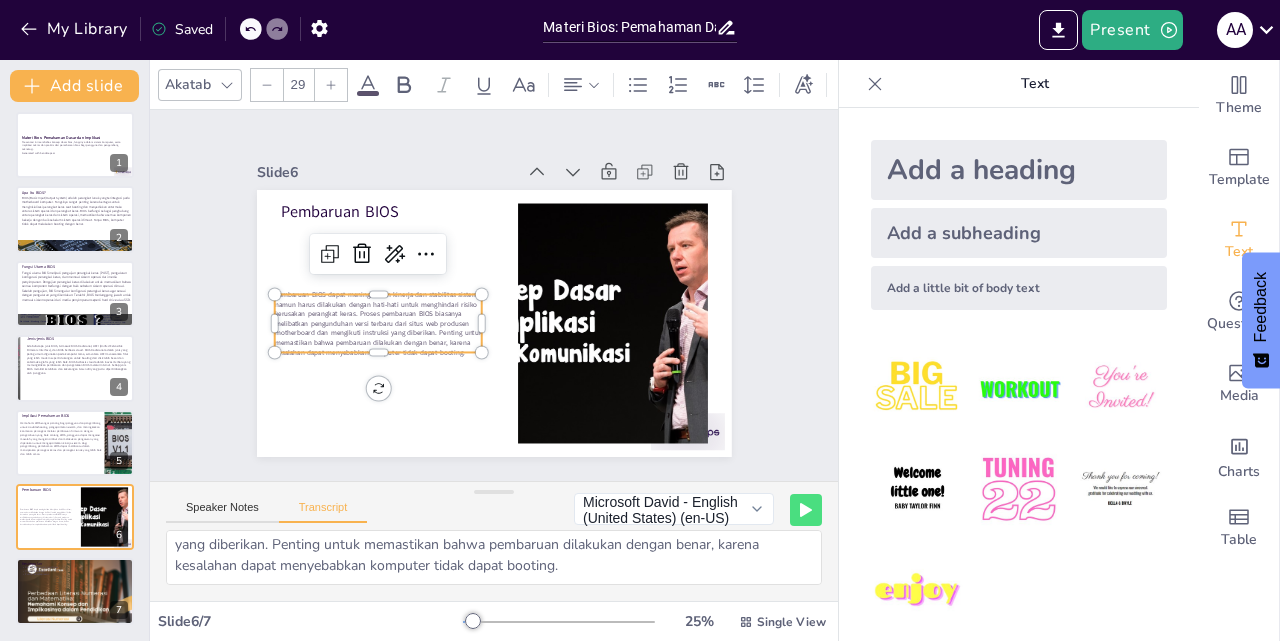 click at bounding box center [331, 85] 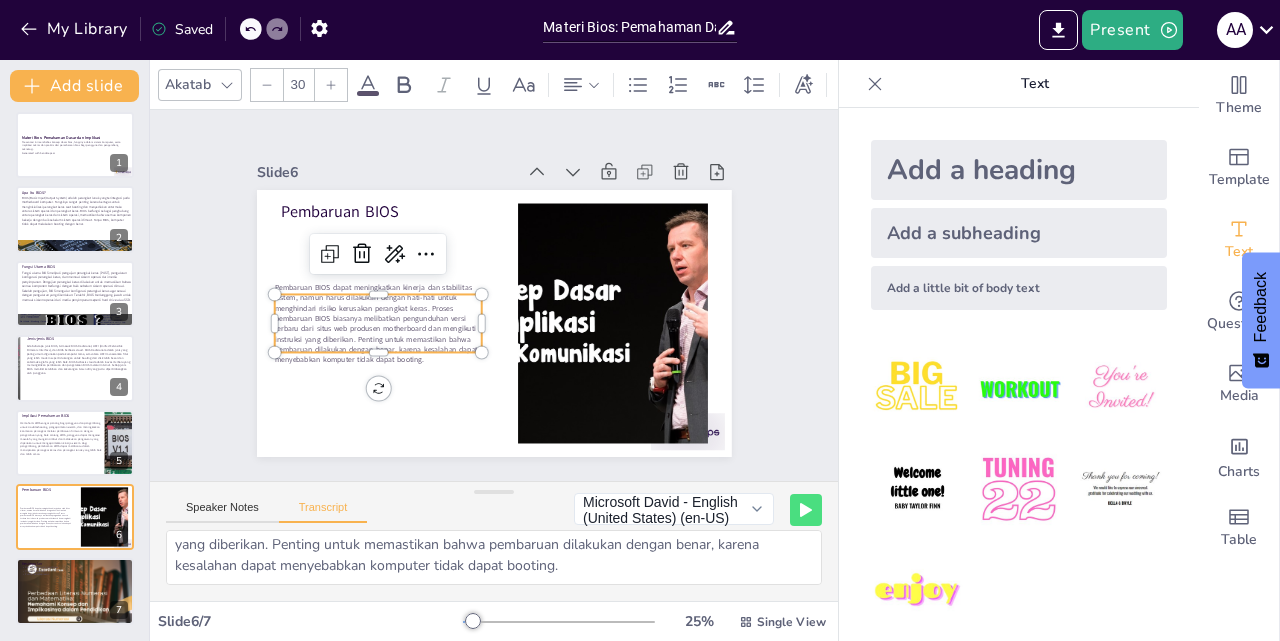 click at bounding box center (331, 85) 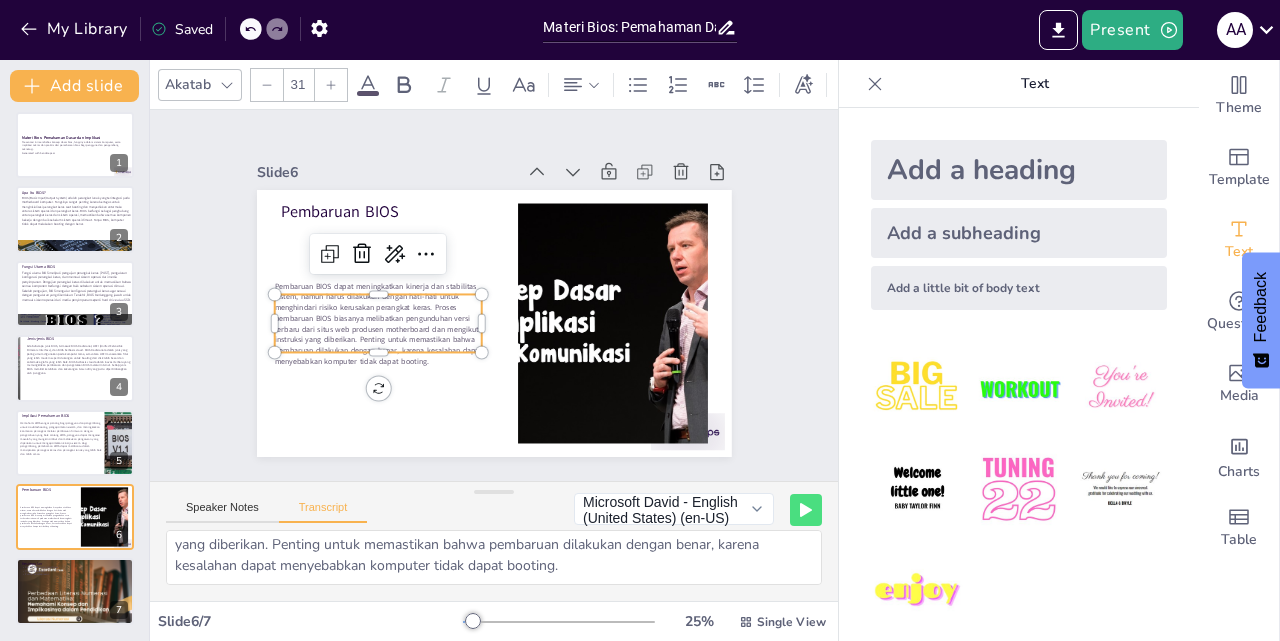 click at bounding box center [331, 85] 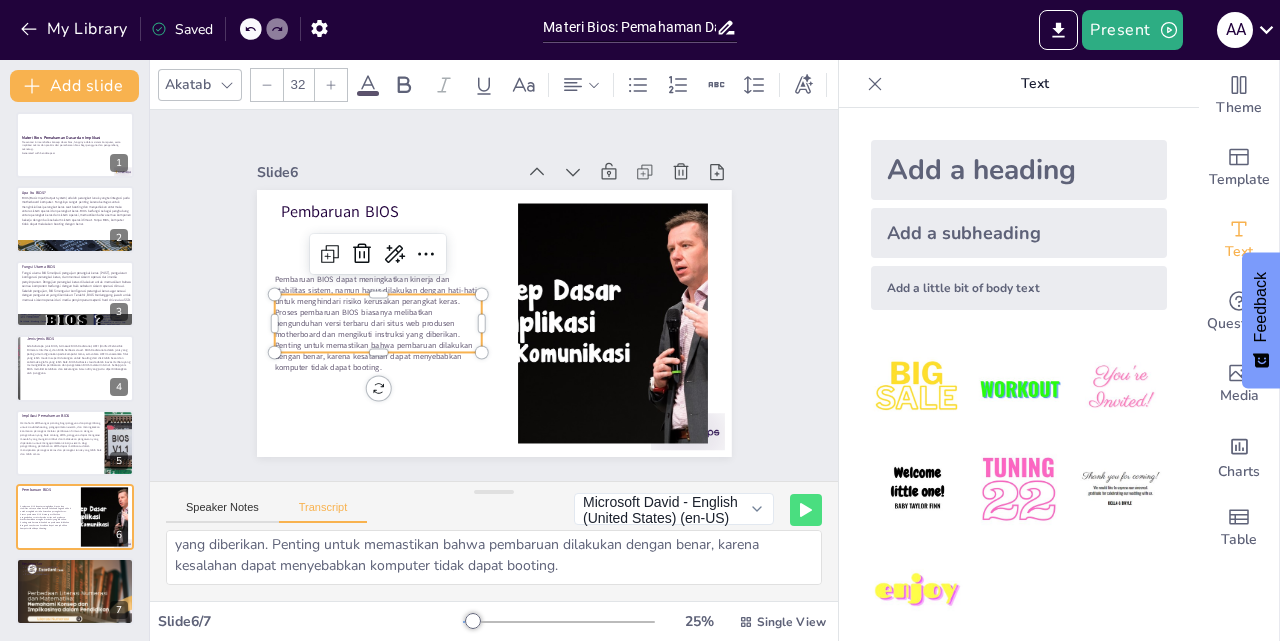 click at bounding box center (331, 85) 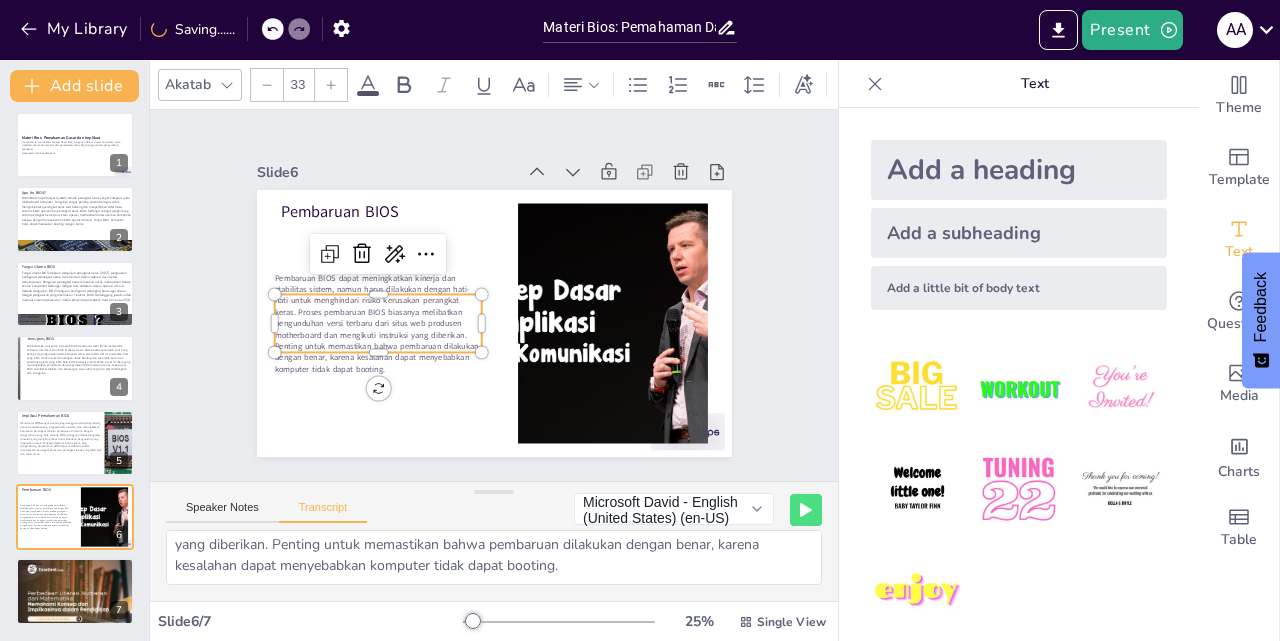 click at bounding box center (331, 85) 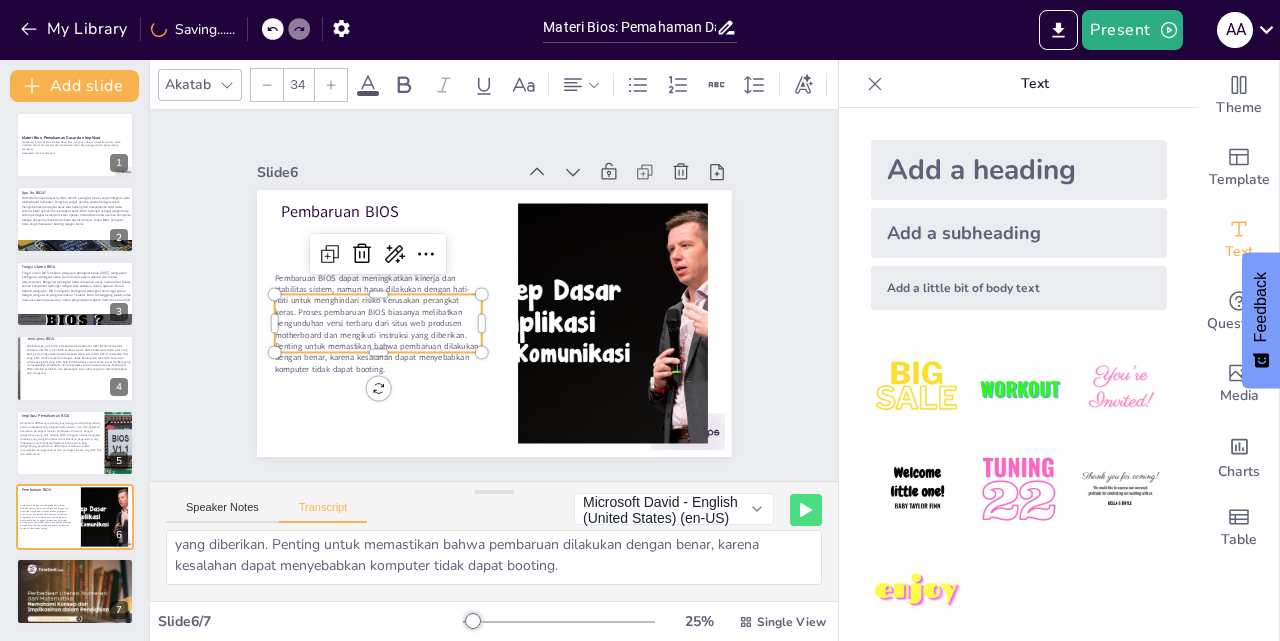click at bounding box center (331, 85) 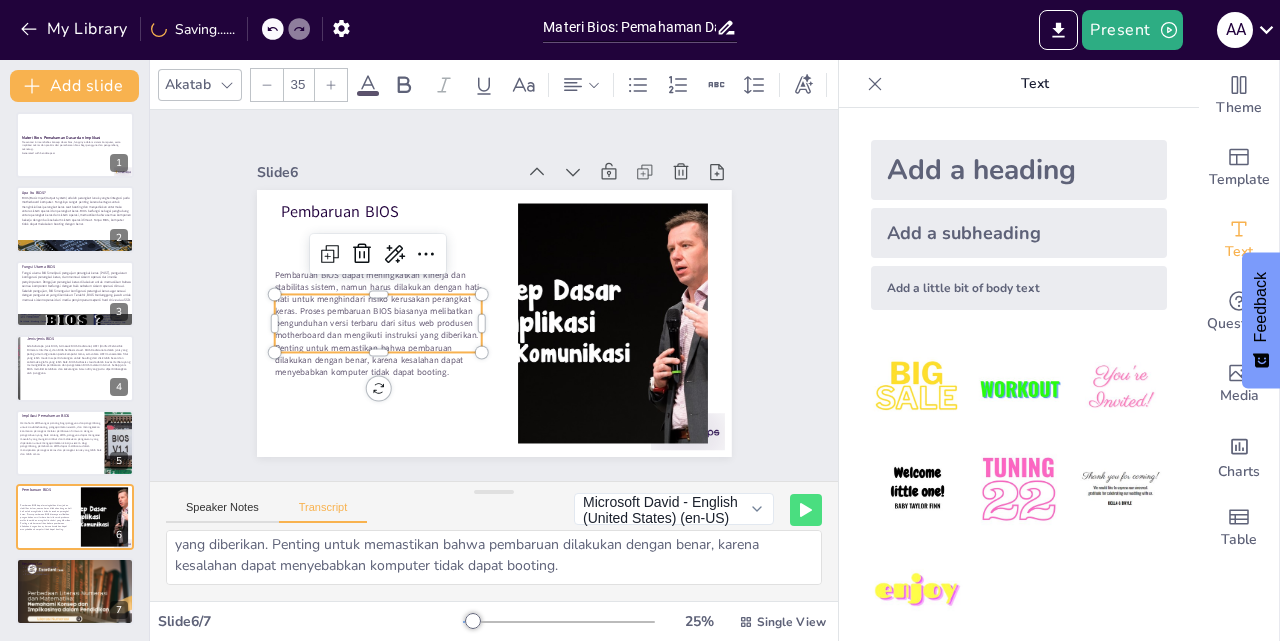 click at bounding box center (331, 85) 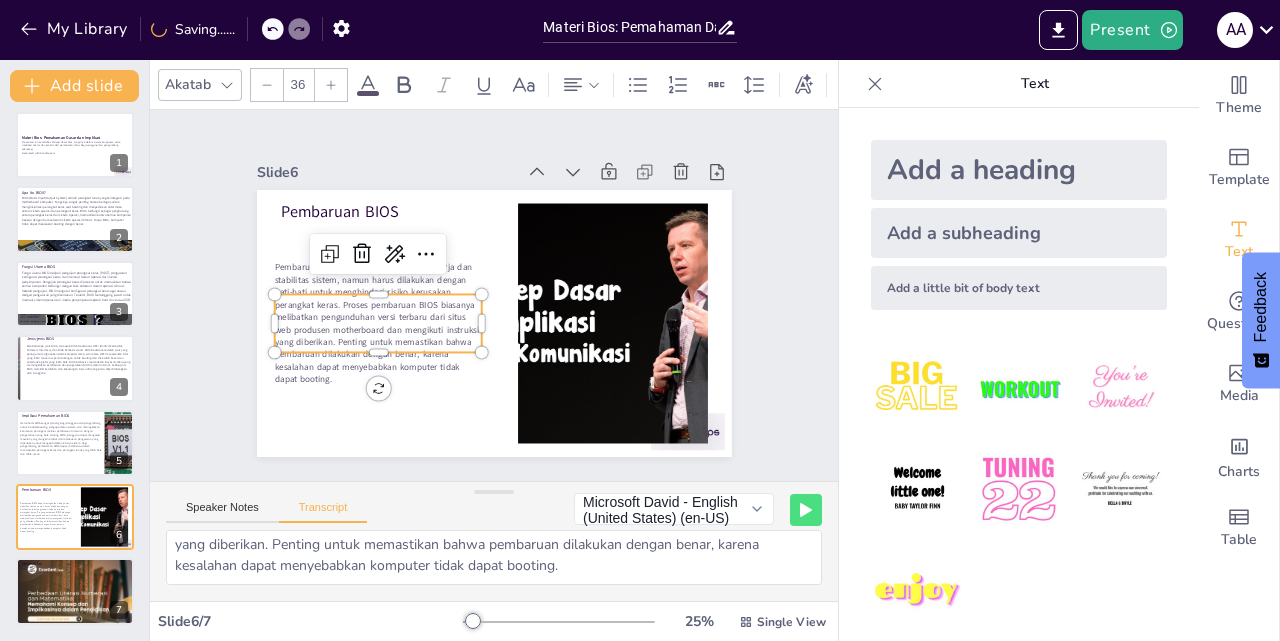 click at bounding box center [331, 85] 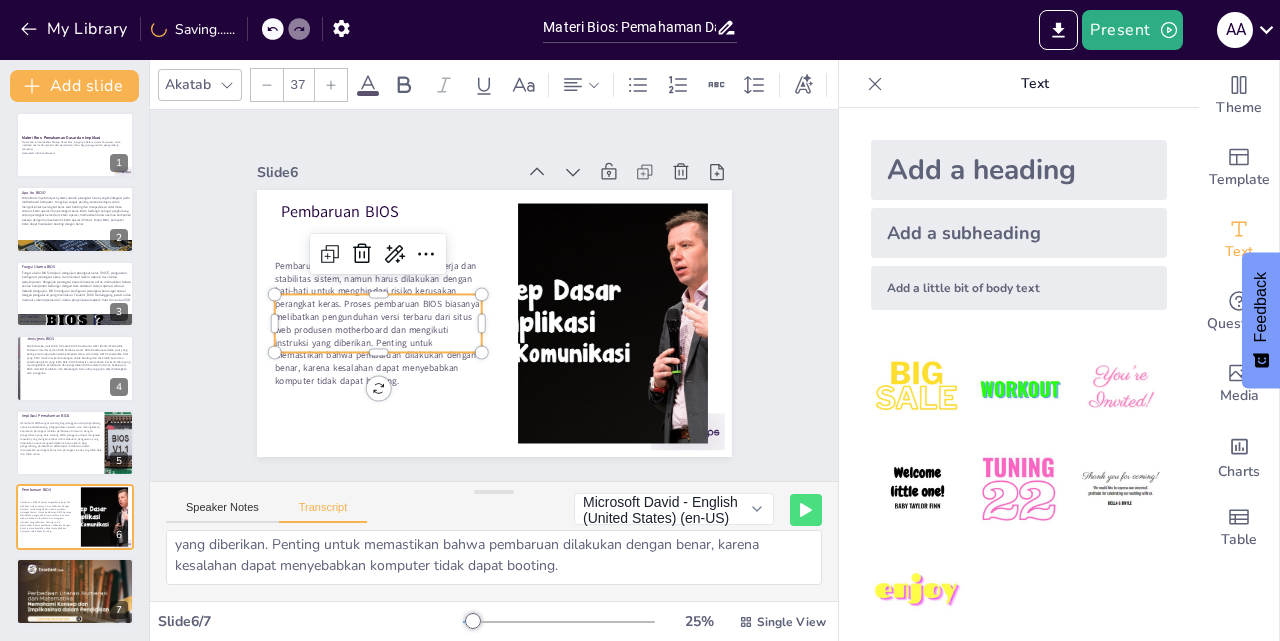click at bounding box center [331, 85] 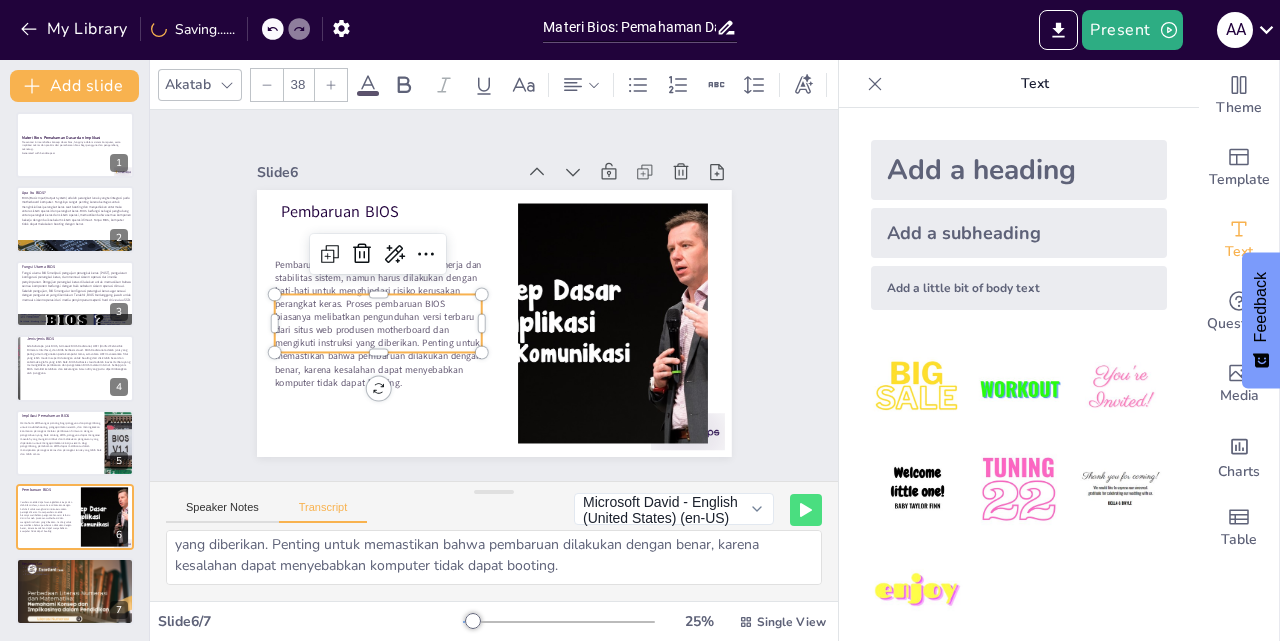 click at bounding box center (331, 85) 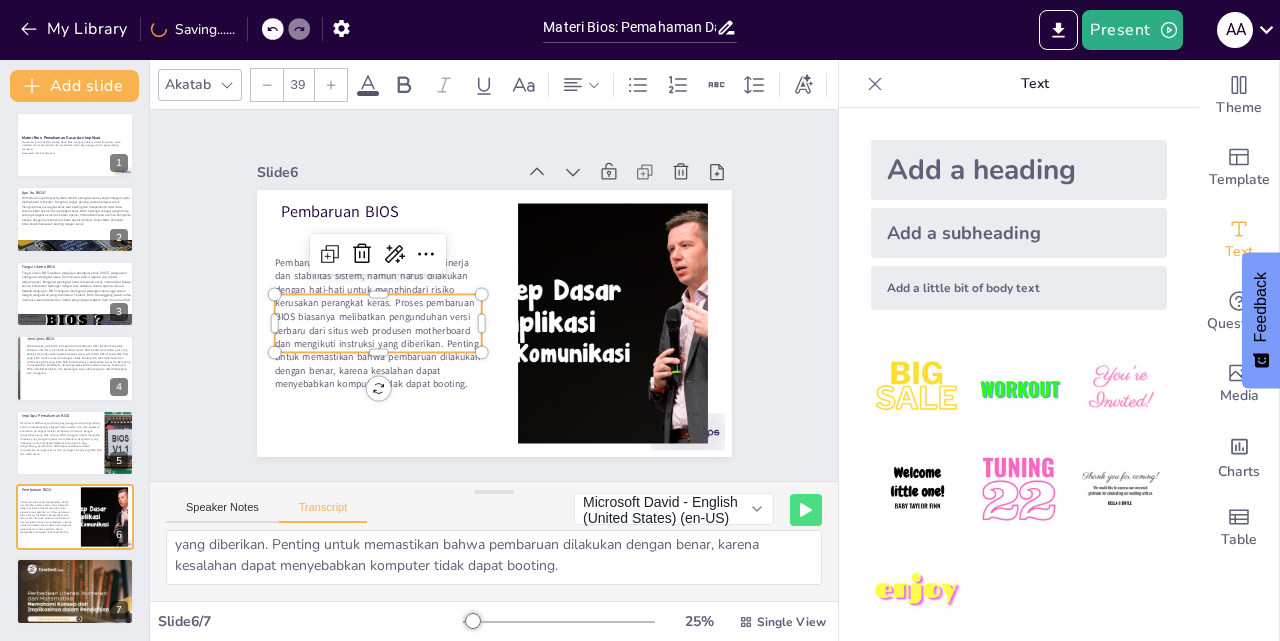 click at bounding box center (331, 85) 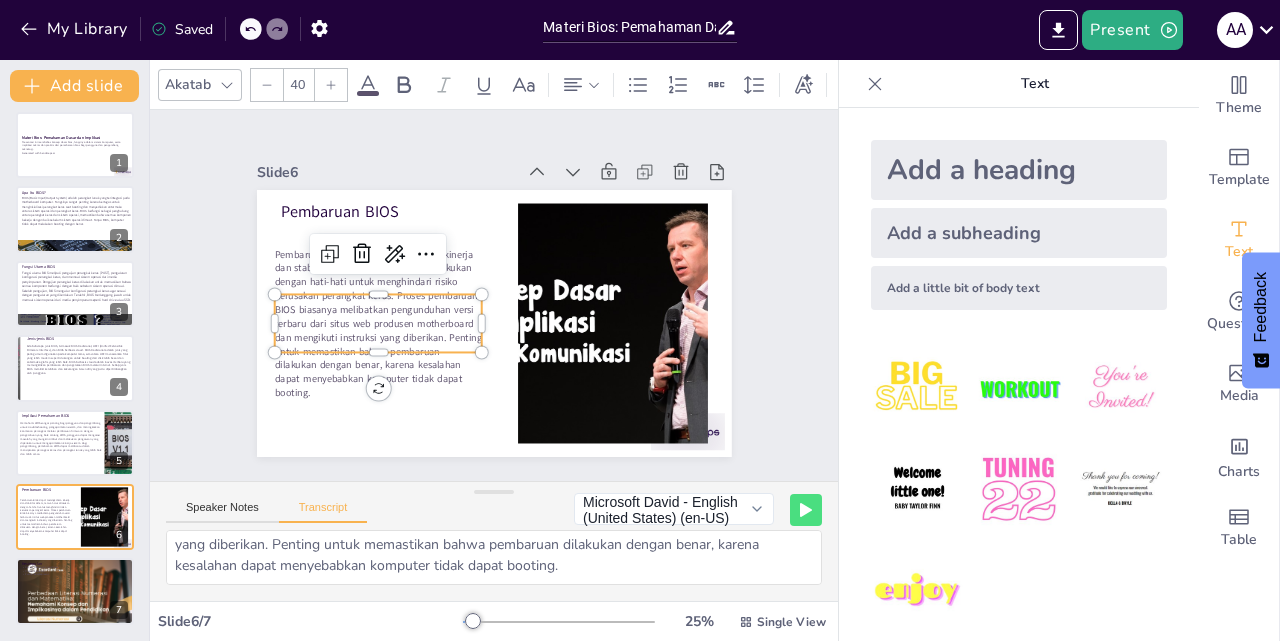 click 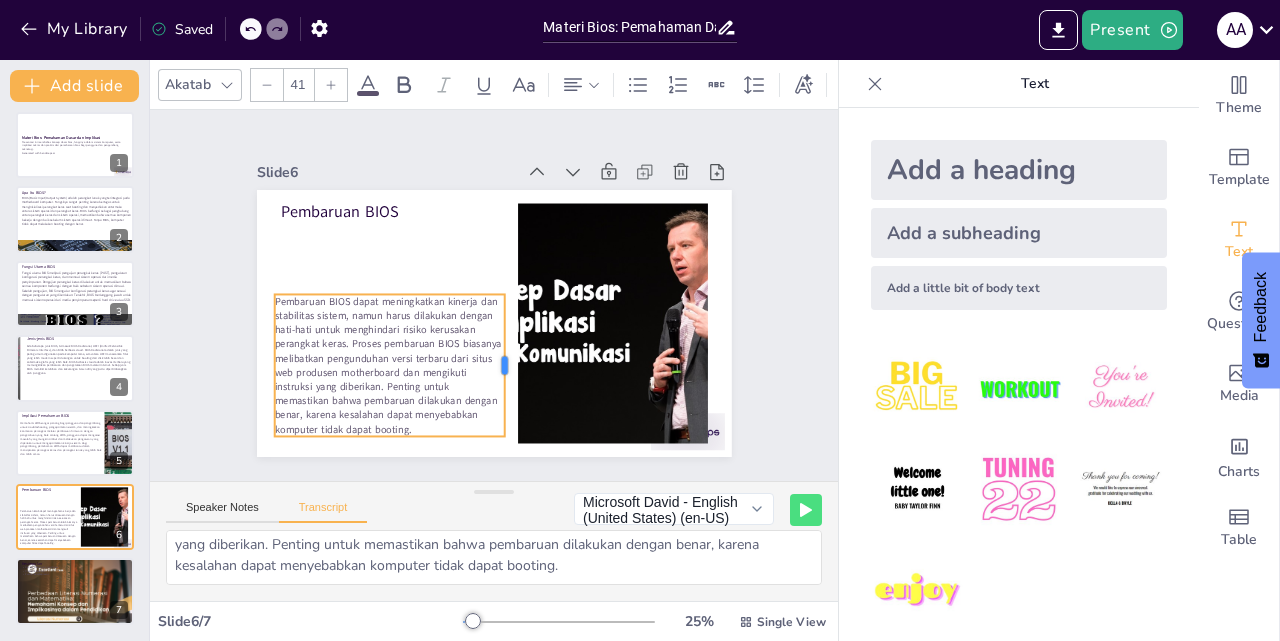 drag, startPoint x: 471, startPoint y: 317, endPoint x: 494, endPoint y: 308, distance: 24.698177 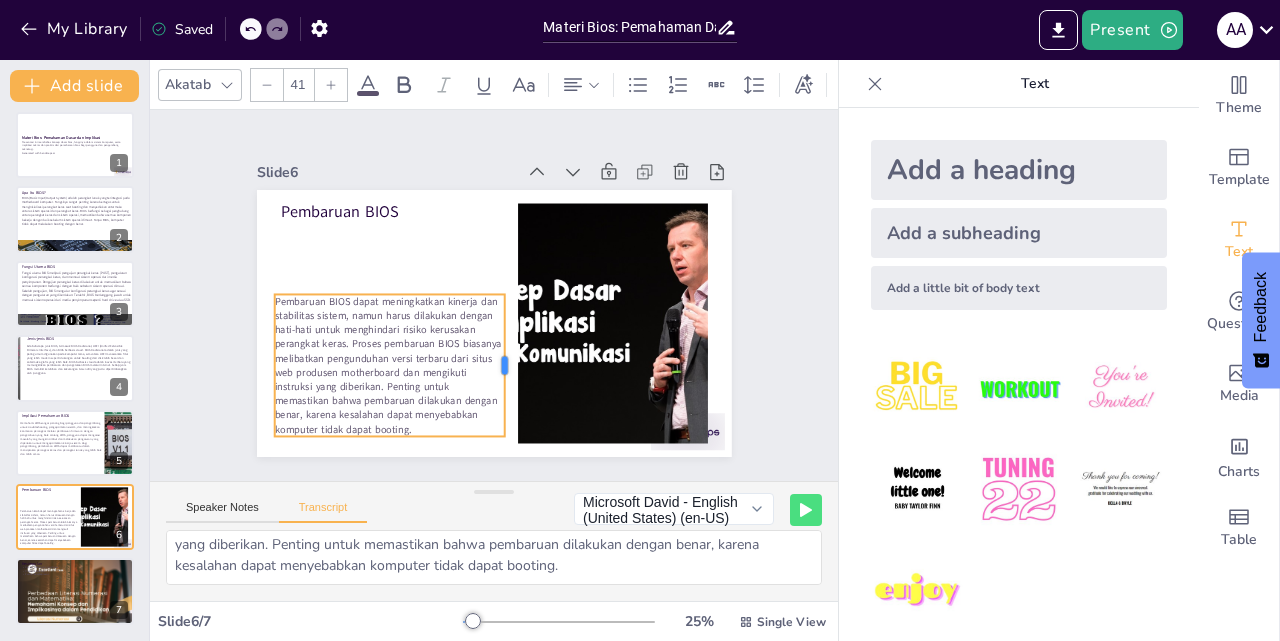 click at bounding box center (483, 367) 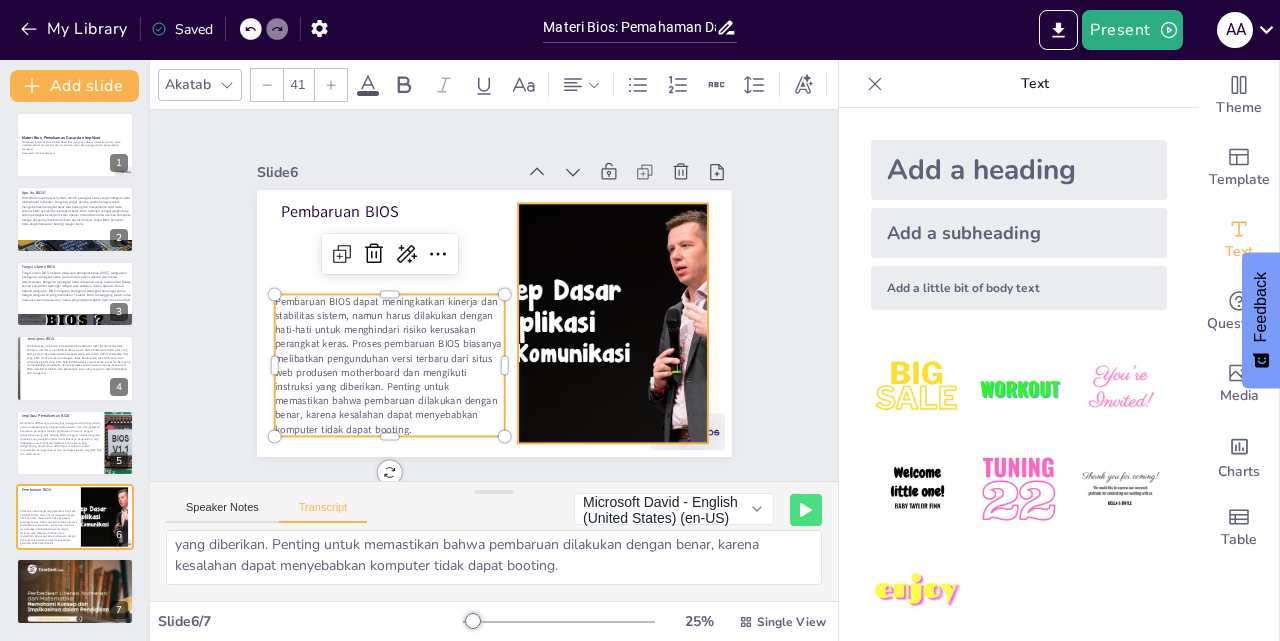 click at bounding box center (516, 415) 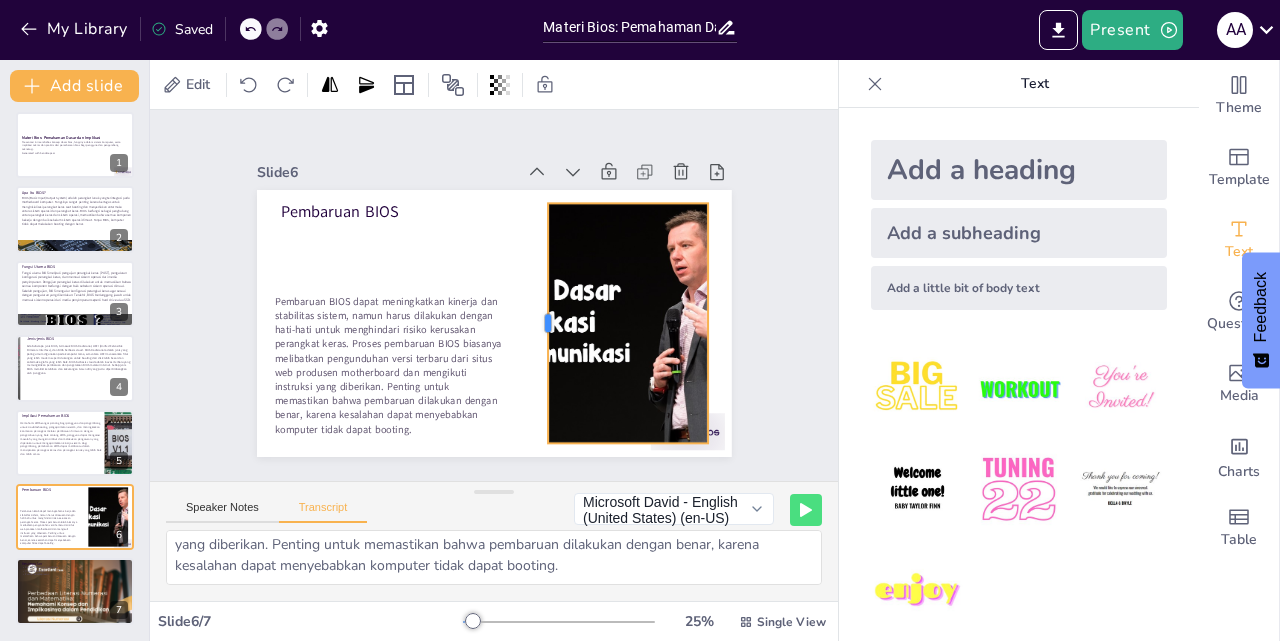 drag, startPoint x: 496, startPoint y: 316, endPoint x: 526, endPoint y: 318, distance: 30.066593 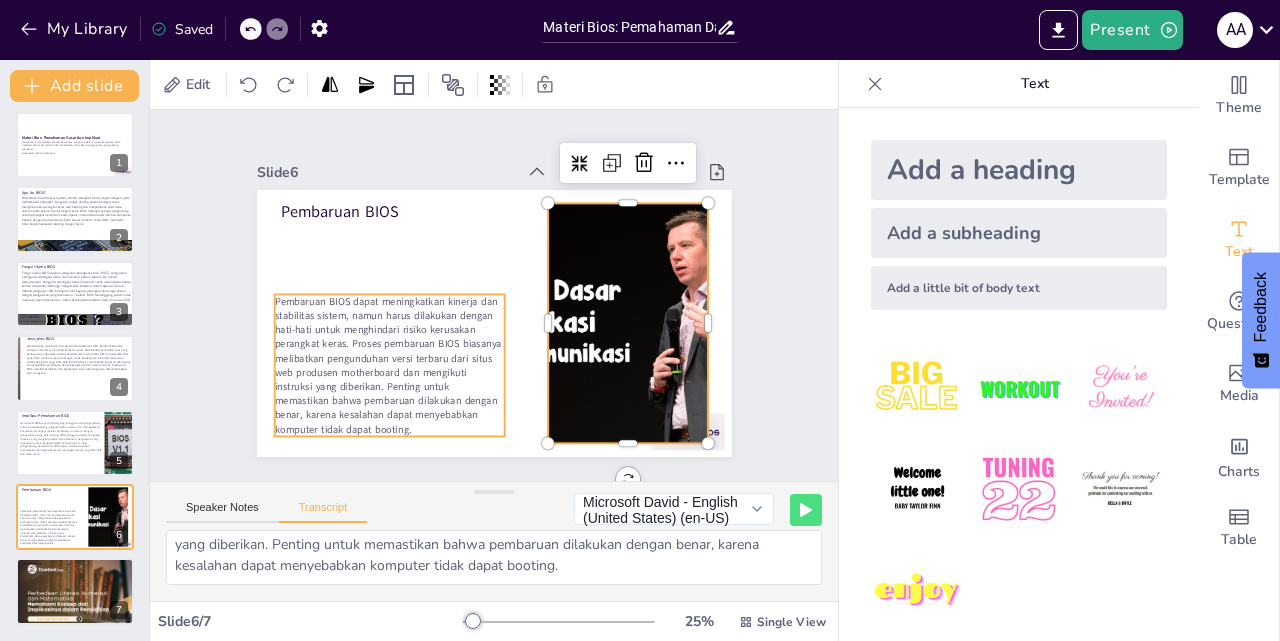 click on "Pembaruan BIOS dapat meningkatkan kinerja dan stabilitas sistem, namun harus dilakukan dengan hati-hati untuk menghindari risiko kerusakan perangkat keras. Proses pembaruan BIOS biasanya melibatkan pengunduhan versi terbaru dari situs web produsen motherboard dan mengikuti instruksi yang diberikan. Penting untuk memastikan bahwa pembaruan dilakukan dengan benar, karena kesalahan dapat menyebabkan komputer tidak dapat booting." at bounding box center (373, 240) 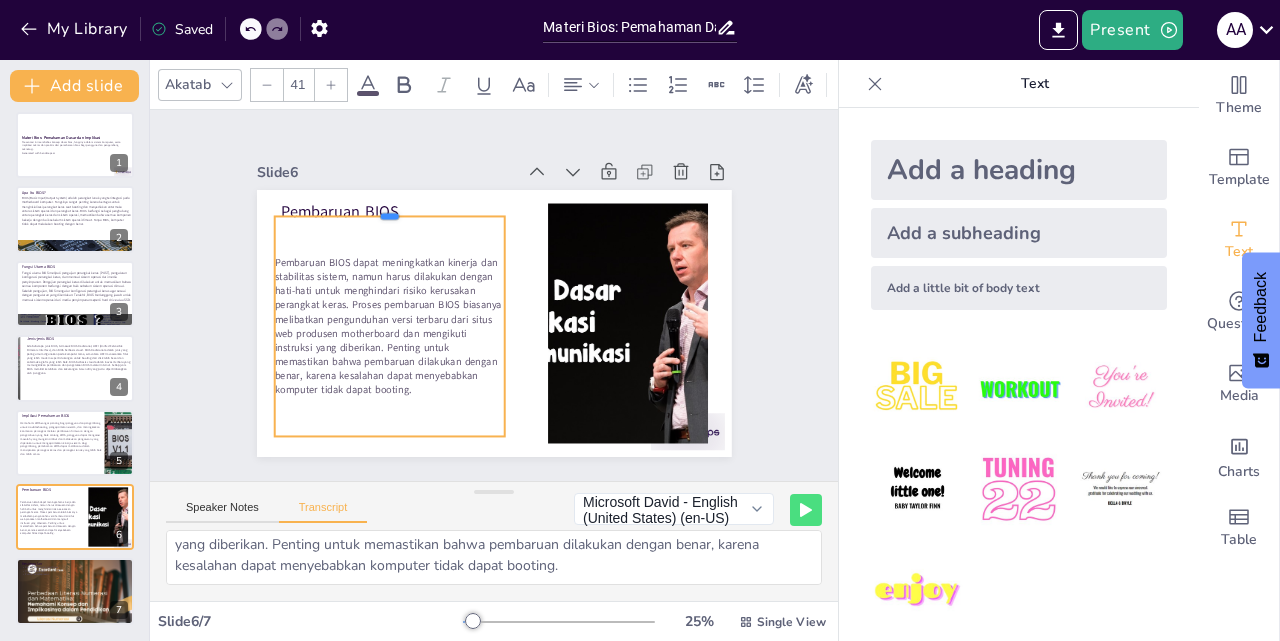 drag, startPoint x: 380, startPoint y: 284, endPoint x: 382, endPoint y: 206, distance: 78.025635 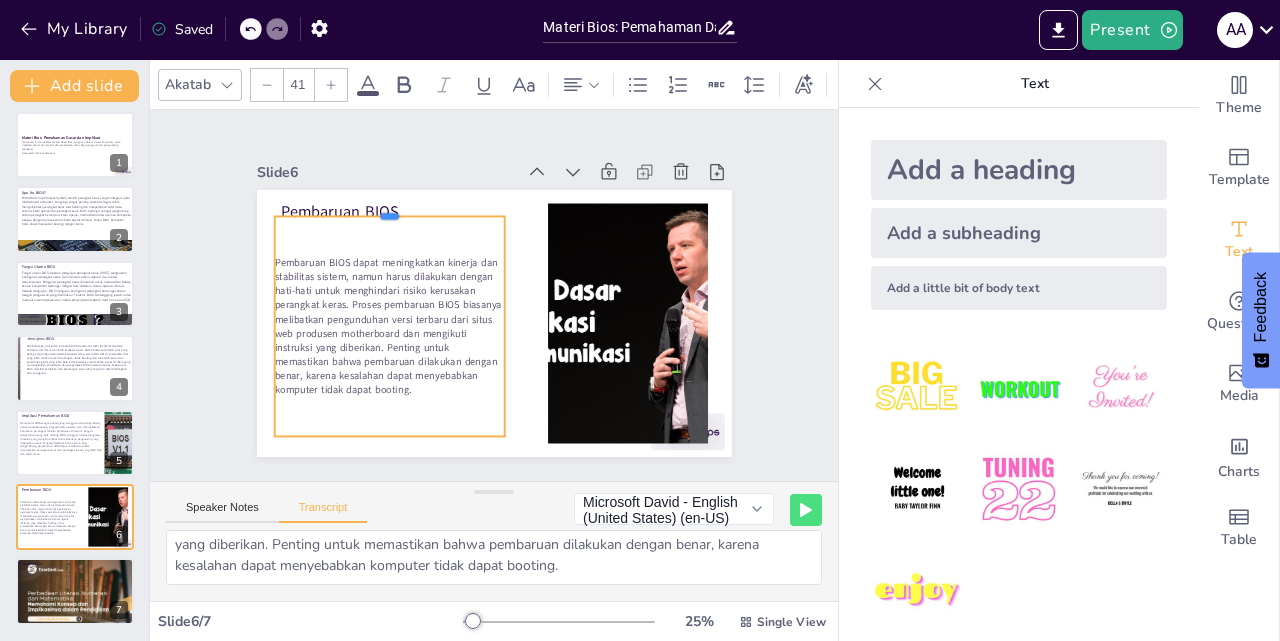 click at bounding box center [517, 162] 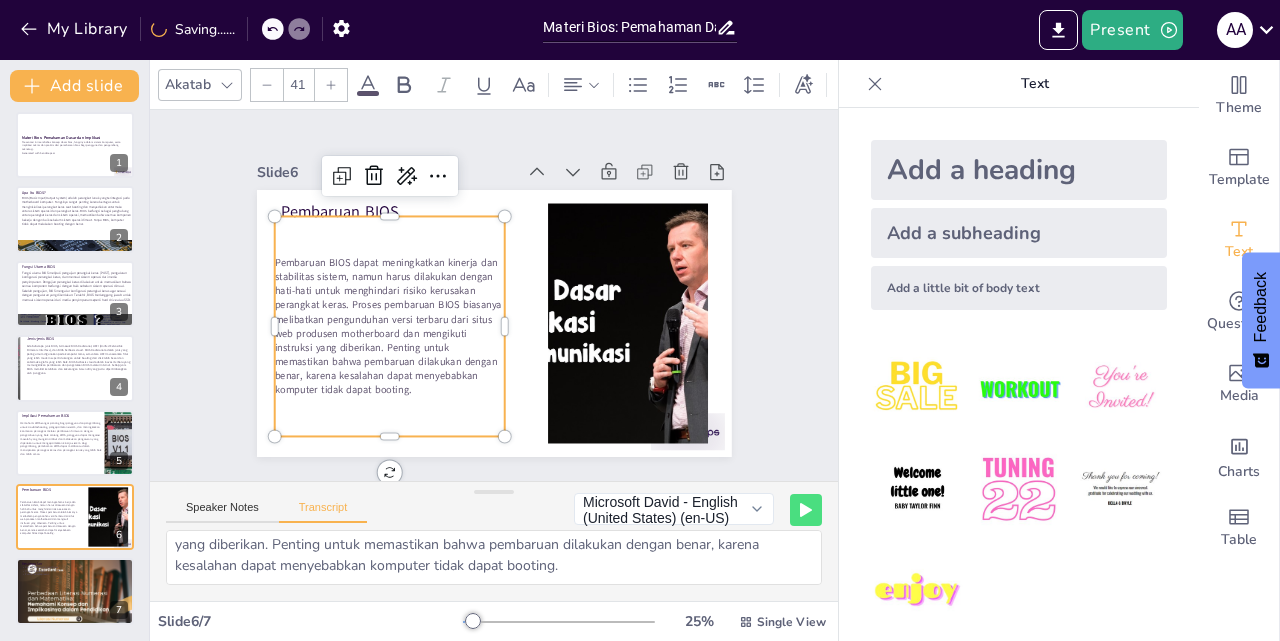 drag, startPoint x: 375, startPoint y: 424, endPoint x: 374, endPoint y: 435, distance: 11.045361 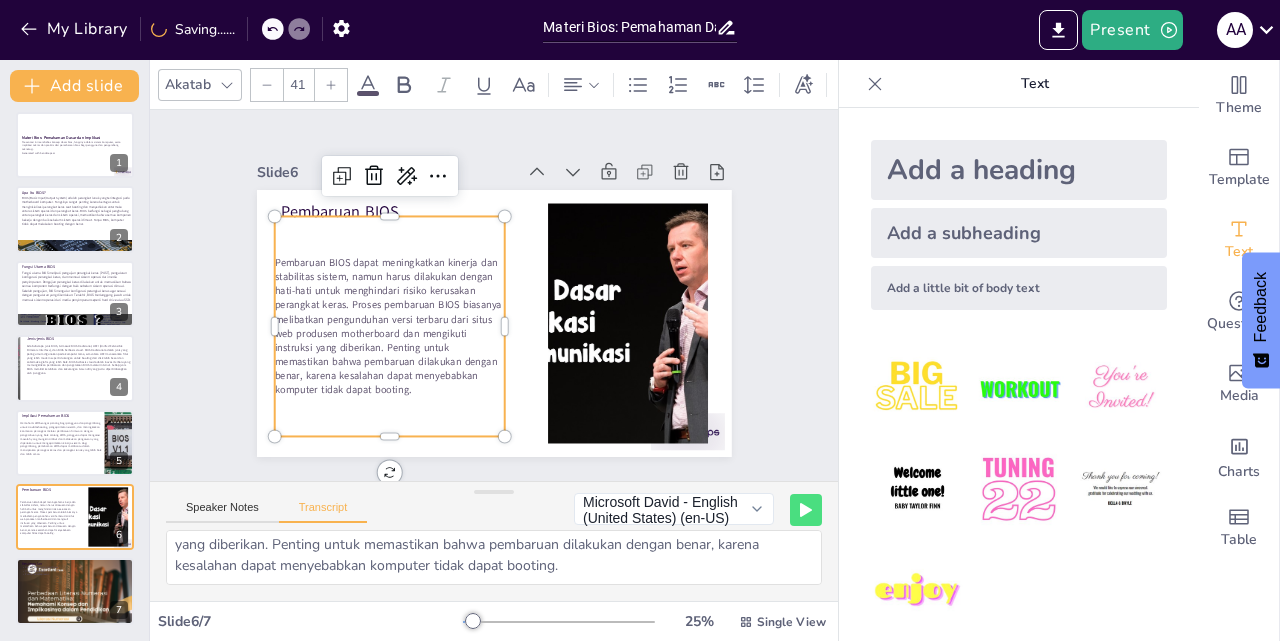 click on "Pembaruan BIOS dapat meningkatkan kinerja dan stabilitas sistem, namun harus dilakukan dengan hati-hati untuk menghindari risiko kerusakan perangkat keras. Proses pembaruan BIOS biasanya melibatkan pengunduhan versi terbaru dari situs web produsen motherboard dan mengikuti instruksi yang diberikan. Penting untuk memastikan bahwa pembaruan dilakukan dengan benar, karena kesalahan dapat menyebabkan komputer tidak dapat booting." at bounding box center (392, 258) 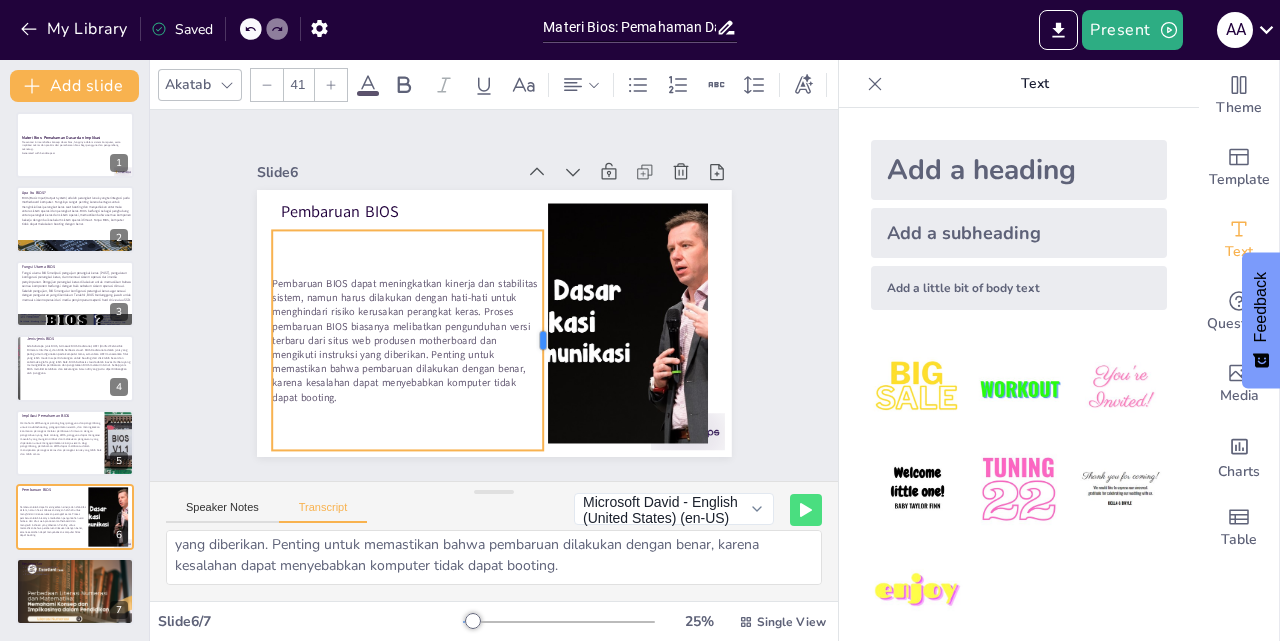 drag, startPoint x: 490, startPoint y: 326, endPoint x: 531, endPoint y: 326, distance: 41 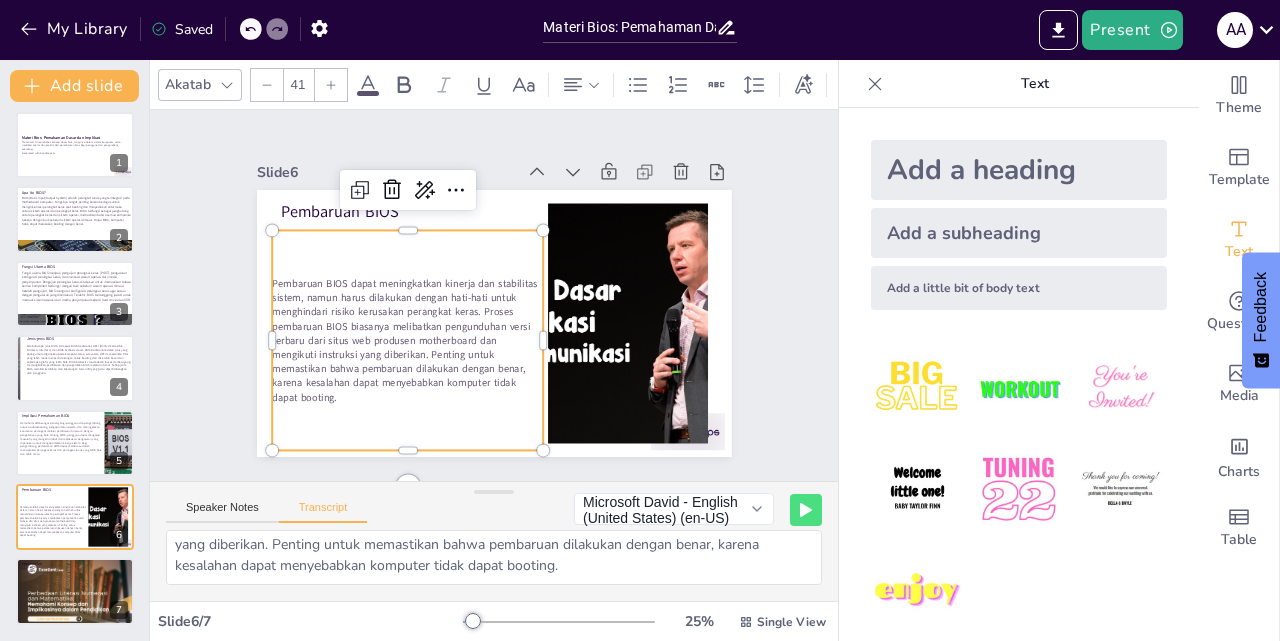click on "Pembaruan BIOS dapat meningkatkan kinerja dan stabilitas sistem, namun harus dilakukan dengan hati-hati untuk menghindari risiko kerusakan perangkat keras. Proses pembaruan BIOS biasanya melibatkan pengunduhan versi terbaru dari situs web produsen motherboard dan mengikuti instruksi yang diberikan. Penting untuk memastikan bahwa pembaruan dilakukan dengan benar, karena kesalahan dapat menyebabkan komputer tidak dapat booting." at bounding box center (397, 281) 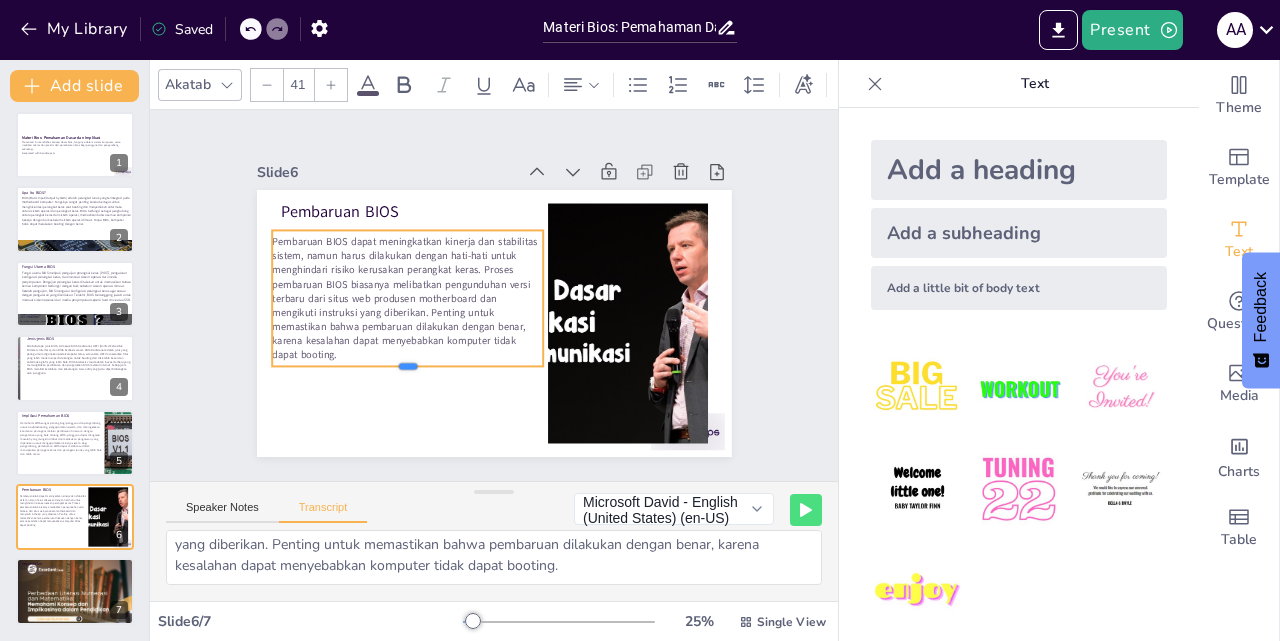 drag, startPoint x: 391, startPoint y: 446, endPoint x: 399, endPoint y: 362, distance: 84.38009 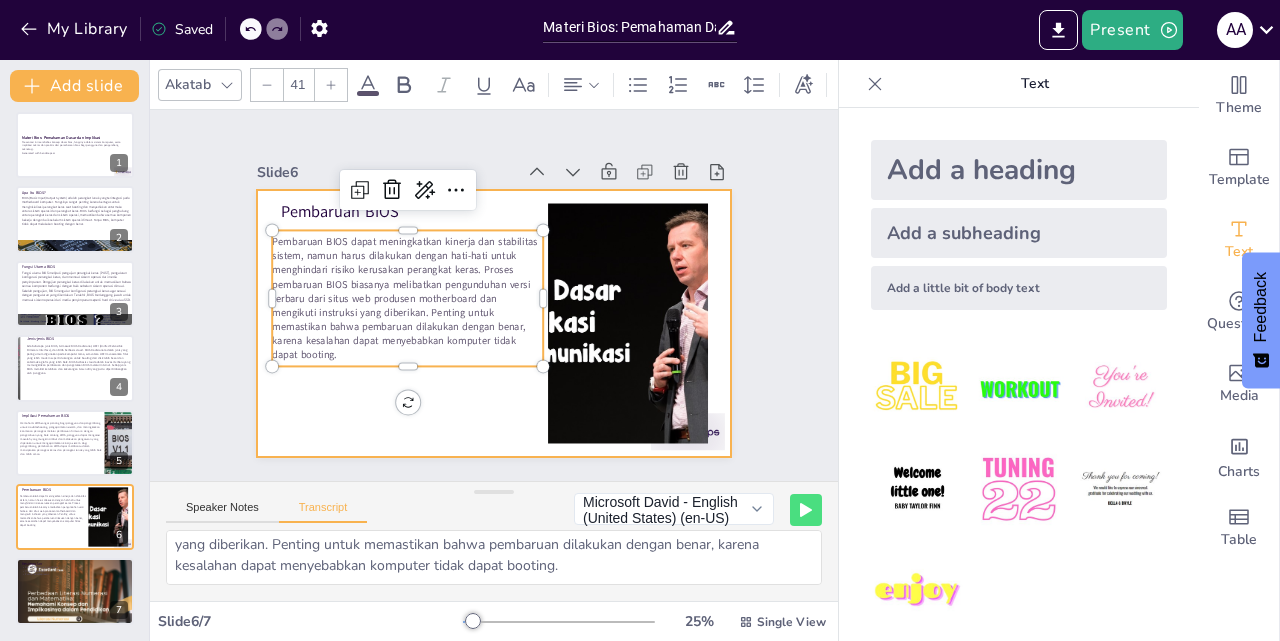 click at bounding box center (483, 321) 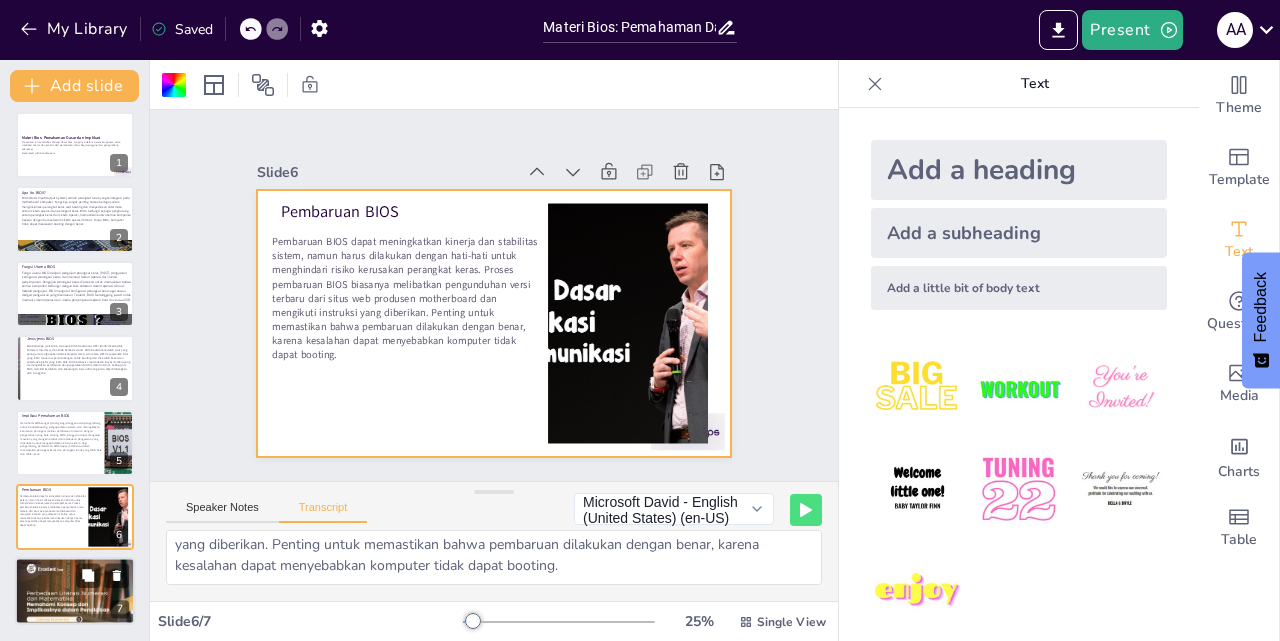 click at bounding box center (75, 592) 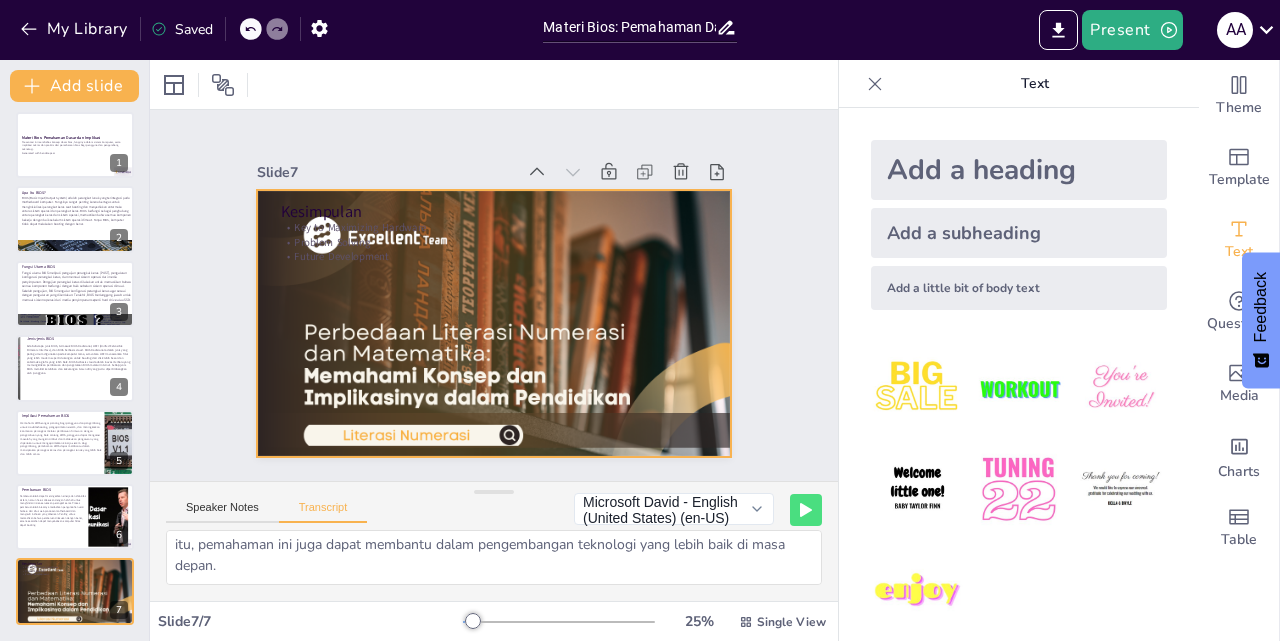 click at bounding box center (475, 316) 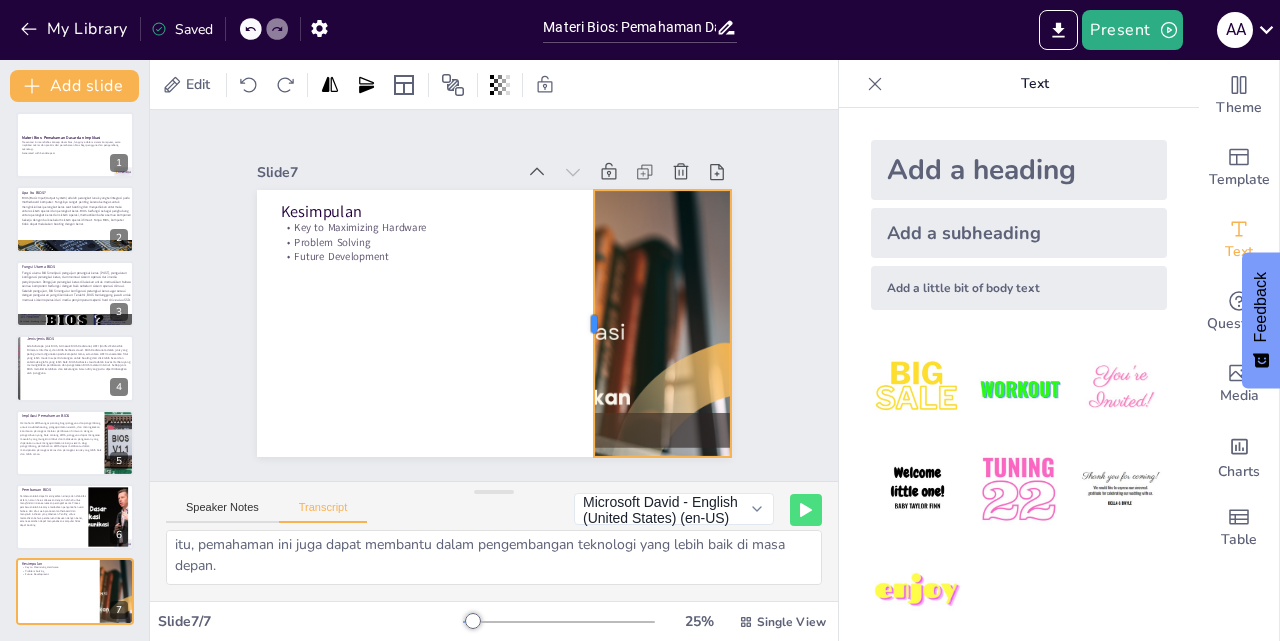 drag, startPoint x: 235, startPoint y: 304, endPoint x: 572, endPoint y: 315, distance: 337.17947 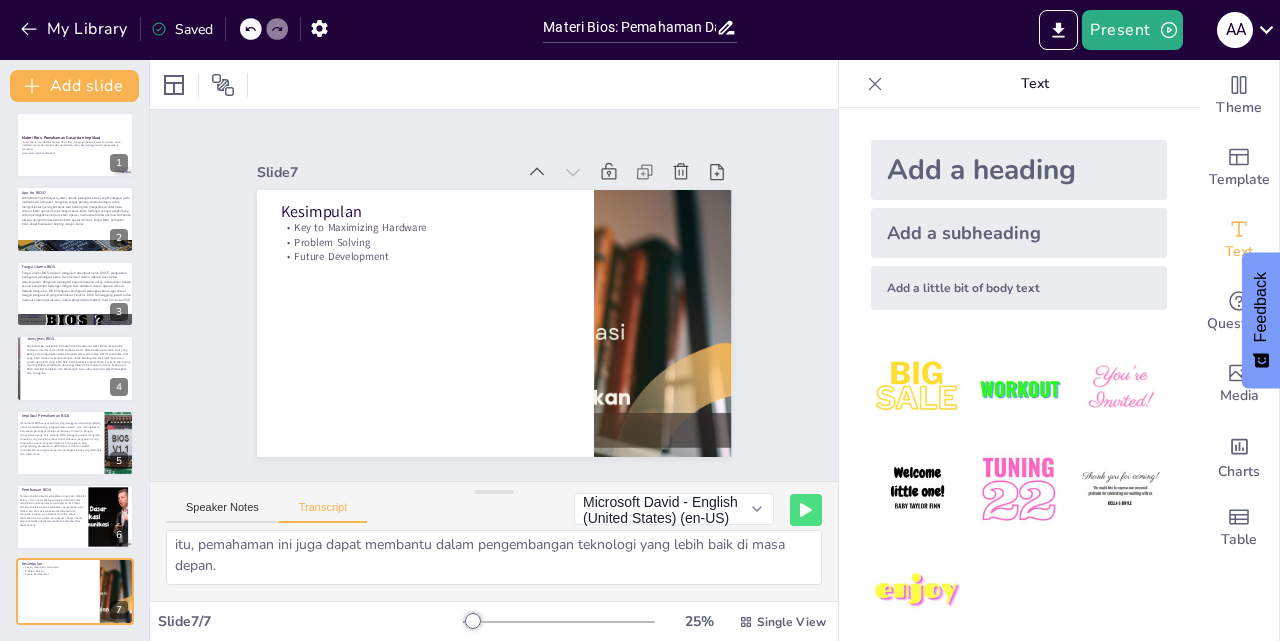 scroll, scrollTop: 0, scrollLeft: 0, axis: both 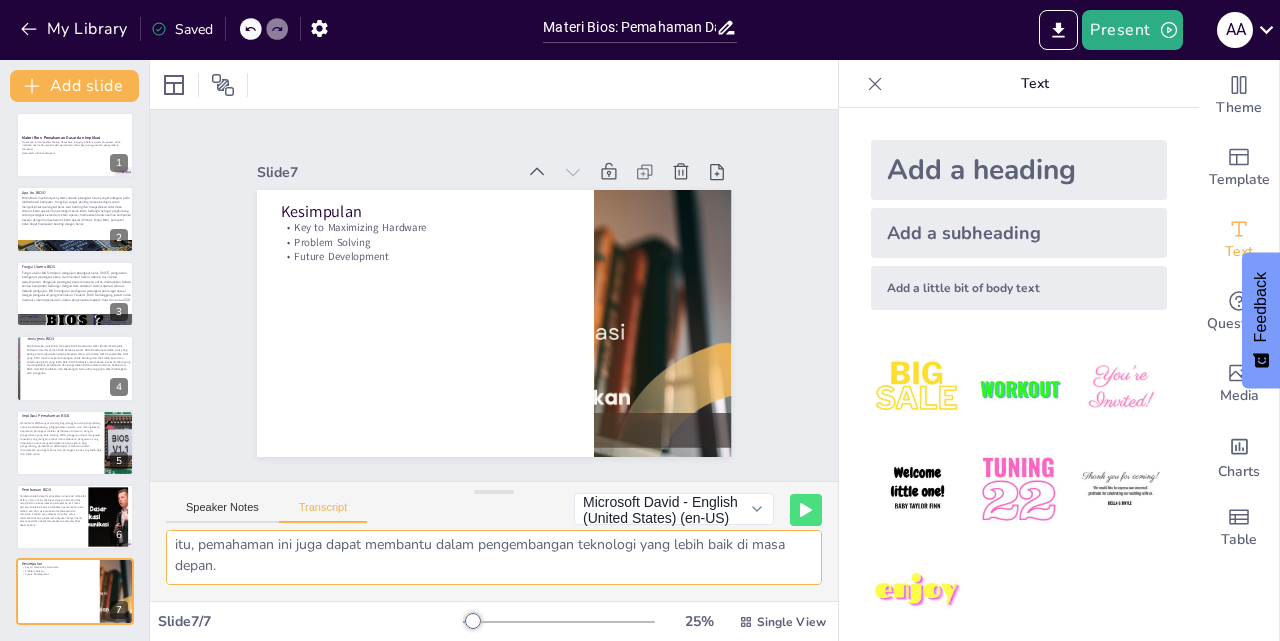 drag, startPoint x: 176, startPoint y: 544, endPoint x: 508, endPoint y: 582, distance: 334.16763 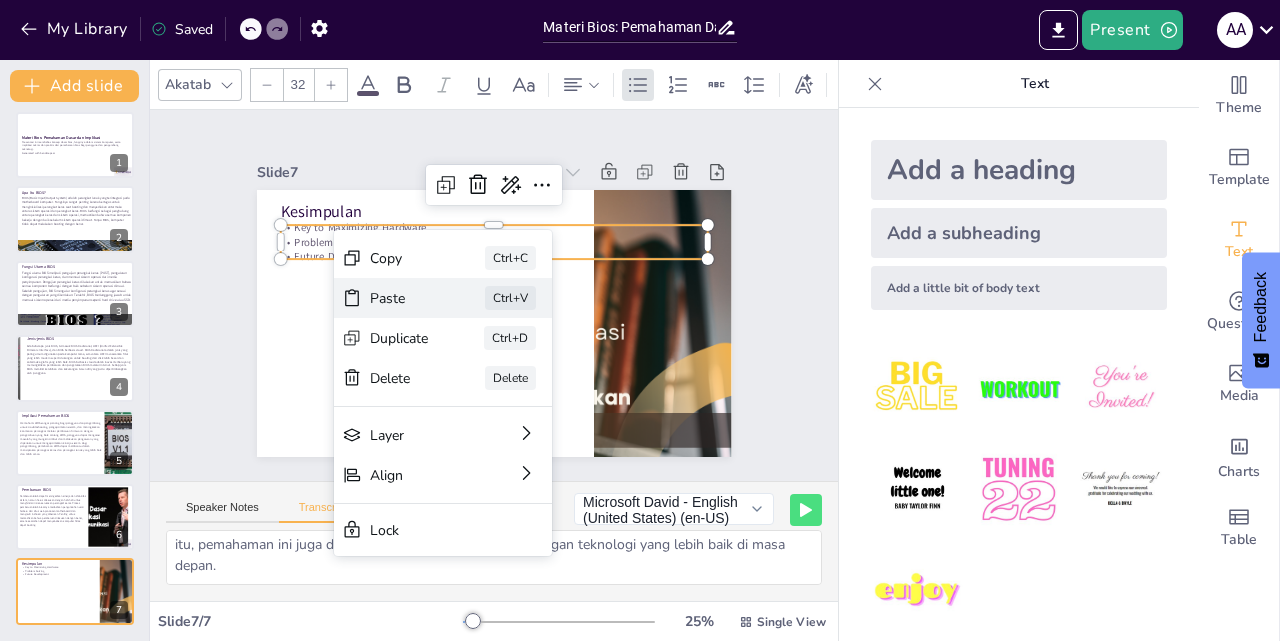 click on "Paste" at bounding box center (389, 226) 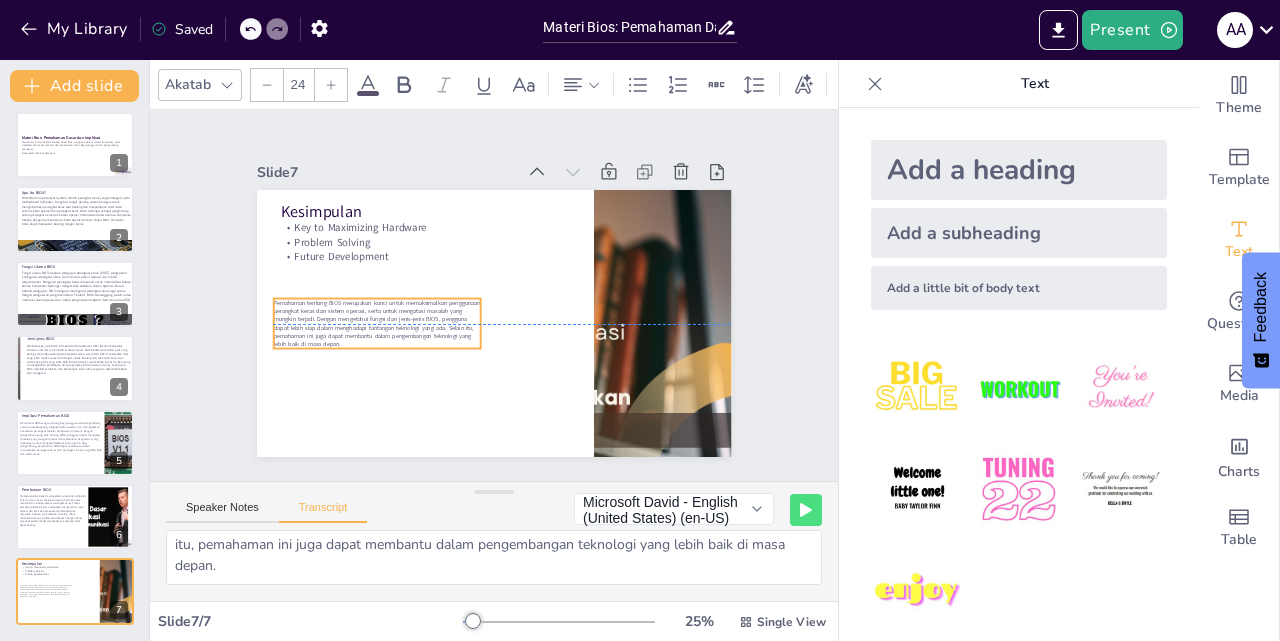 drag, startPoint x: 394, startPoint y: 241, endPoint x: 386, endPoint y: 327, distance: 86.37129 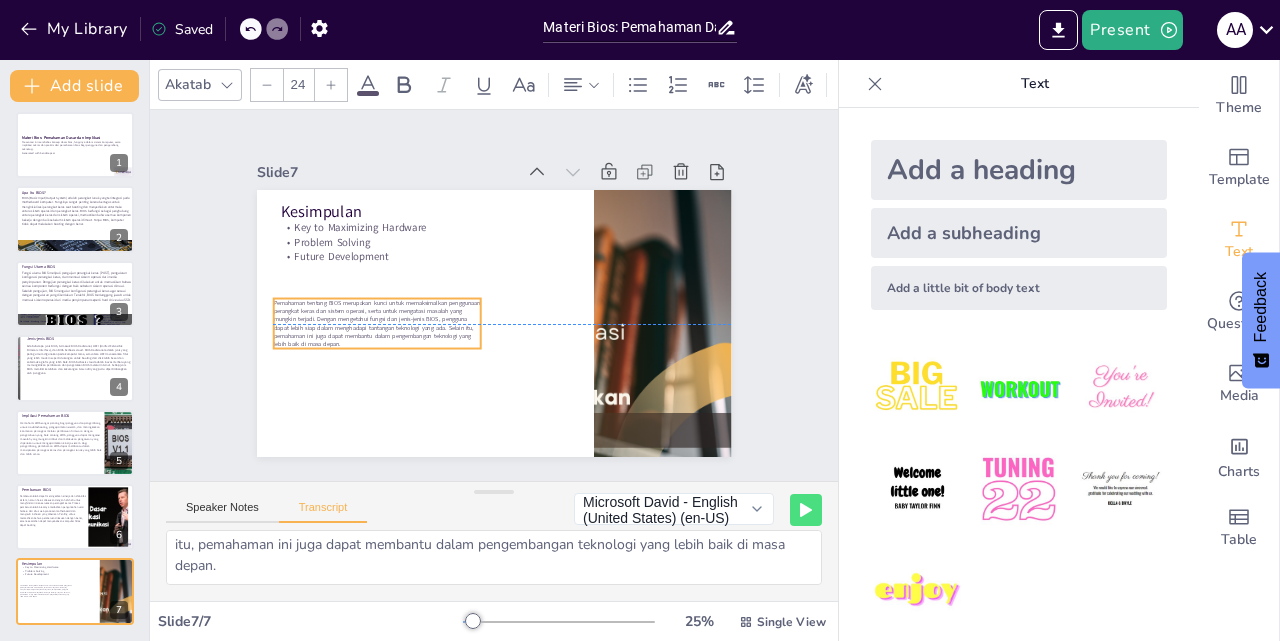 click on "Pemahaman tentang BIOS merupakan kunci untuk memaksimalkan penggunaan perangkat keras dan sistem operasi, serta untuk mengatasi masalah yang mungkin terjadi. Dengan mengetahui fungsi dan jenis-jenis BIOS, pengguna dapat lebih siap dalam menghadapi tantangan teknologi yang ada. Selain itu, pemahaman ini juga dapat membantu dalam pengembangan teknologi yang lebih baik di masa depan." at bounding box center [388, 231] 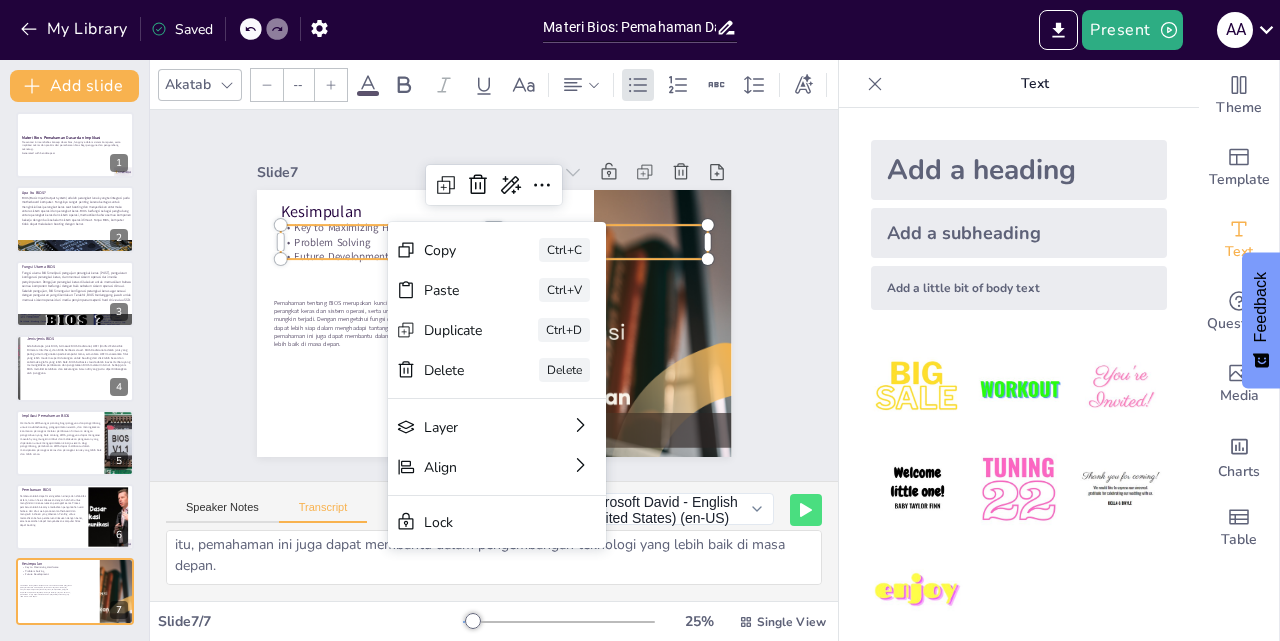 type on "32" 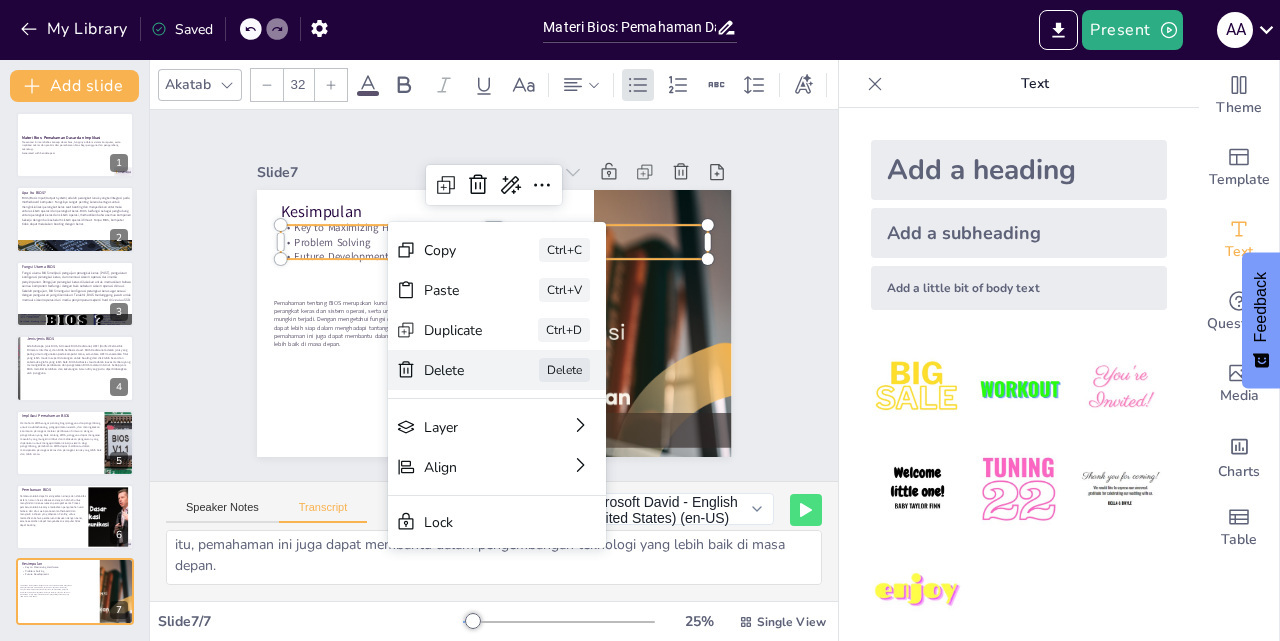 click on "Delete" at bounding box center [579, 98] 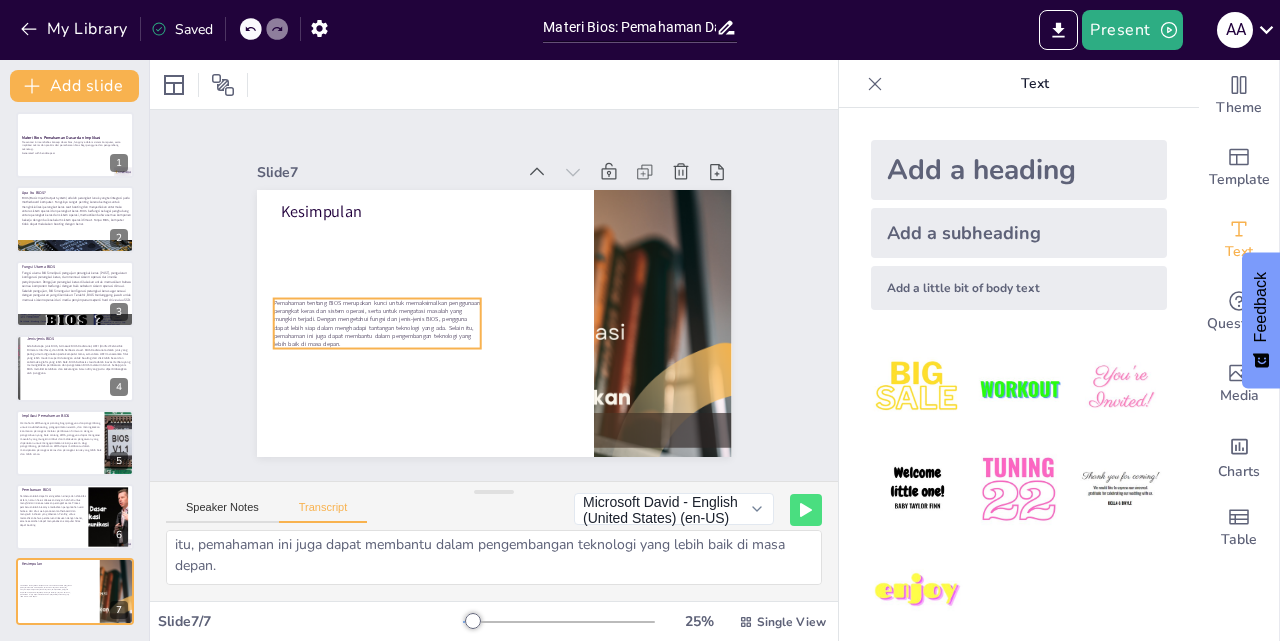 drag, startPoint x: 360, startPoint y: 329, endPoint x: 336, endPoint y: 282, distance: 52.773098 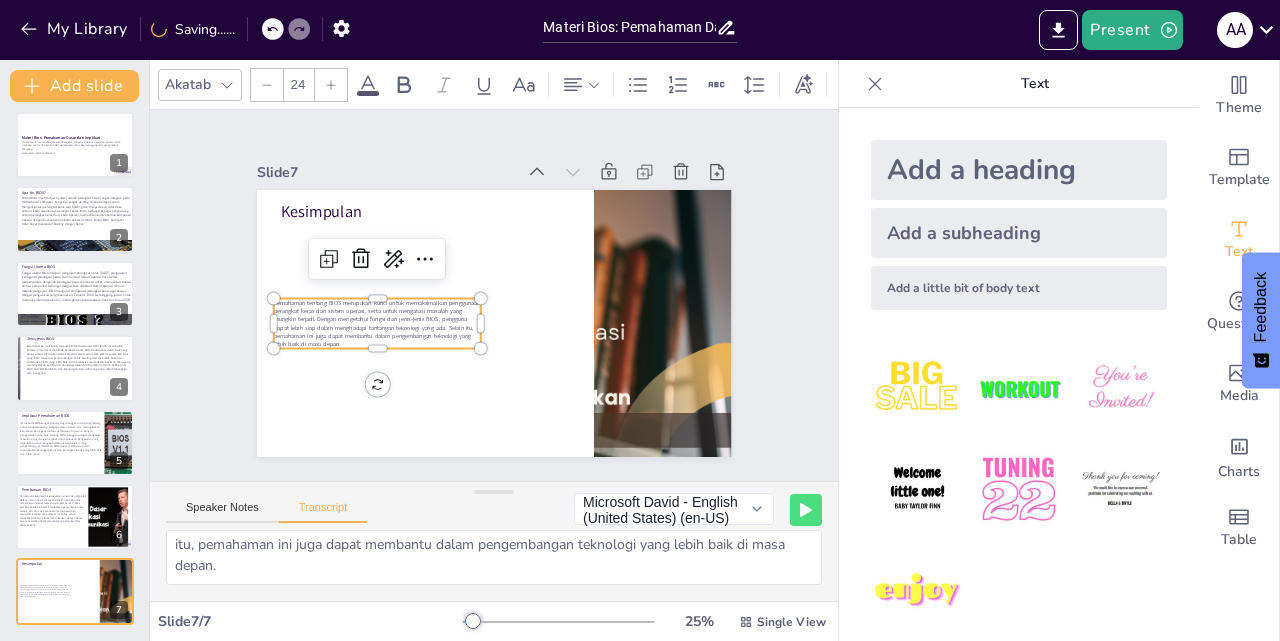 click 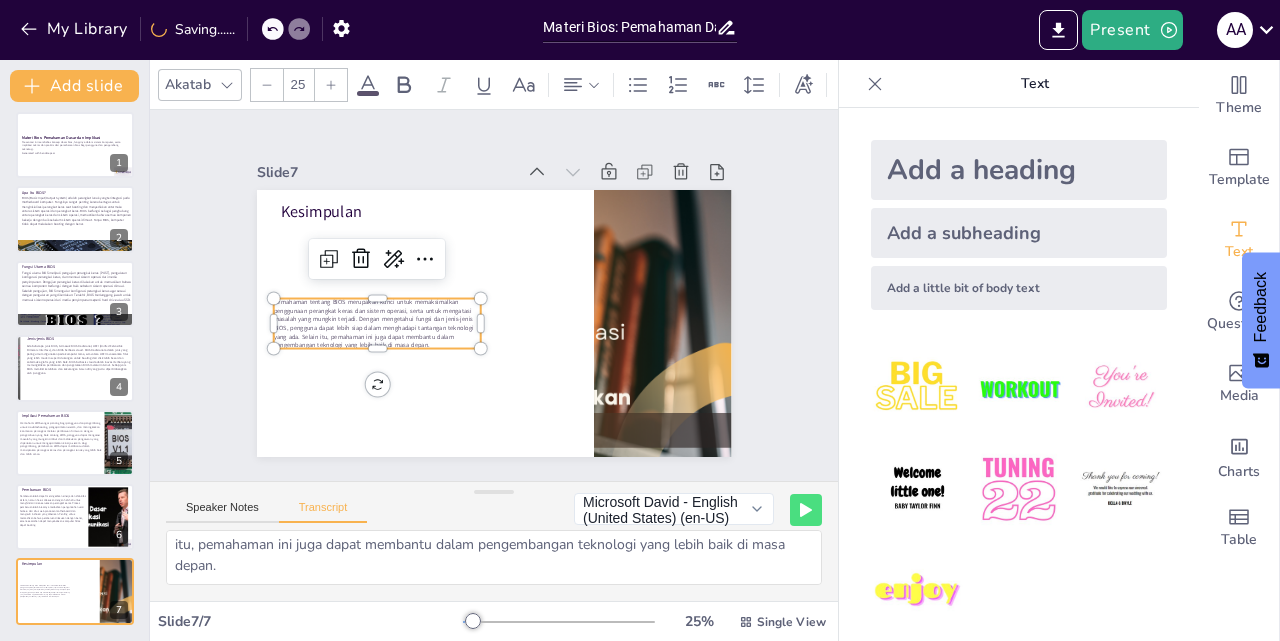 click 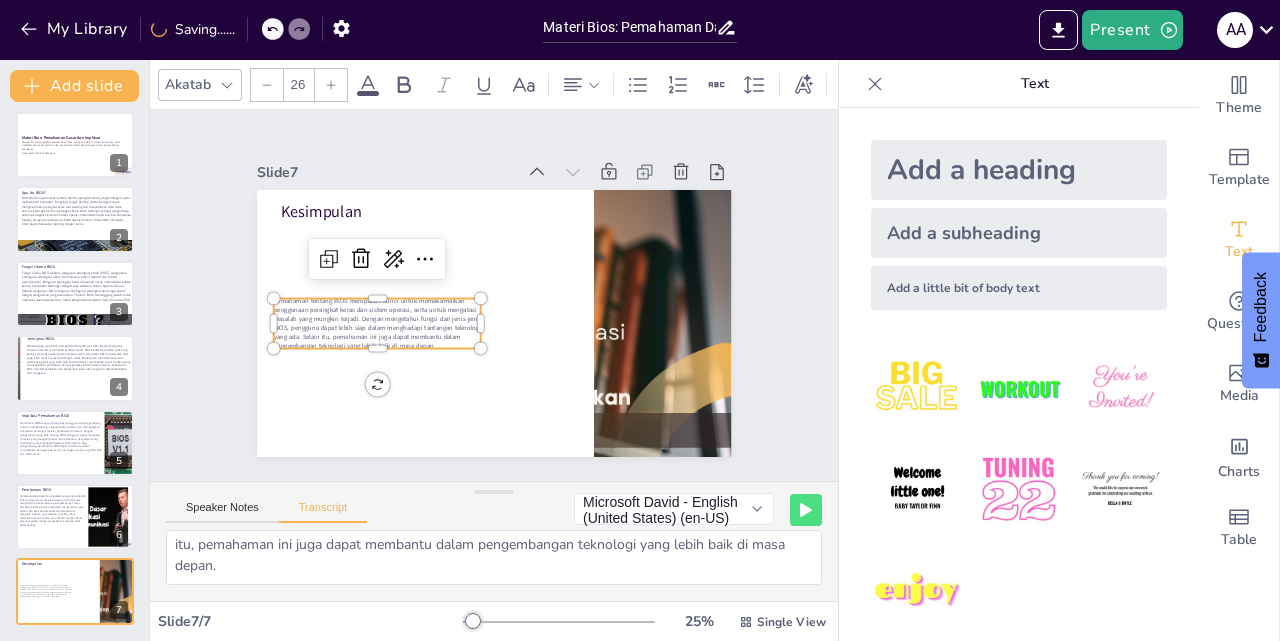 click 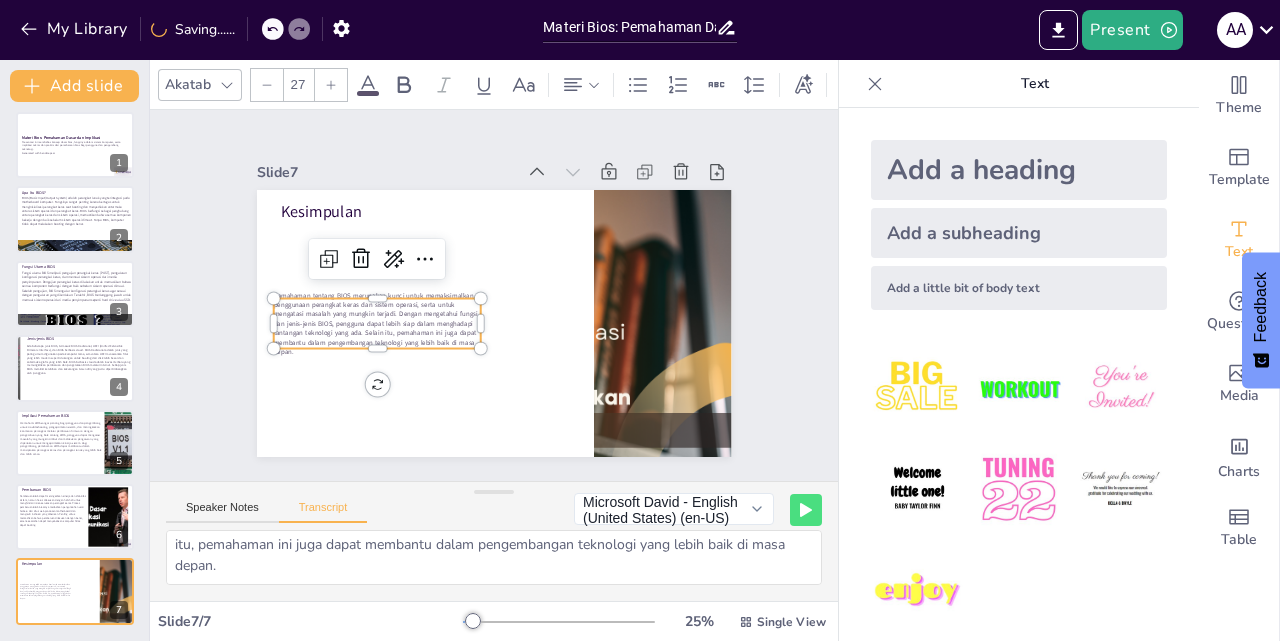 click 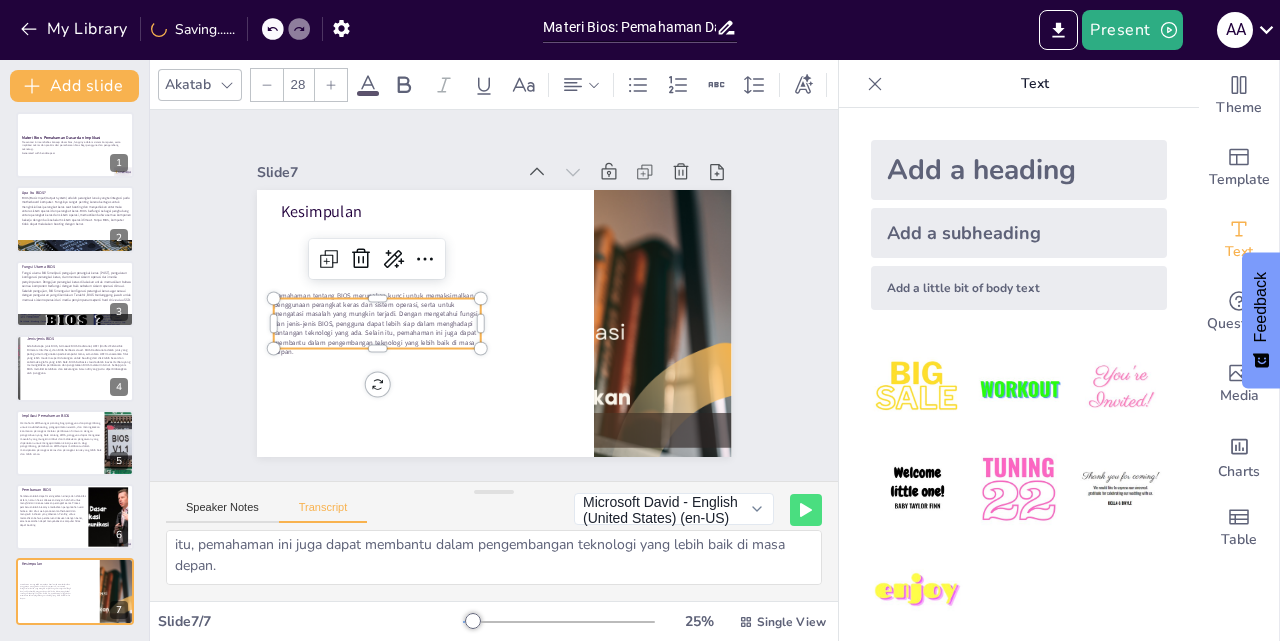 click 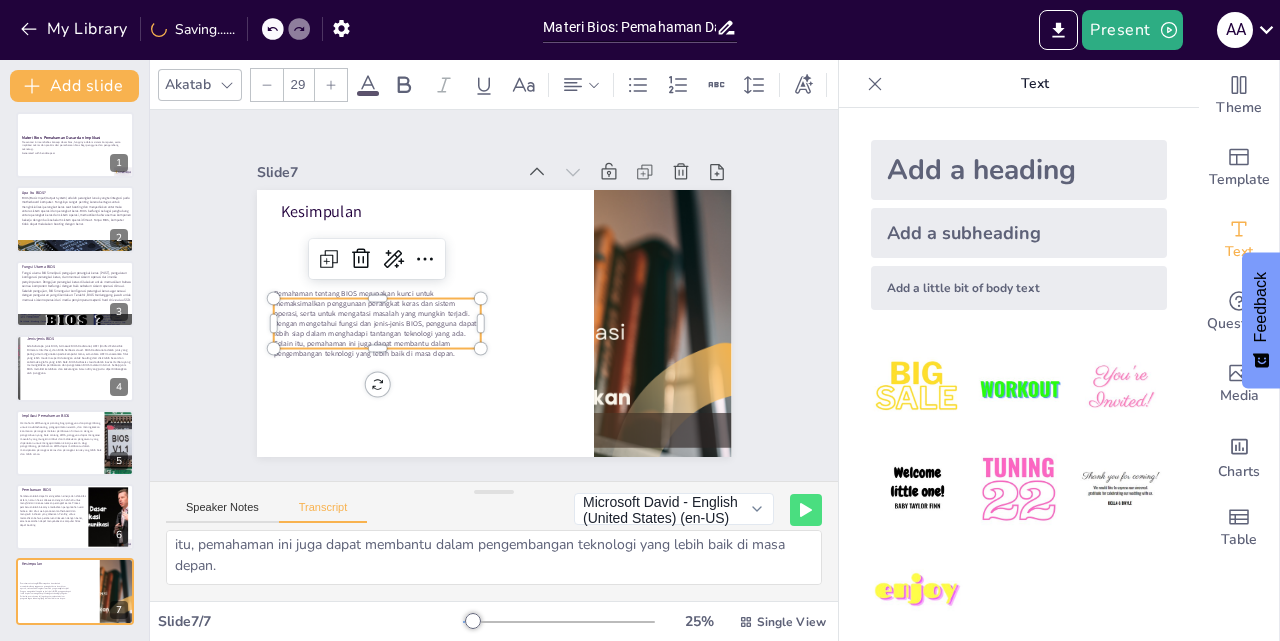click 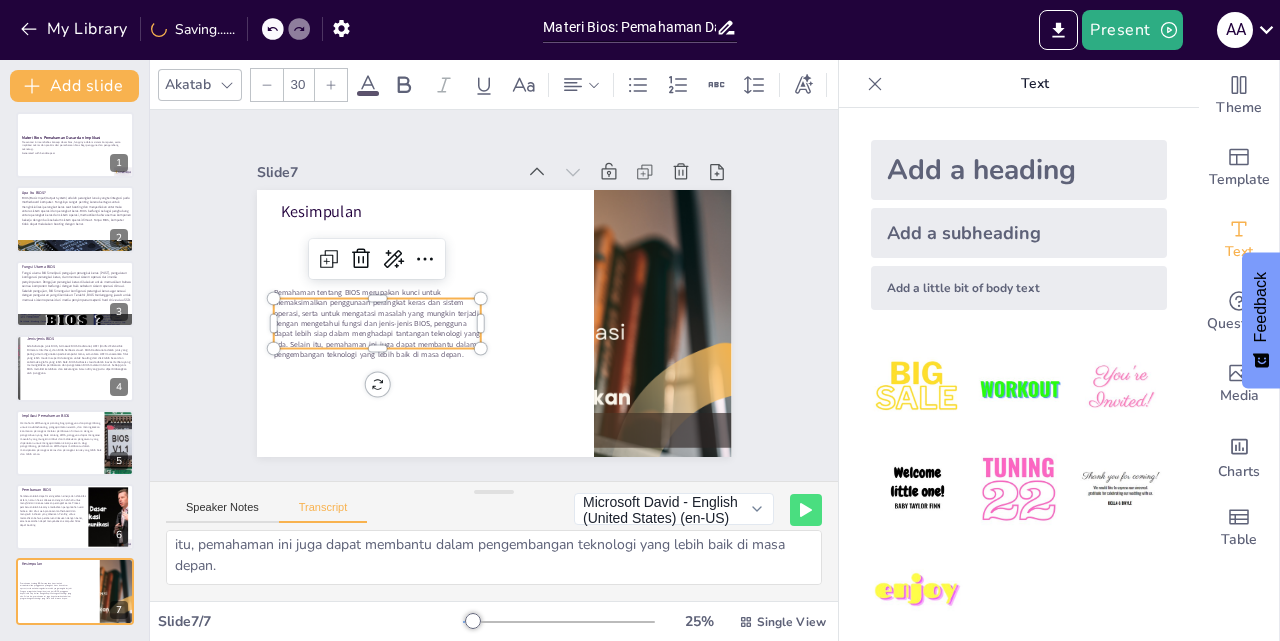 click 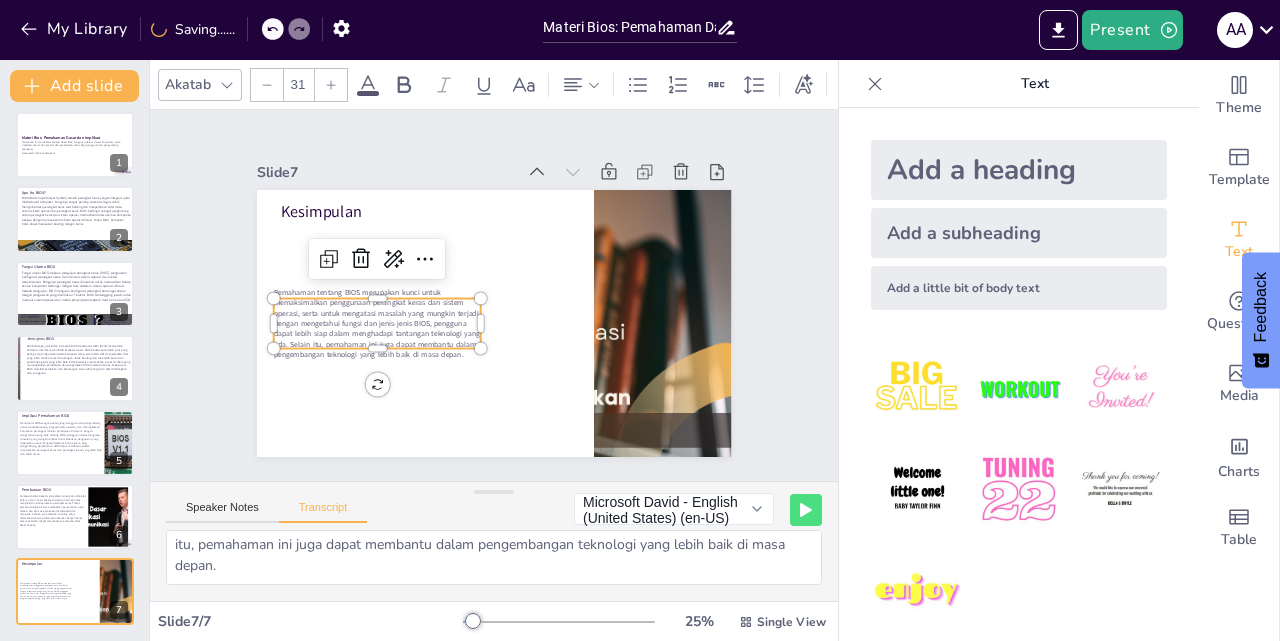 click 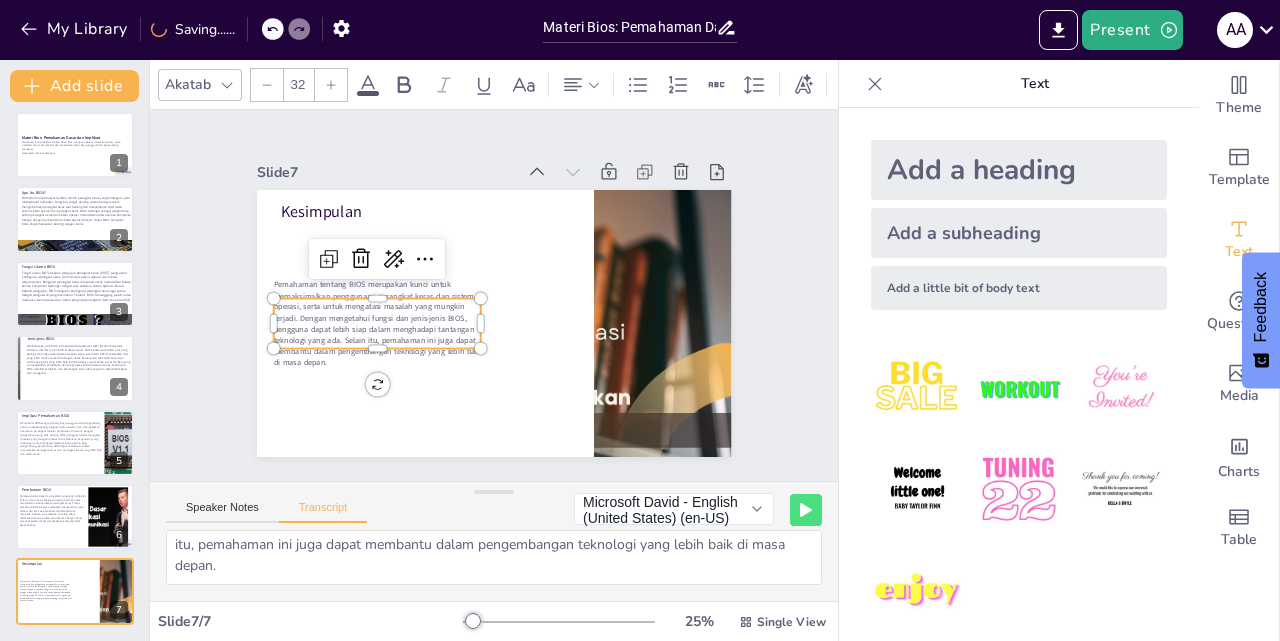 click 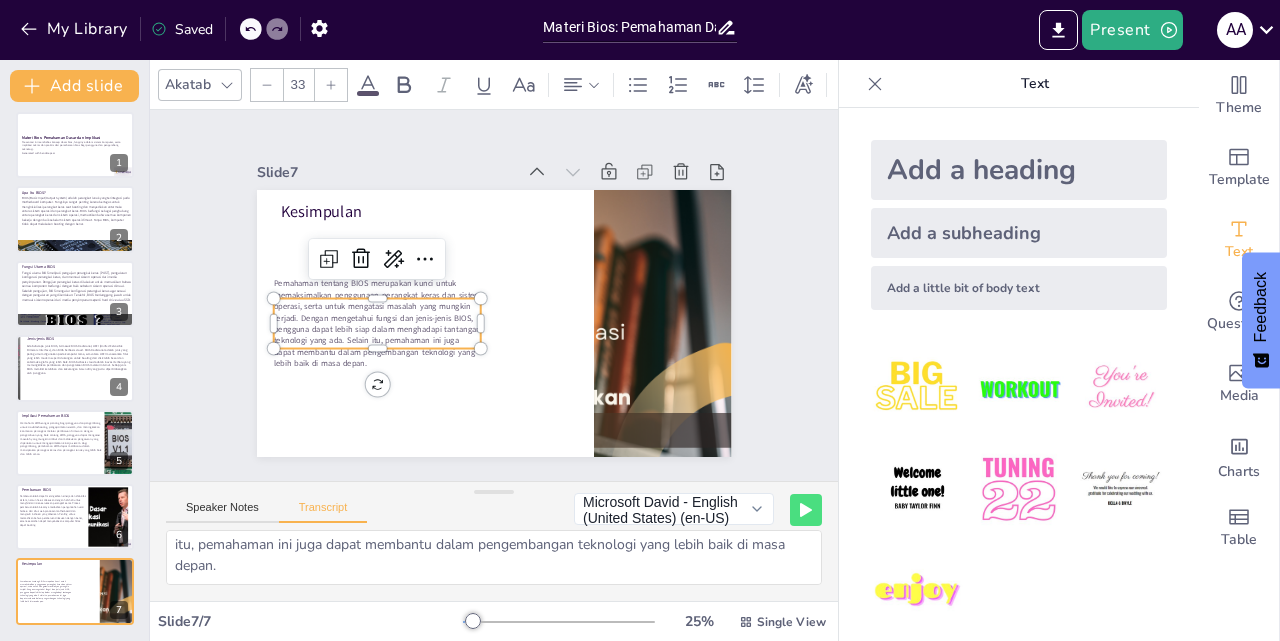 click 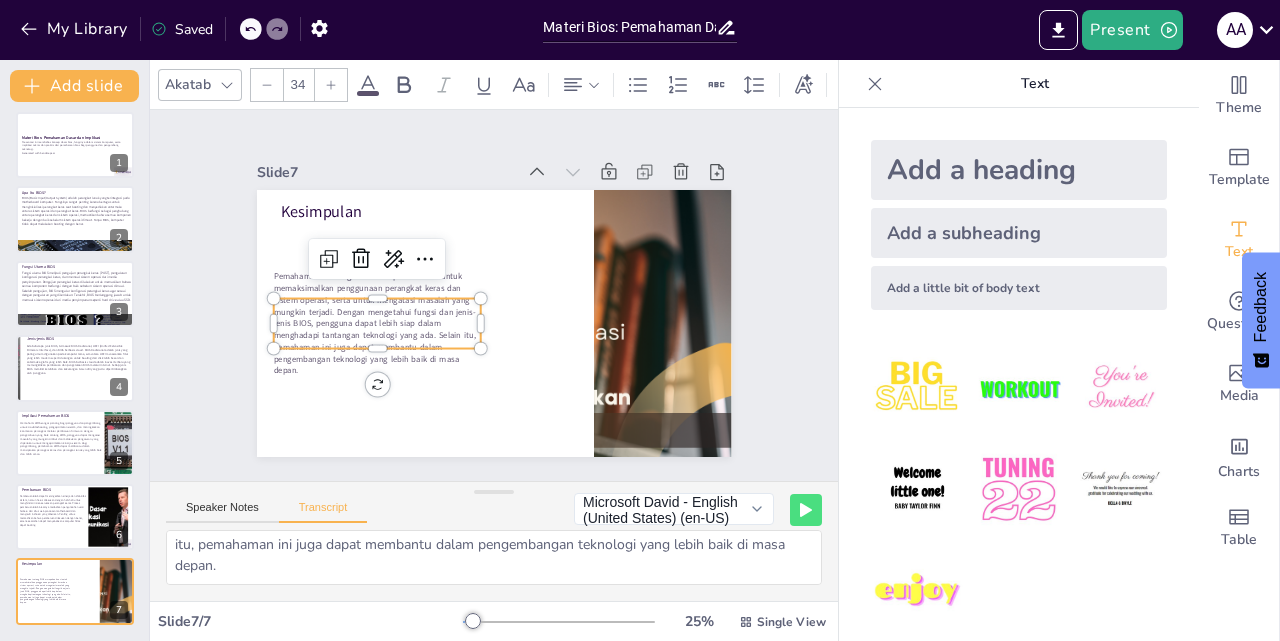 click 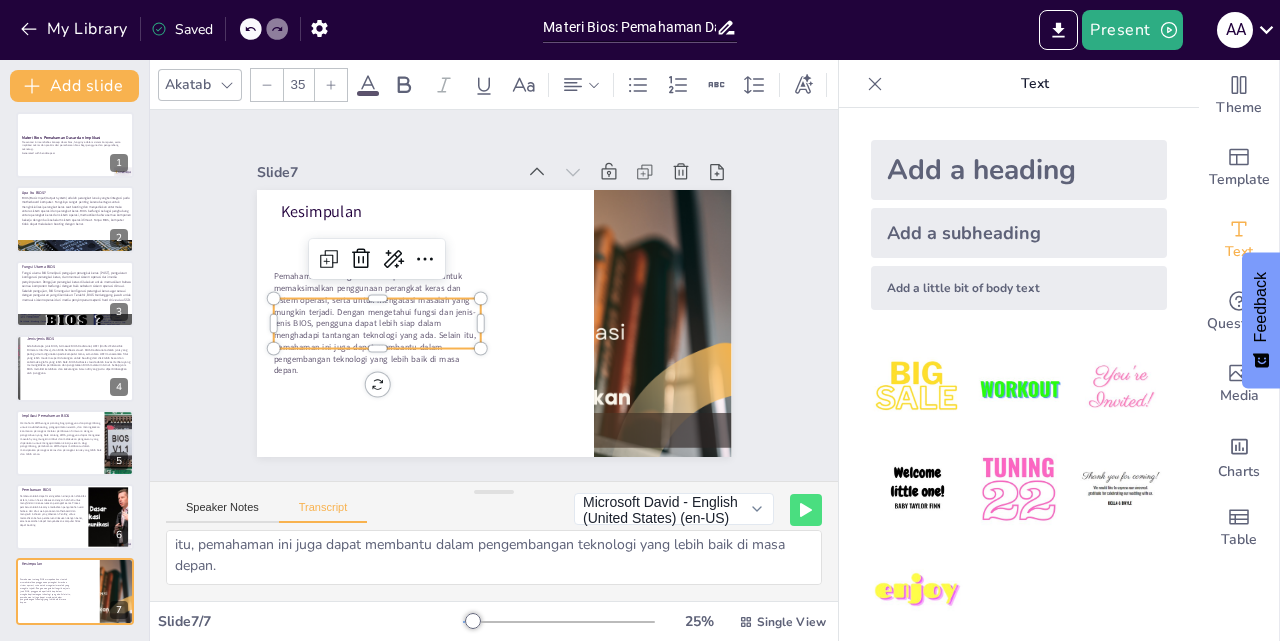 click 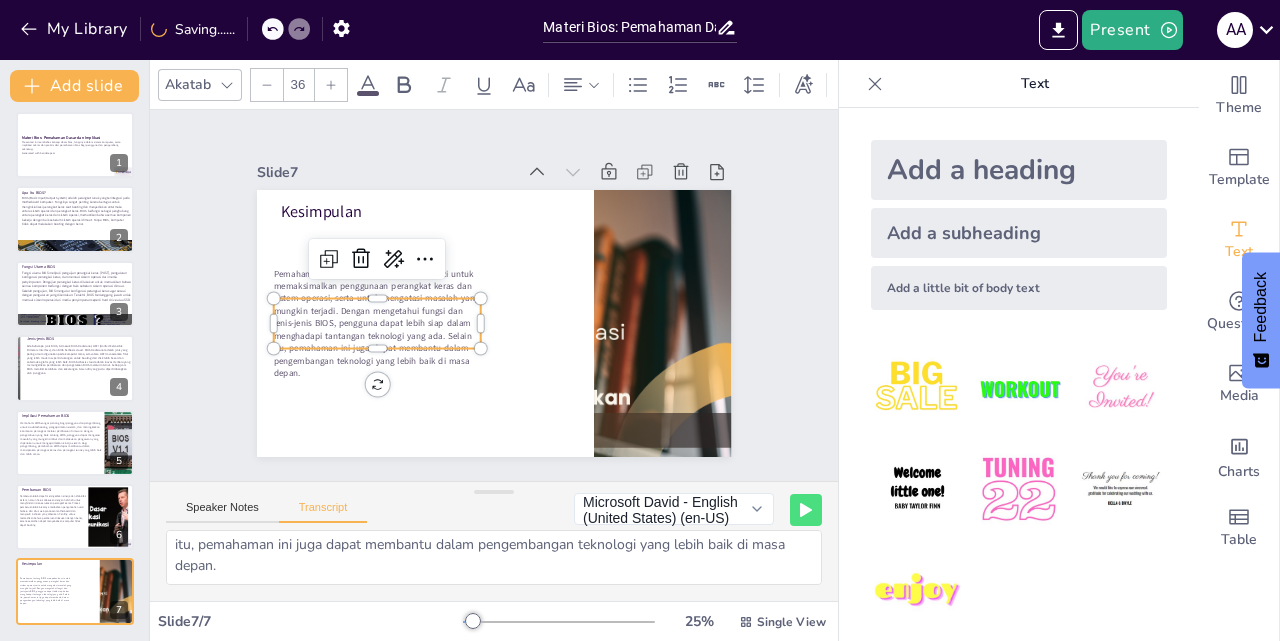 click at bounding box center (331, 85) 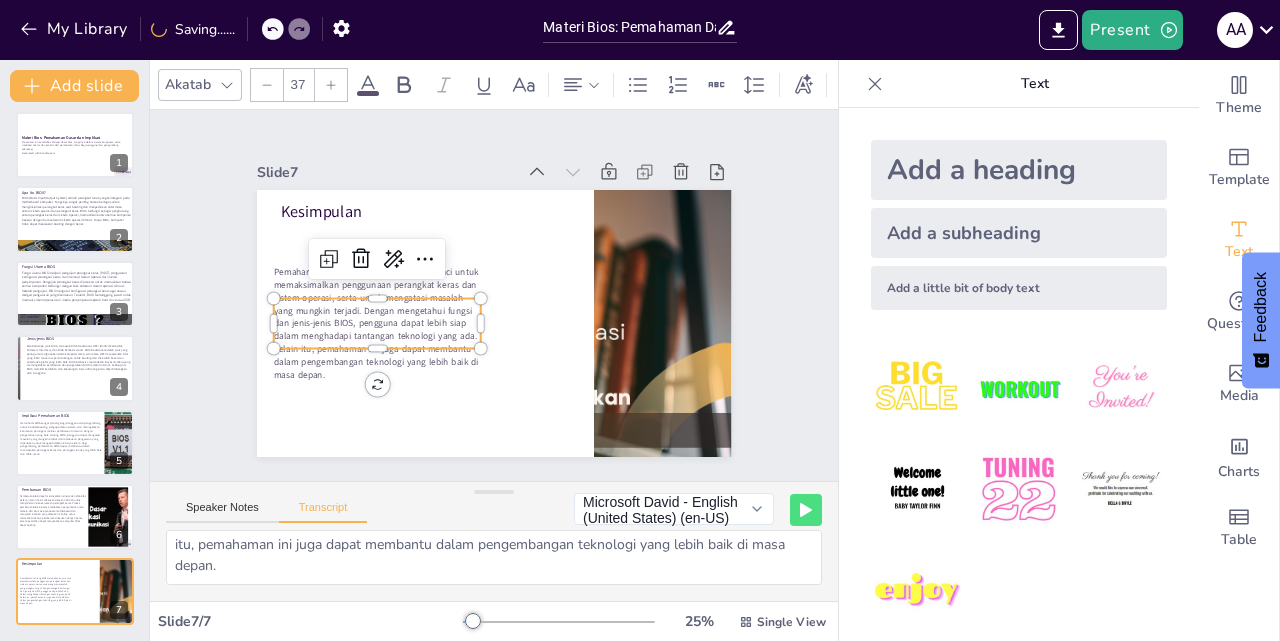 click at bounding box center (331, 85) 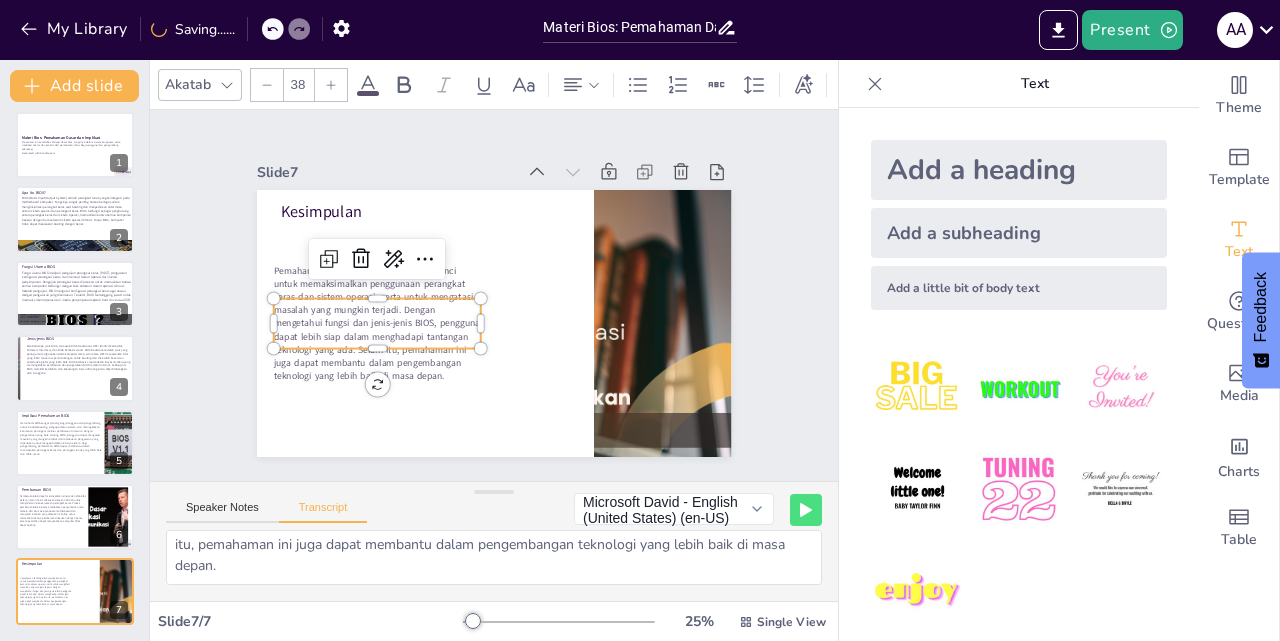click 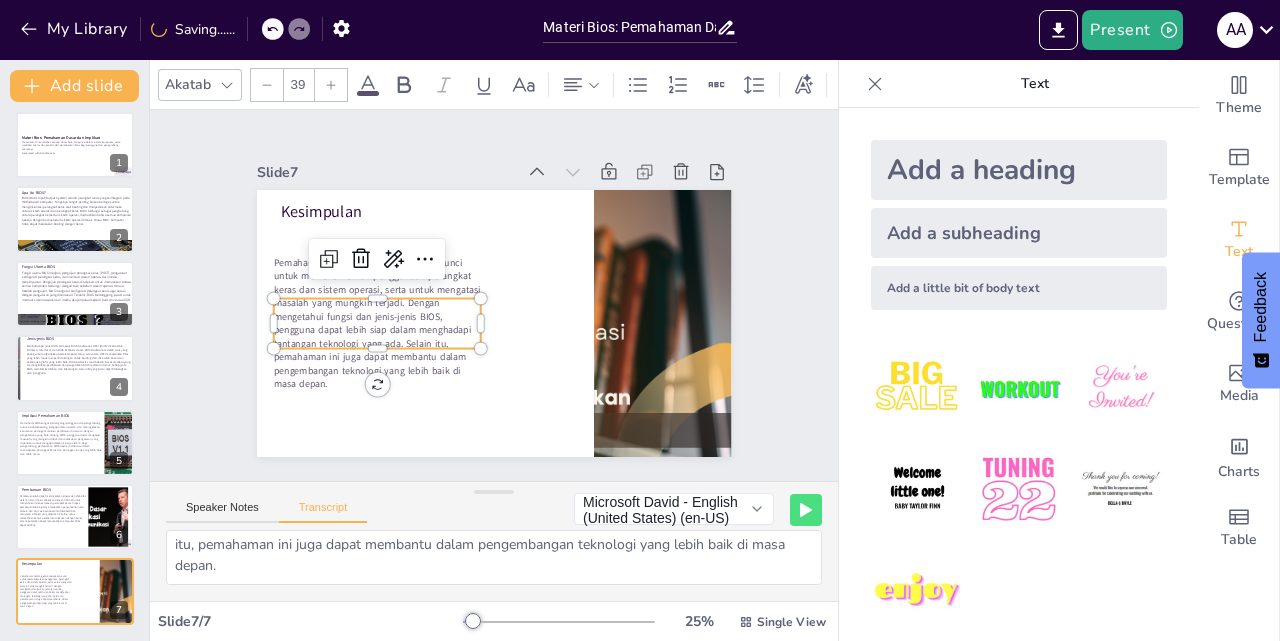 click 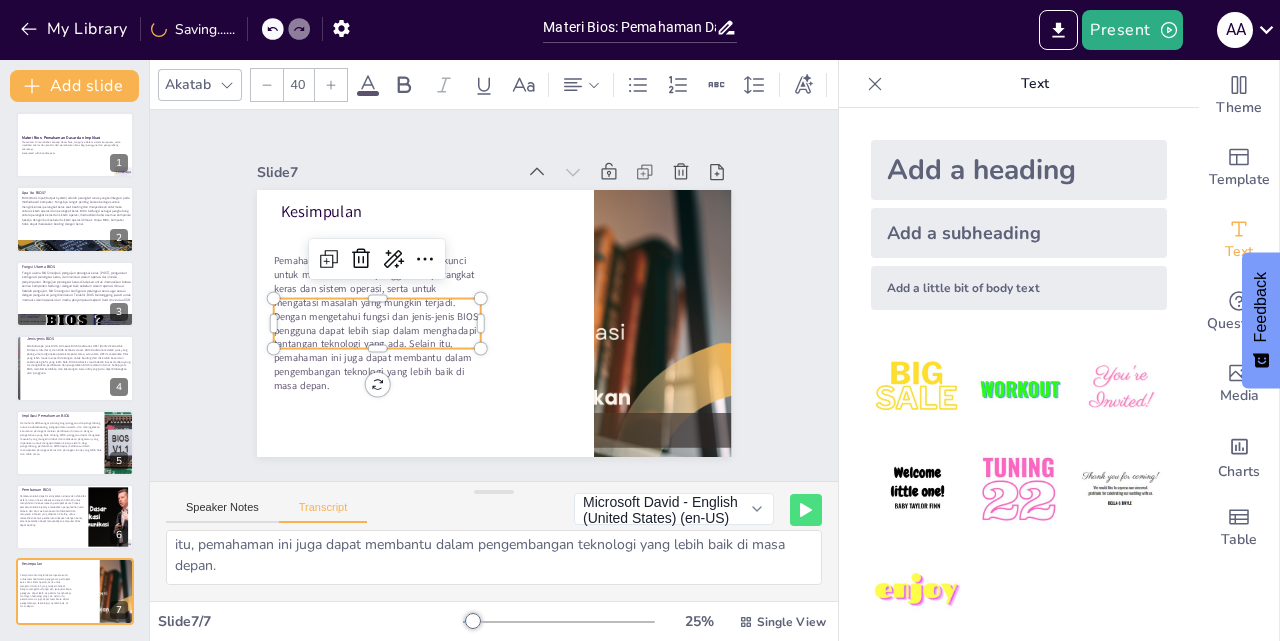 click 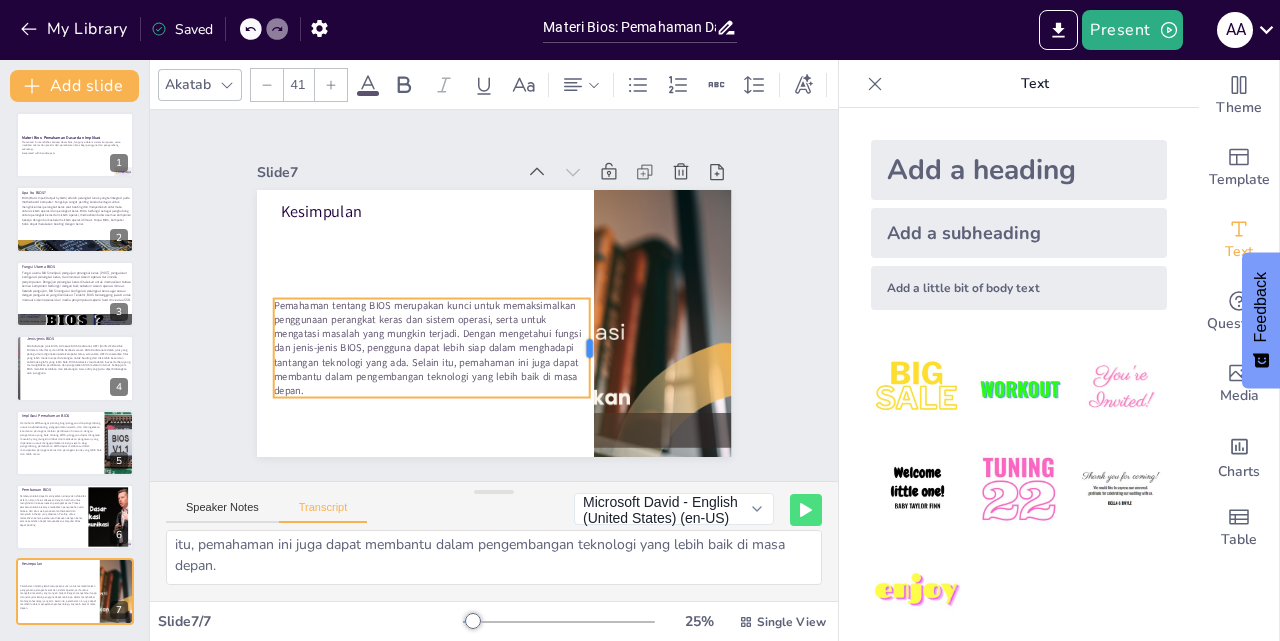 drag, startPoint x: 466, startPoint y: 309, endPoint x: 575, endPoint y: 292, distance: 110.317726 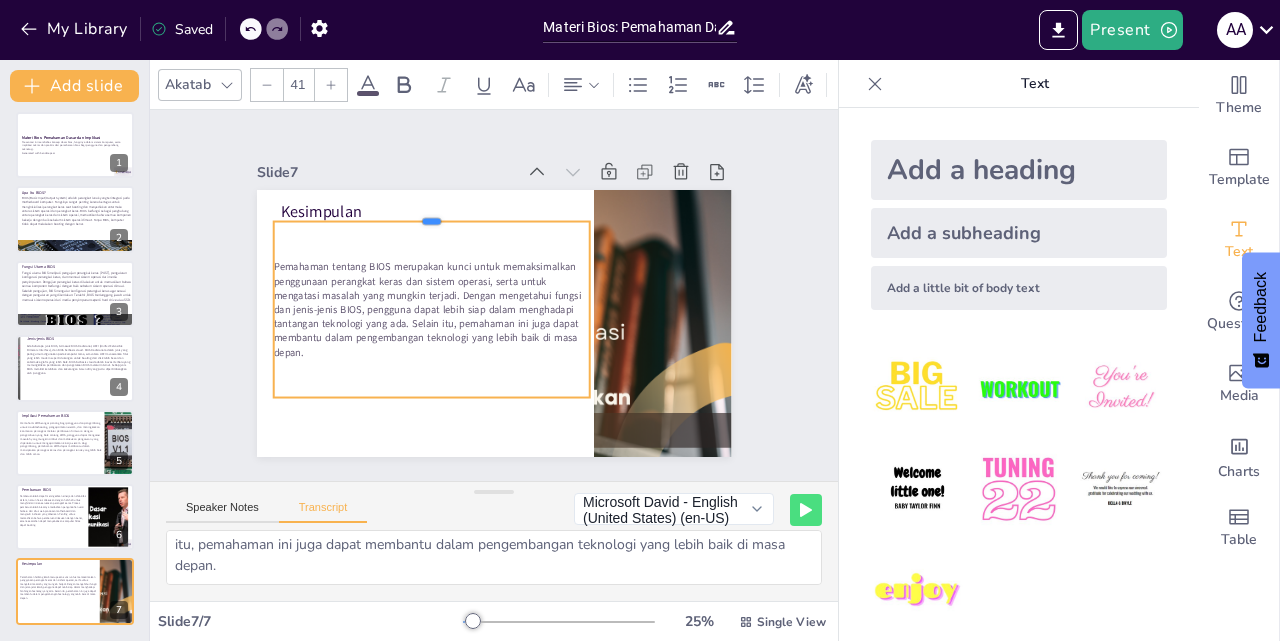 drag, startPoint x: 418, startPoint y: 287, endPoint x: 419, endPoint y: 210, distance: 77.00649 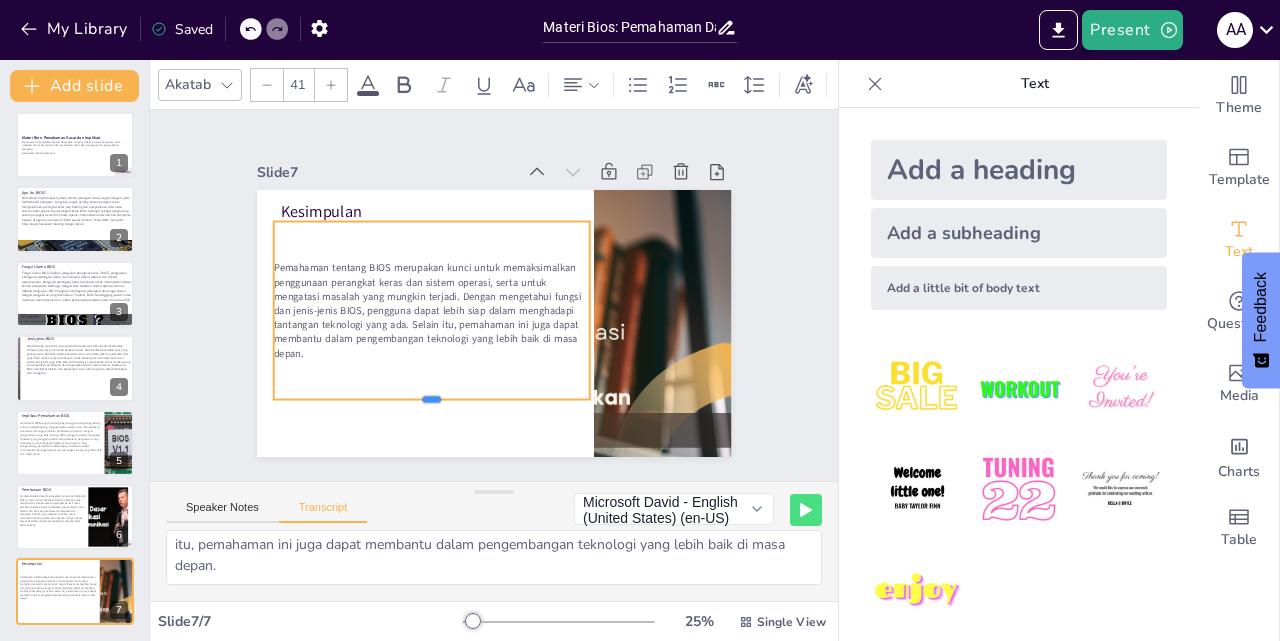click at bounding box center [384, 362] 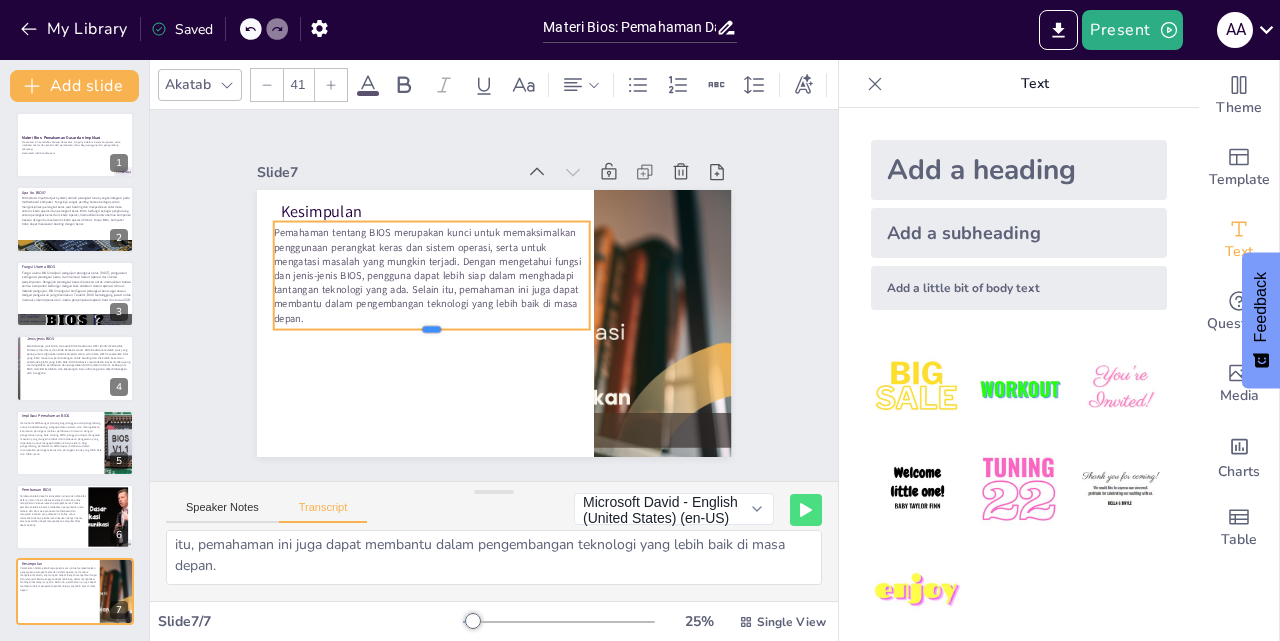 drag, startPoint x: 415, startPoint y: 392, endPoint x: 407, endPoint y: 322, distance: 70.45566 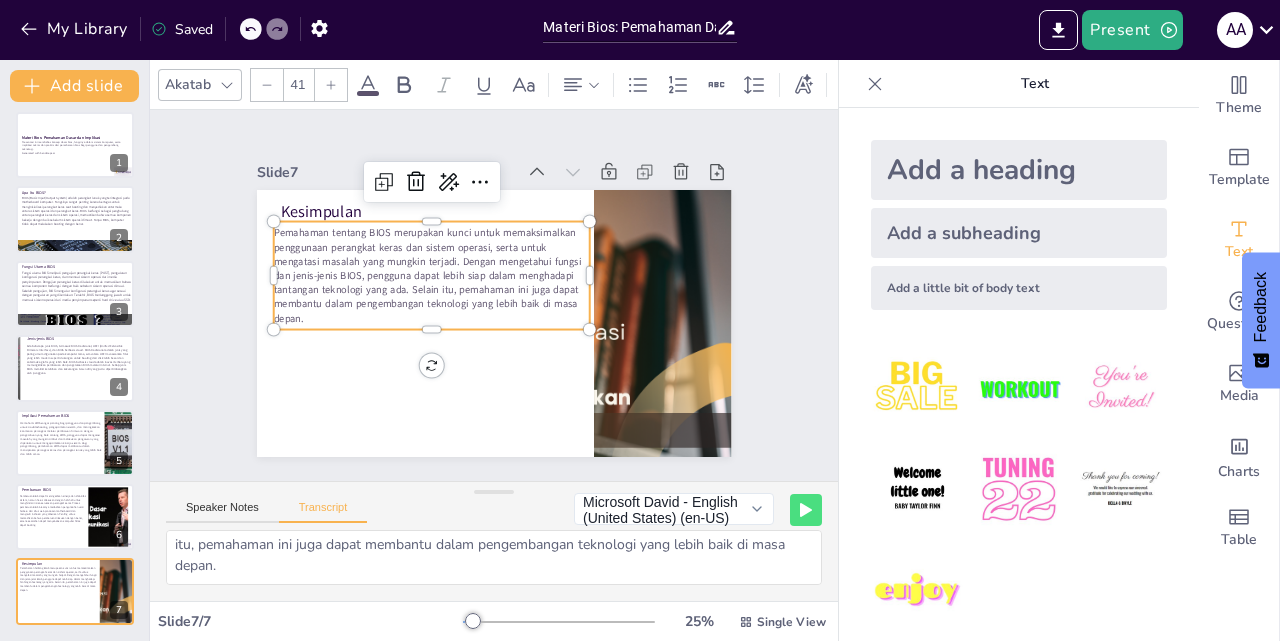 click 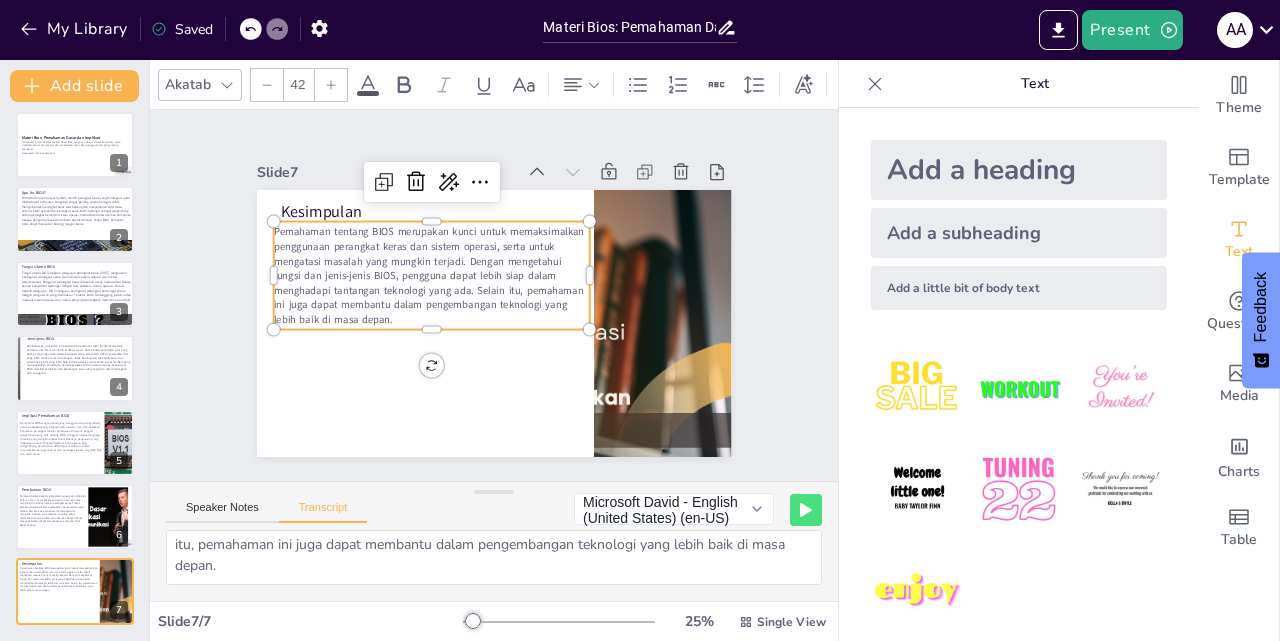click 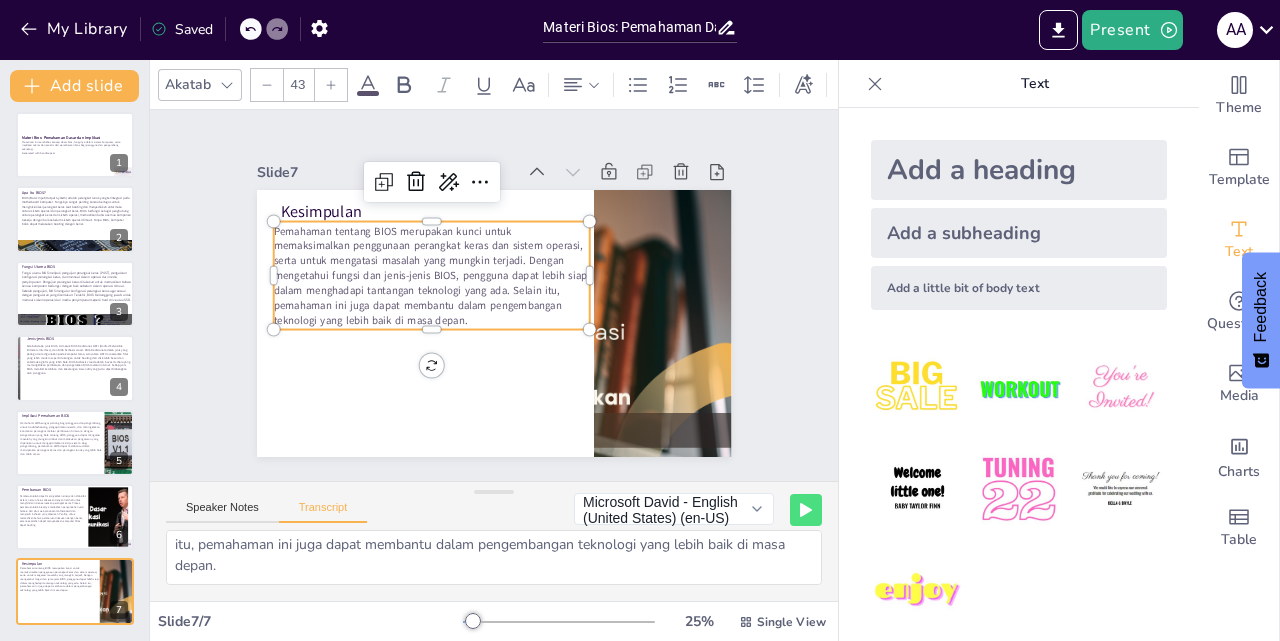 click 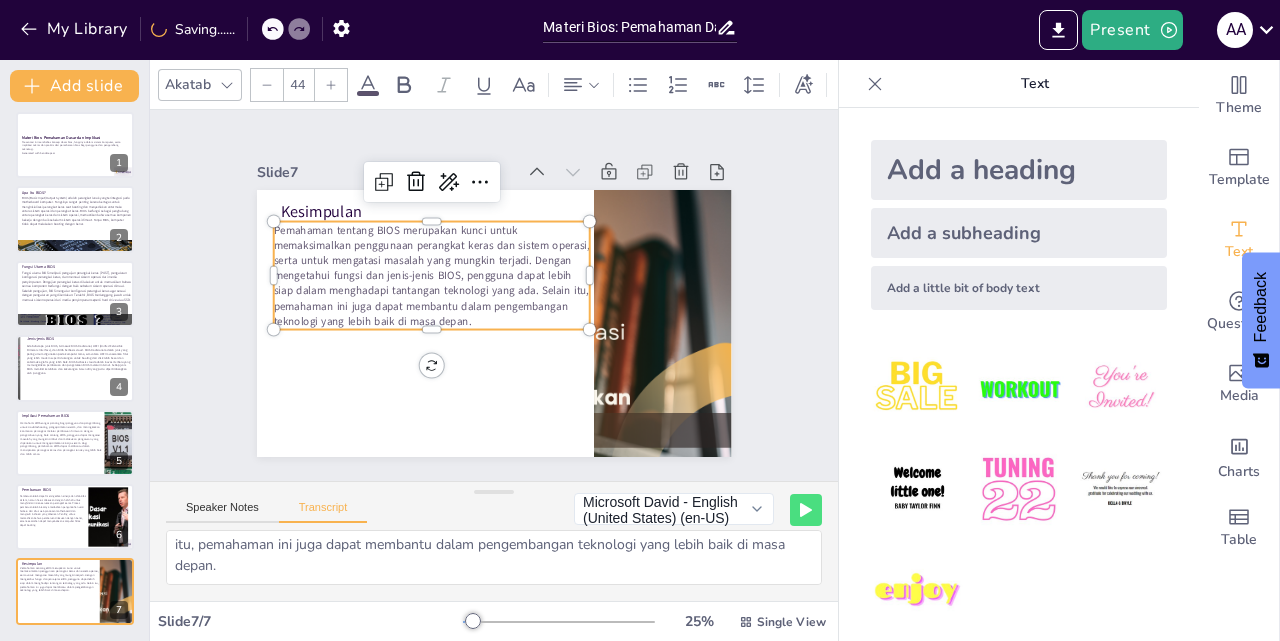 click 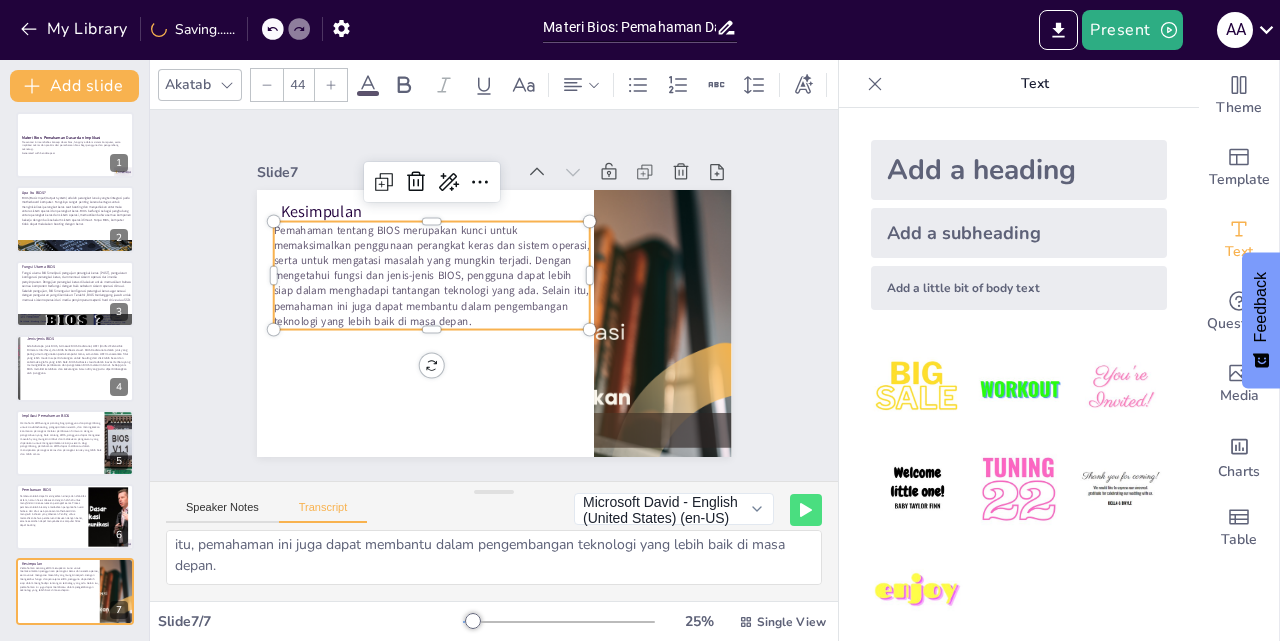 type on "45" 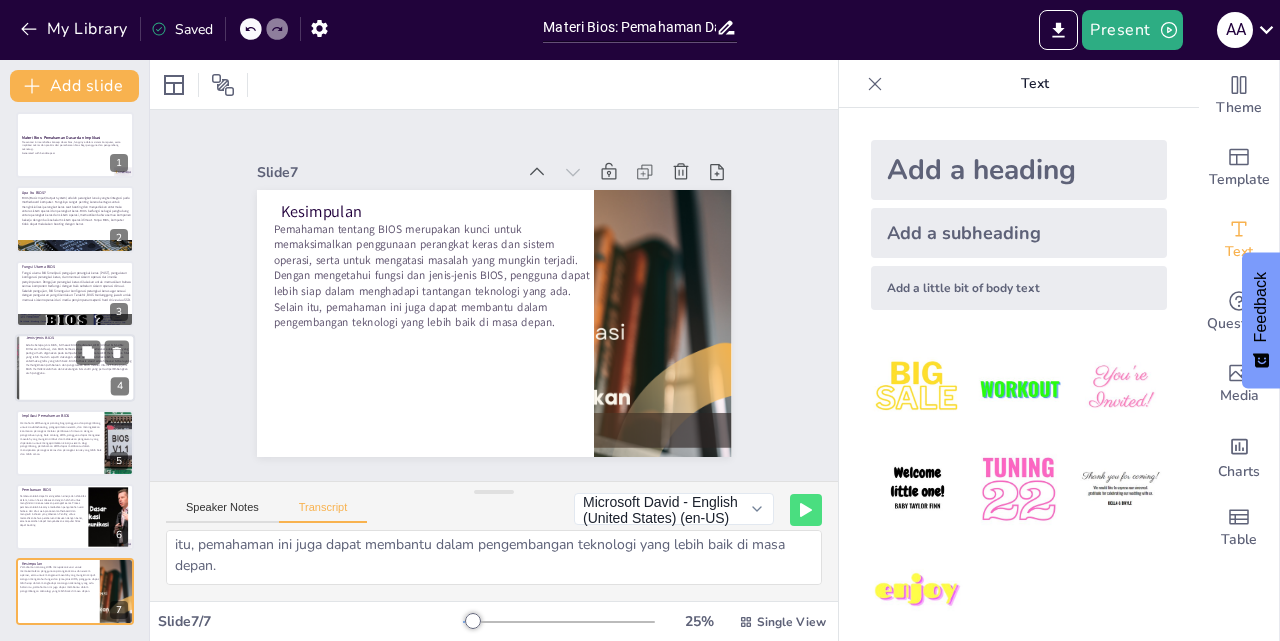 scroll, scrollTop: 0, scrollLeft: 0, axis: both 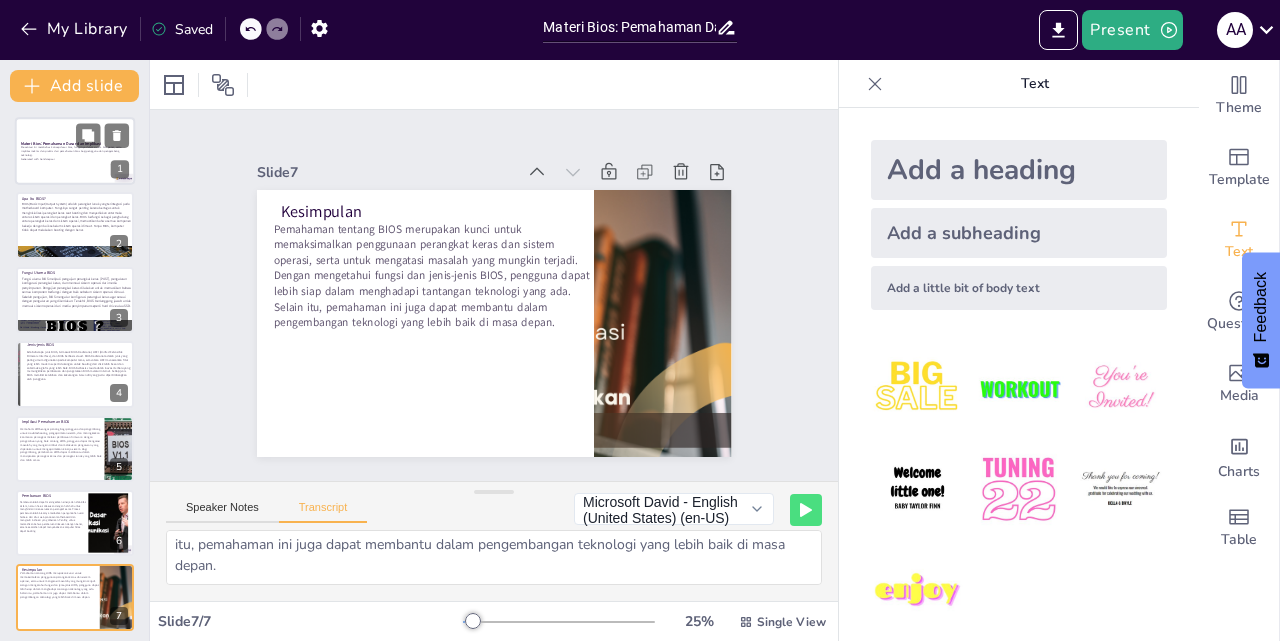 click at bounding box center [75, 151] 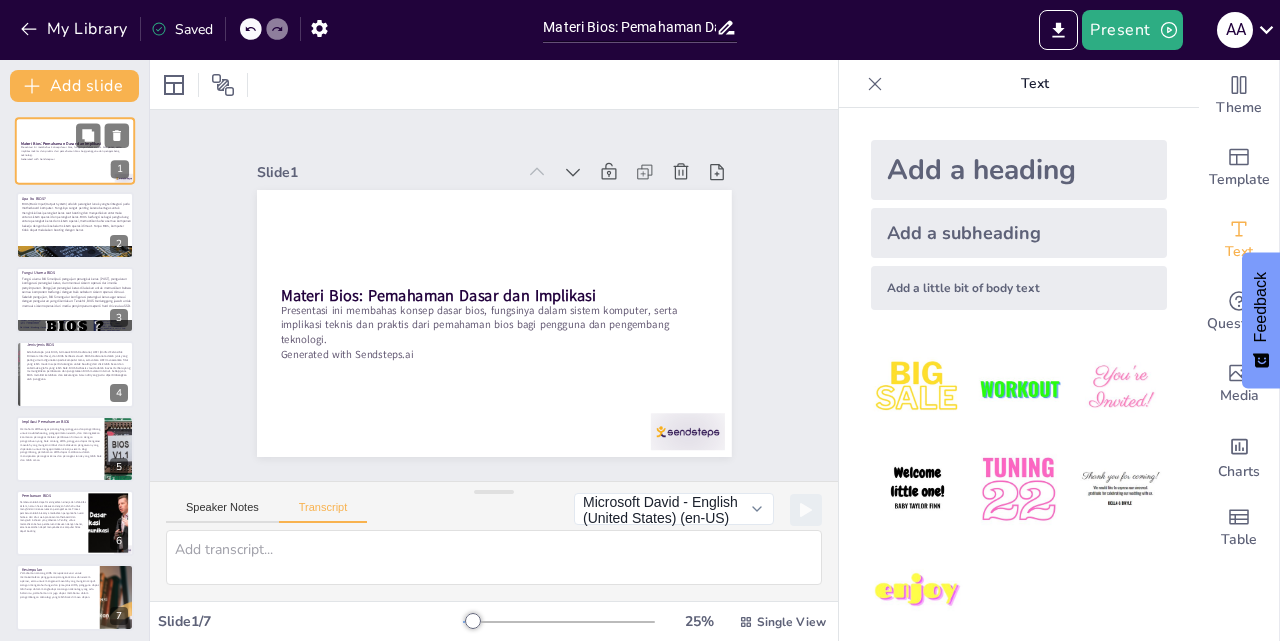 scroll, scrollTop: 0, scrollLeft: 0, axis: both 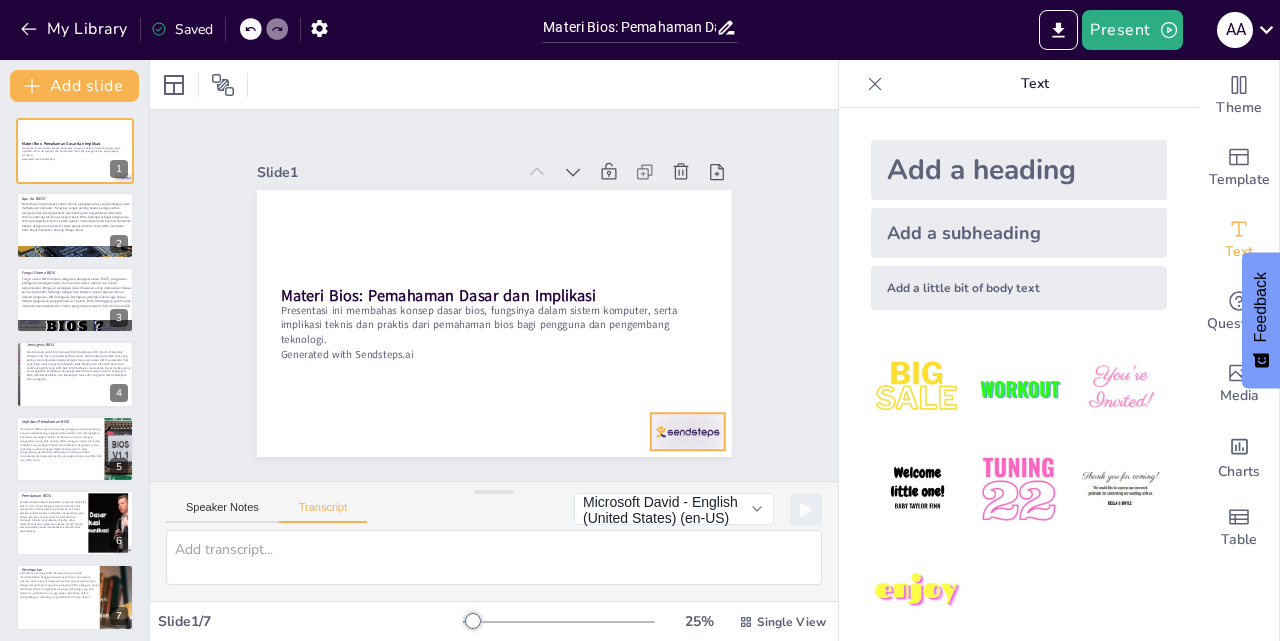 click at bounding box center (424, 522) 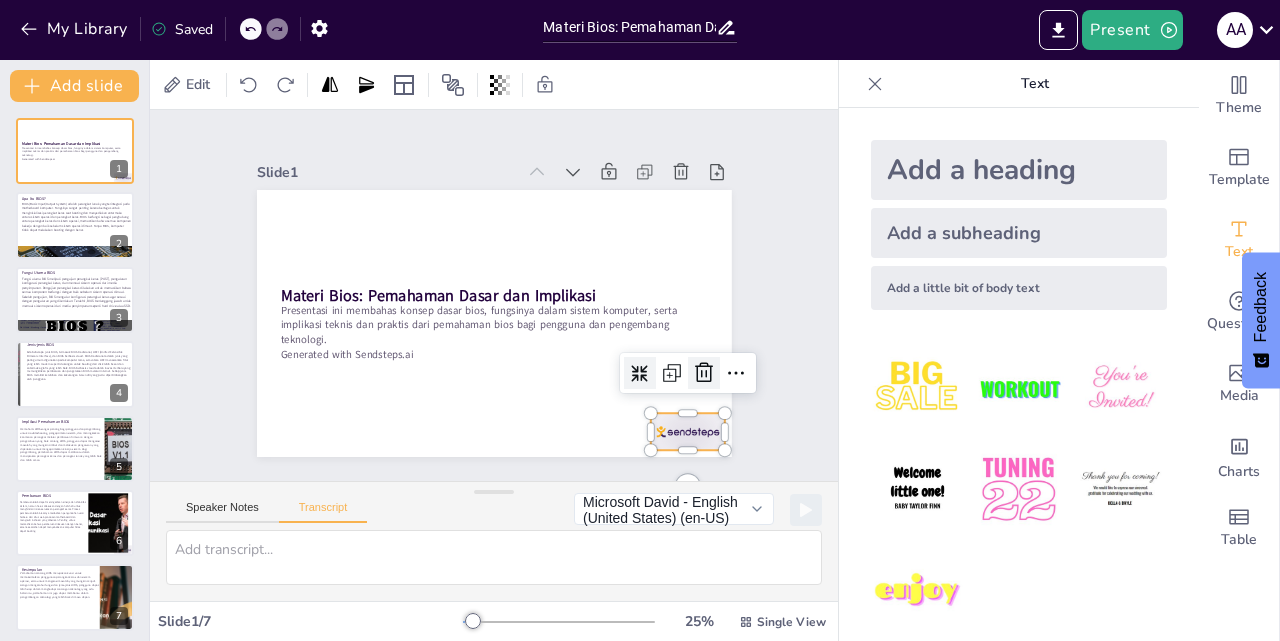 click 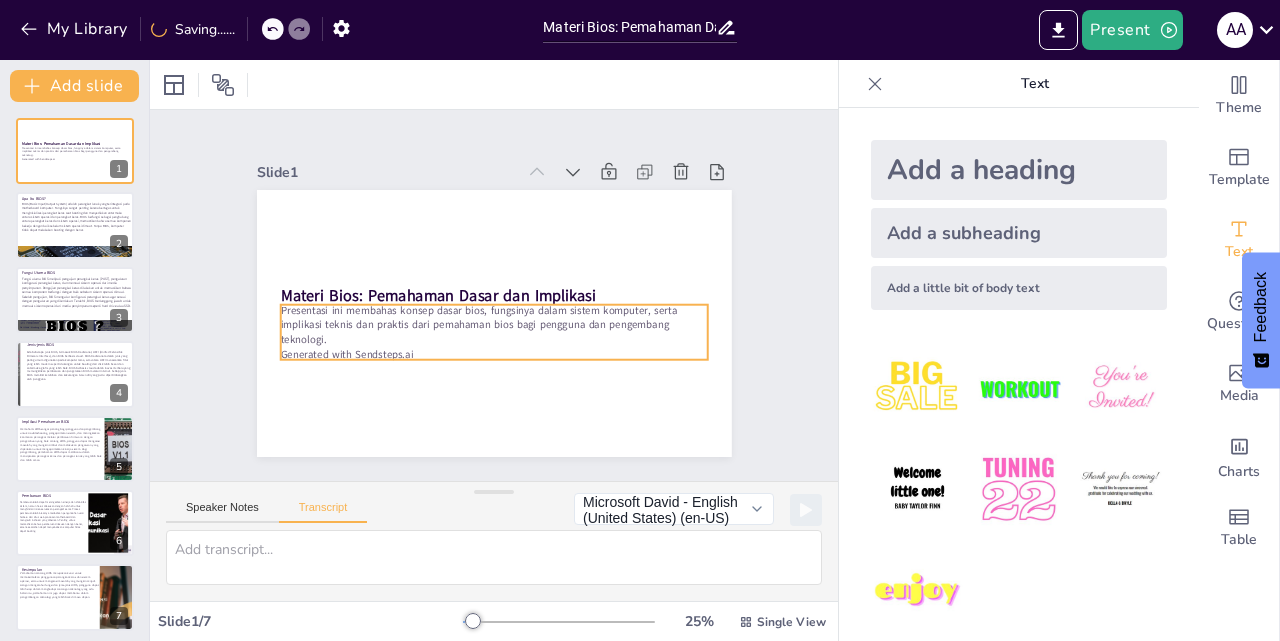 click on "Generated with Sendsteps.ai" at bounding box center (475, 352) 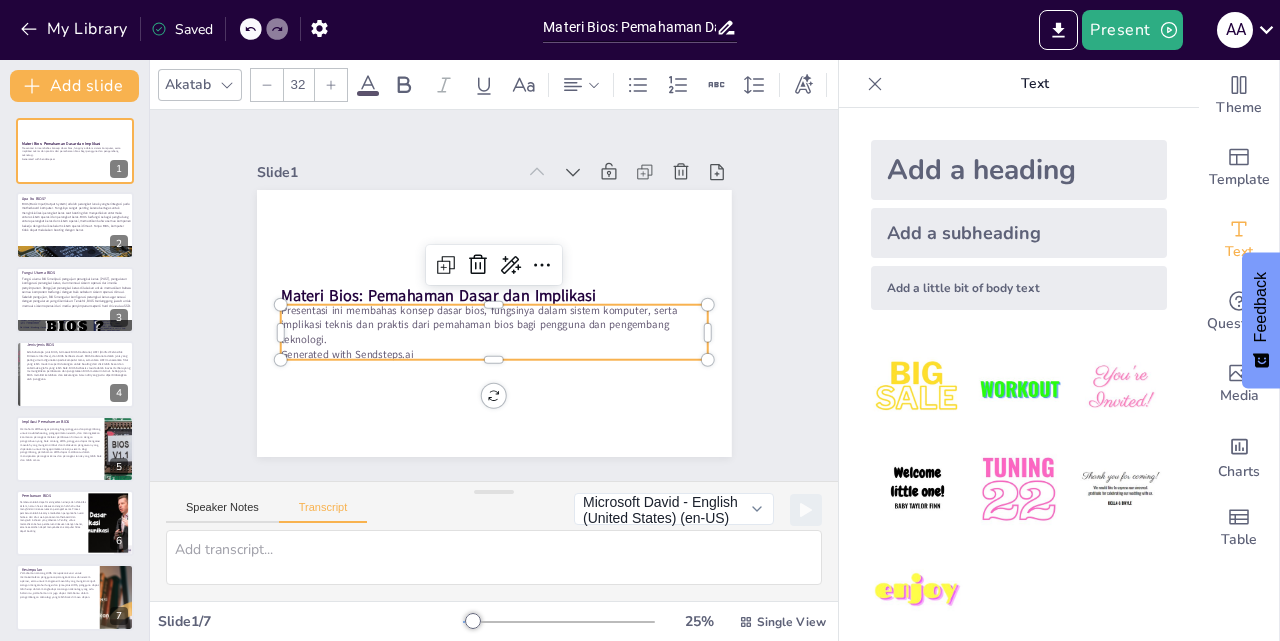 click on "Generated with Sendsteps.ai" at bounding box center [438, 277] 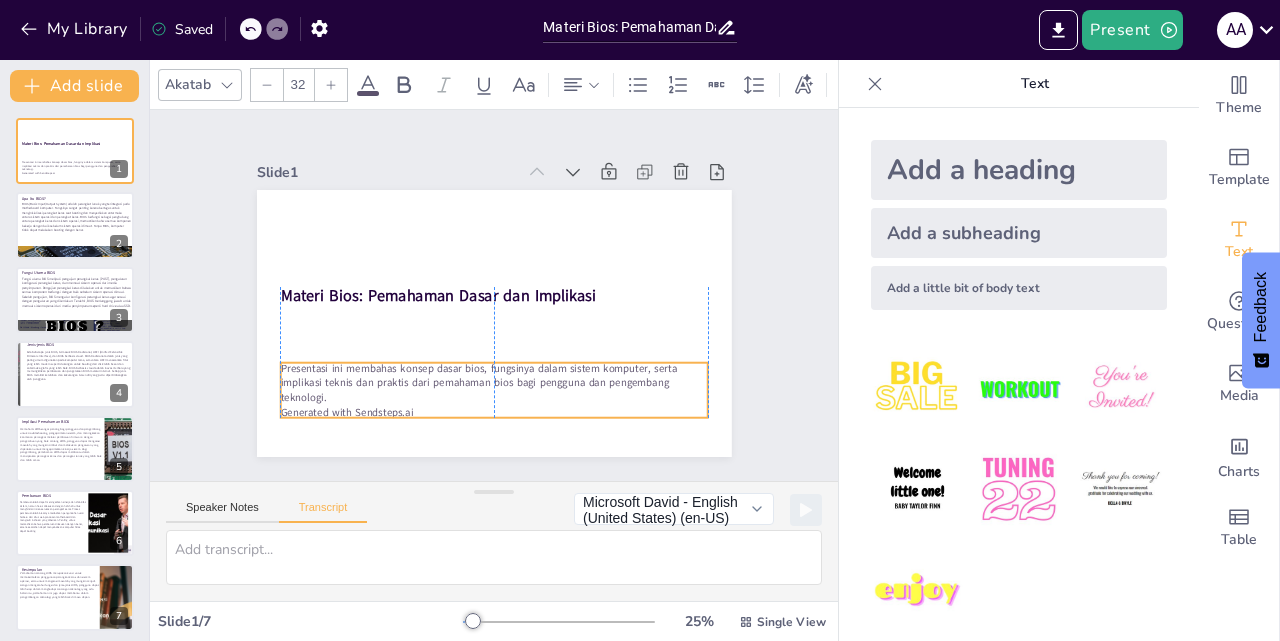 drag, startPoint x: 267, startPoint y: 309, endPoint x: 264, endPoint y: 367, distance: 58.077534 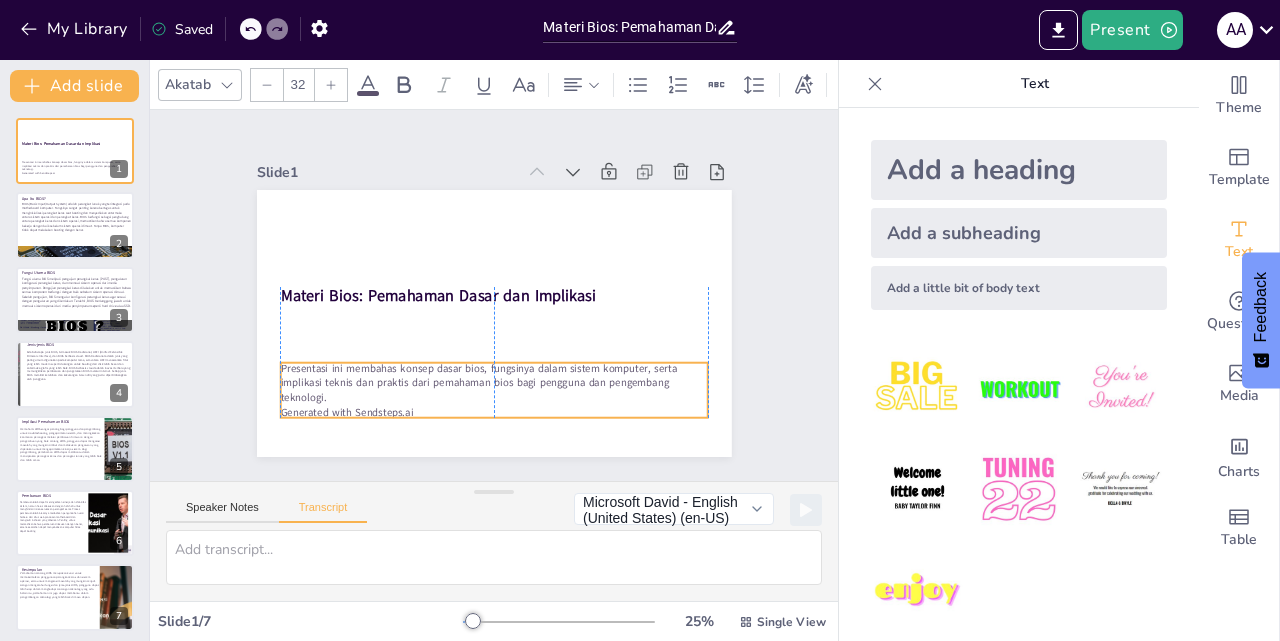 click on "Materi Bios: Pemahaman Dasar dan Implikasi Presentasi ini membahas konsep dasar bios, fungsinya dalam sistem komputer, serta implikasi teknis dan praktis dari pemahaman bios bagi pengguna dan pengembang teknologi. Generated with Sendsteps.ai" at bounding box center (594, 262) 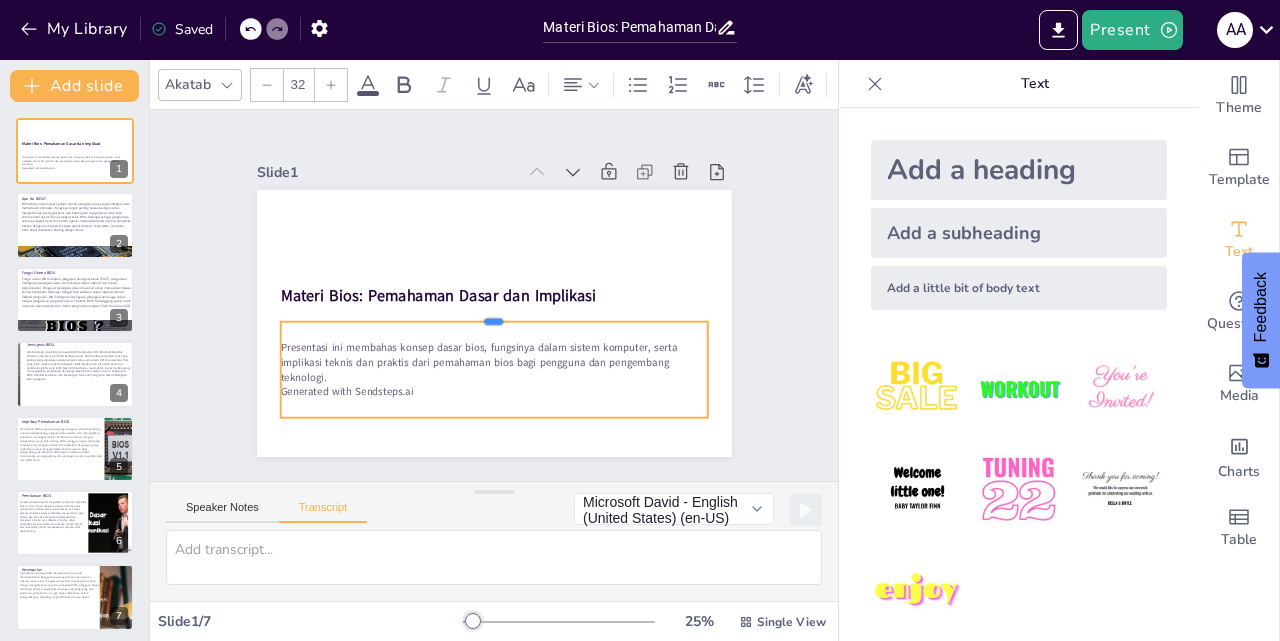 drag, startPoint x: 475, startPoint y: 355, endPoint x: 476, endPoint y: 312, distance: 43.011627 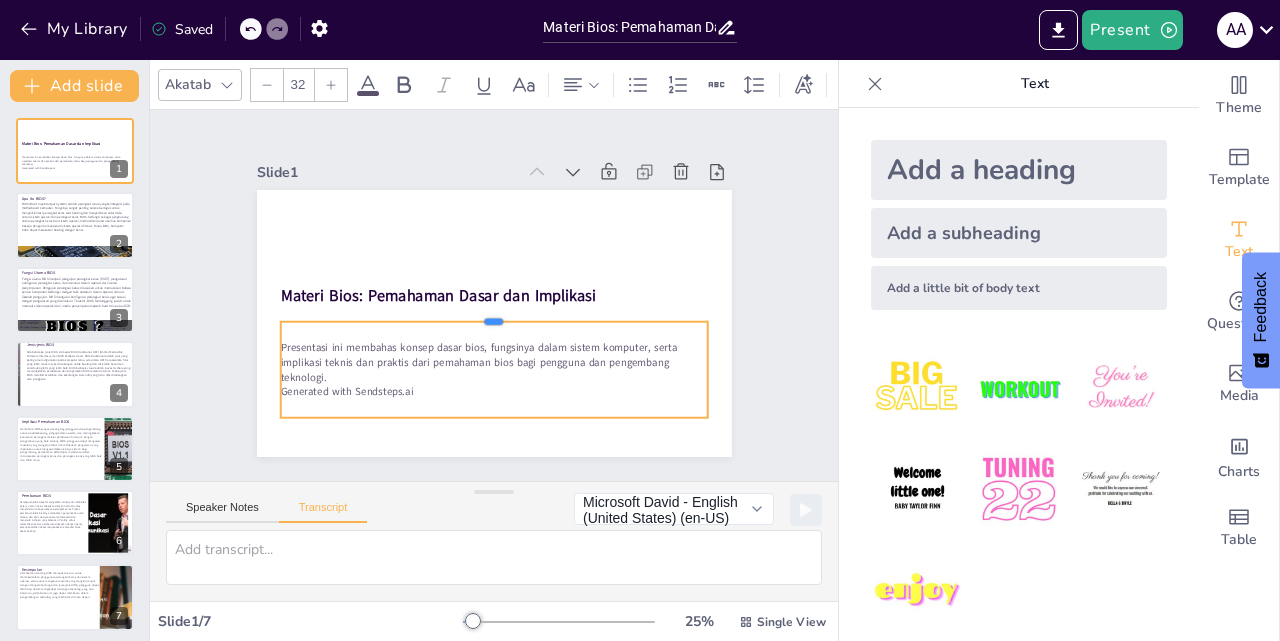 click at bounding box center [485, 311] 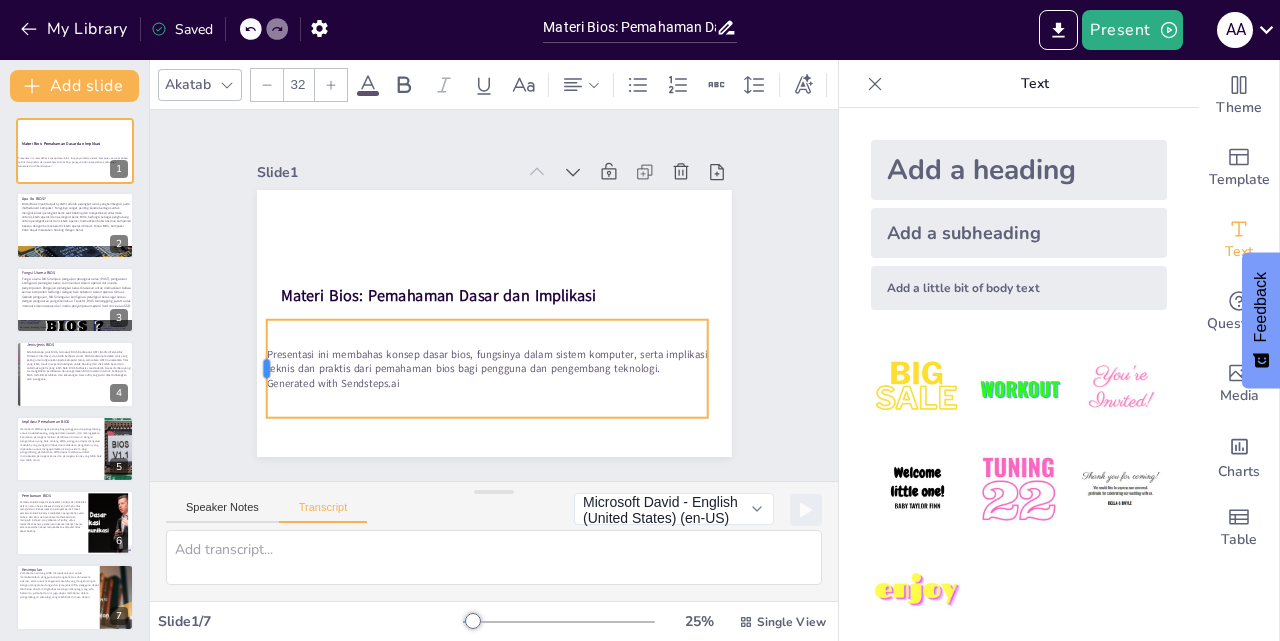 drag, startPoint x: 262, startPoint y: 354, endPoint x: 248, endPoint y: 352, distance: 14.142136 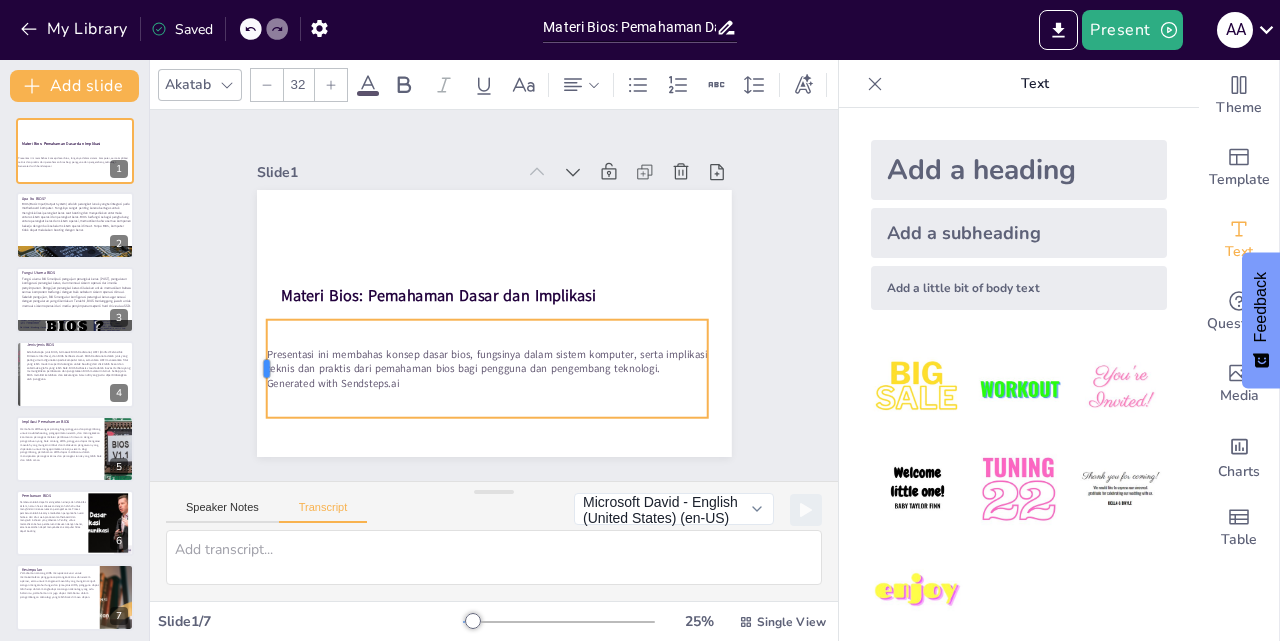click at bounding box center (249, 267) 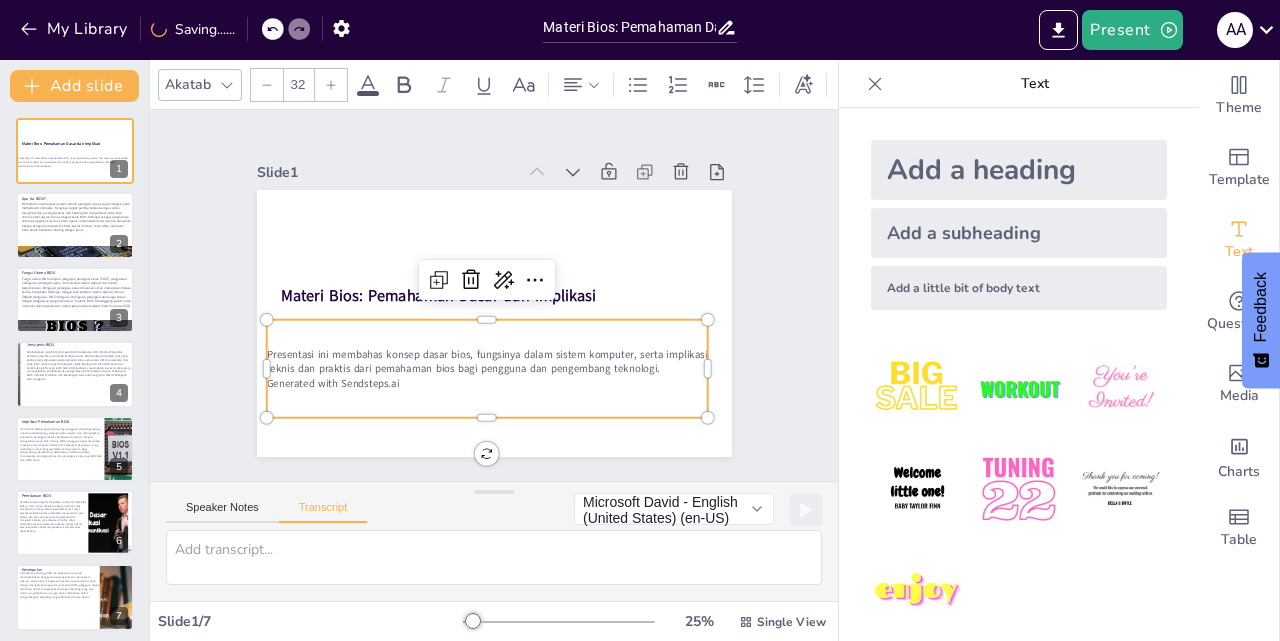 click on "Presentasi ini membahas konsep dasar bios, fungsinya dalam sistem komputer, serta implikasi teknis dan praktis dari pemahaman bios bagi pengguna dan pengembang teknologi." at bounding box center (473, 232) 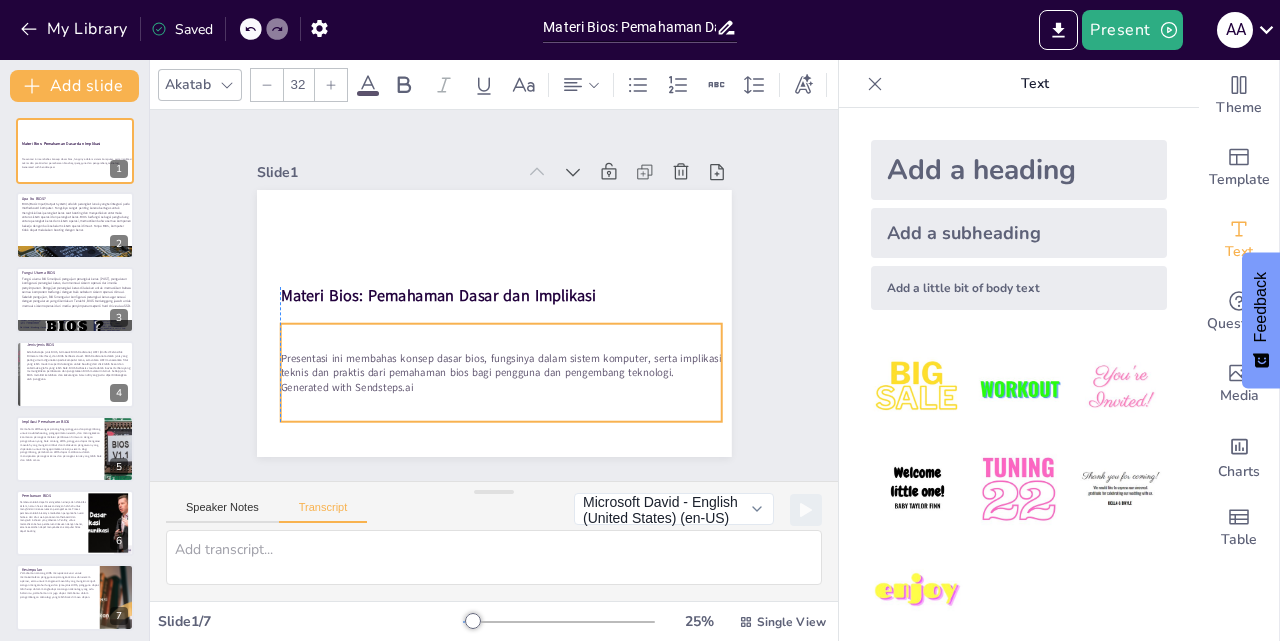 drag, startPoint x: 263, startPoint y: 346, endPoint x: 278, endPoint y: 350, distance: 15.524175 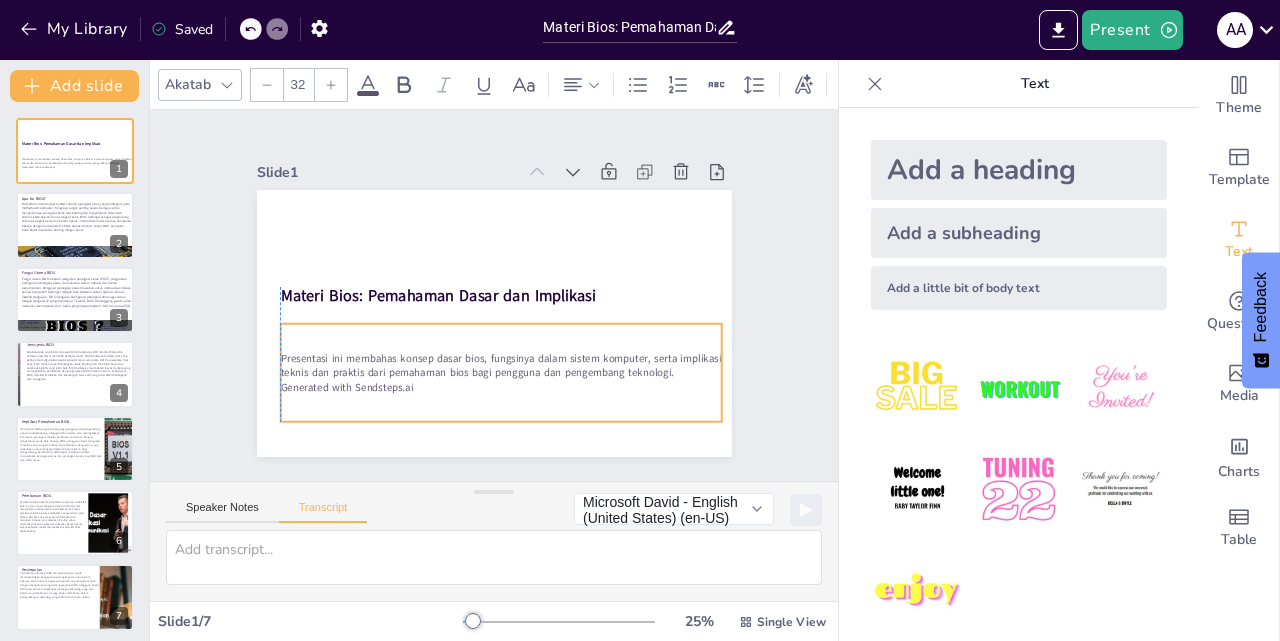 click on "Presentasi ini membahas konsep dasar bios, fungsinya dalam sistem komputer, serta implikasi teknis dan praktis dari pemahaman bios bagi pengguna dan pengembang teknologi." at bounding box center [465, 359] 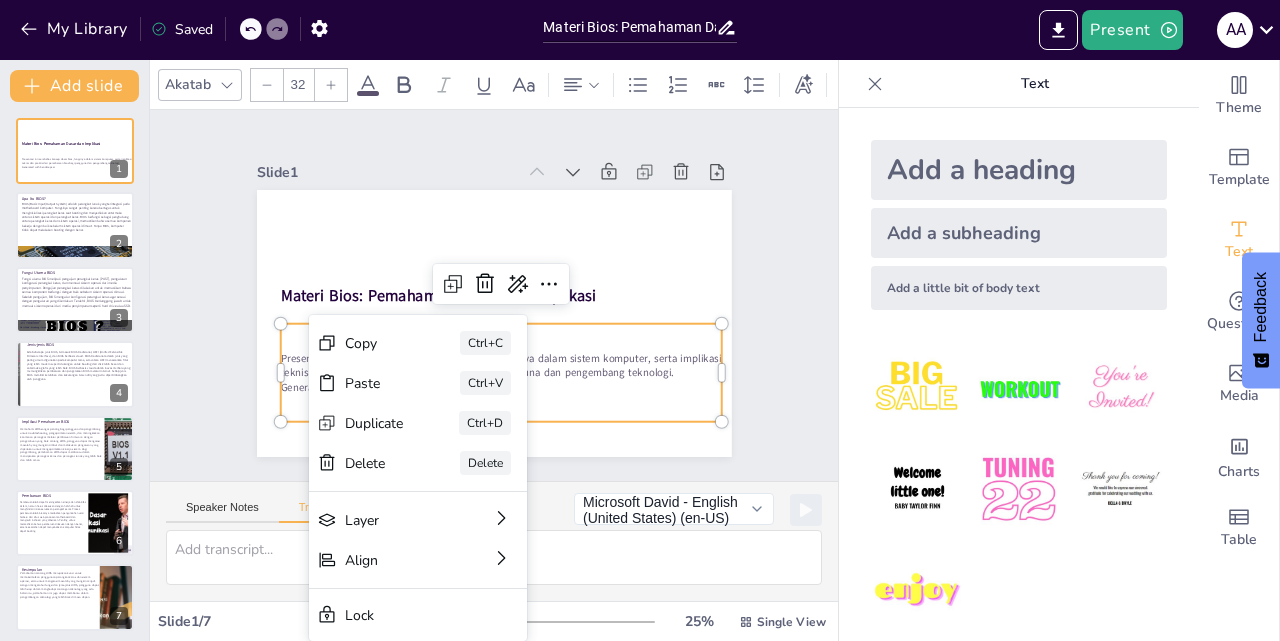 click on "Slide  1 Materi Bios: Pemahaman Dasar dan Implikasi Presentasi ini membahas konsep dasar bios, fungsinya dalam sistem komputer, serta implikasi teknis dan praktis dari pemahaman bios bagi pengguna dan pengembang teknologi. Generated with Sendsteps.ai Slide  2 Apa Itu BIOS? BIOS (Basic Input/Output System) adalah perangkat lunak yang terintegrasi pada motherboard komputer. Fungsinya sangat penting karena bertugas untuk menginisialisasi perangkat keras saat booting dan menyediakan antarmuka antara sistem operasi dan perangkat keras. BIOS berfungsi sebagai penghubung antara perangkat keras dan sistem operasi, memastikan bahwa semua komponen bekerja dengan baik sebelum sistem operasi dimuat. Tanpa BIOS, komputer tidak dapat melakukan booting dengan benar. Slide  3 Fungsi Utama BIOS Slide  4 Jenis-jenis BIOS Slide  5 Implikasi Pemahaman BIOS Slide  6 Pembaruan BIOS Slide  7 Kesimpulan" at bounding box center [493, 296] 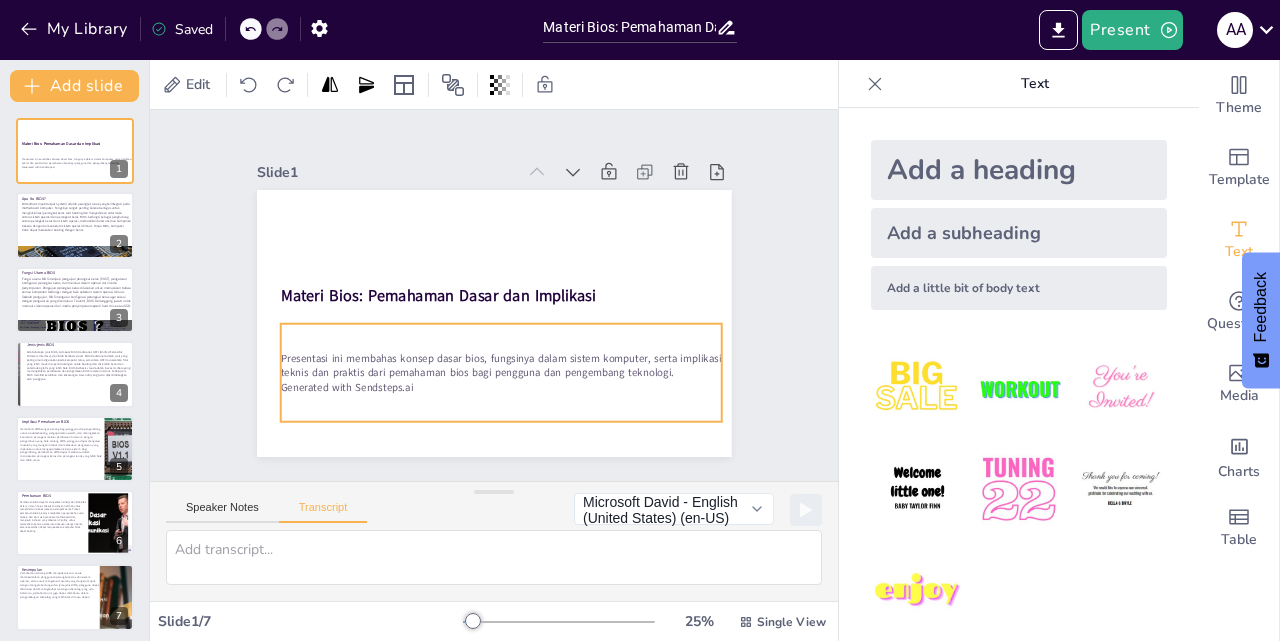 click on "Presentasi ini membahas konsep dasar bios, fungsinya dalam sistem komputer, serta implikasi teknis dan praktis dari pemahaman bios bagi pengguna dan pengembang teknologi. Generated with Sendsteps.ai" at bounding box center (432, 249) 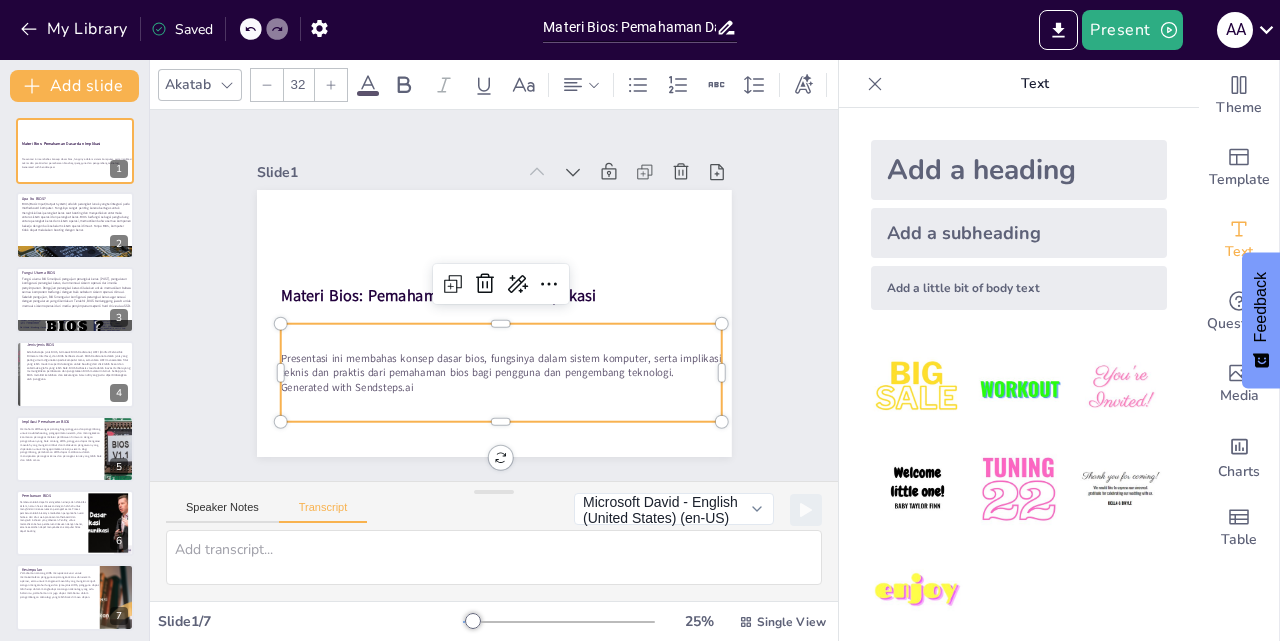 click on "Generated with Sendsteps.ai" at bounding box center [462, 382] 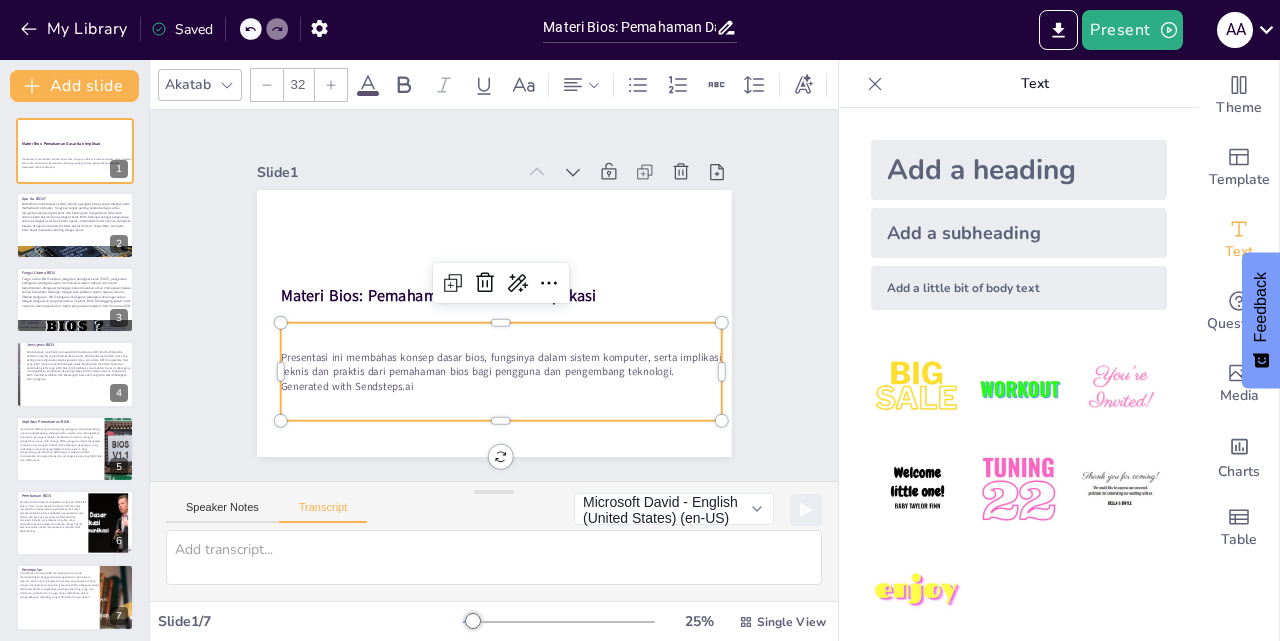 click on "Generated with Sendsteps.ai" at bounding box center [446, 373] 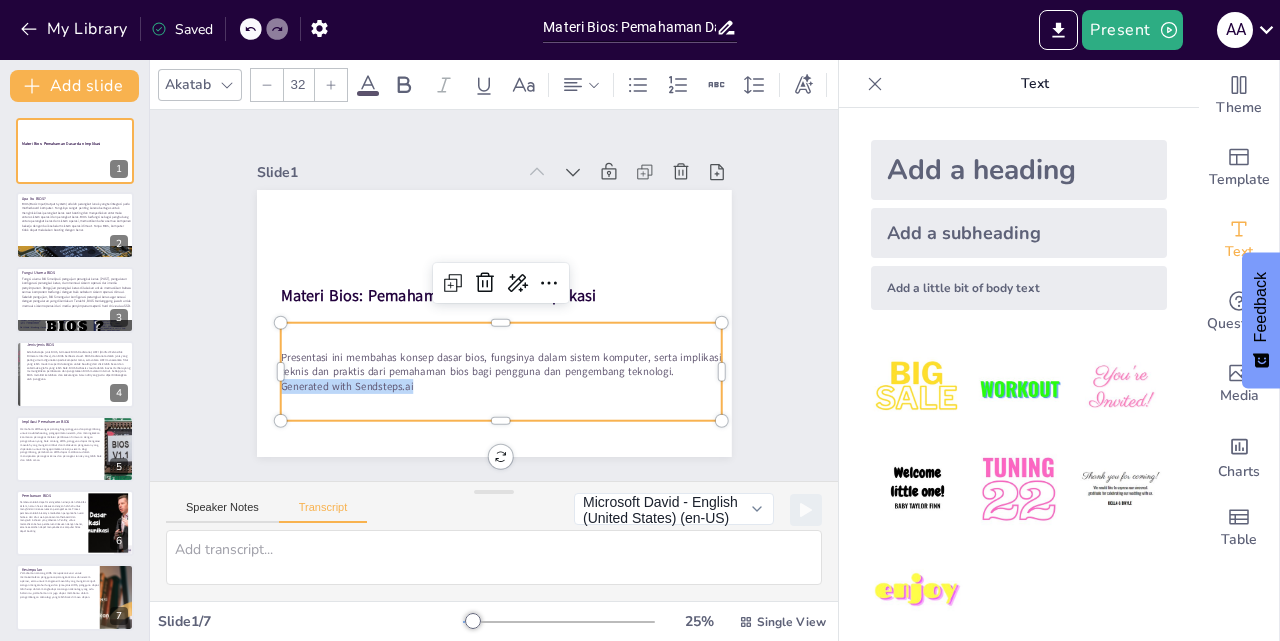 click on "Generated with Sendsteps.ai" at bounding box center [446, 373] 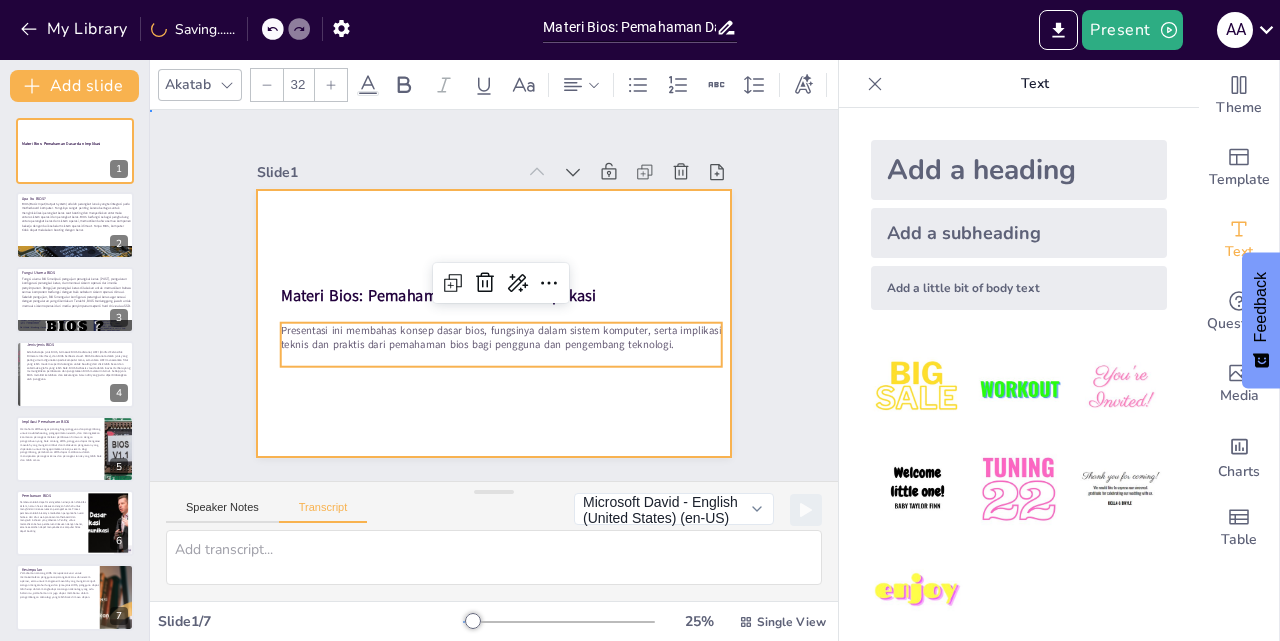 click at bounding box center [488, 323] 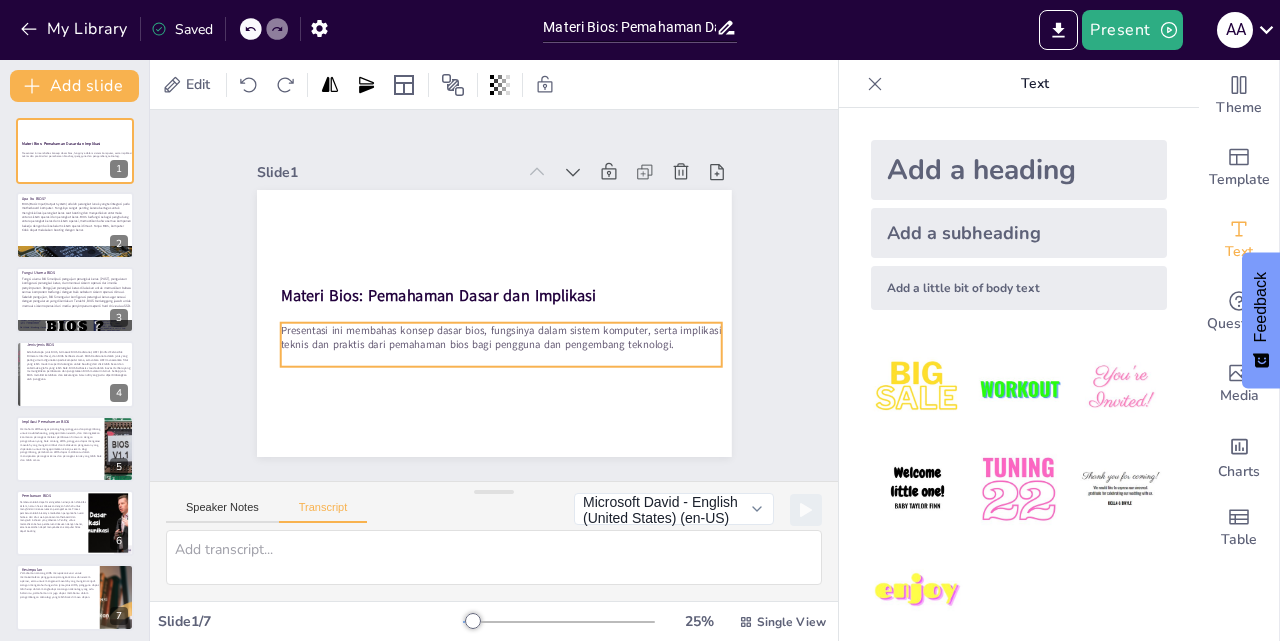 click on "Presentasi ini membahas konsep dasar bios, fungsinya dalam sistem komputer, serta implikasi teknis dan praktis dari pemahaman bios bagi pengguna dan pengembang teknologi." at bounding box center (452, 302) 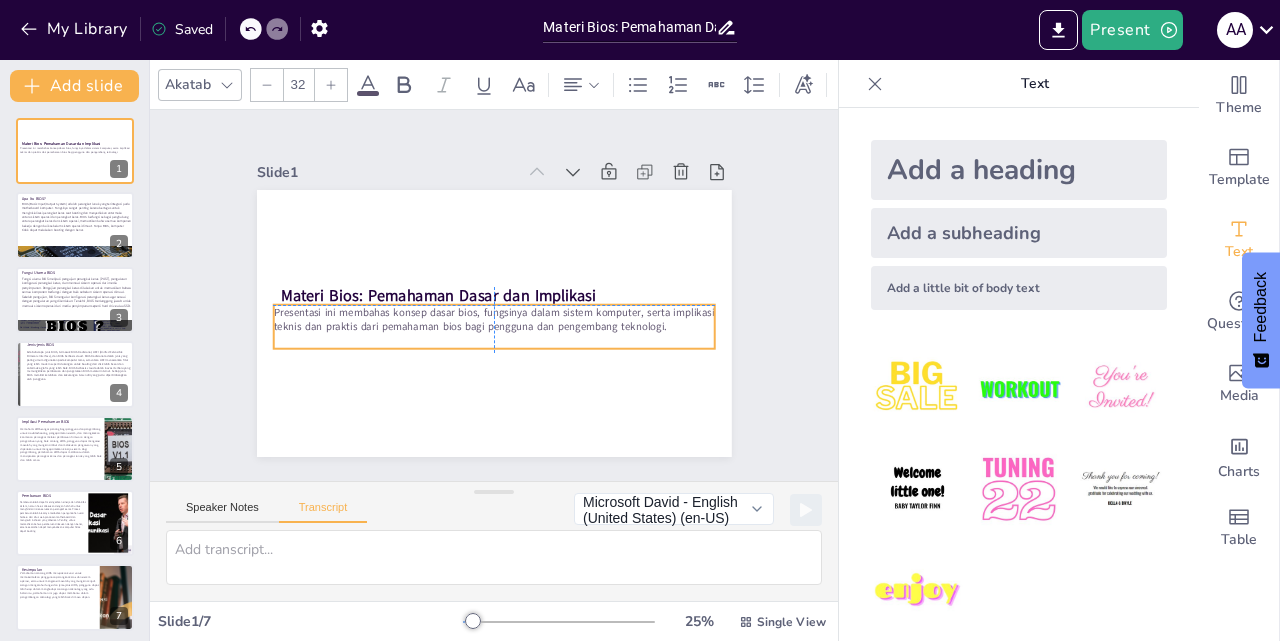 drag, startPoint x: 705, startPoint y: 333, endPoint x: 698, endPoint y: 319, distance: 15.652476 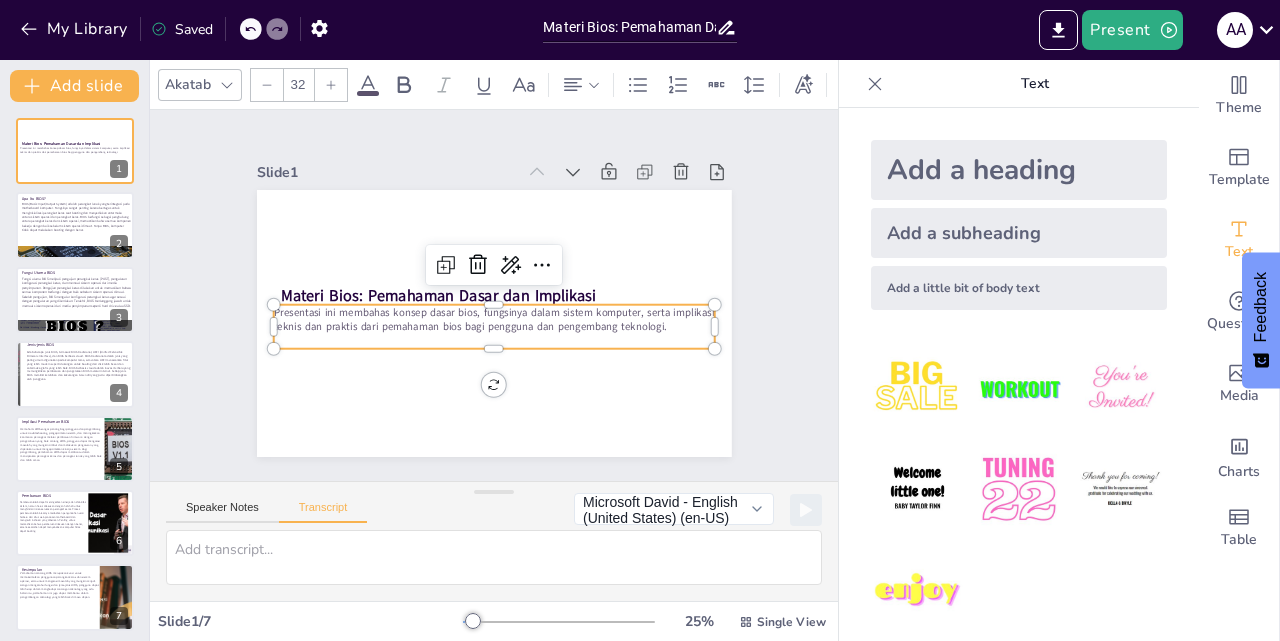 click at bounding box center [331, 85] 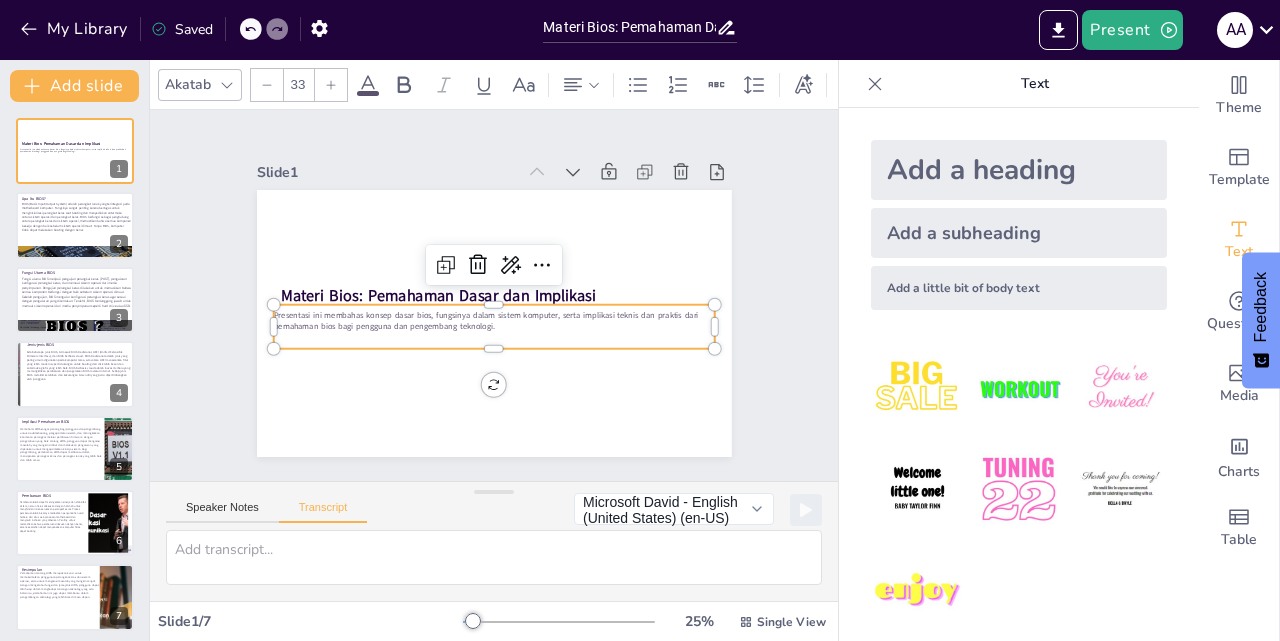 click 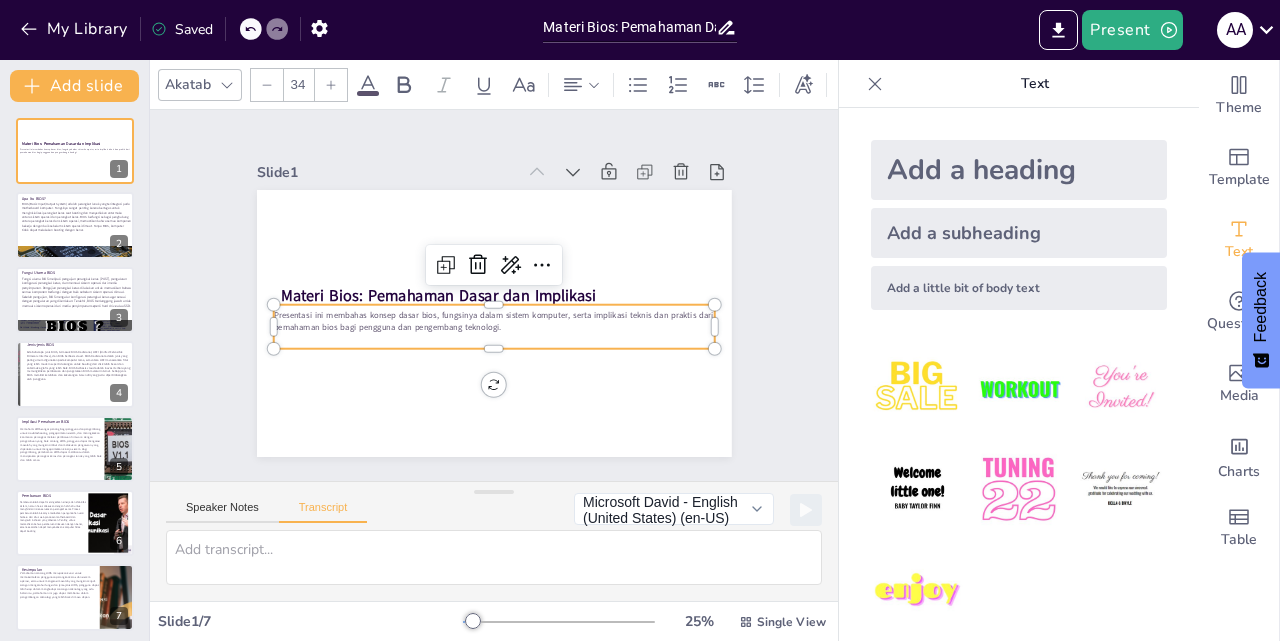 click 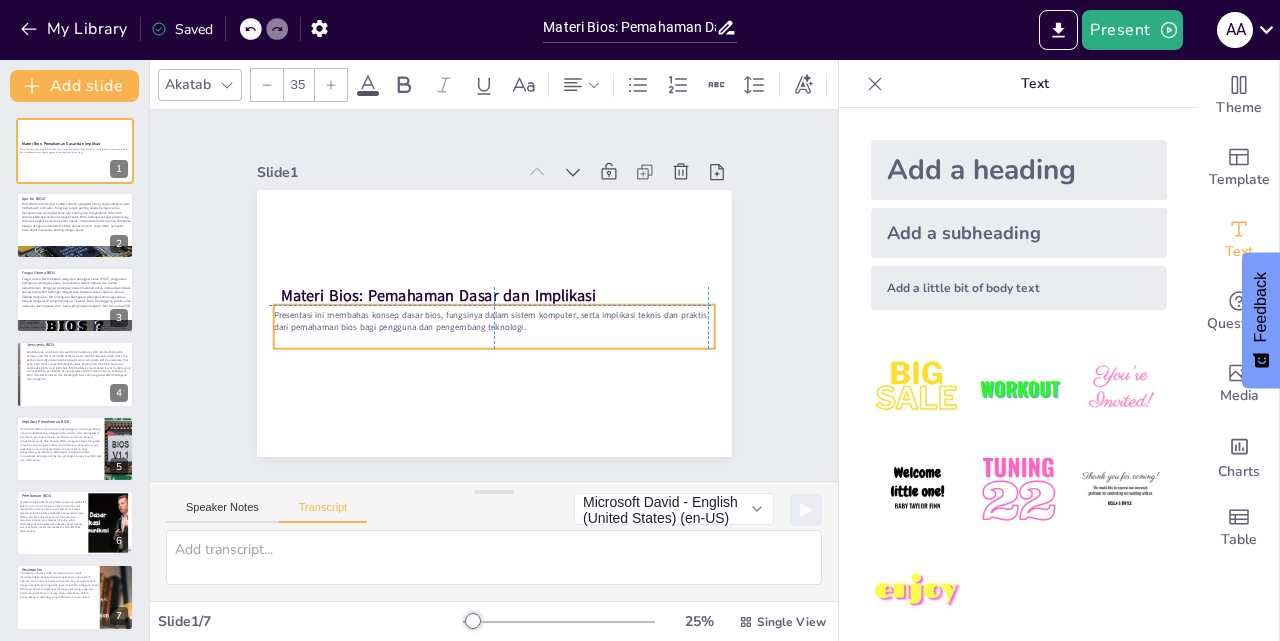 click on "Presentasi ini membahas konsep dasar bios, fungsinya dalam sistem komputer, serta implikasi teknis dan praktis dari pemahaman bios bagi pengguna dan pengembang teknologi." at bounding box center [481, 318] 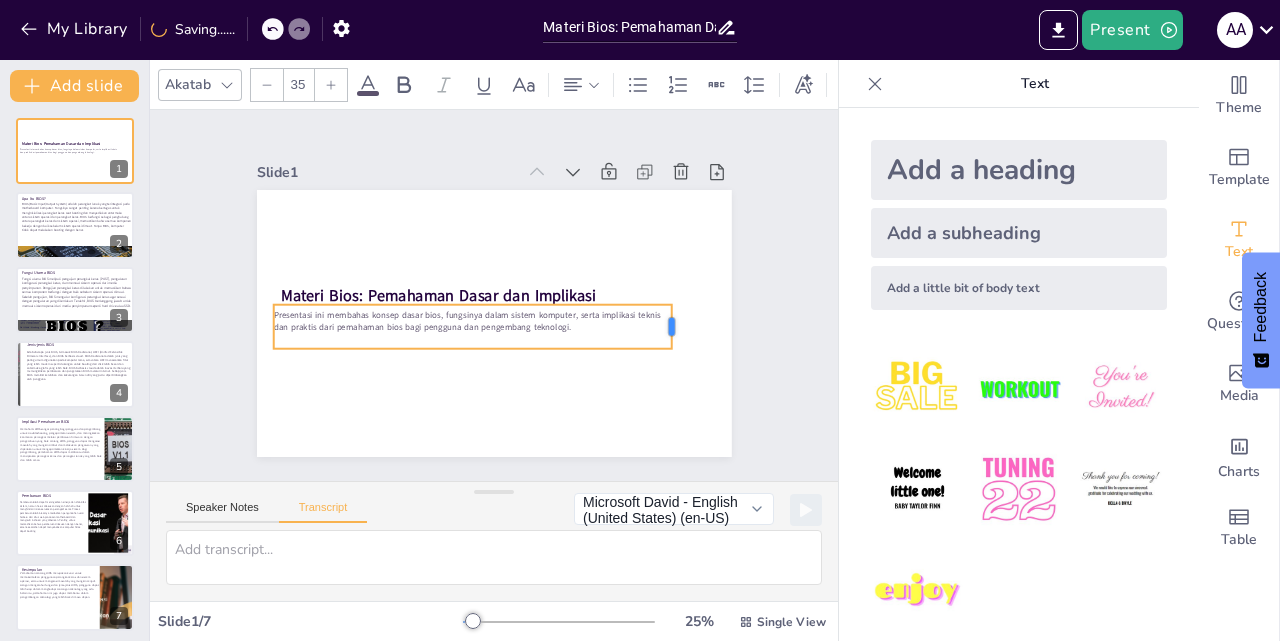 drag, startPoint x: 701, startPoint y: 317, endPoint x: 658, endPoint y: 320, distance: 43.104523 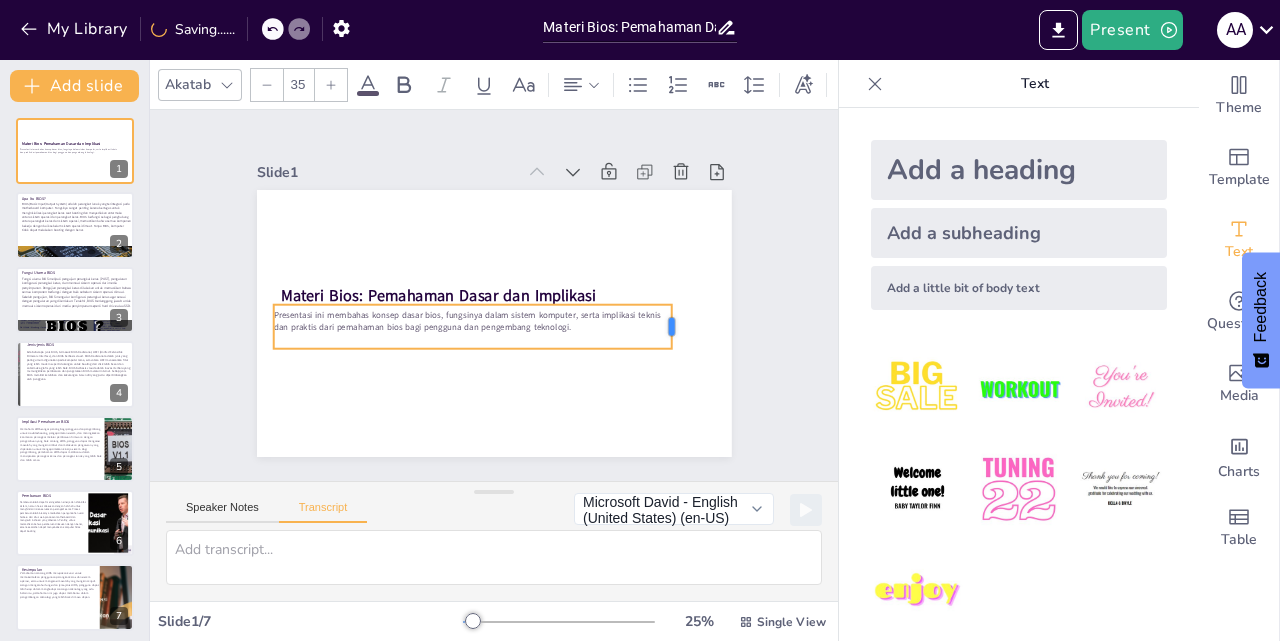 click at bounding box center [424, 470] 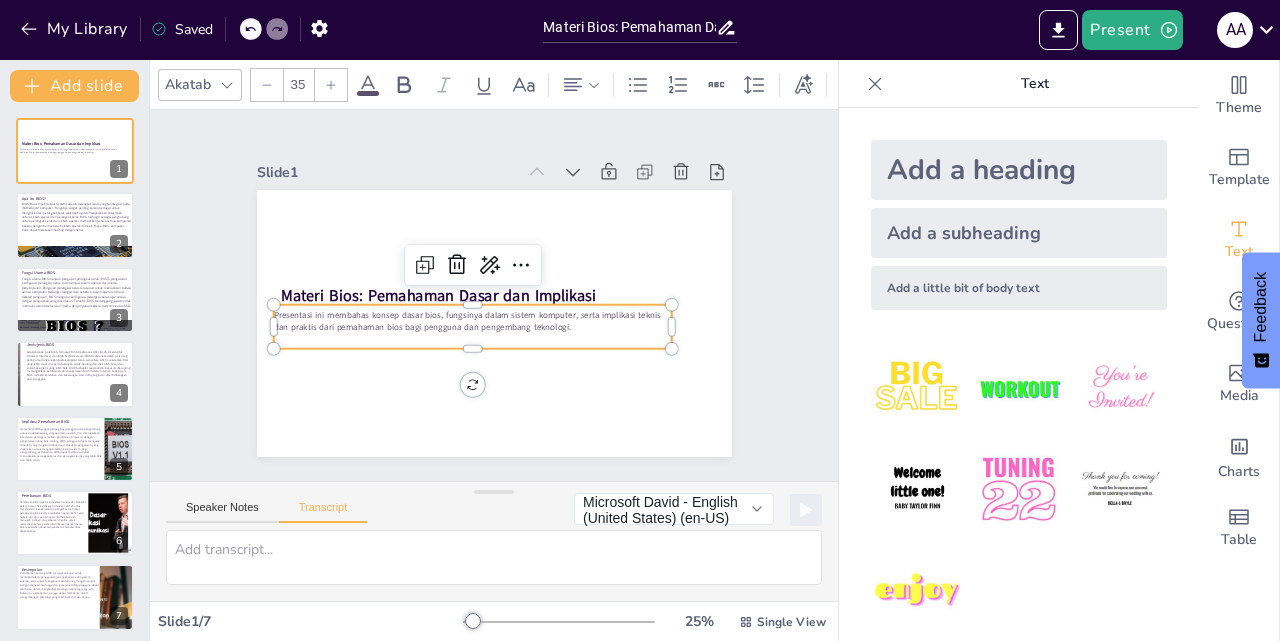 click 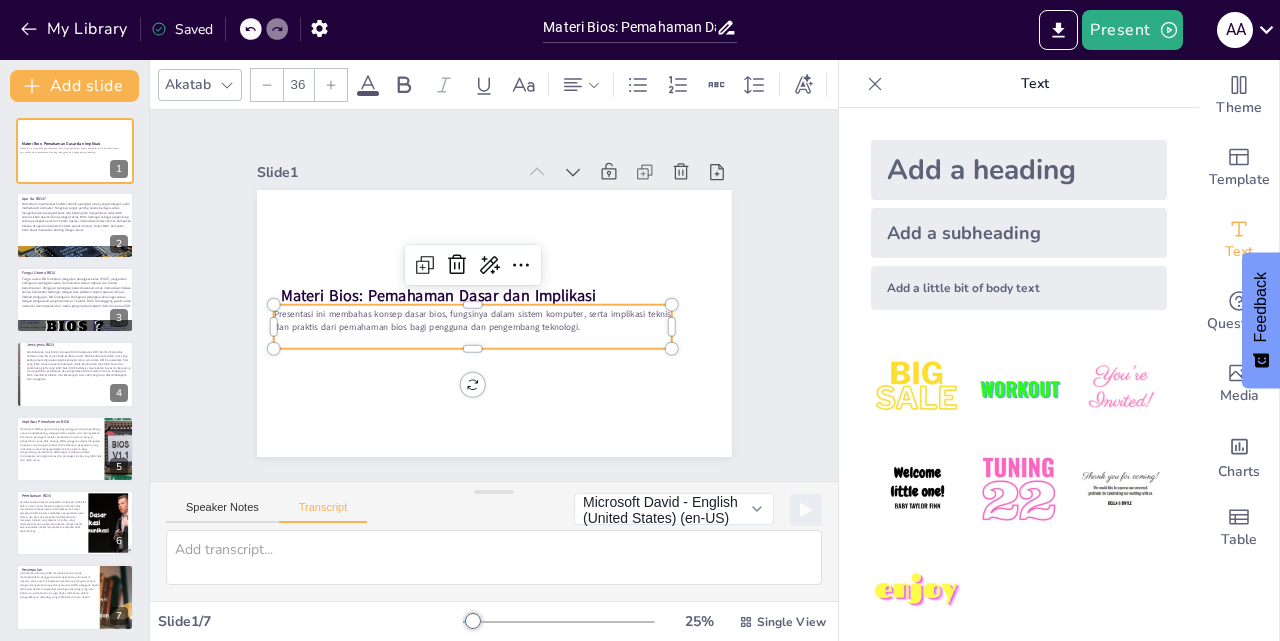 click 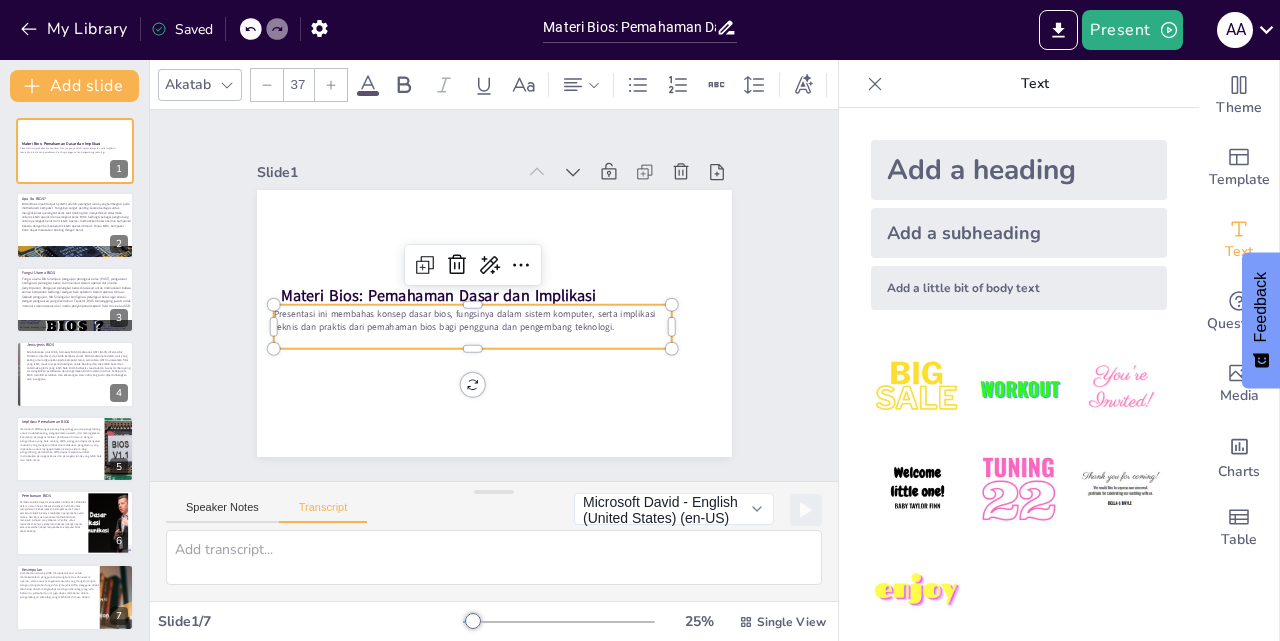 click 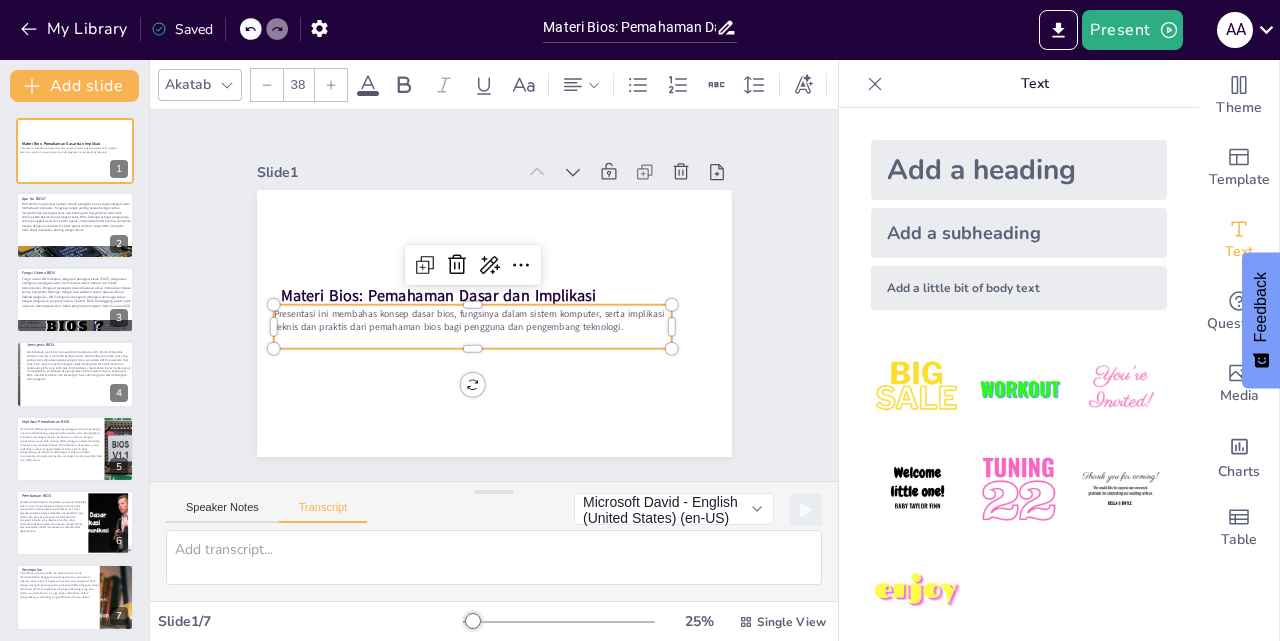 click 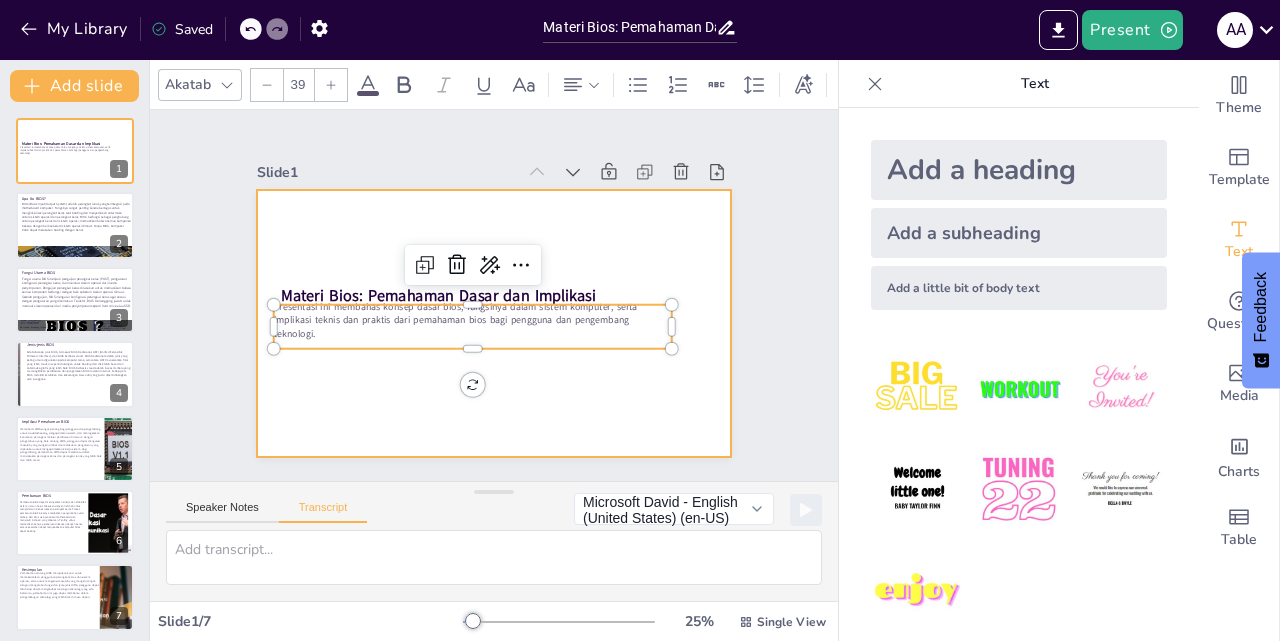 click at bounding box center (480, 319) 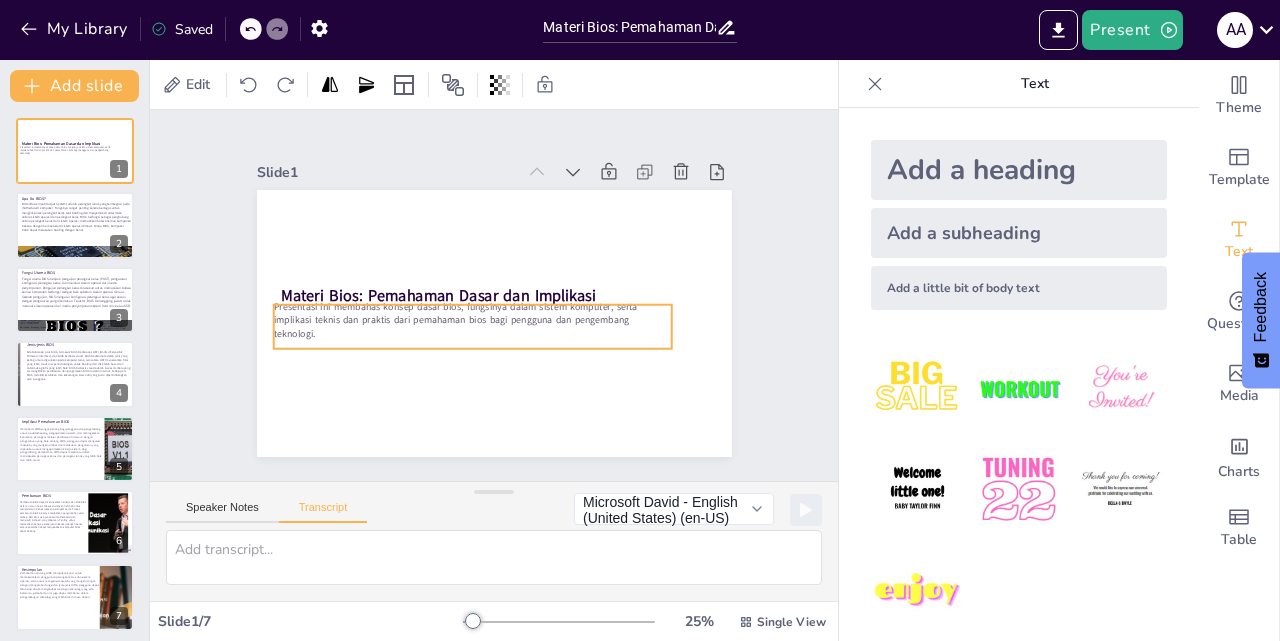 click on "Presentasi ini membahas konsep dasar bios, fungsinya dalam sistem komputer, serta implikasi teknis dan praktis dari pemahaman bios bagi pengguna dan pengembang teknologi." at bounding box center [462, 302] 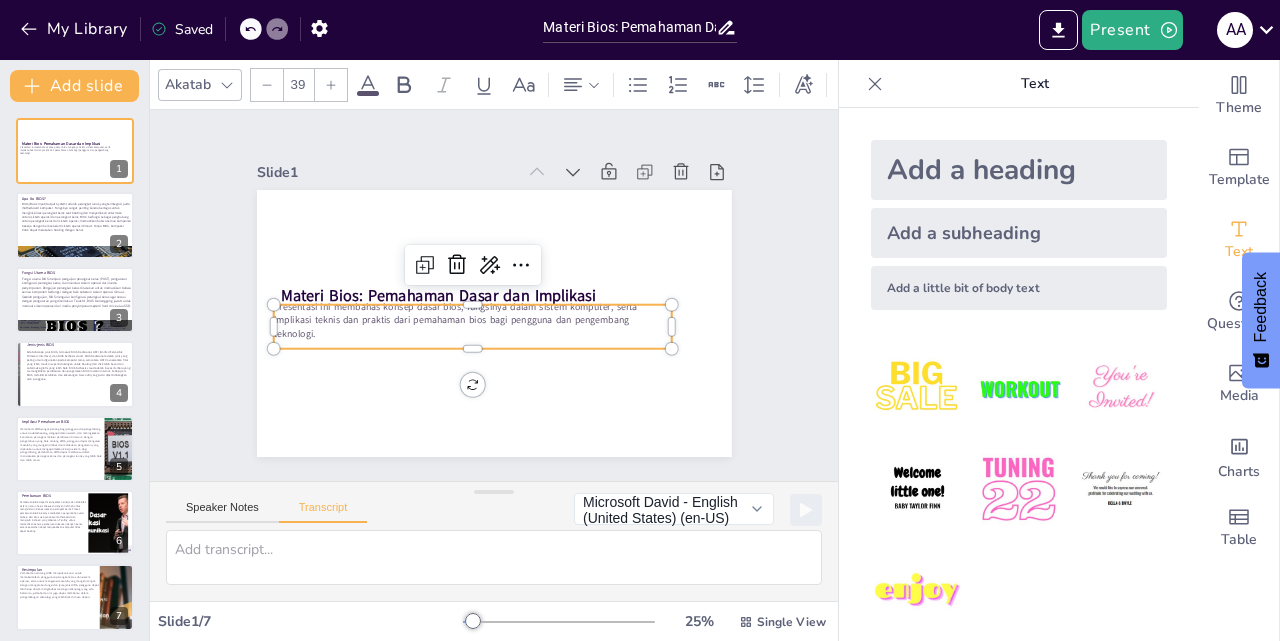 click 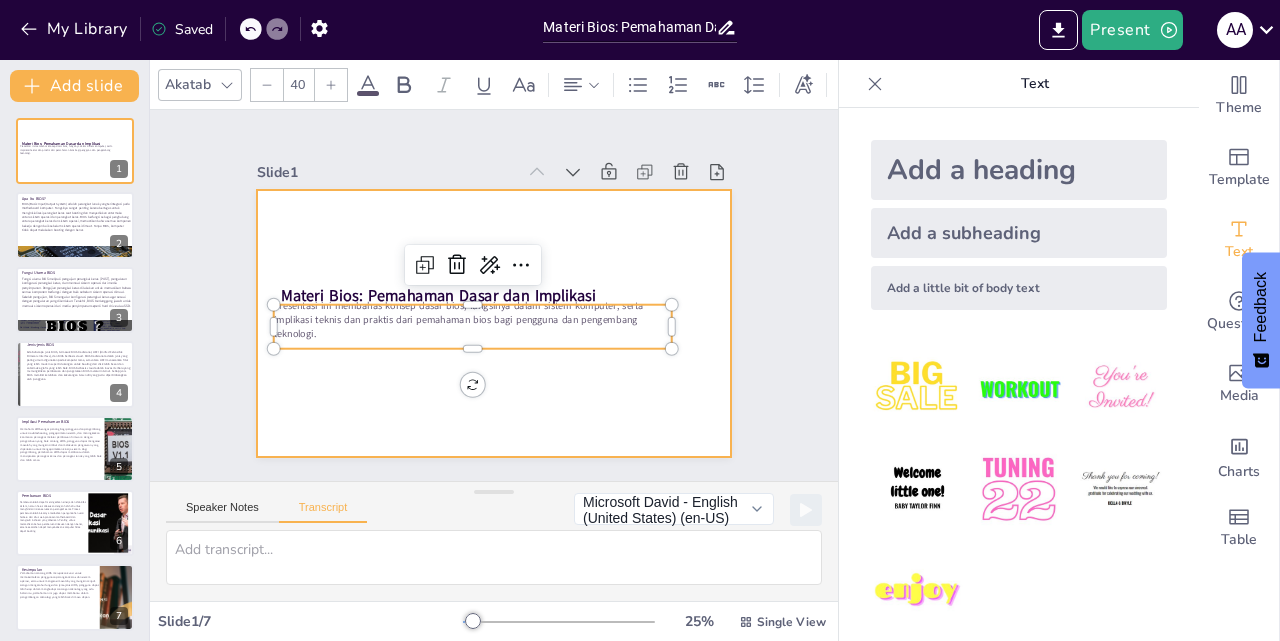 click at bounding box center [466, 293] 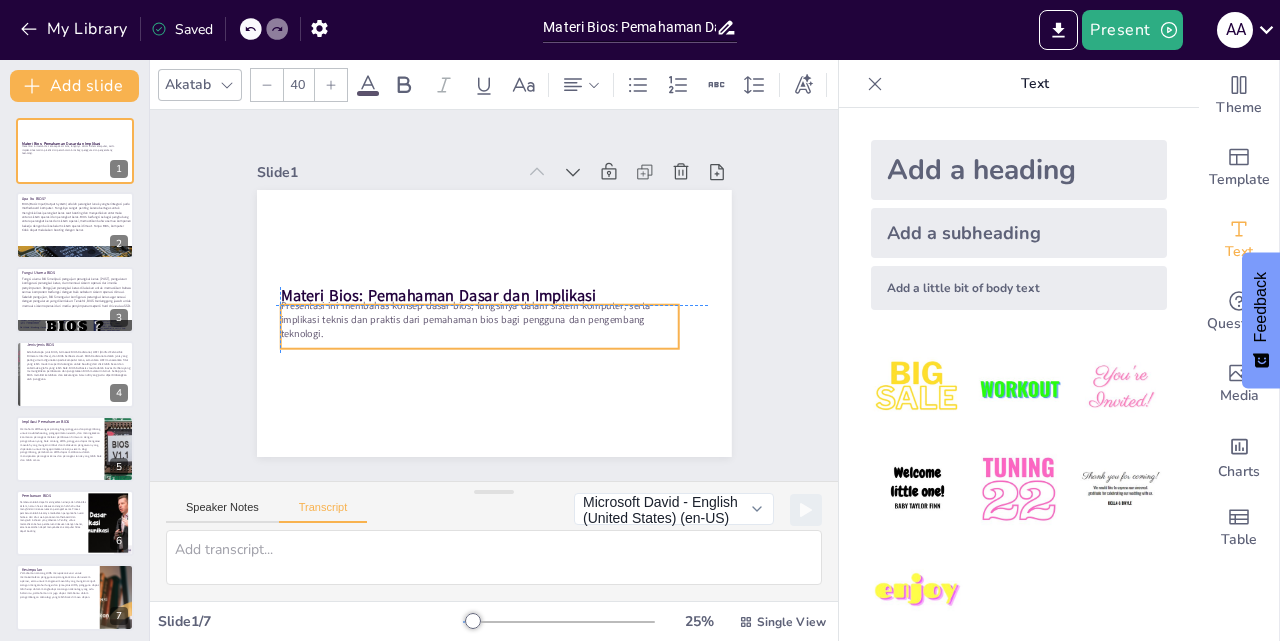 click on "Presentasi ini membahas konsep dasar bios, fungsinya dalam sistem komputer, serta implikasi teknis dan praktis dari pemahaman bios bagi pengguna dan pengembang teknologi." at bounding box center (507, 320) 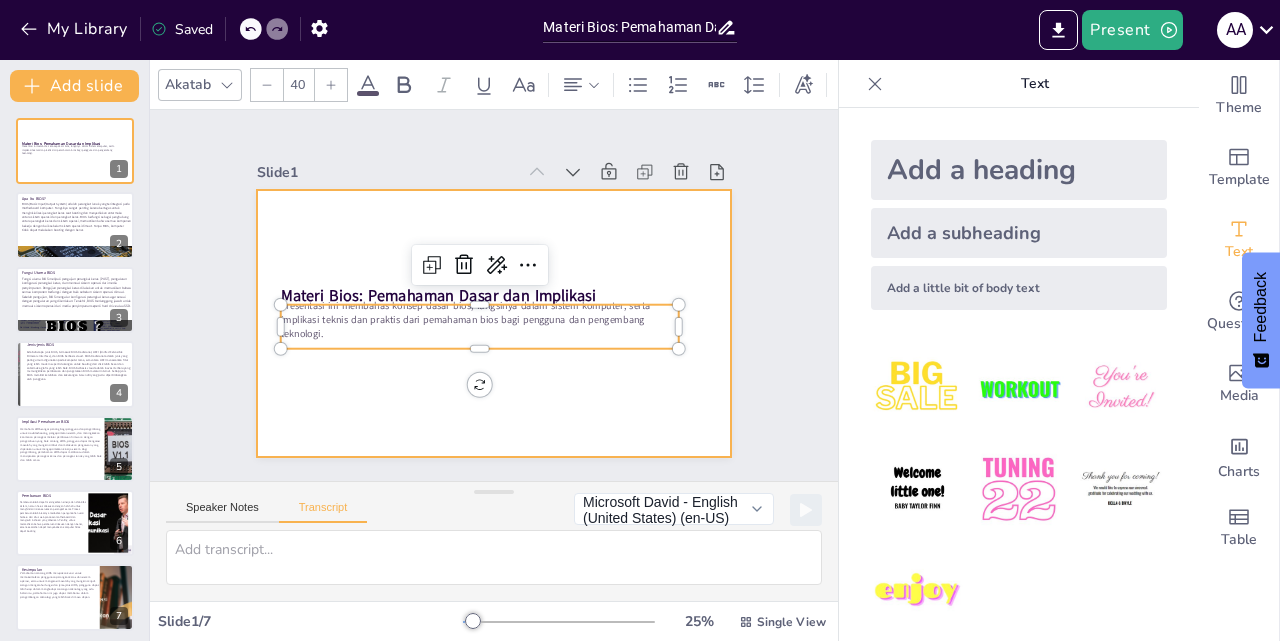 click at bounding box center [521, 290] 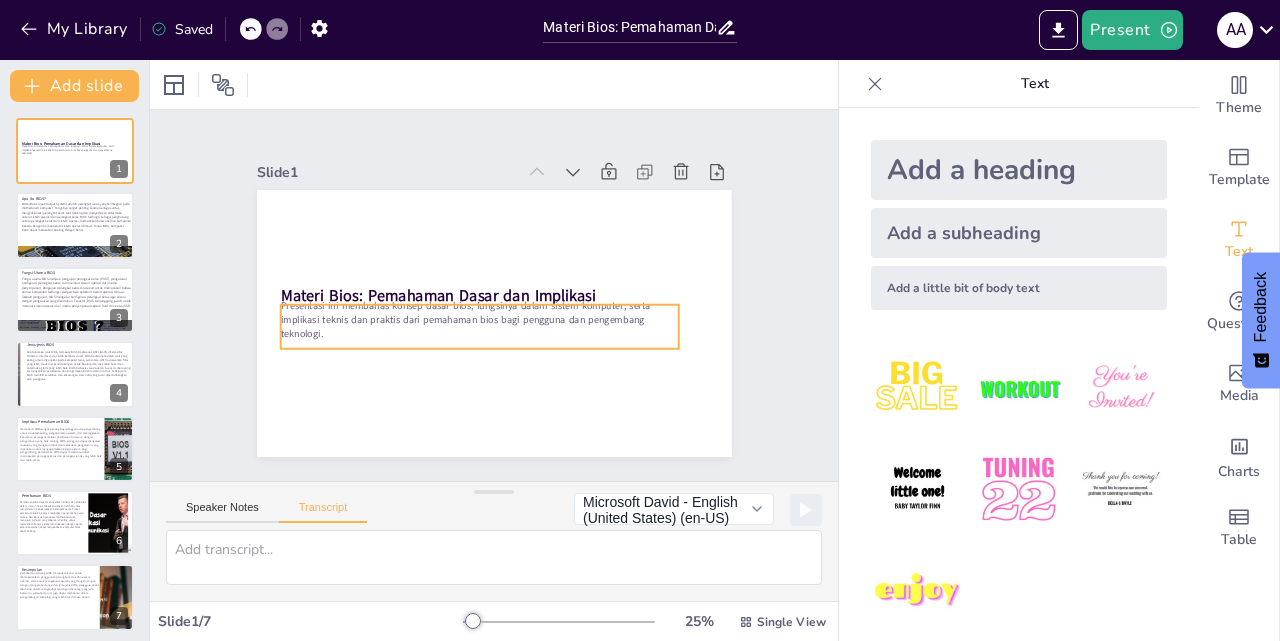 click on "Presentasi ini membahas konsep dasar bios, fungsinya dalam sistem komputer, serta implikasi teknis dan praktis dari pemahaman bios bagi pengguna dan pengembang teknologi." at bounding box center (465, 295) 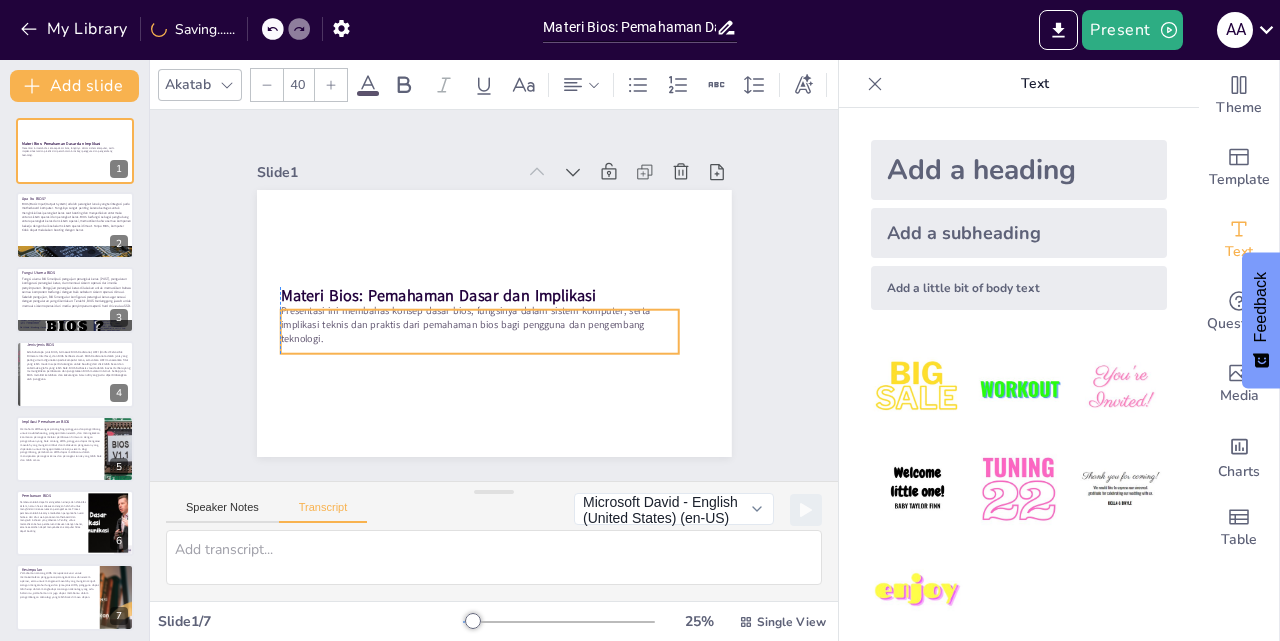 click on "Presentasi ini membahas konsep dasar bios, fungsinya dalam sistem komputer, serta implikasi teknis dan praktis dari pemahaman bios bagi pengguna dan pengembang teknologi." at bounding box center [525, 287] 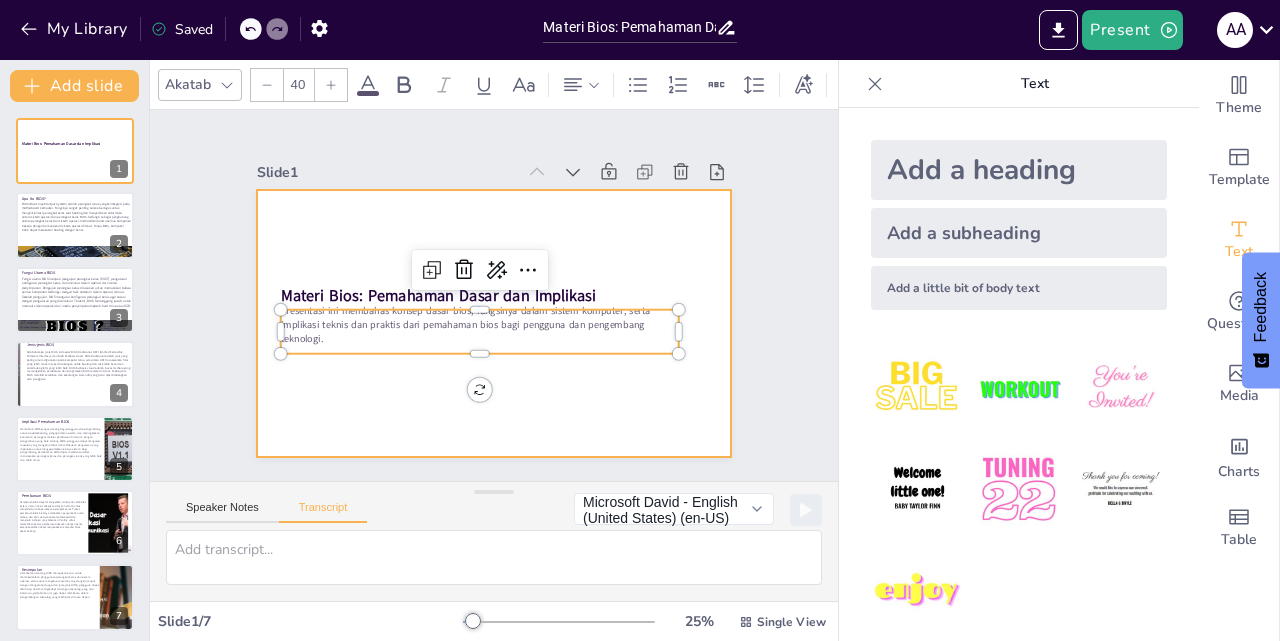 click at bounding box center [465, 295] 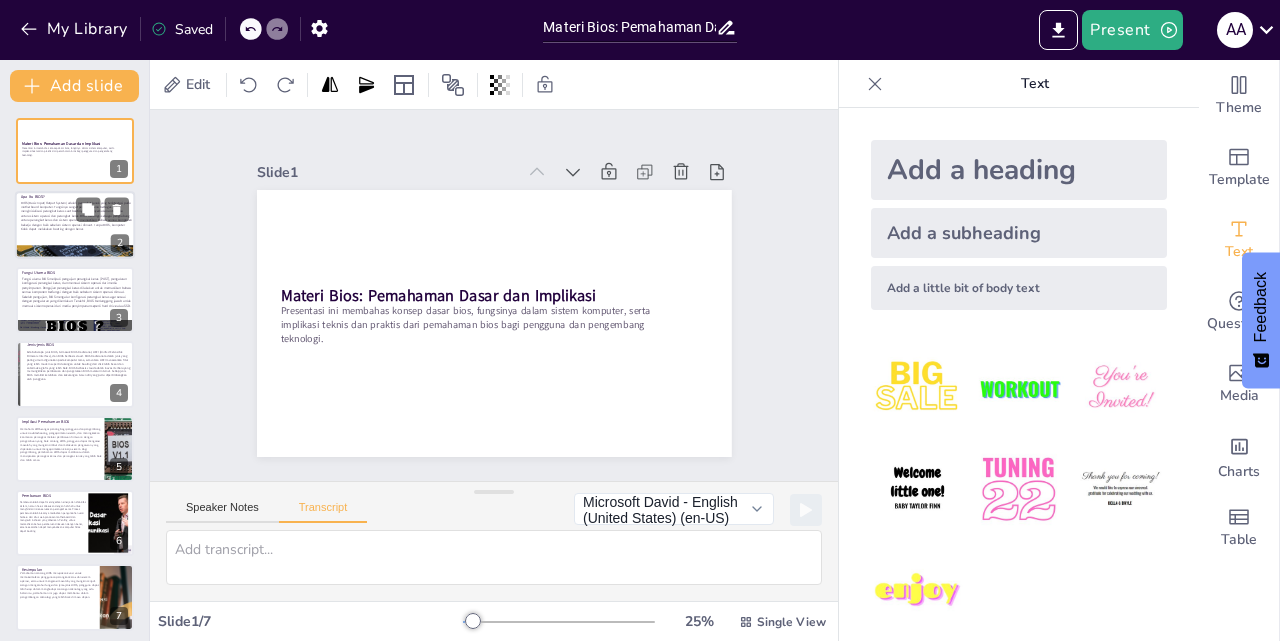 click on "BIOS (Basic Input/Output System) adalah perangkat lunak yang terintegrasi pada motherboard komputer. Fungsinya sangat penting karena bertugas untuk menginisialisasi perangkat keras saat booting dan menyediakan antarmuka antara sistem operasi dan perangkat keras. BIOS berfungsi sebagai penghubung antara perangkat keras dan sistem operasi, memastikan bahwa semua komponen bekerja dengan baik sebelum sistem operasi dimuat. Tanpa BIOS, komputer tidak dapat melakukan booting dengan benar." at bounding box center [76, 216] 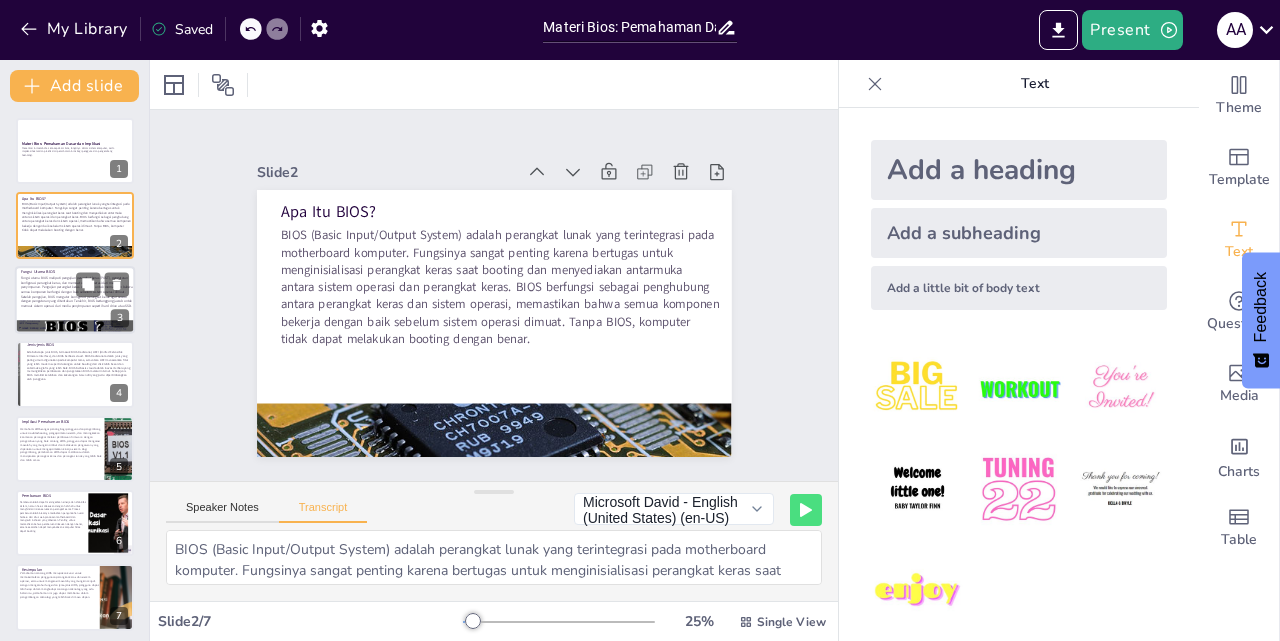 click on "Fungsi utama BIOS meliputi pengujian perangkat keras (POST), pengaturan konfigurasi perangkat keras, dan memuat sistem operasi dari media penyimpanan. Pengujian perangkat keras dilakukan untuk memastikan bahwa semua komponen berfungsi dengan baik sebelum sistem operasi dimuat. Setelah pengujian, BIOS mengatur konfigurasi perangkat keras agar sesuai dengan pengaturan yang ditentukan. Terakhir, BIOS bertanggung jawab untuk memuat sistem operasi dari media penyimpanan seperti hard drive atau SSD." at bounding box center [76, 292] 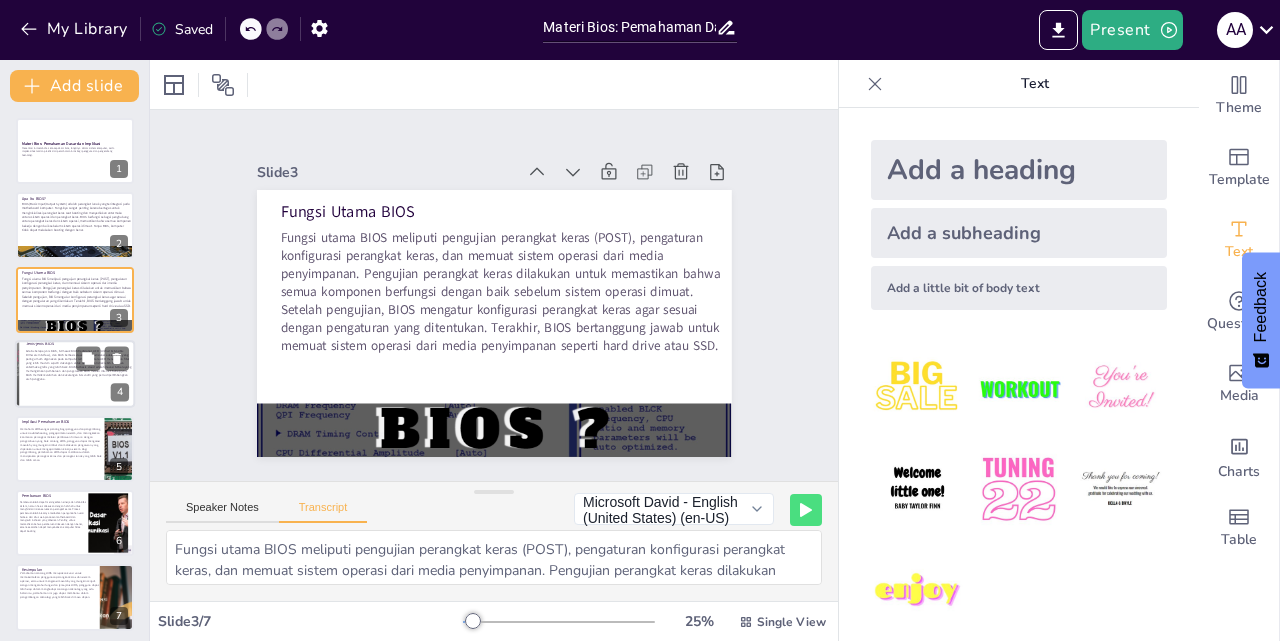 click at bounding box center [75, 374] 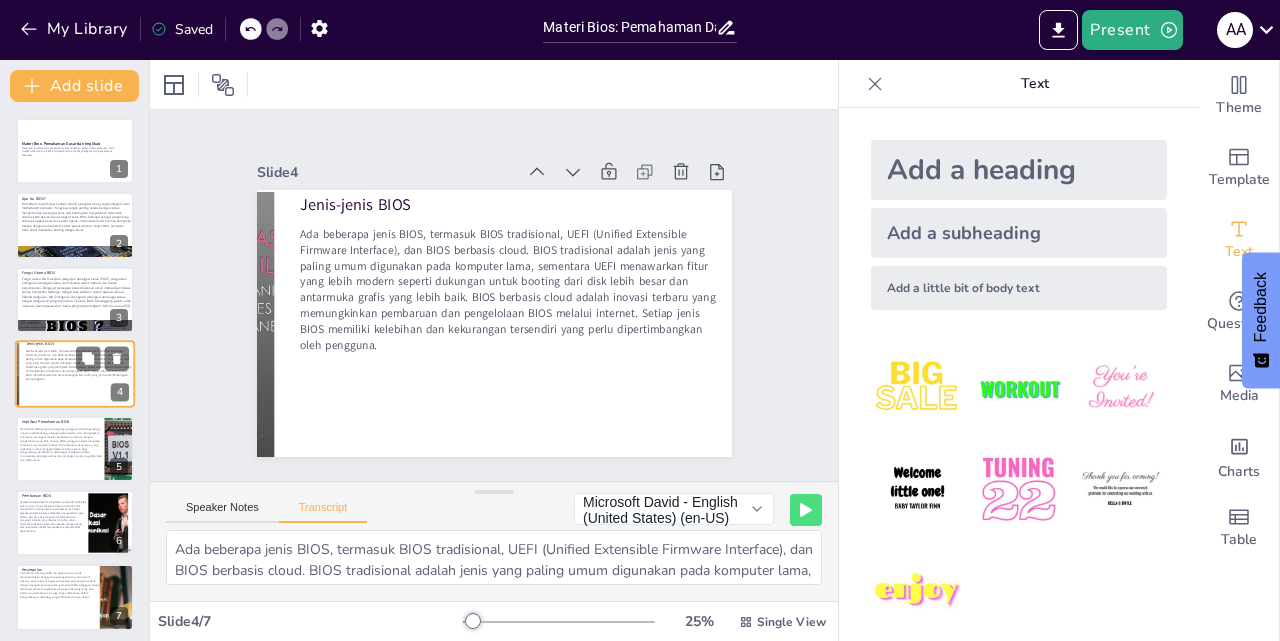scroll, scrollTop: 3, scrollLeft: 0, axis: vertical 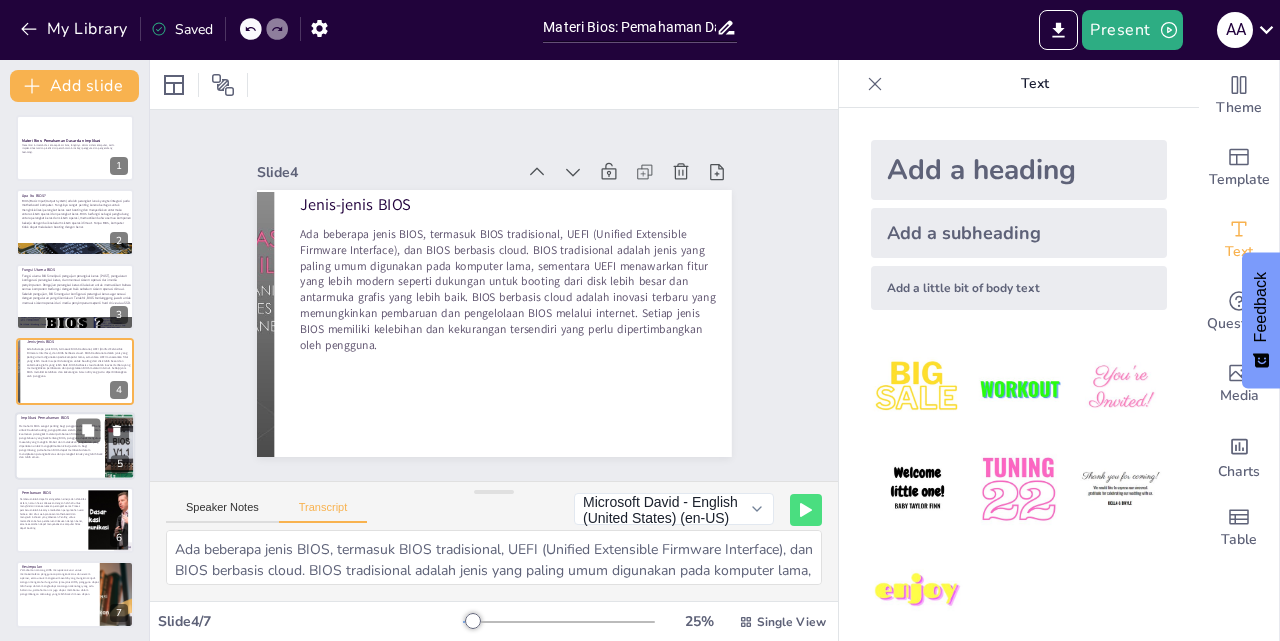 click on "Memahami BIOS sangat penting bagi pengguna dan pengembang untuk troubleshooting, pengoptimalan sistem, dan meningkatkan keamanan perangkat melalui pembaruan firmware. Dengan pengetahuan yang baik tentang BIOS, pengguna dapat mengatasi masalah yang mungkin timbul dan melakukan pengaturan yang diperlukan untuk mengoptimalkan kinerja sistem. Bagi pengembang, pemahaman BIOS dapat membantu dalam menciptakan perangkat keras dan perangkat lunak yang lebih baik dan lebih aman." at bounding box center [60, 441] 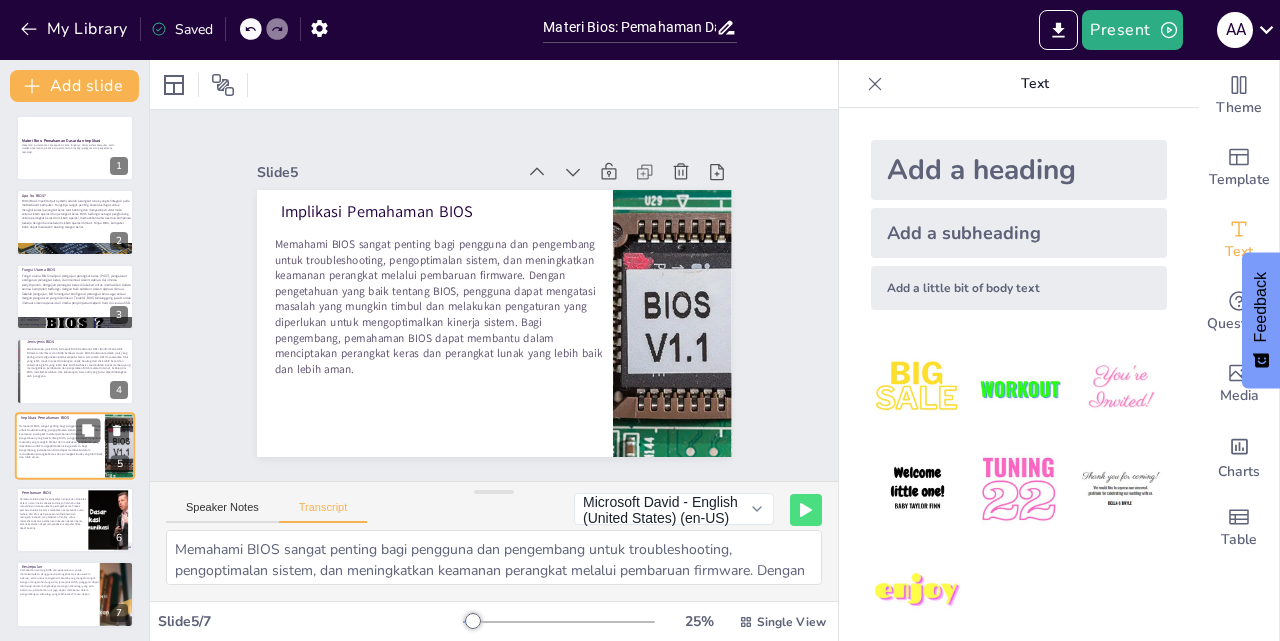 scroll, scrollTop: 6, scrollLeft: 0, axis: vertical 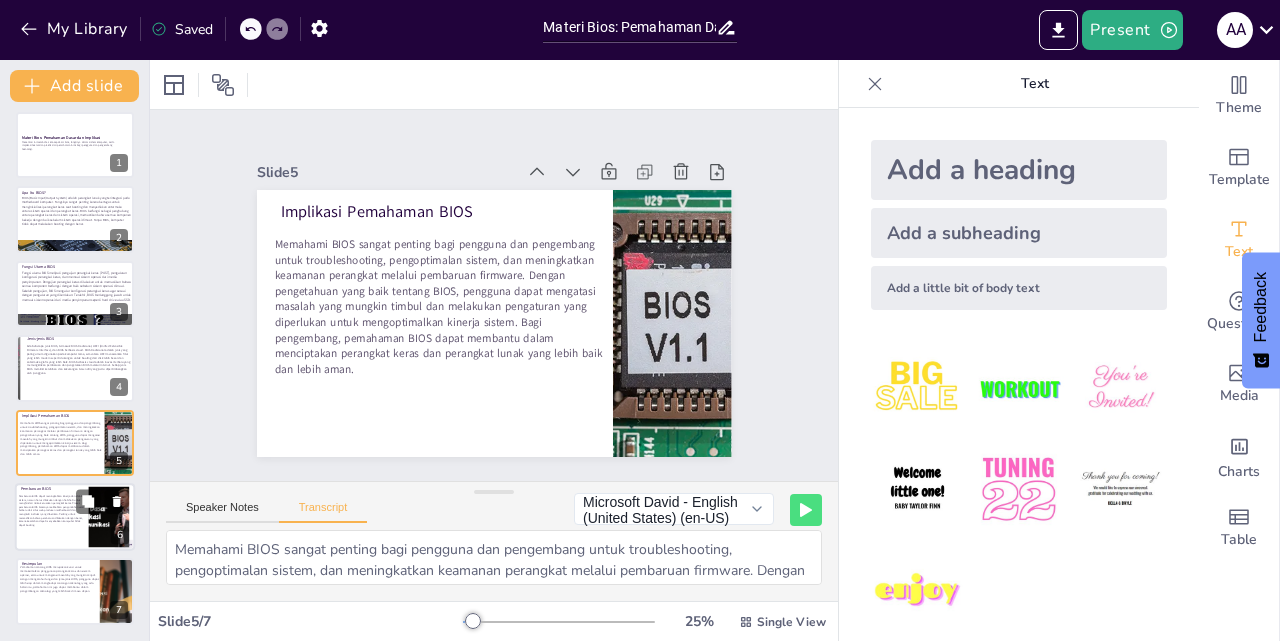 click on "Pembaruan BIOS dapat meningkatkan kinerja dan stabilitas sistem, namun harus dilakukan dengan hati-hati untuk menghindari risiko kerusakan perangkat keras. Proses pembaruan BIOS biasanya melibatkan pengunduhan versi terbaru dari situs web produsen motherboard dan mengikuti instruksi yang diberikan. Penting untuk memastikan bahwa pembaruan dilakukan dengan benar, karena kesalahan dapat menyebabkan komputer tidak dapat booting." at bounding box center [52, 511] 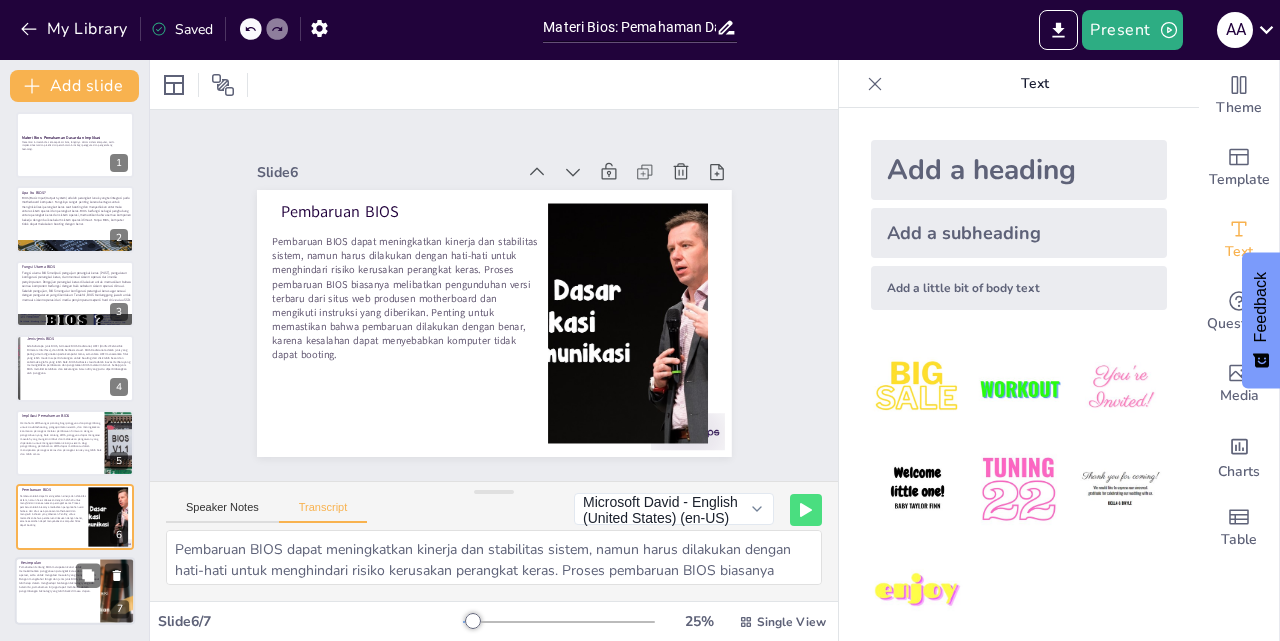 click at bounding box center [75, 592] 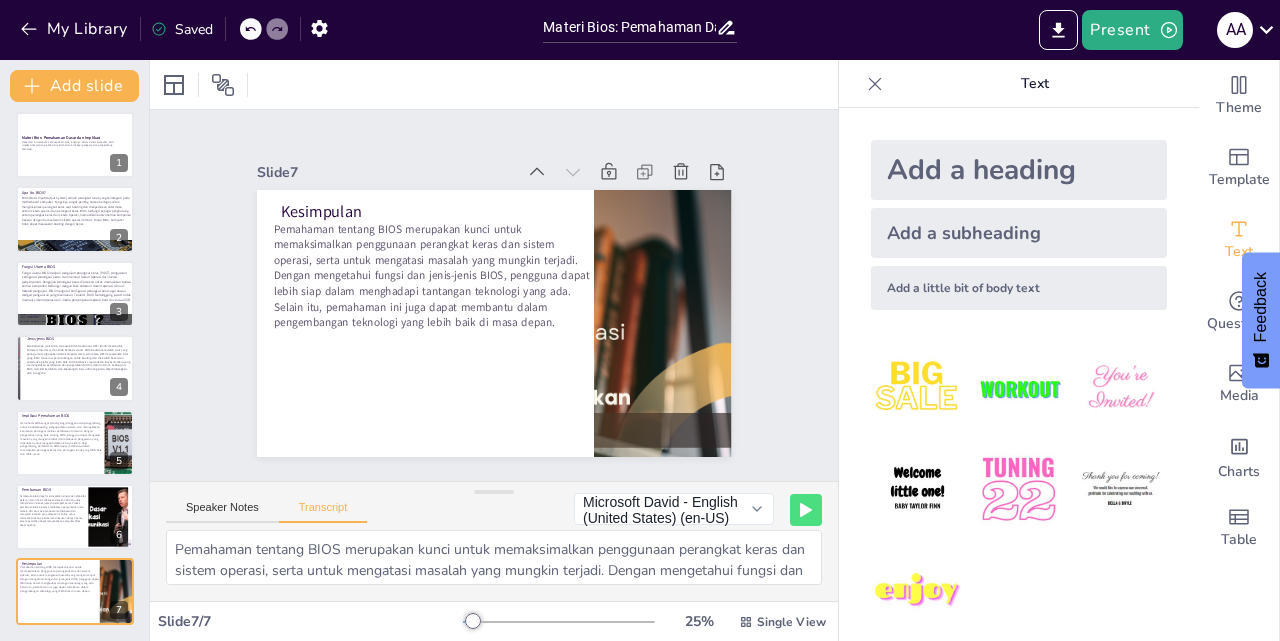 scroll, scrollTop: 0, scrollLeft: 0, axis: both 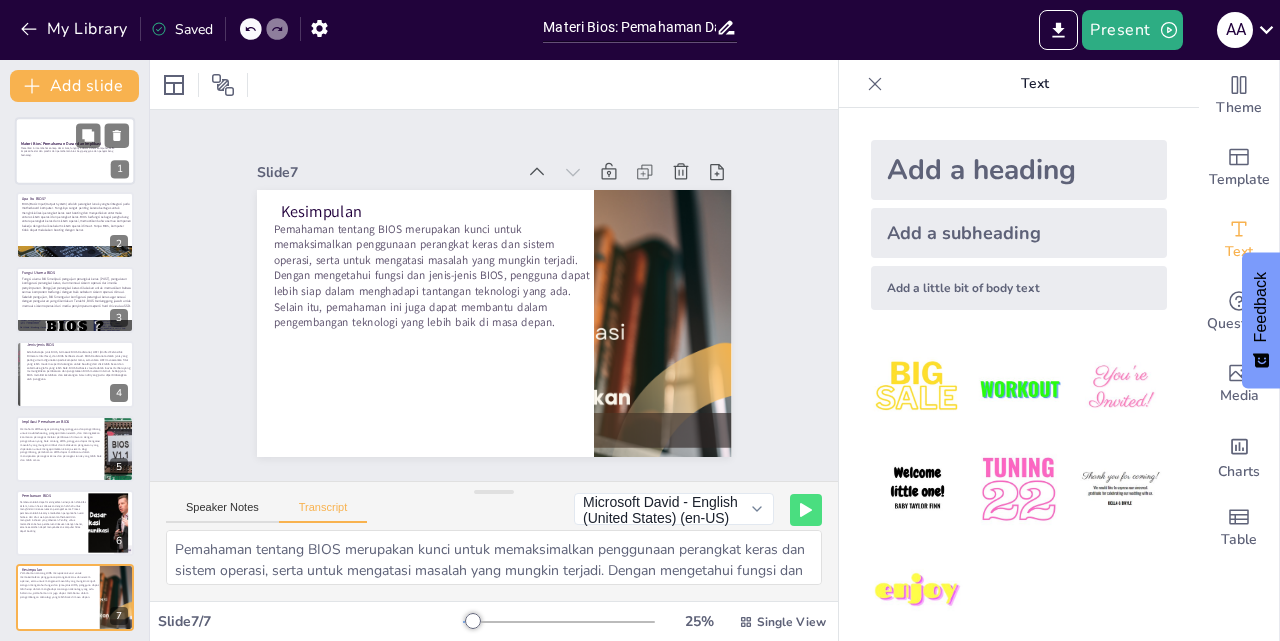 click on "Presentasi ini membahas konsep dasar bios, fungsinya dalam sistem komputer, serta implikasi teknis dan praktis dari pemahaman bios bagi pengguna dan pengembang teknologi." at bounding box center (71, 151) 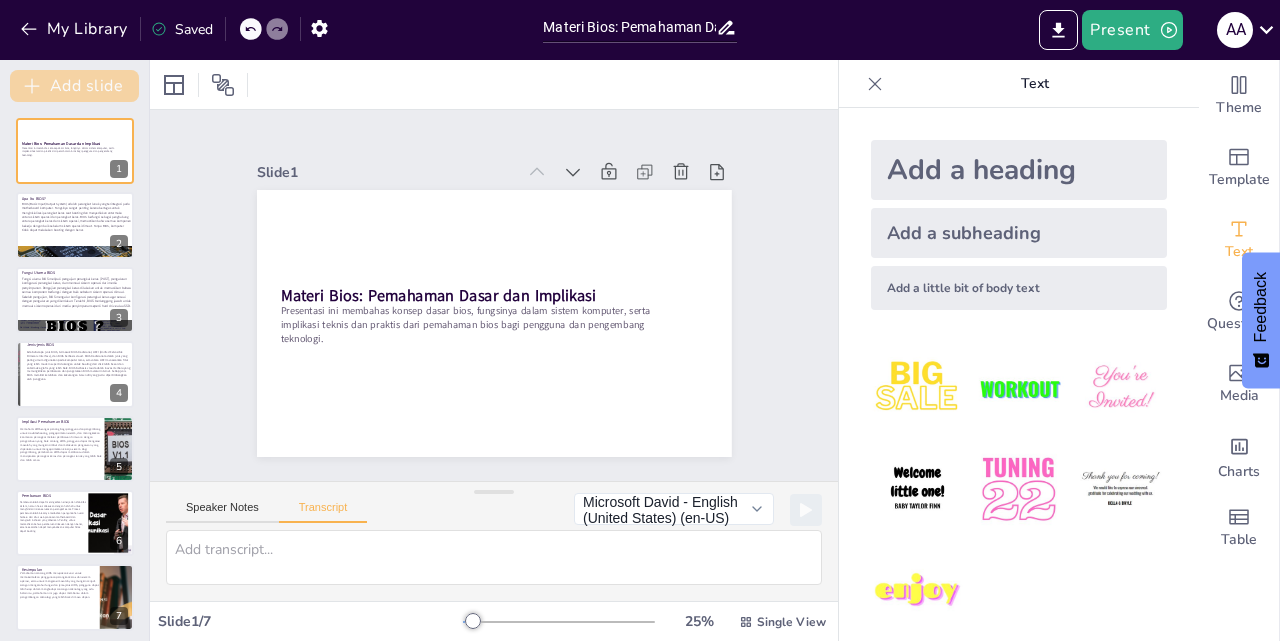 click on "Add slide" at bounding box center (74, 86) 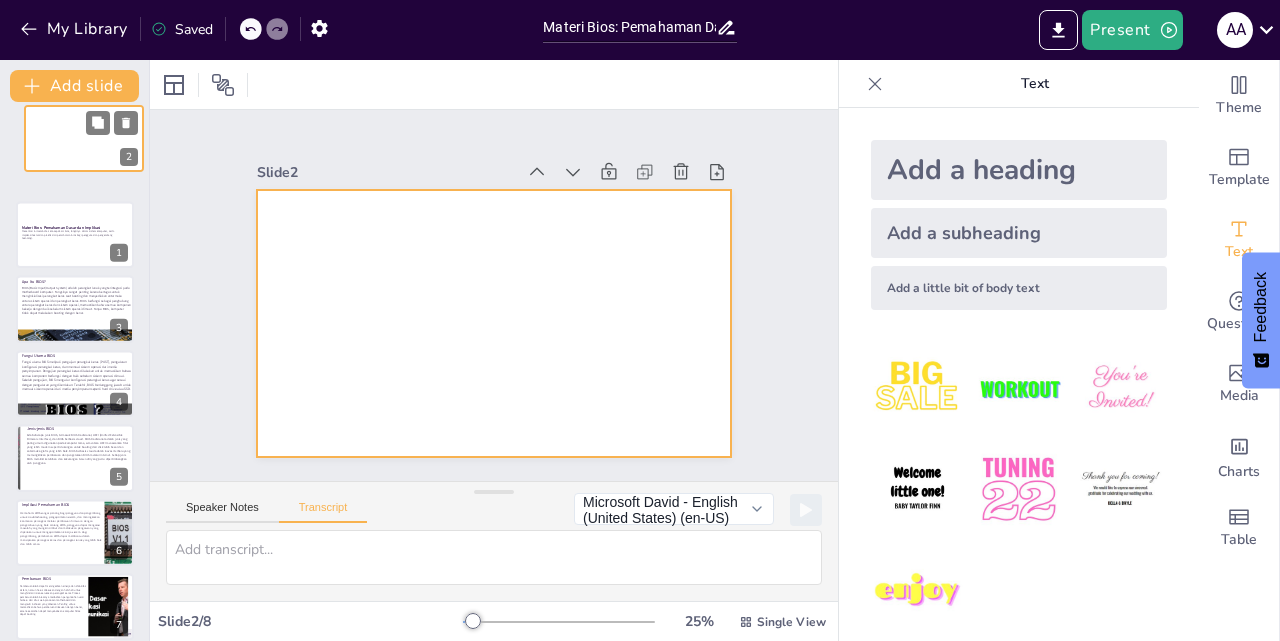 drag, startPoint x: 55, startPoint y: 221, endPoint x: 67, endPoint y: 128, distance: 93.770996 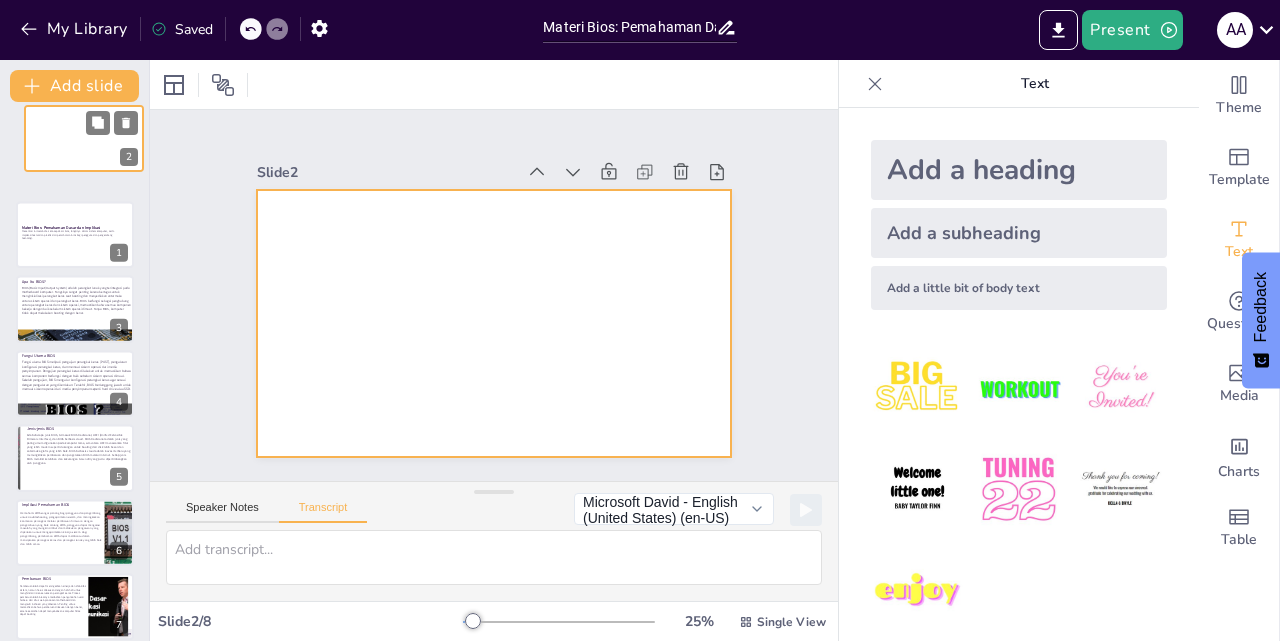 click at bounding box center (84, 138) 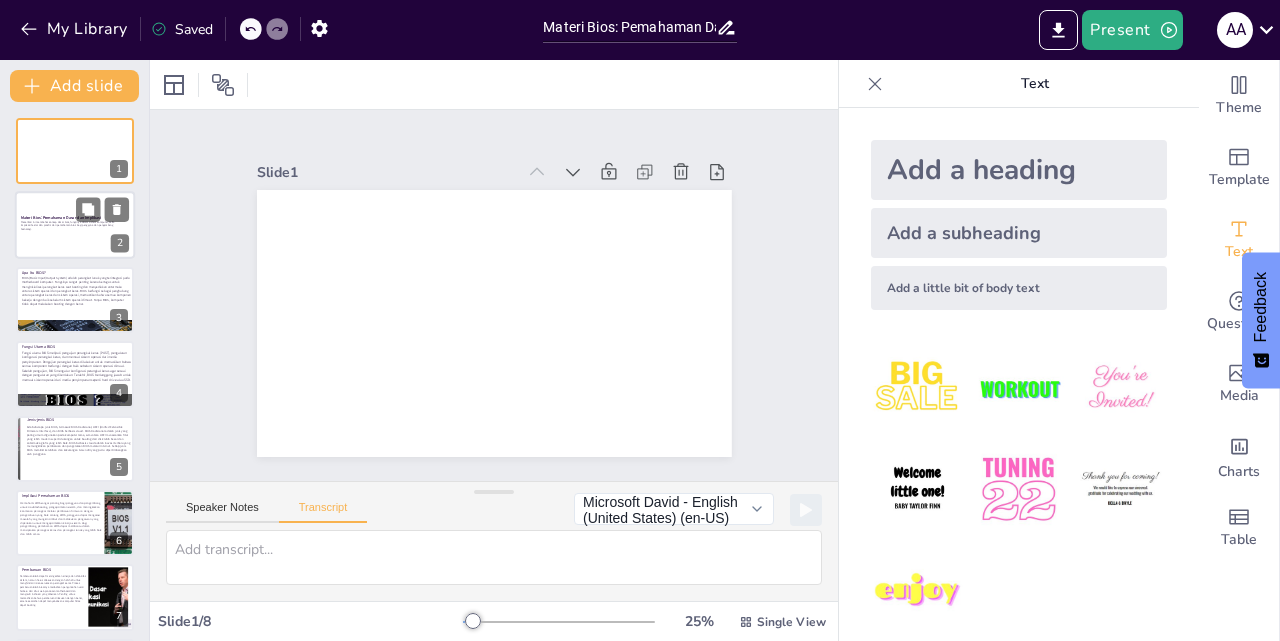 click at bounding box center [75, 226] 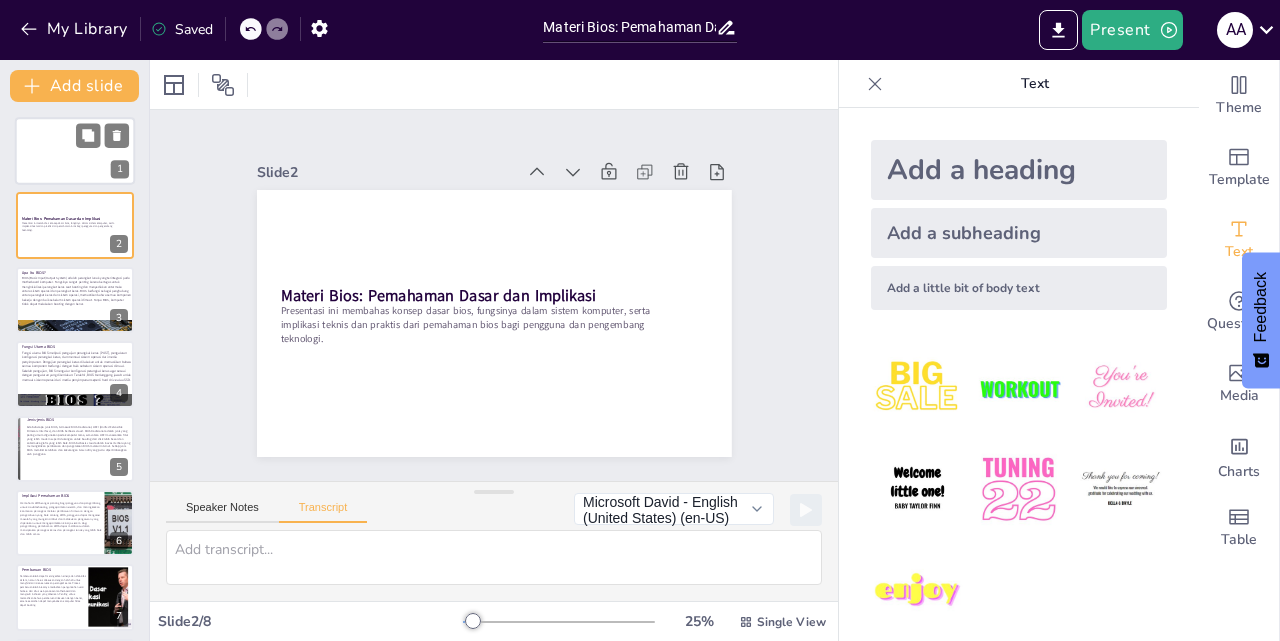 click at bounding box center (75, 151) 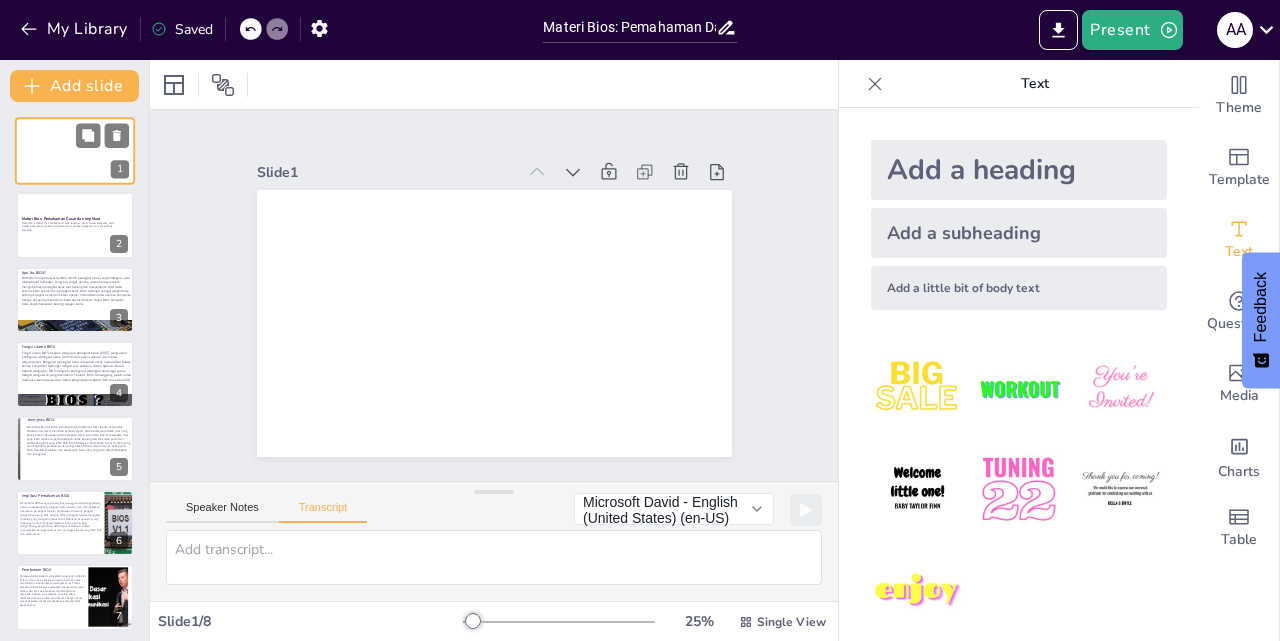 click at bounding box center [75, 151] 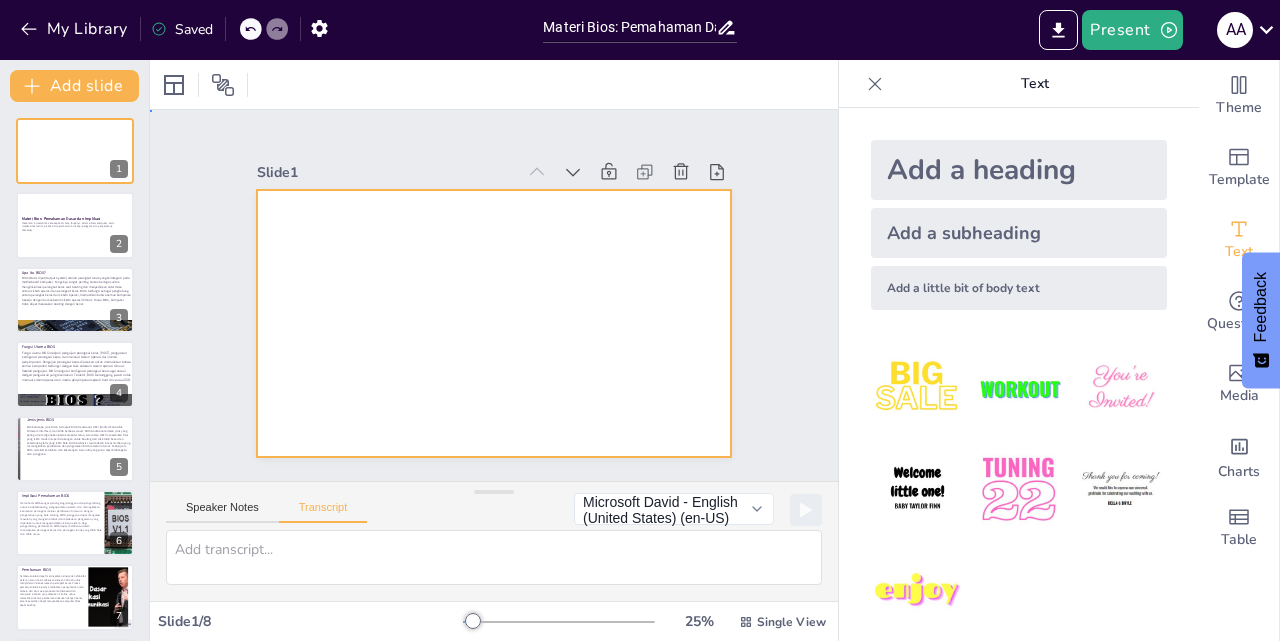 click at bounding box center (475, 316) 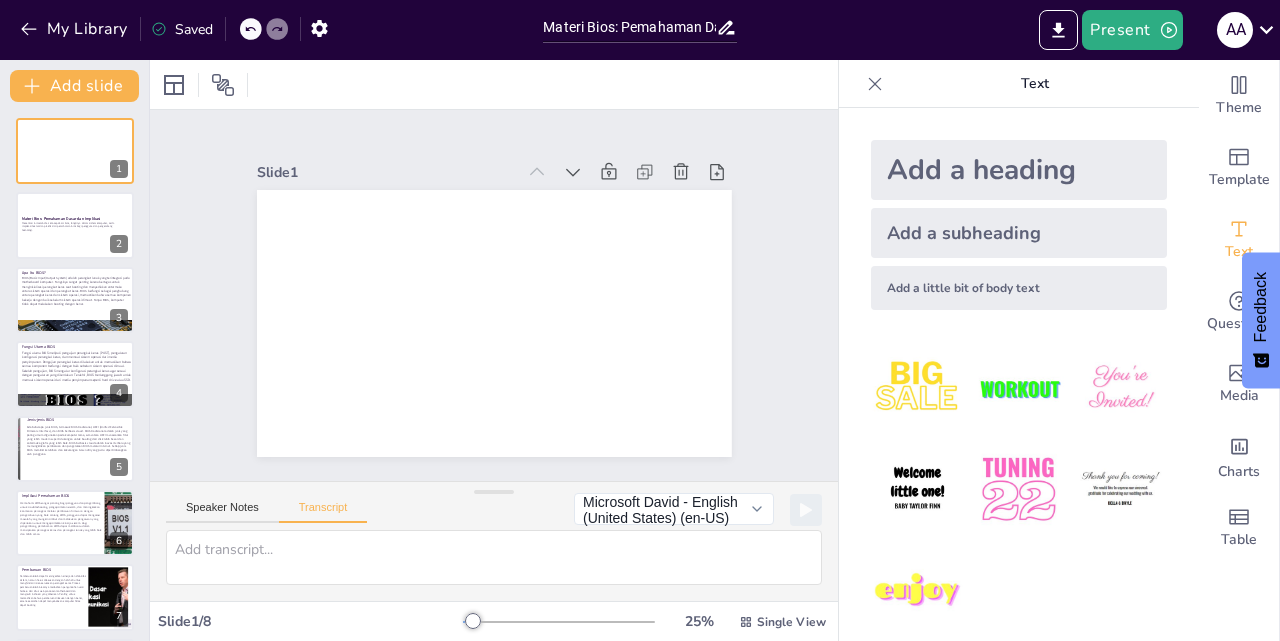 drag, startPoint x: 909, startPoint y: 175, endPoint x: 861, endPoint y: 185, distance: 49.0306 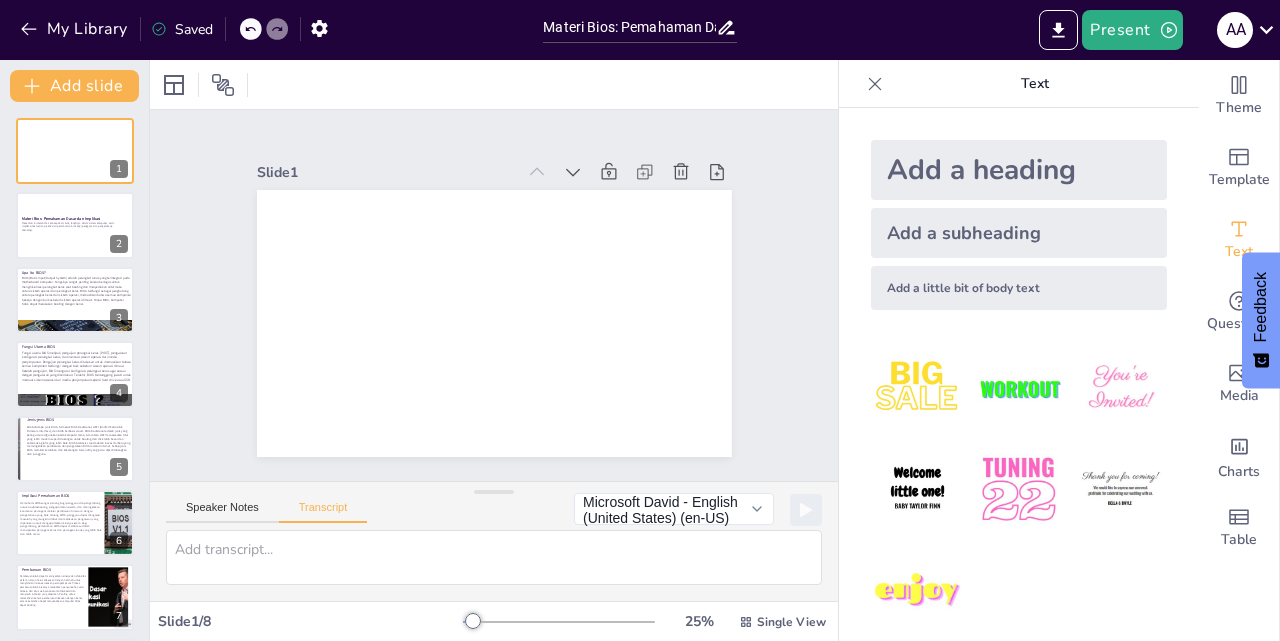 click on "Add a heading" at bounding box center (1019, 170) 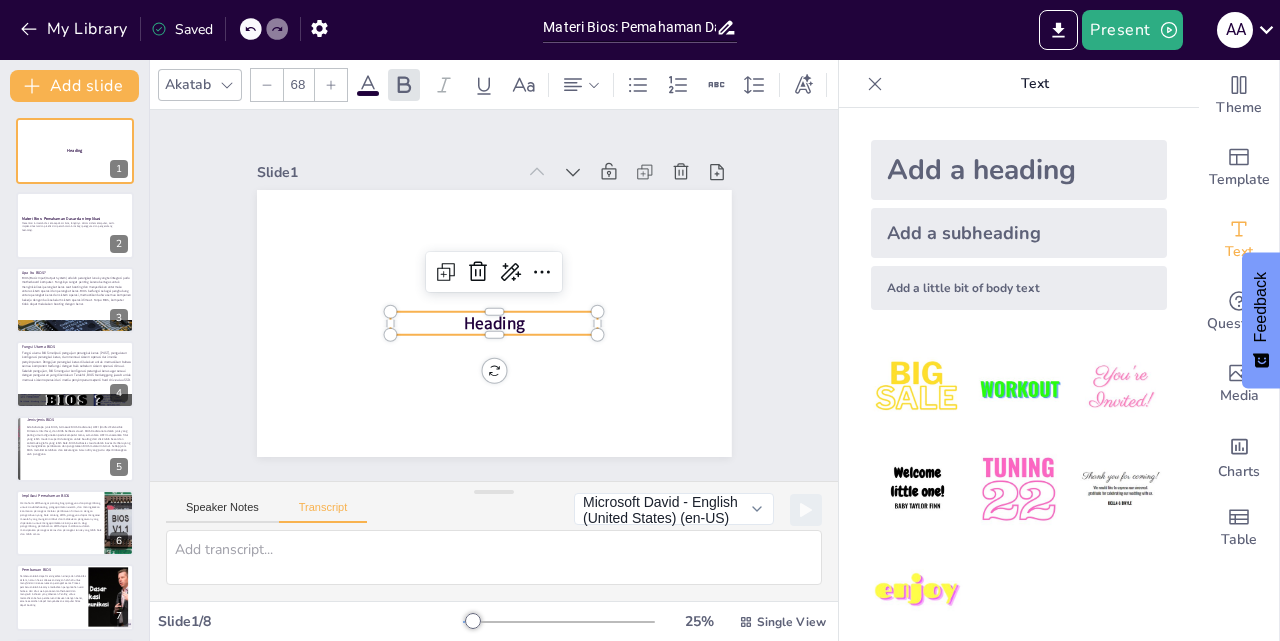 click on "Heading" at bounding box center (482, 321) 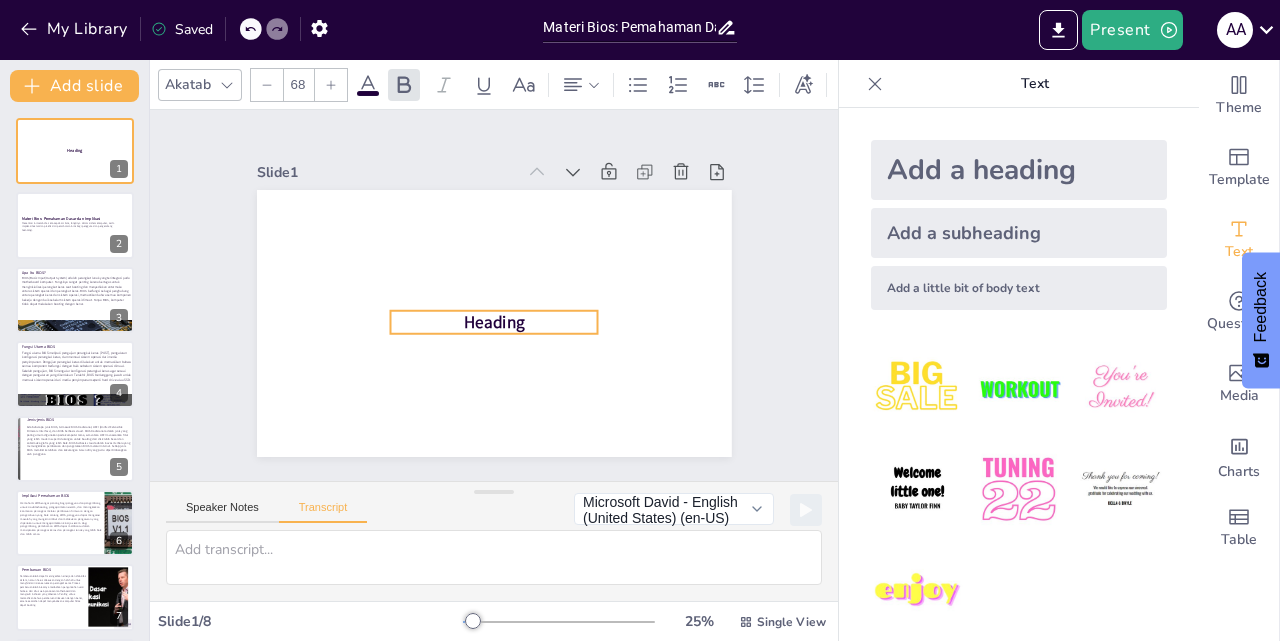 click on "Heading" at bounding box center [470, 306] 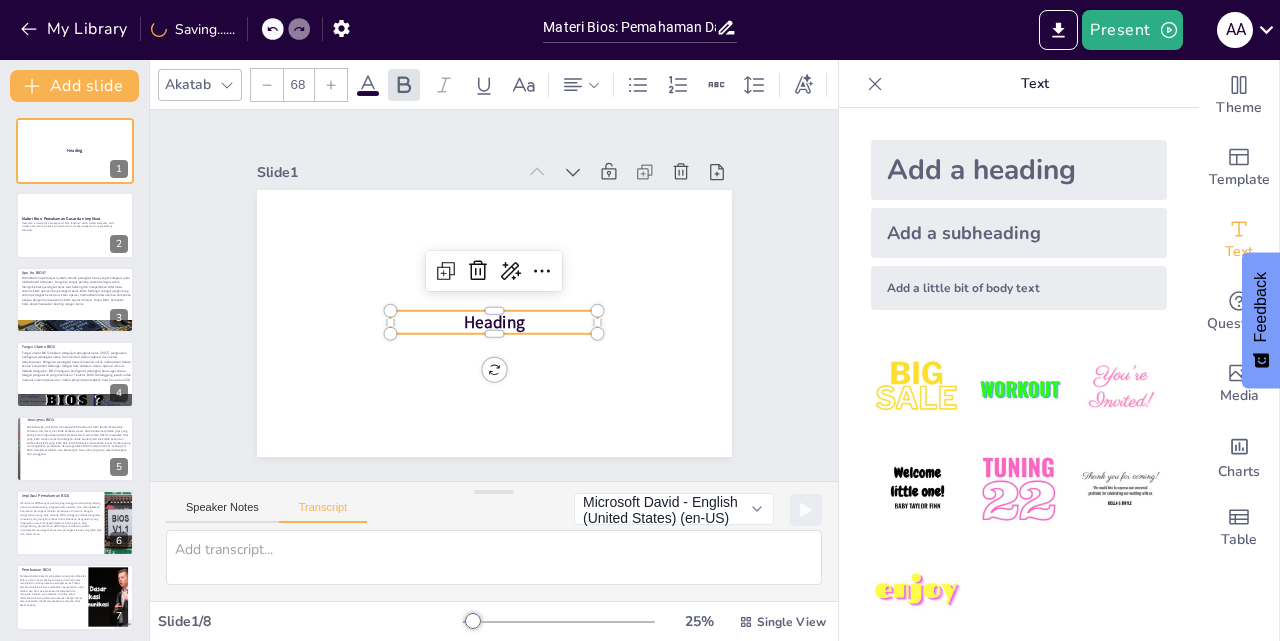 click on "Heading" at bounding box center [468, 303] 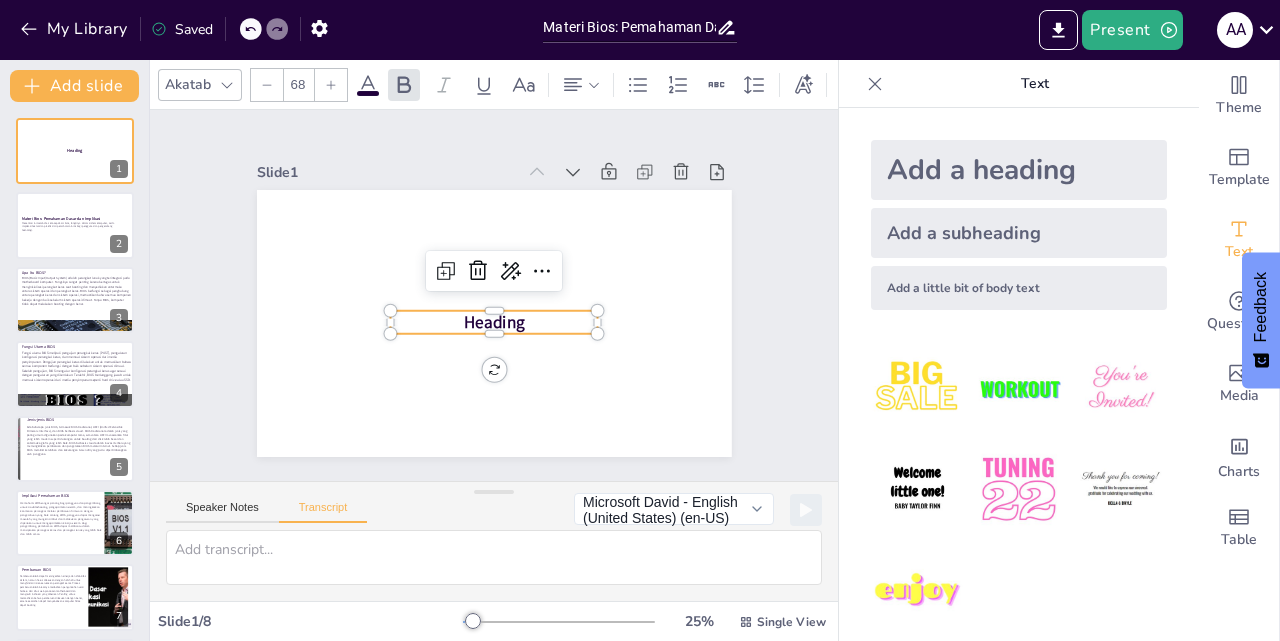 click on "Heading" at bounding box center (488, 322) 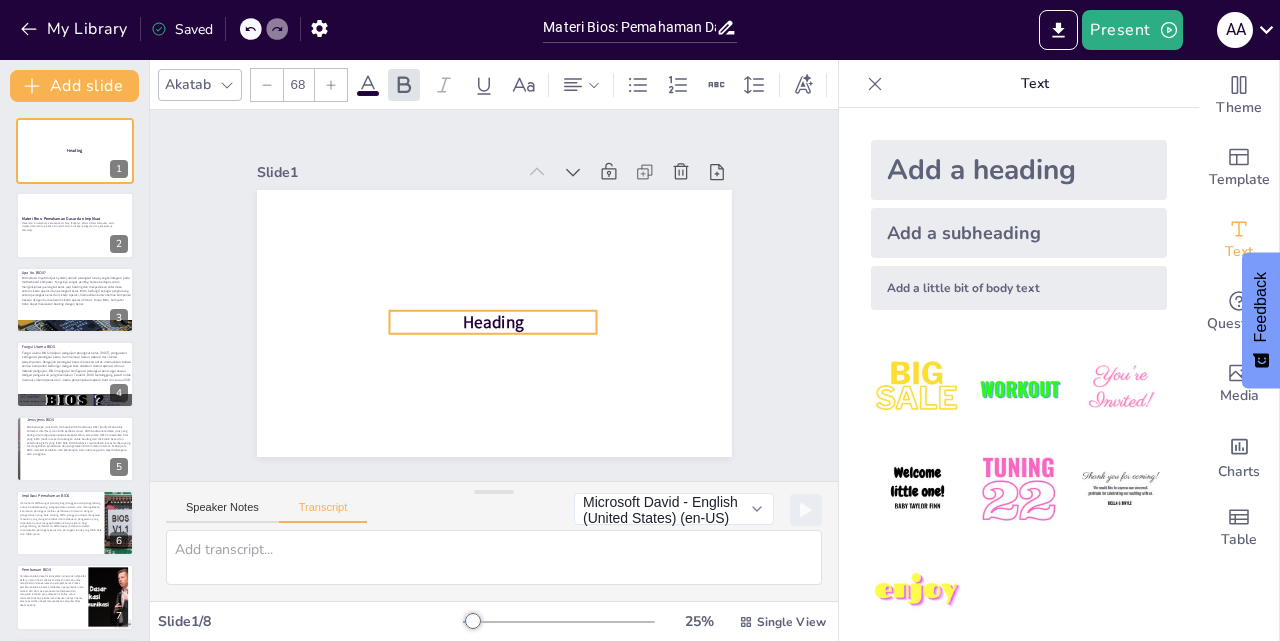 click on "Heading" at bounding box center [487, 322] 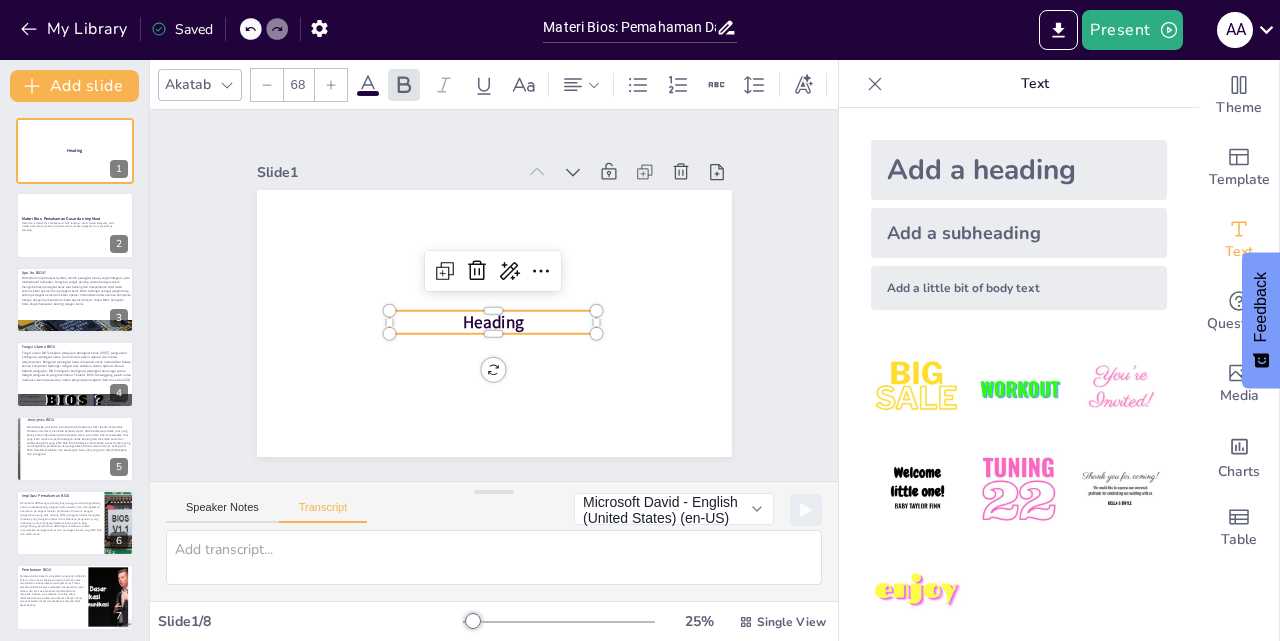 click on "Heading" at bounding box center (480, 318) 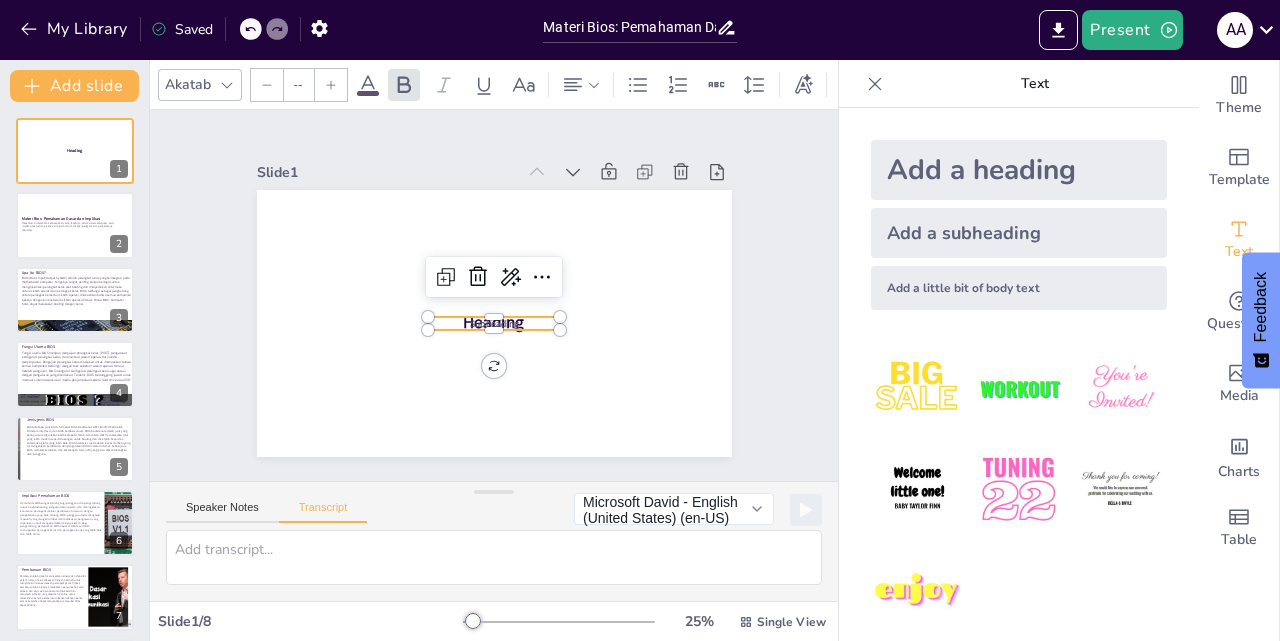 type on "38" 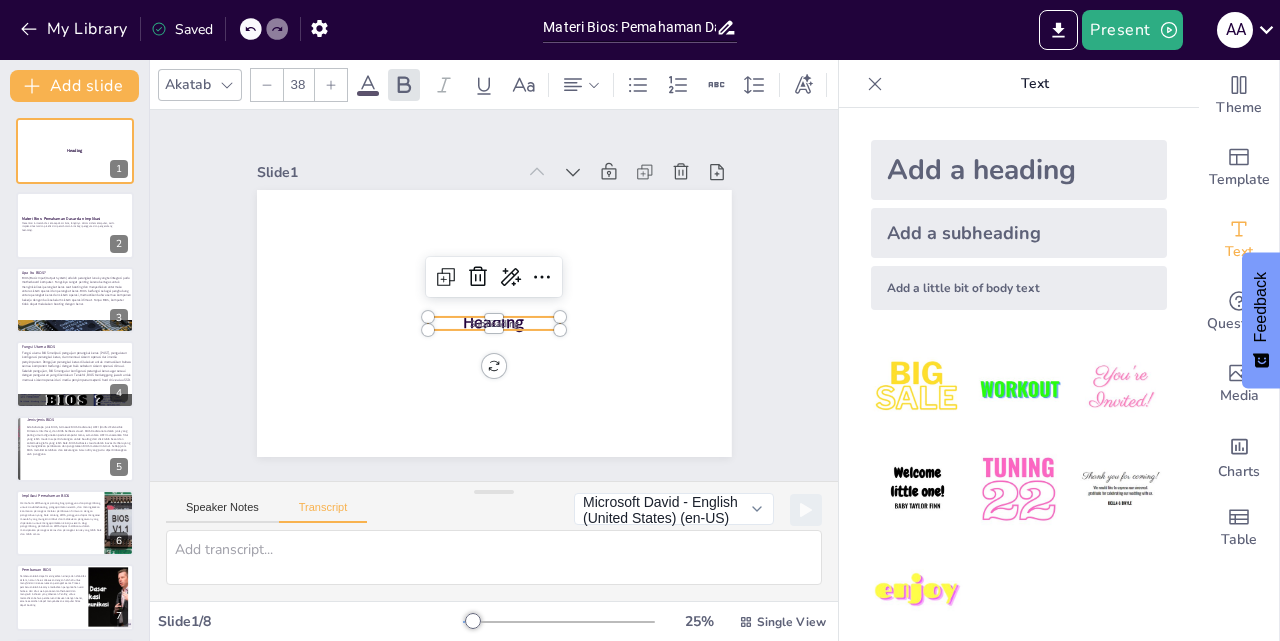click on "Subheading" at bounding box center [512, 316] 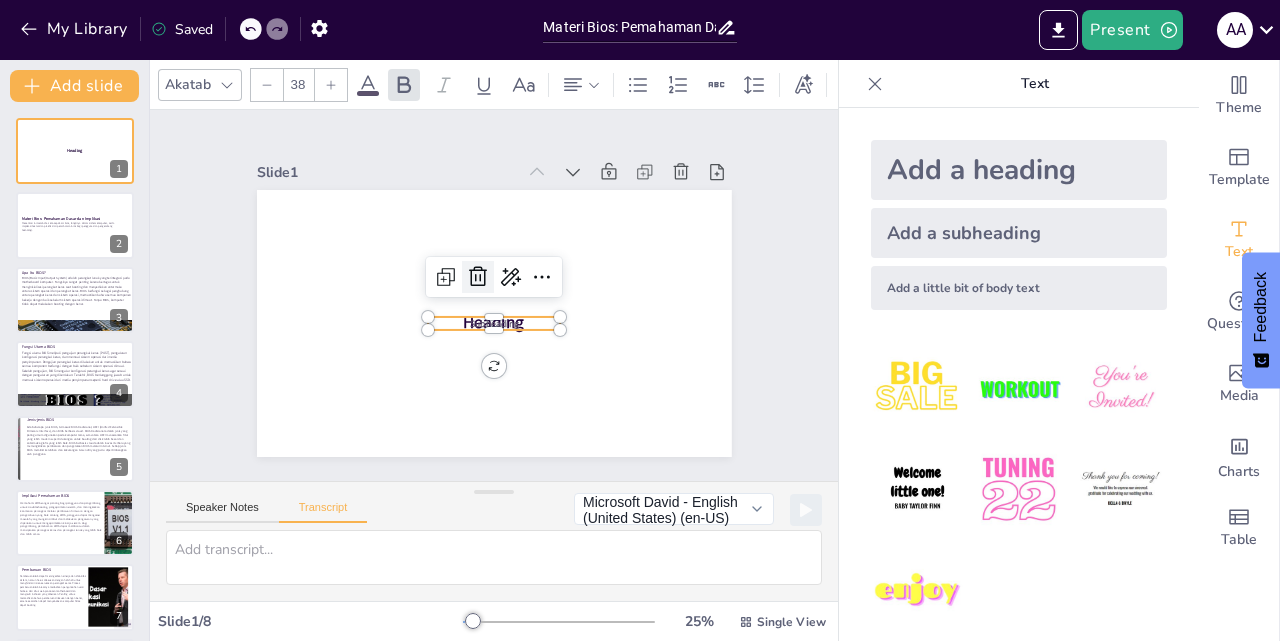 click at bounding box center [490, 272] 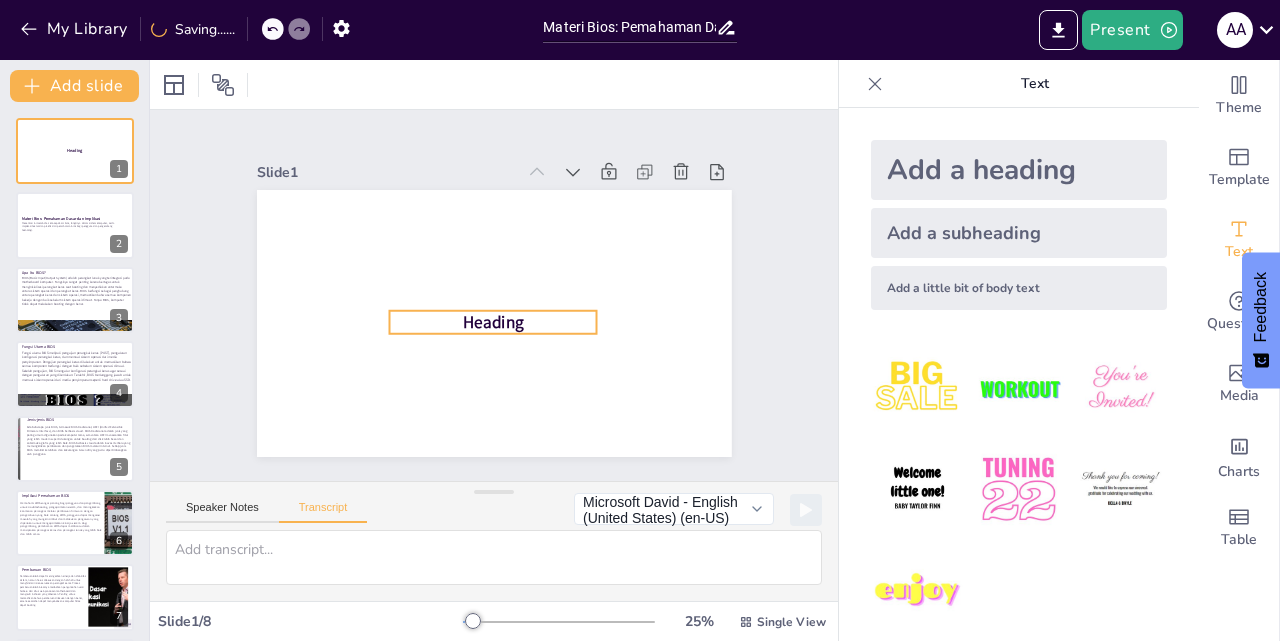 click on "Heading" at bounding box center (480, 318) 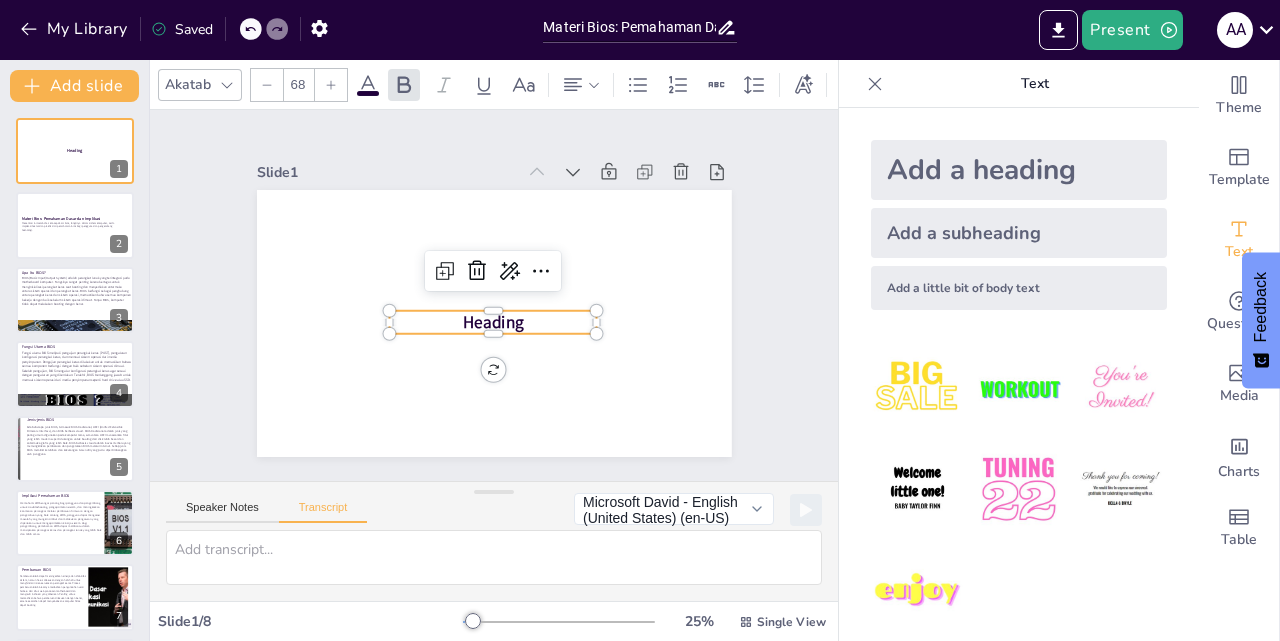 click on "Heading" at bounding box center (481, 320) 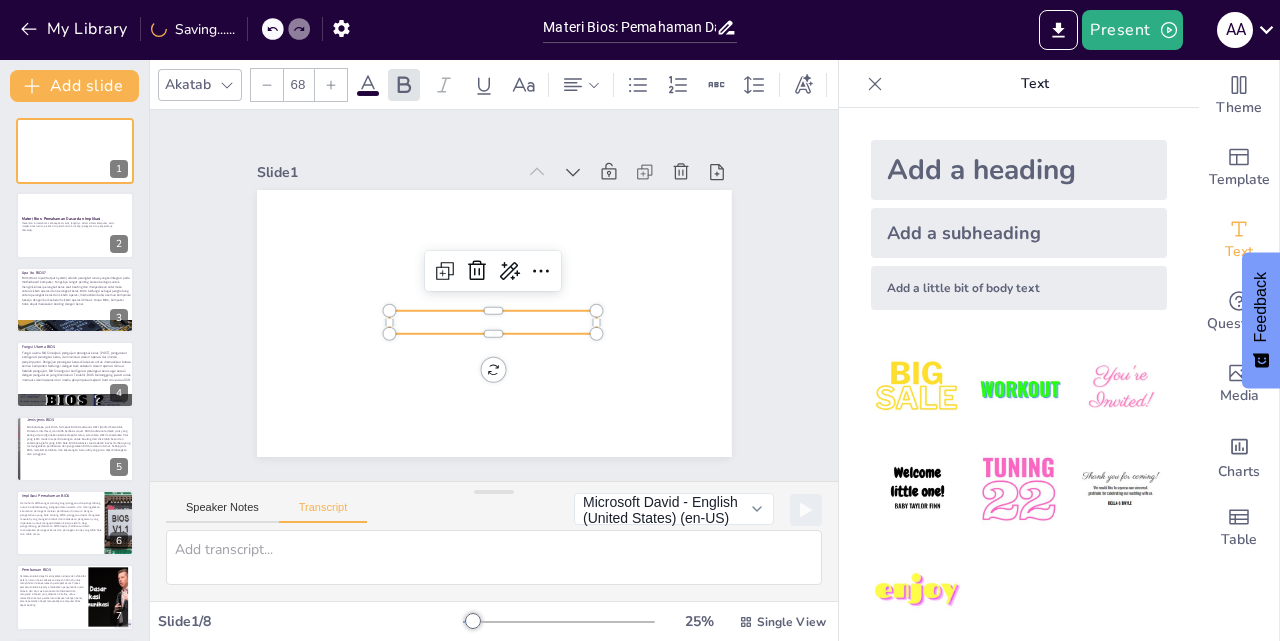 type 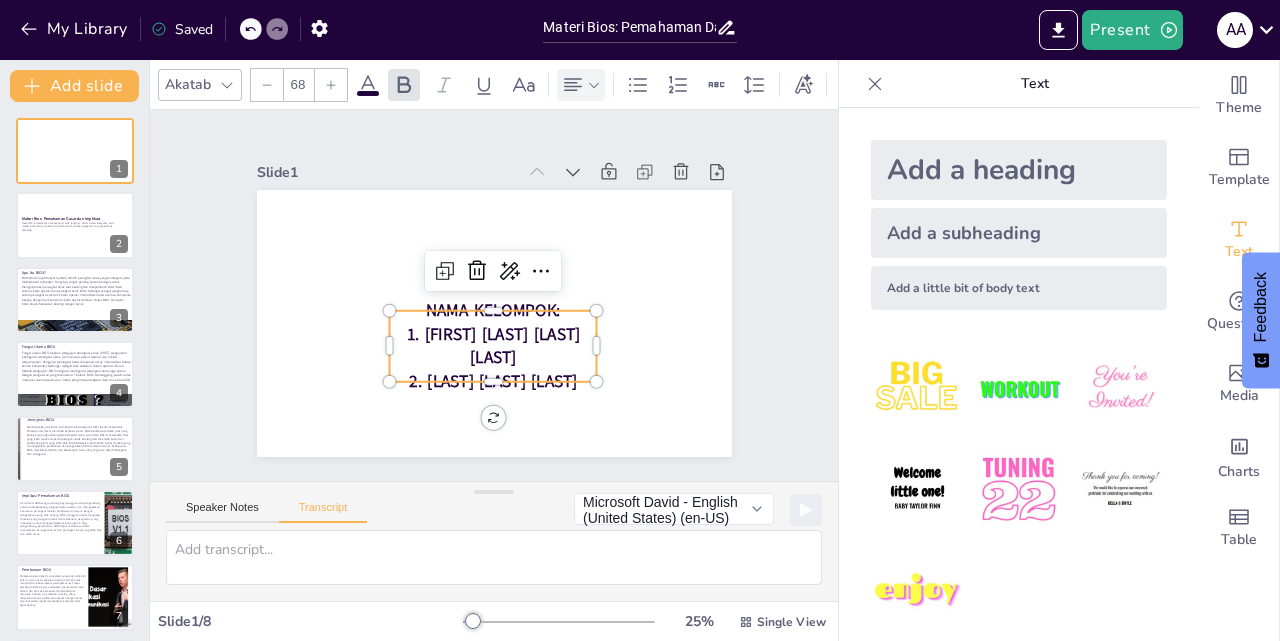 click at bounding box center [581, 85] 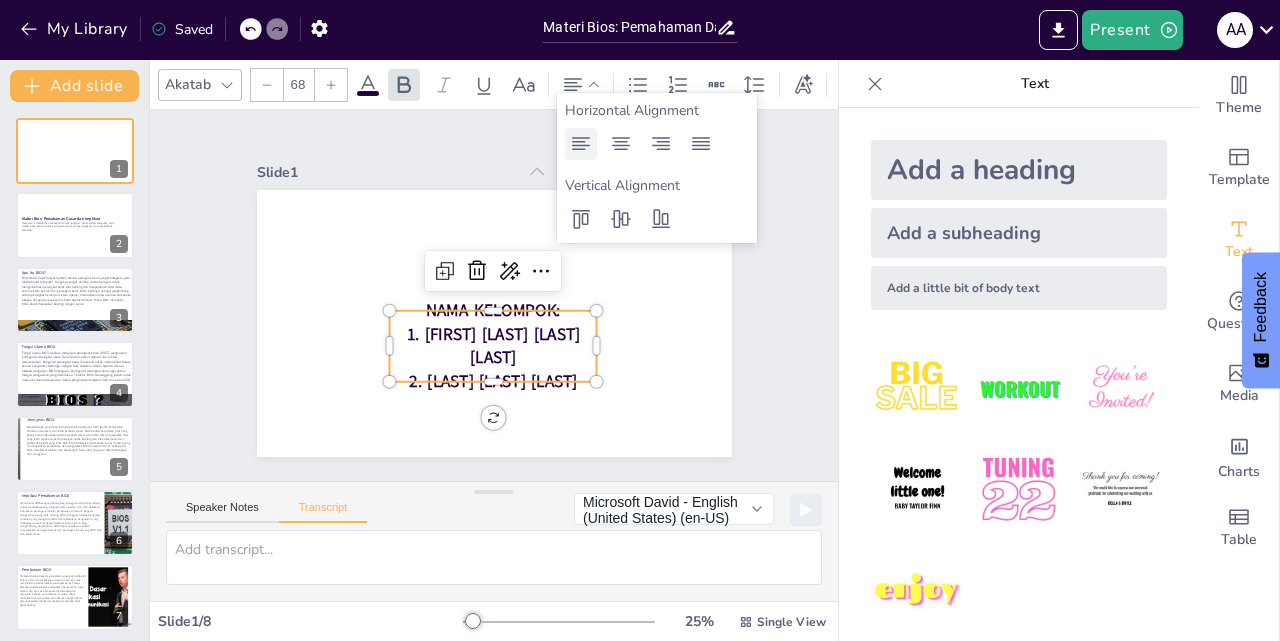 click 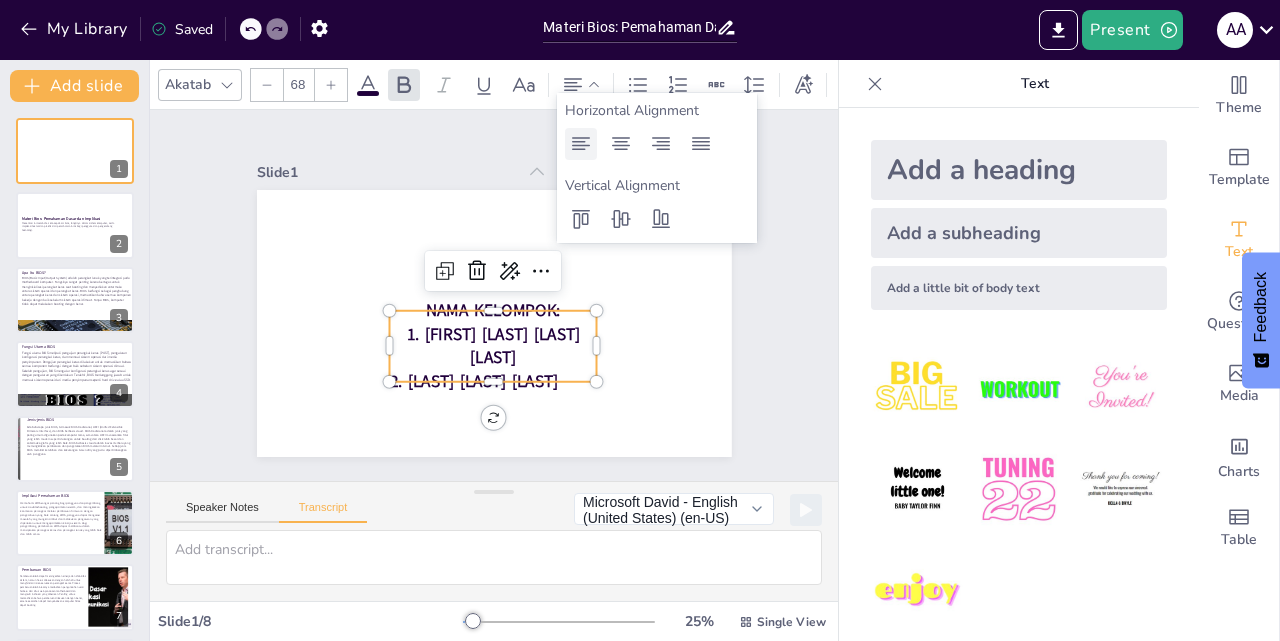 click 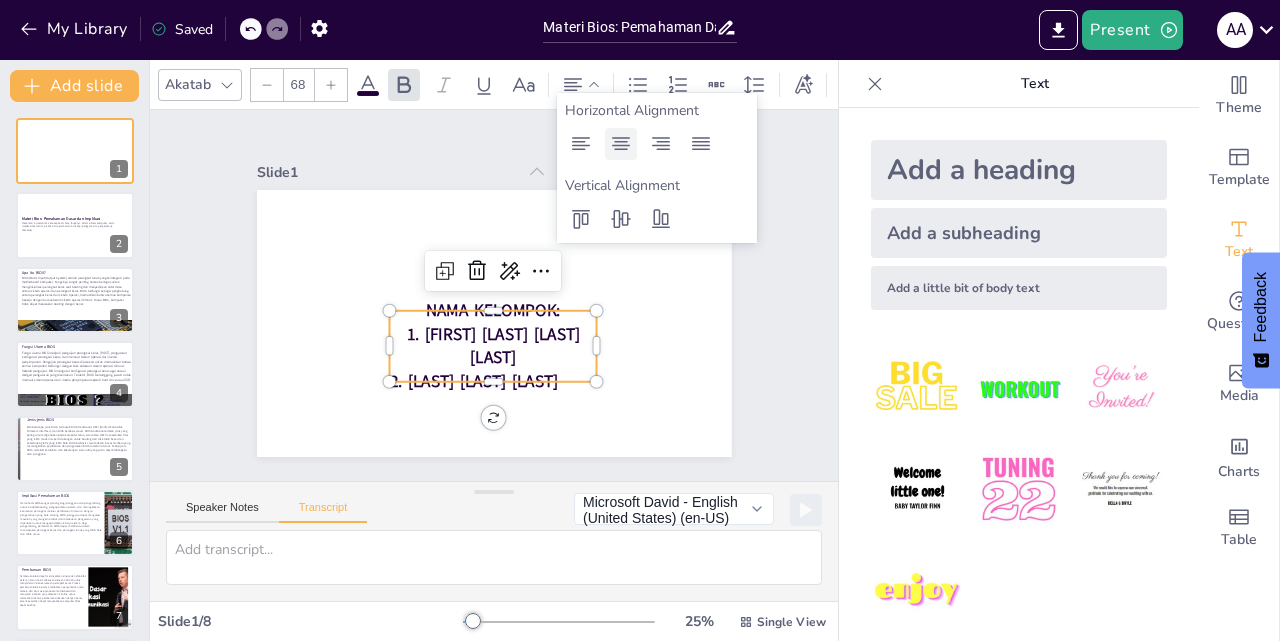 click 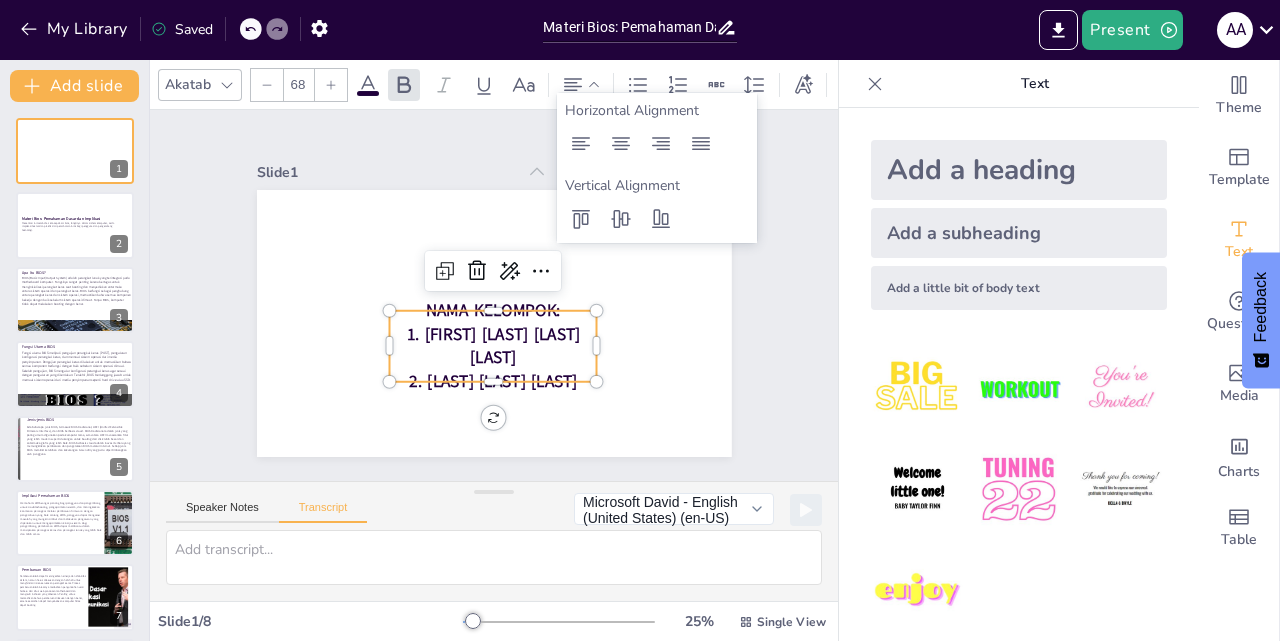click at bounding box center (657, 144) 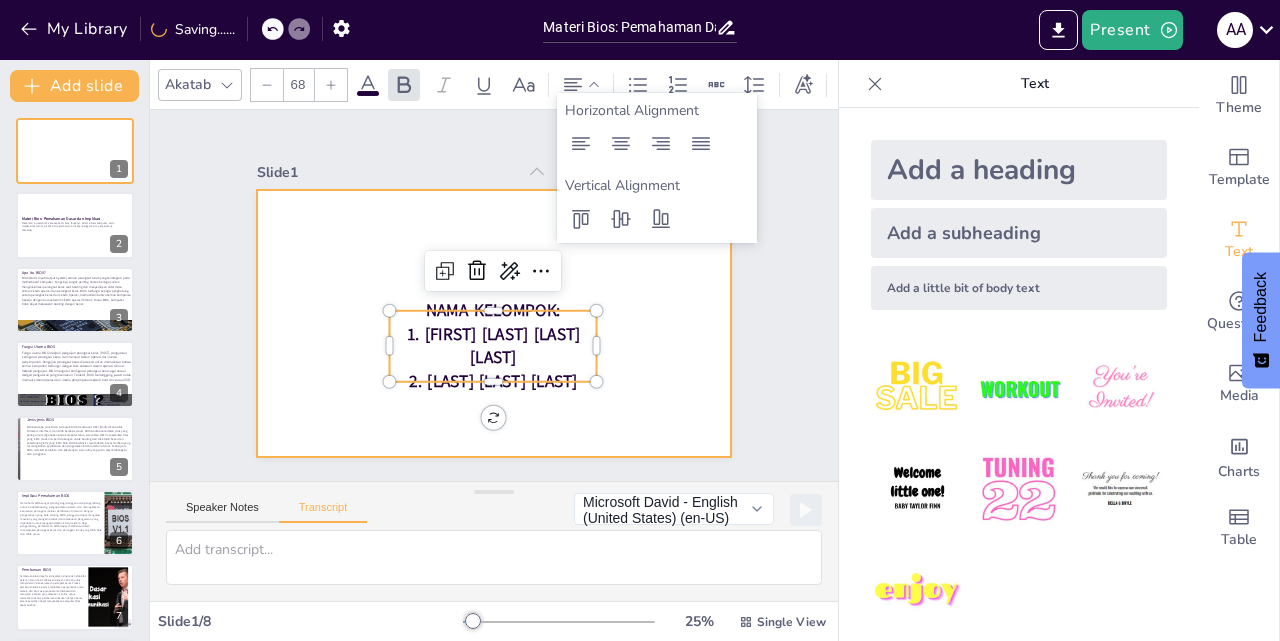 click at bounding box center (473, 314) 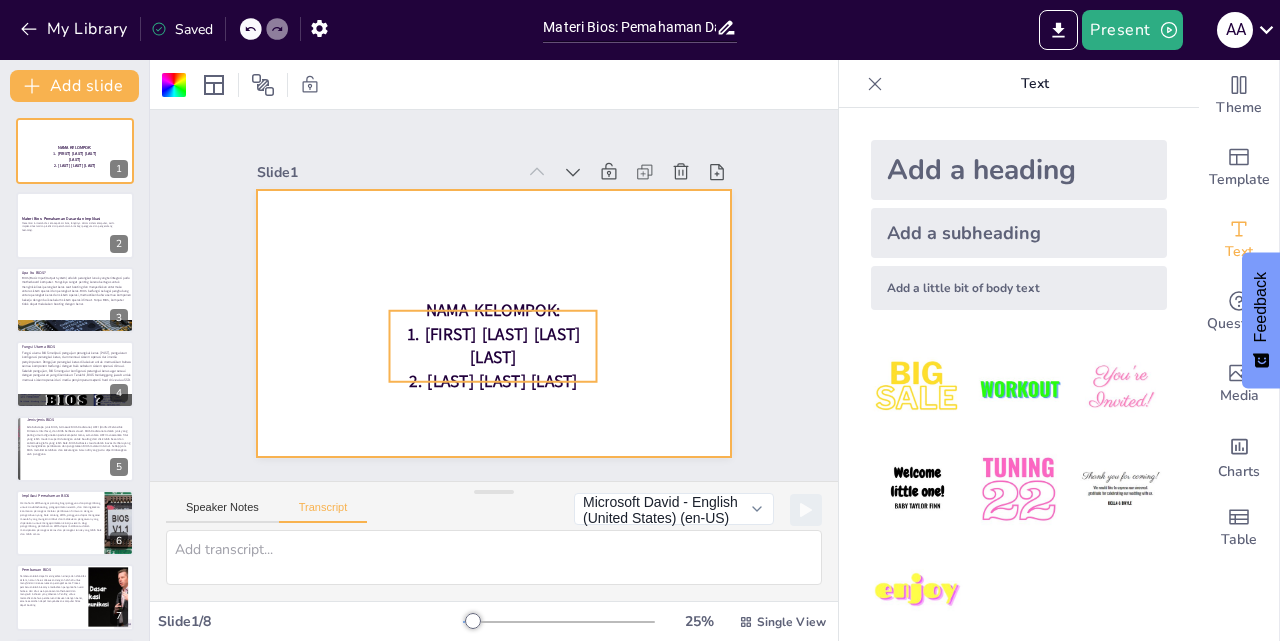 click on "1. [FIRST] [LAST] [LAST] [LAST]" at bounding box center [467, 323] 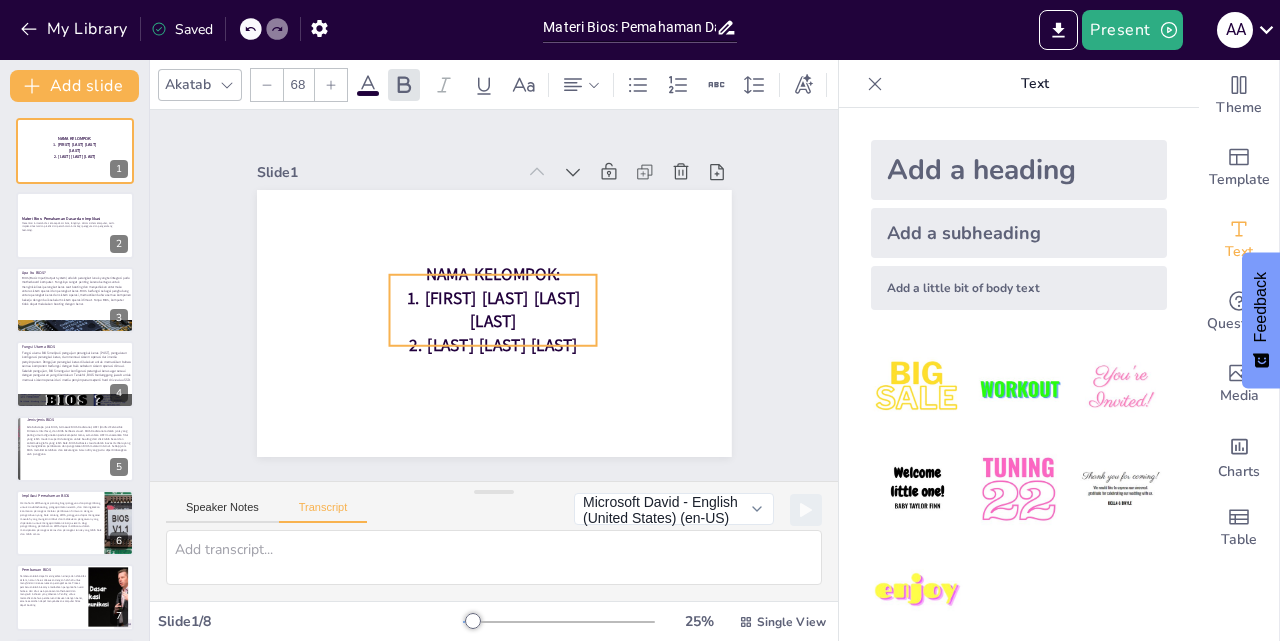 drag, startPoint x: 394, startPoint y: 340, endPoint x: 394, endPoint y: 304, distance: 36 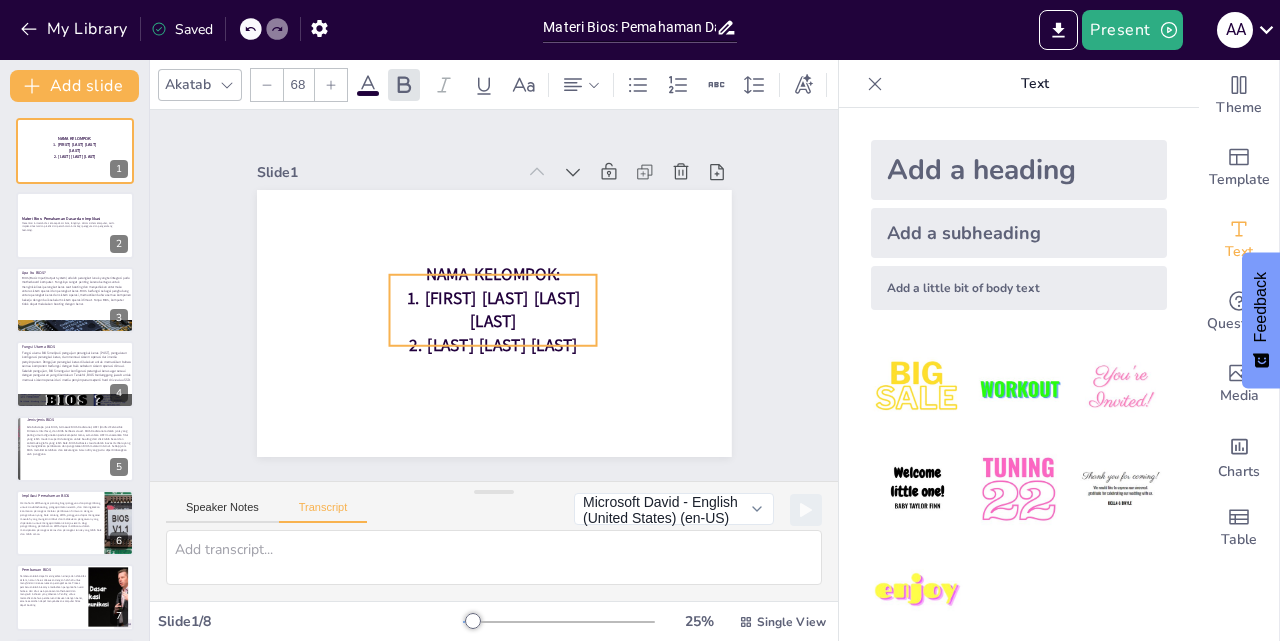 click on "1. [FIRST] [LAST] [LAST] [LAST]" at bounding box center (495, 281) 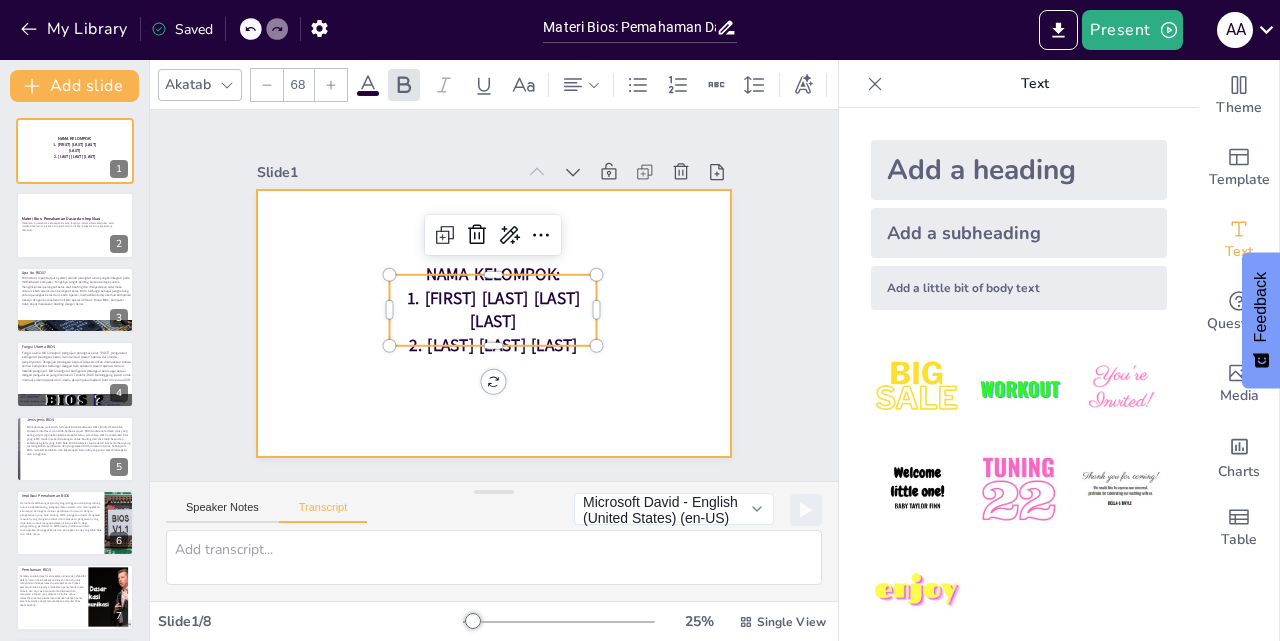 click at bounding box center [467, 304] 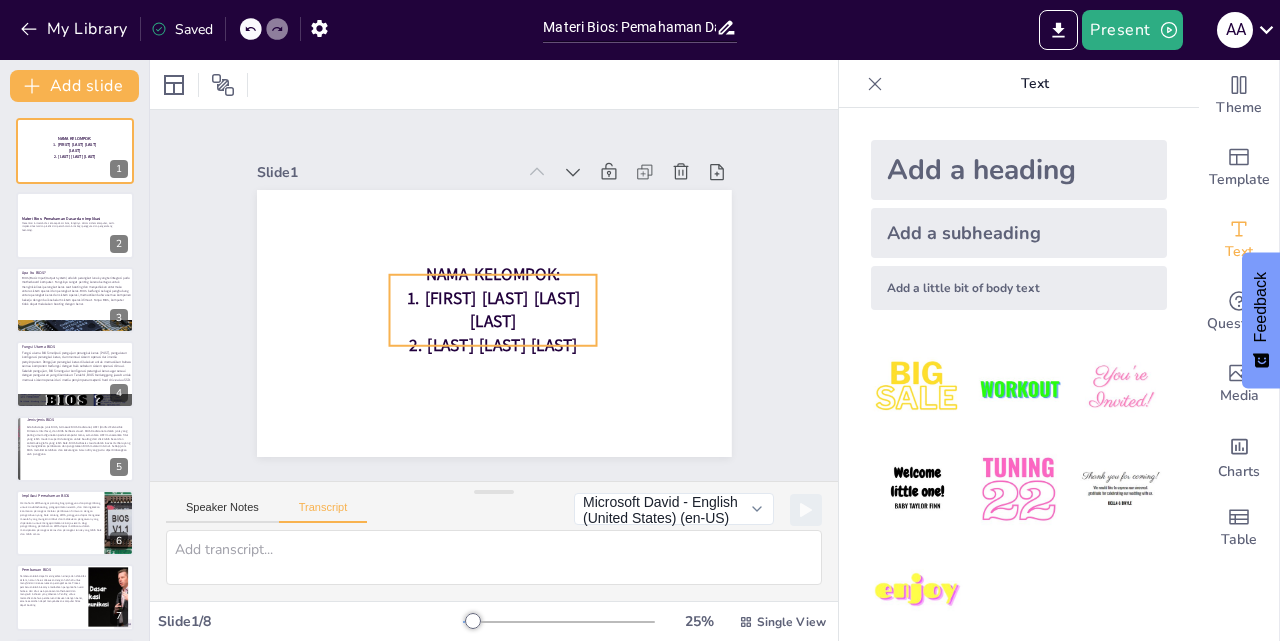 click on "NAMA KELOMPOK:" at bounding box center (501, 276) 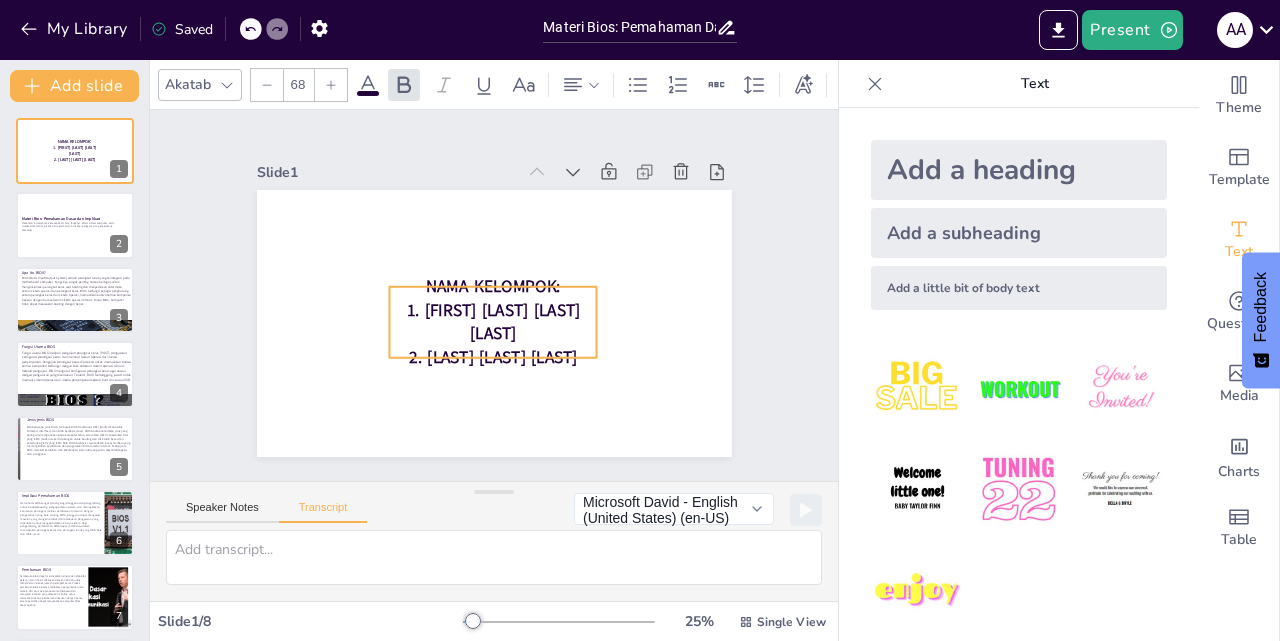 drag, startPoint x: 473, startPoint y: 287, endPoint x: 473, endPoint y: 299, distance: 12 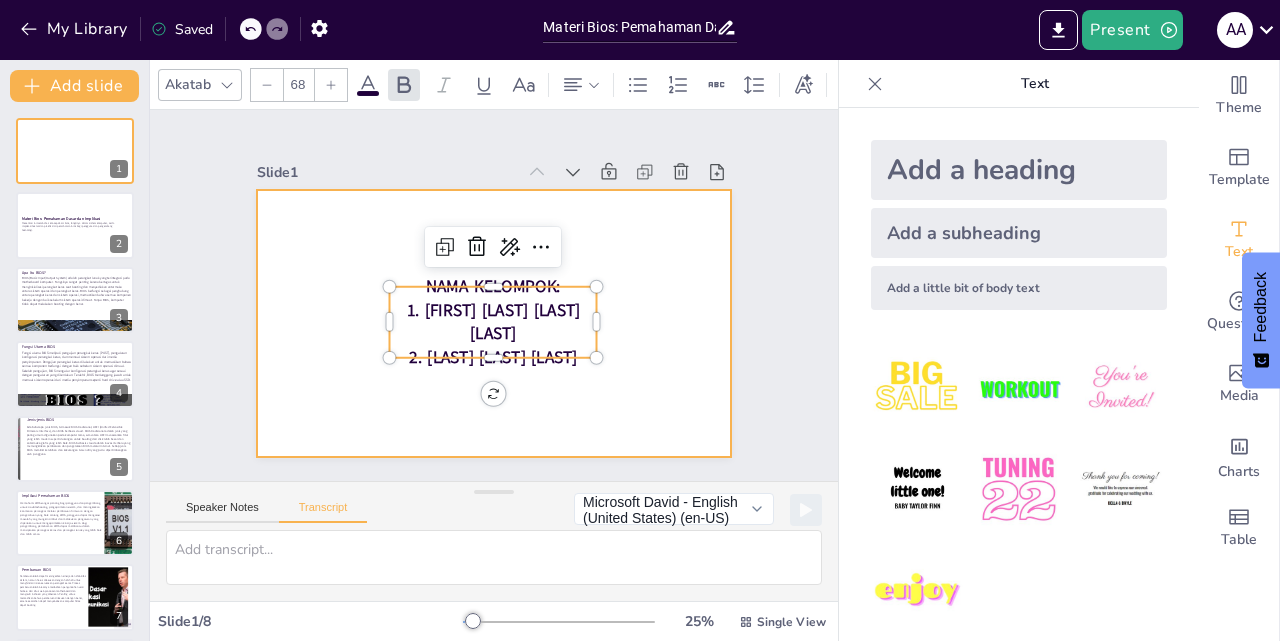 click at bounding box center (503, 269) 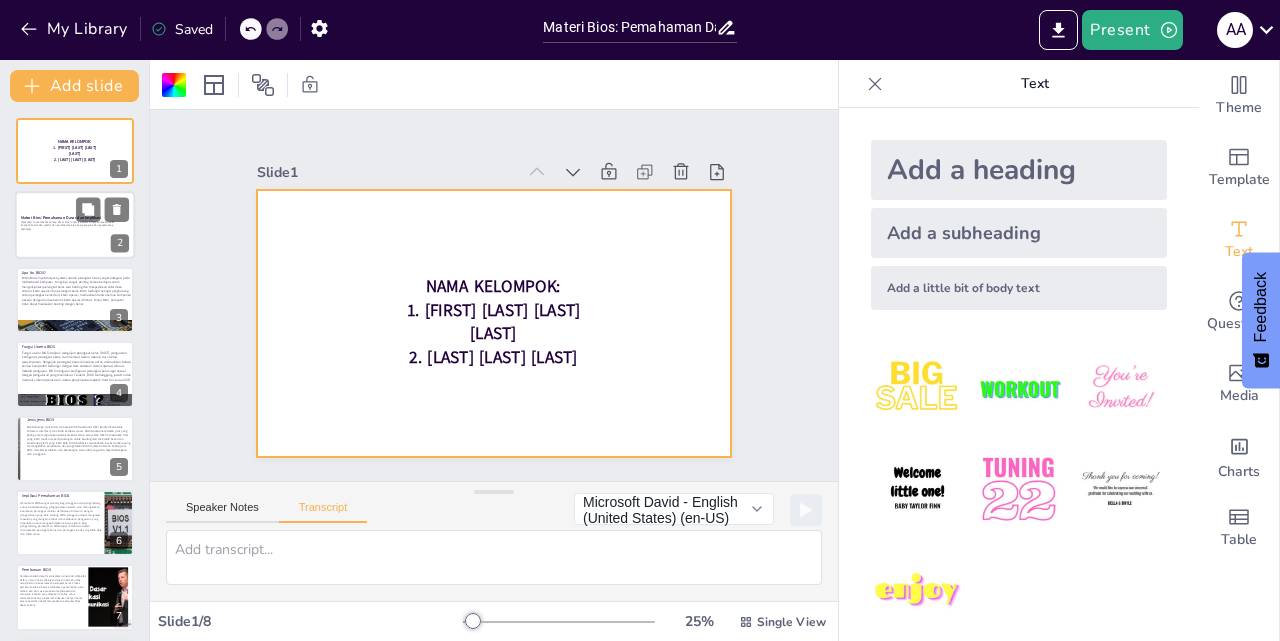 click at bounding box center (71, 233) 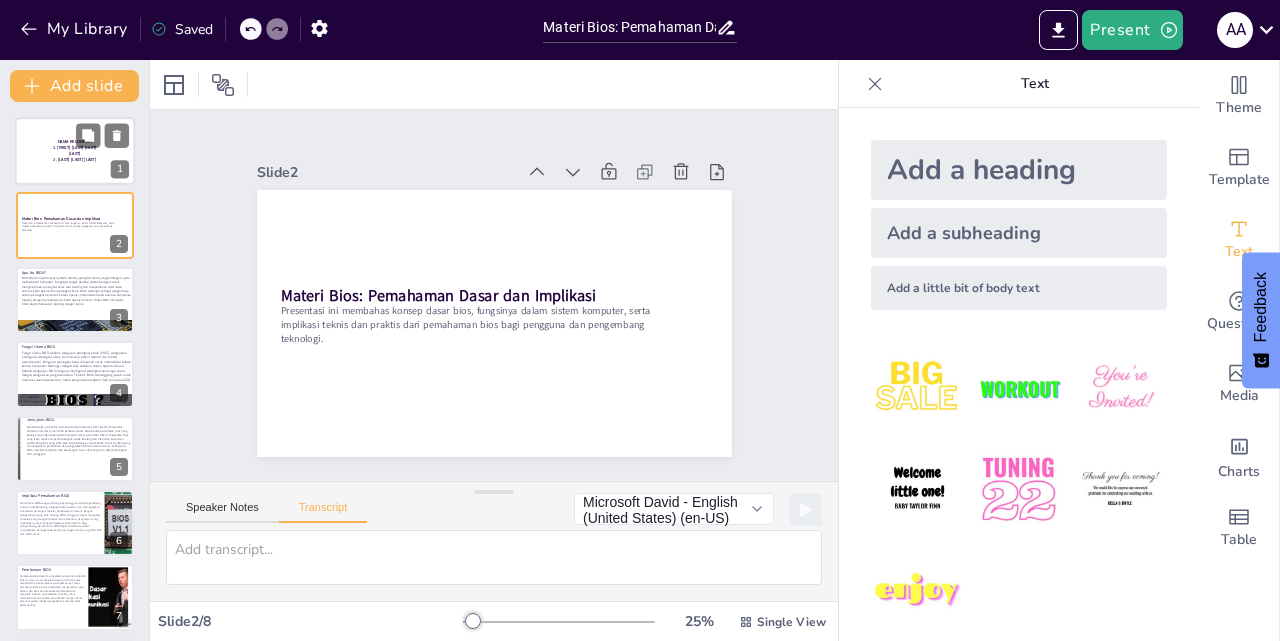 click at bounding box center [75, 151] 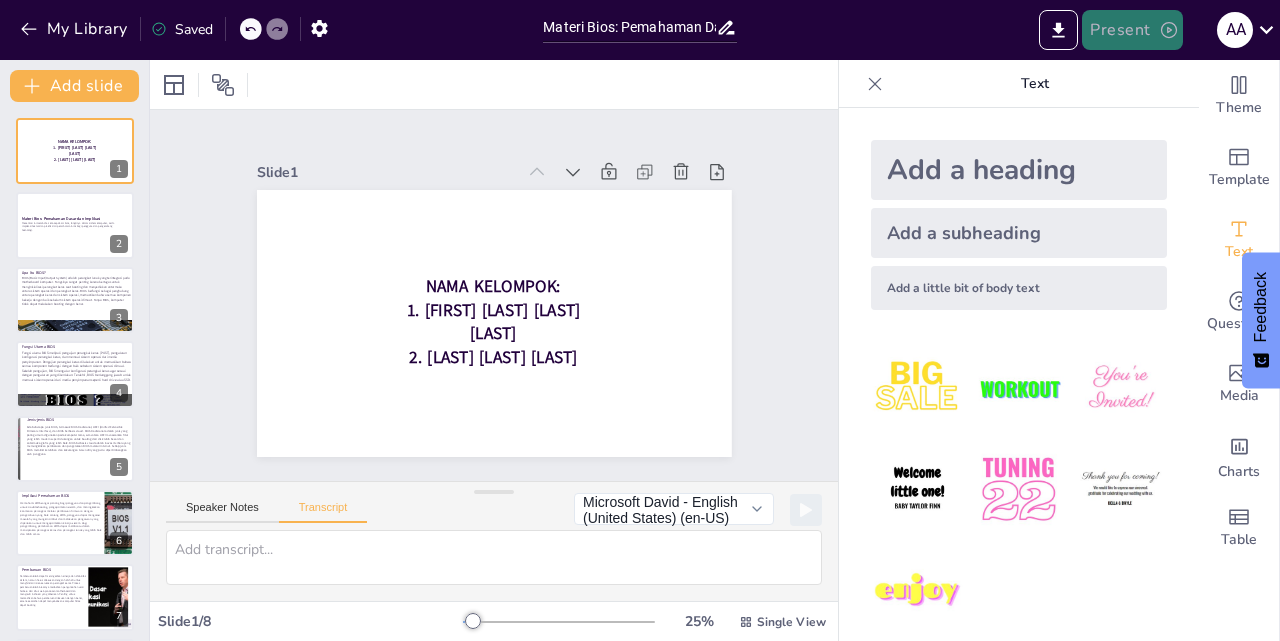 click on "Present" at bounding box center [1132, 30] 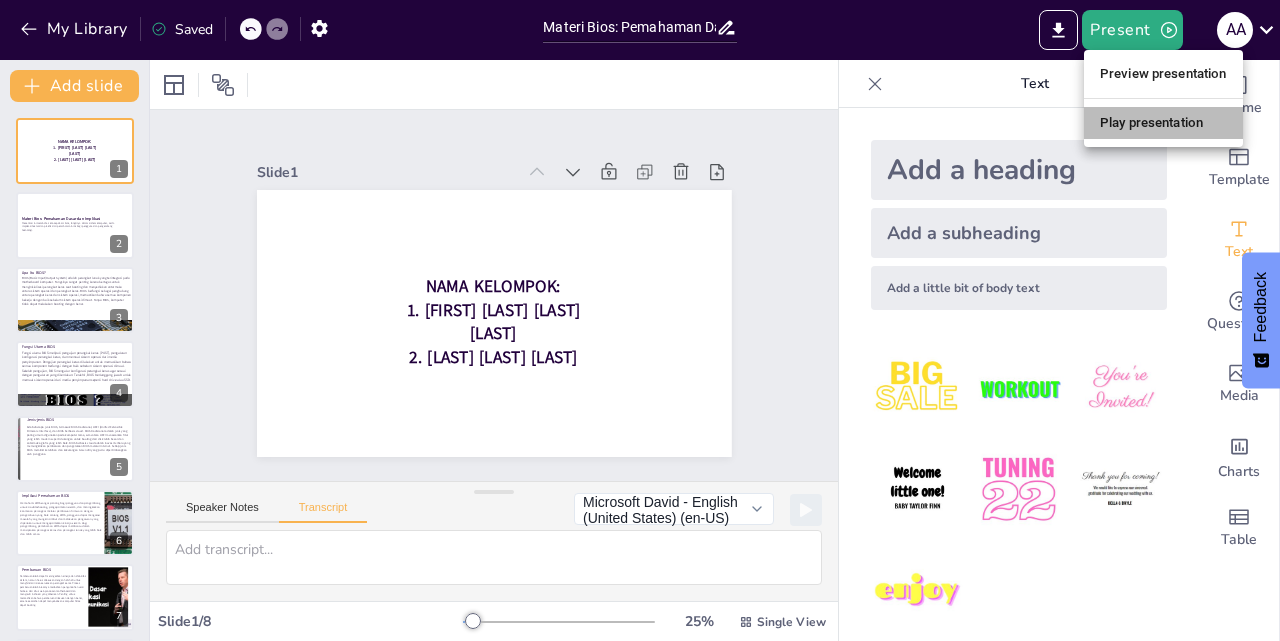 click on "Play presentation" at bounding box center [1163, 123] 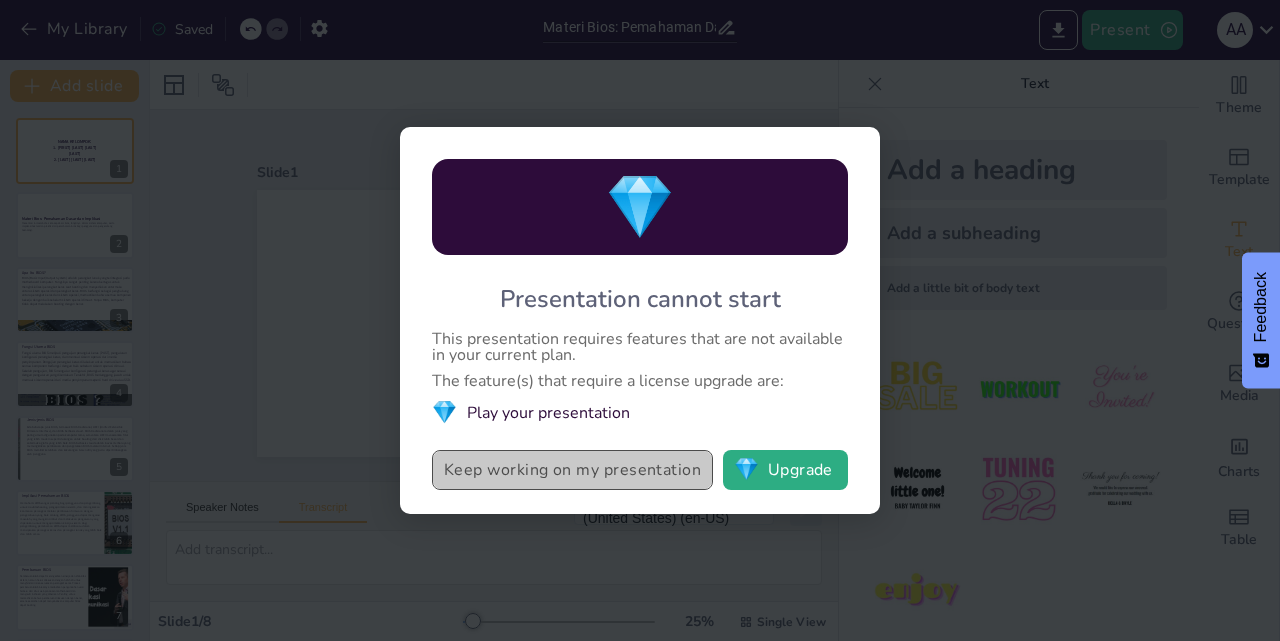 click on "Keep working on my presentation" at bounding box center (572, 470) 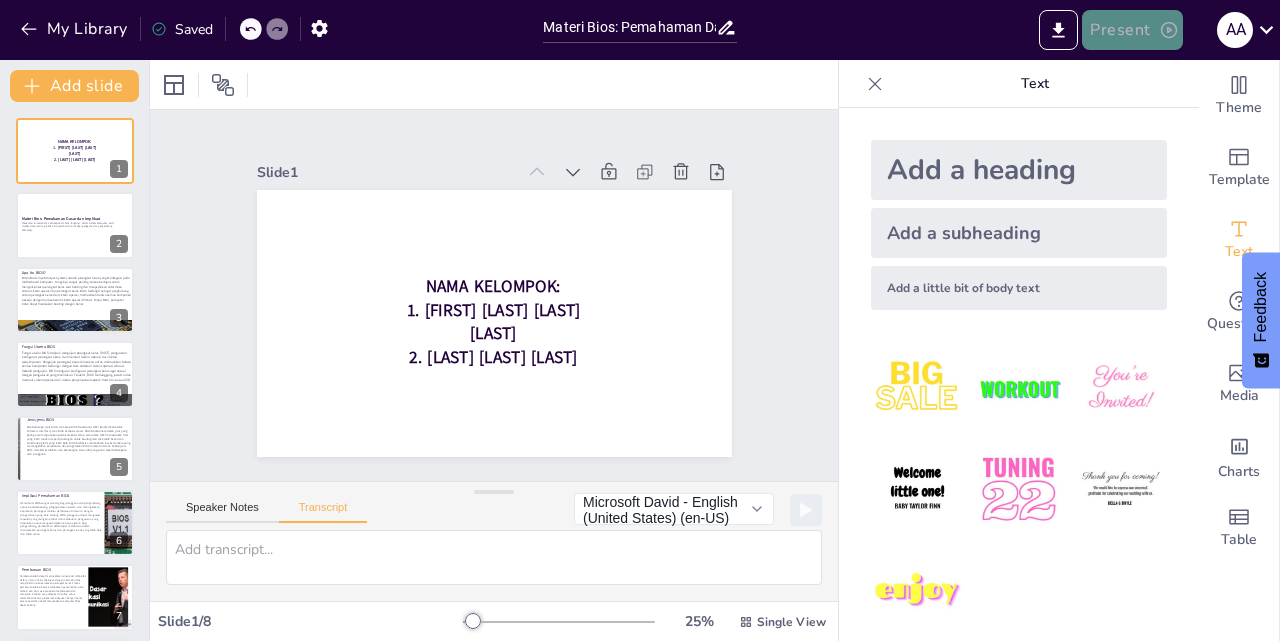 click on "Present" at bounding box center (1132, 30) 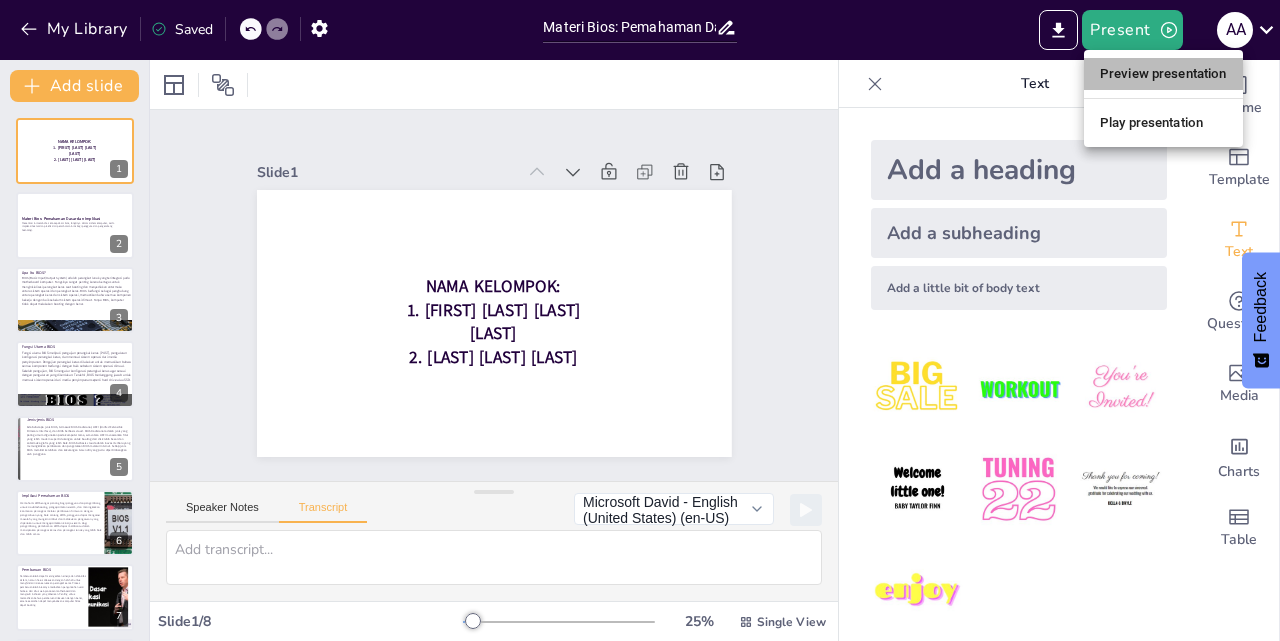 click on "Preview presentation" at bounding box center (1163, 74) 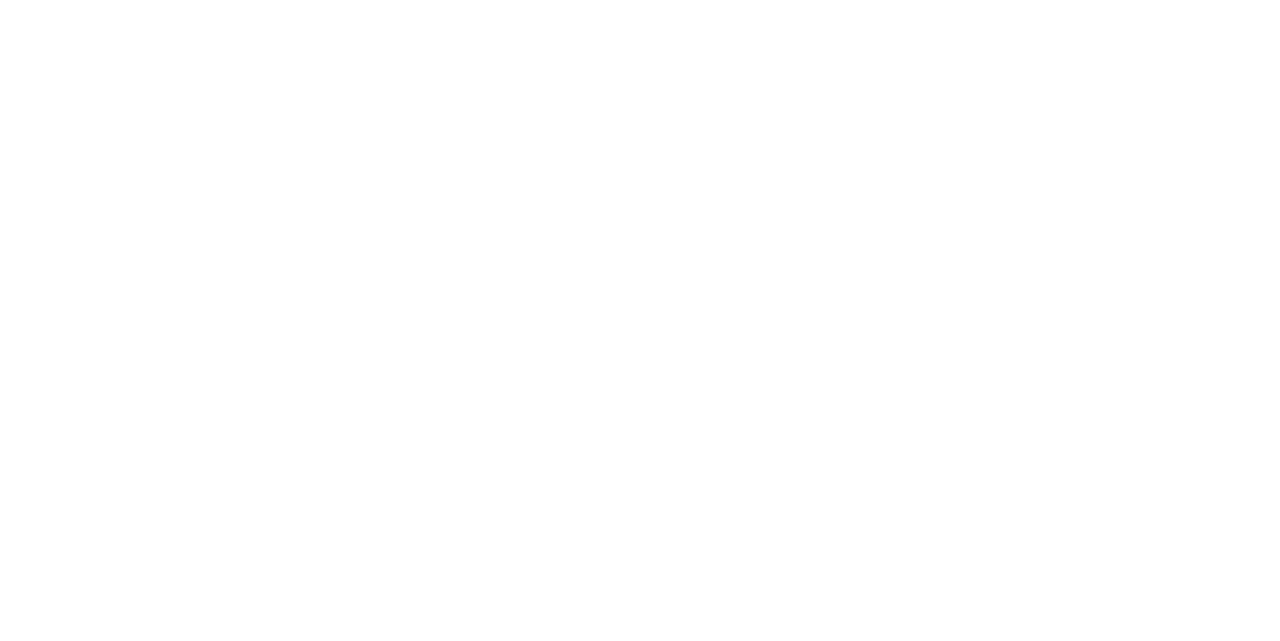 scroll, scrollTop: 0, scrollLeft: 0, axis: both 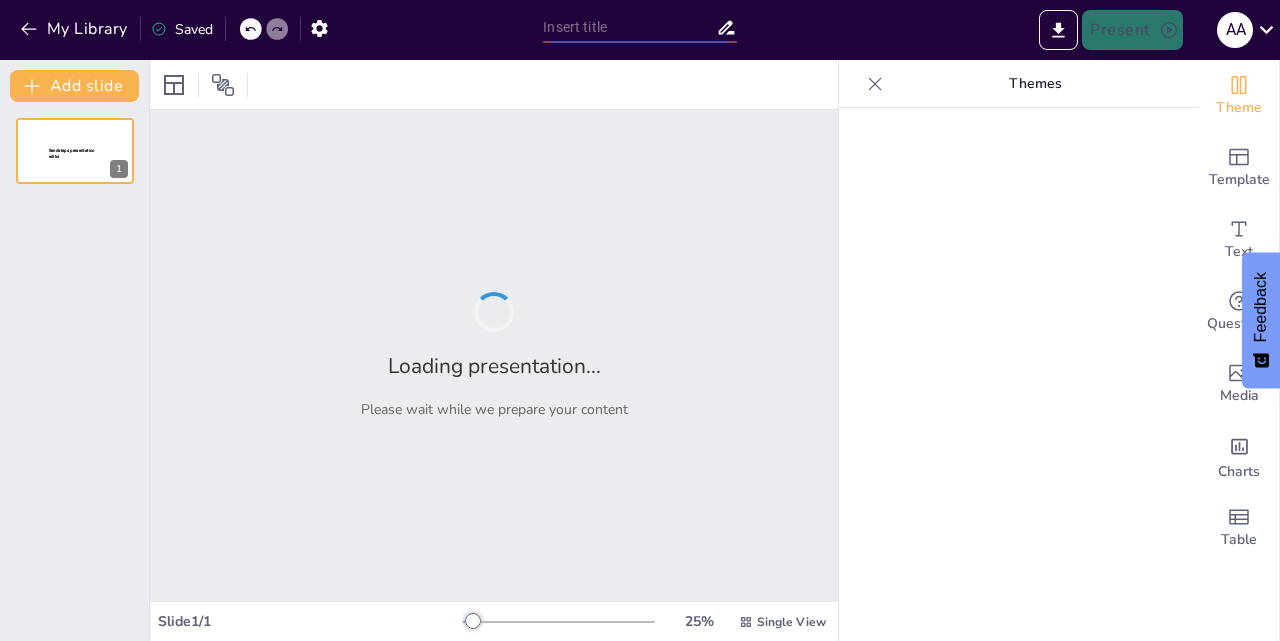 type on "Materi Bios: Pemahaman Dasar dan Implikasi" 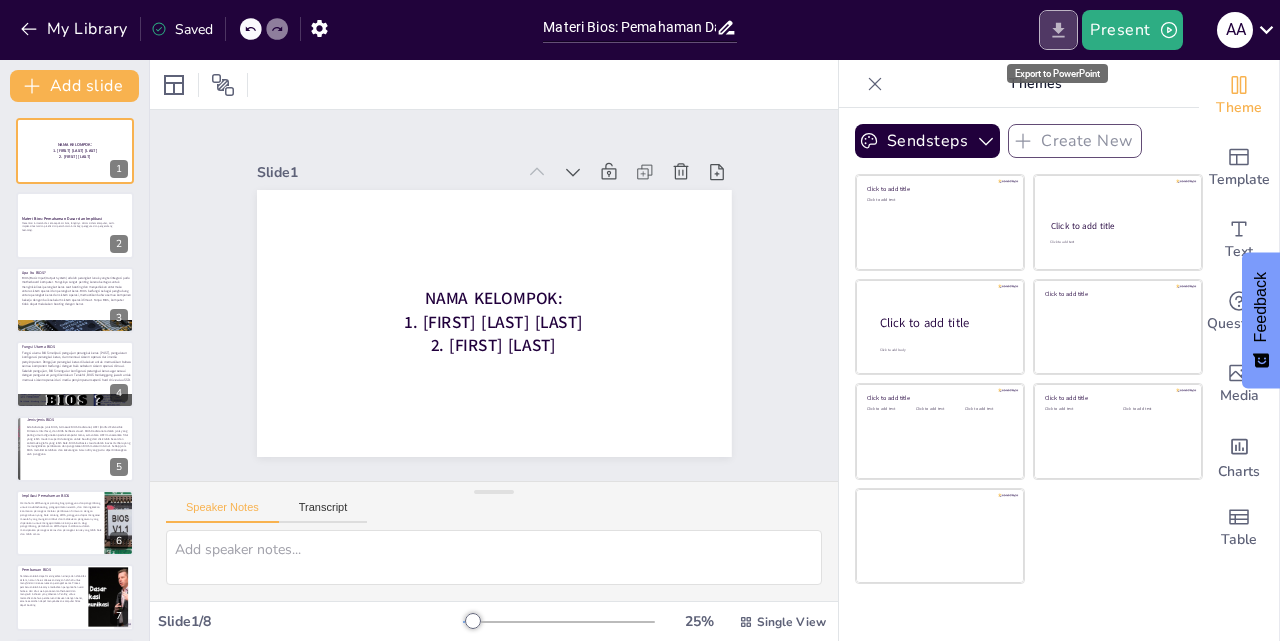 click 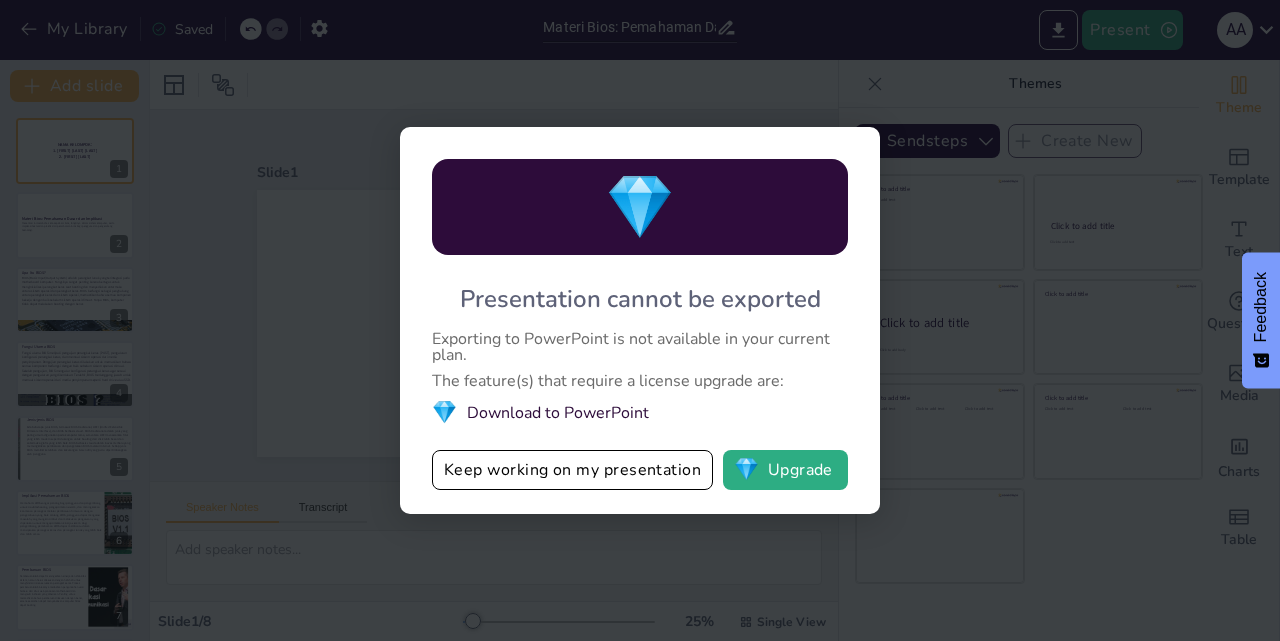 click on "💎 Download to PowerPoint" at bounding box center [640, 412] 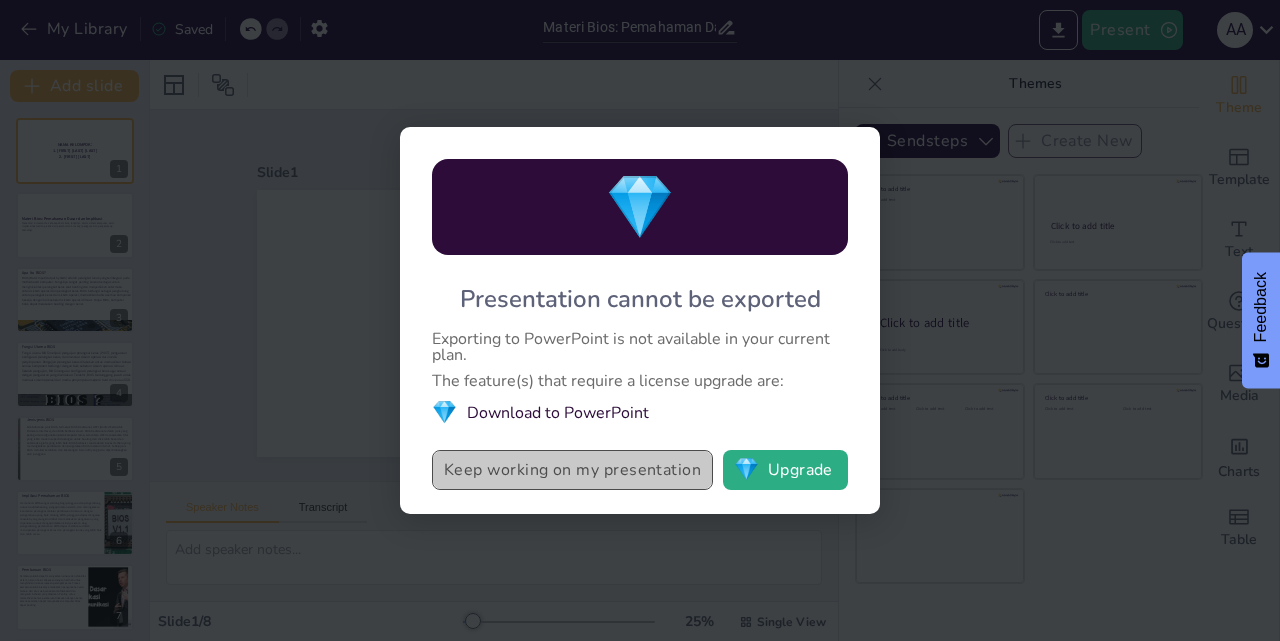 click on "Keep working on my presentation" at bounding box center (572, 470) 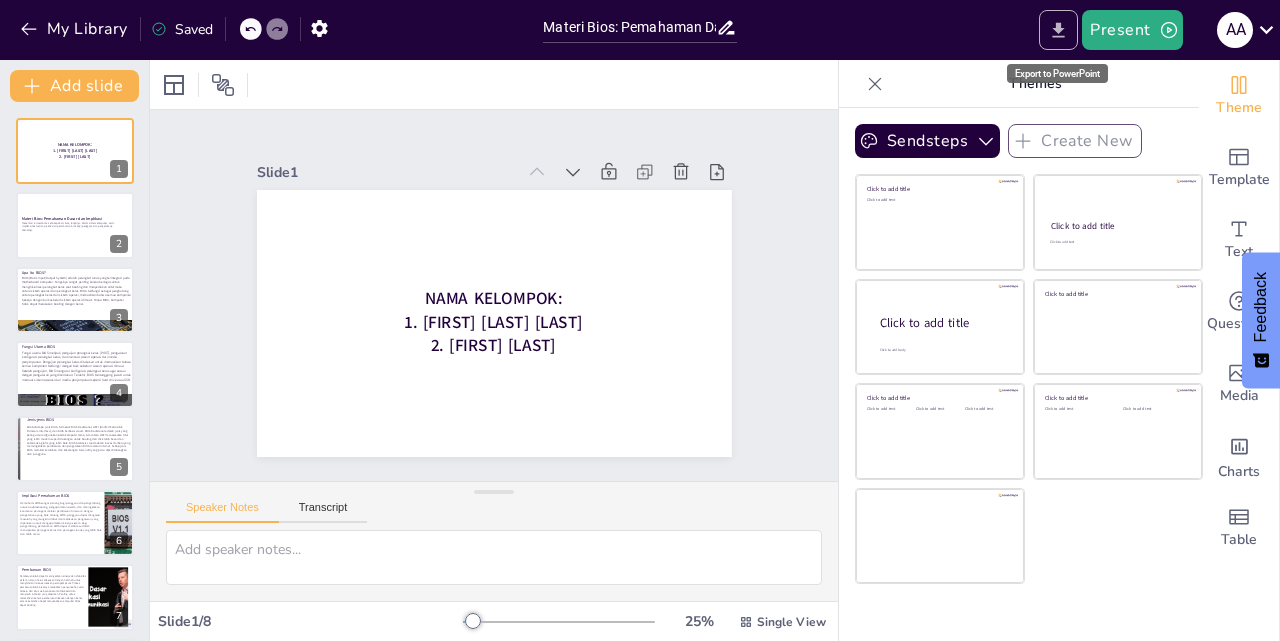 click 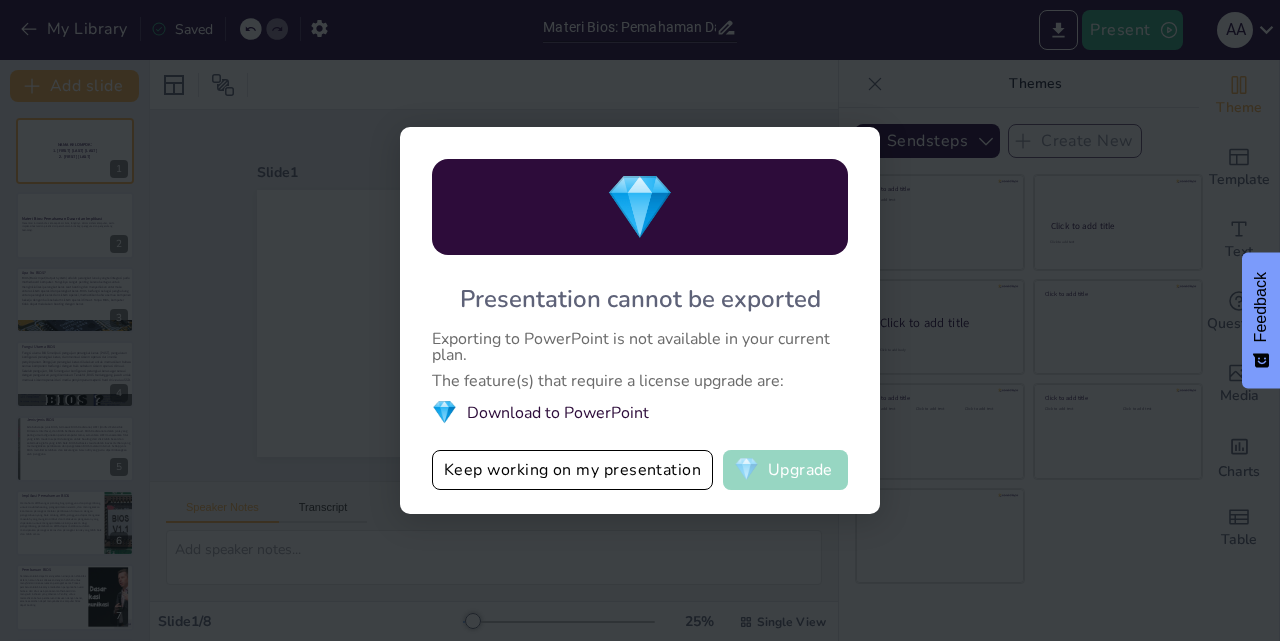 click on "💎 Upgrade" at bounding box center [785, 470] 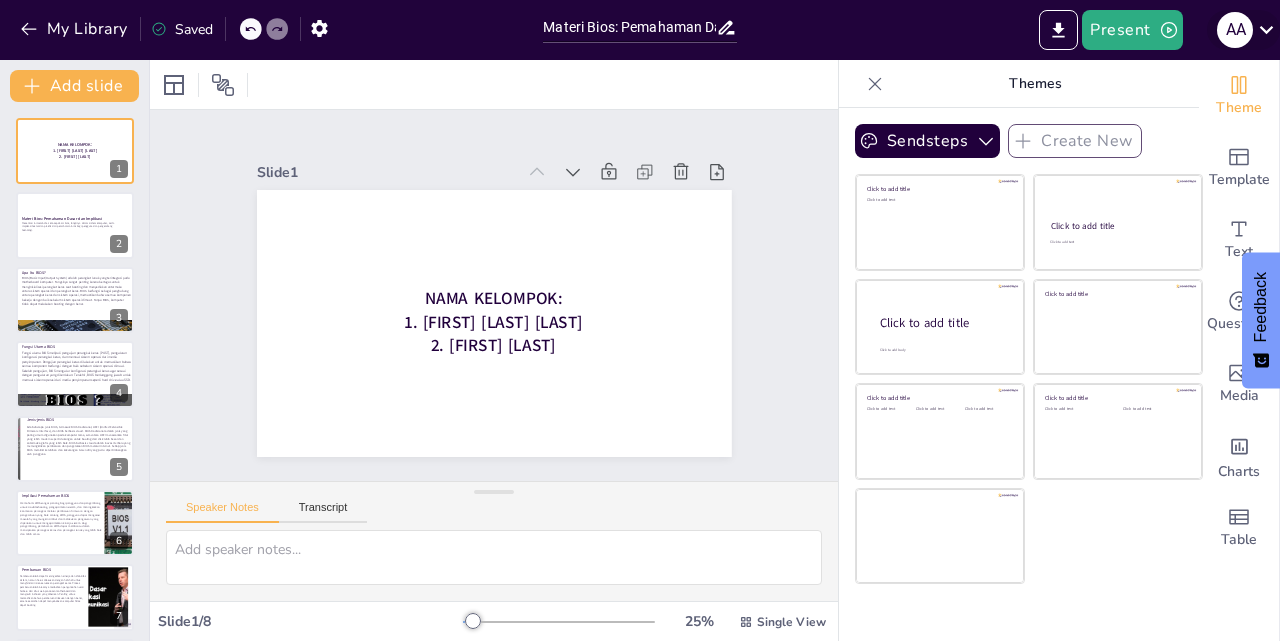 click 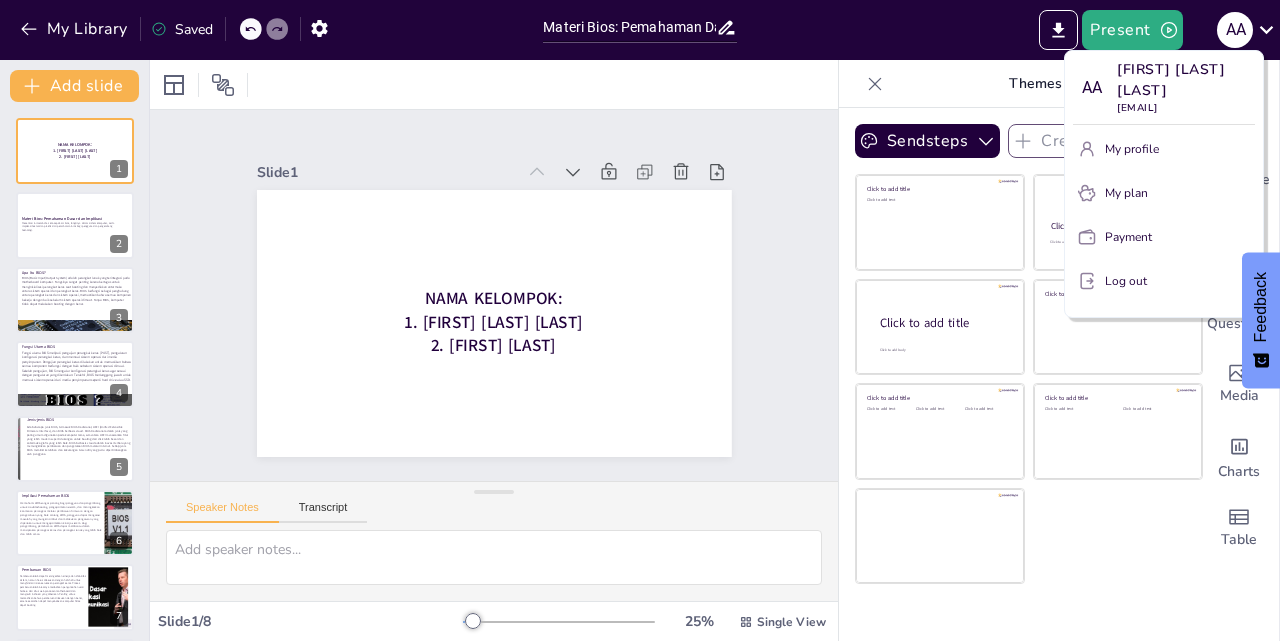 click at bounding box center [640, 320] 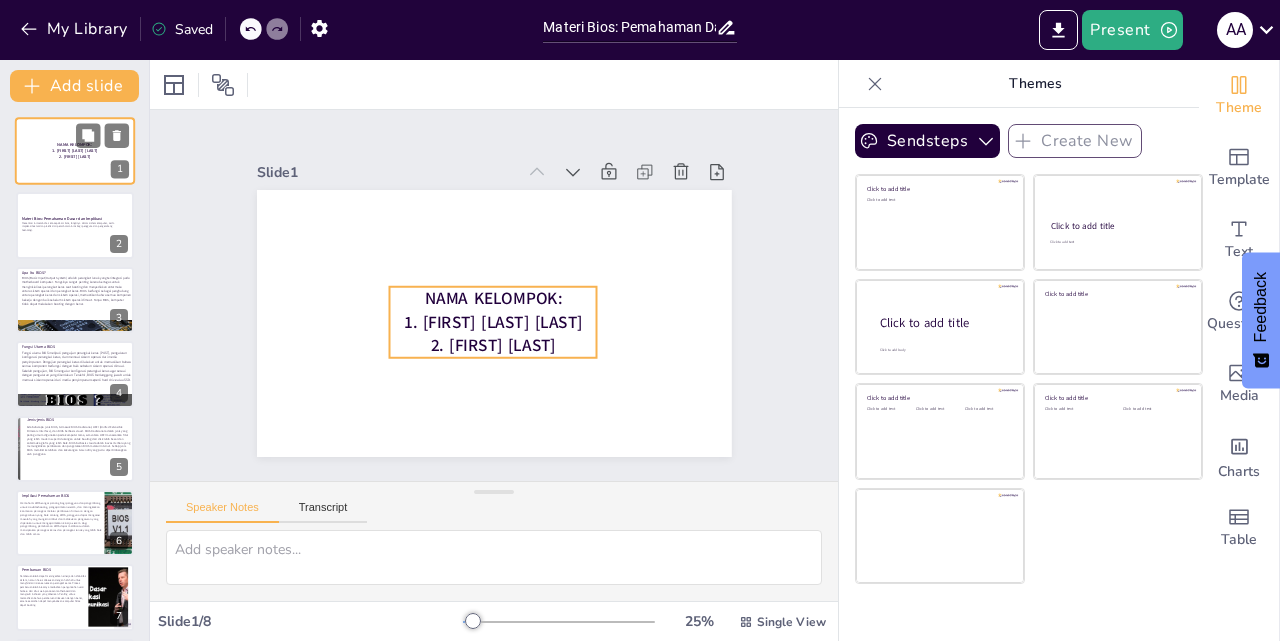 click on "NAMA KELOMPOK:" at bounding box center (74, 145) 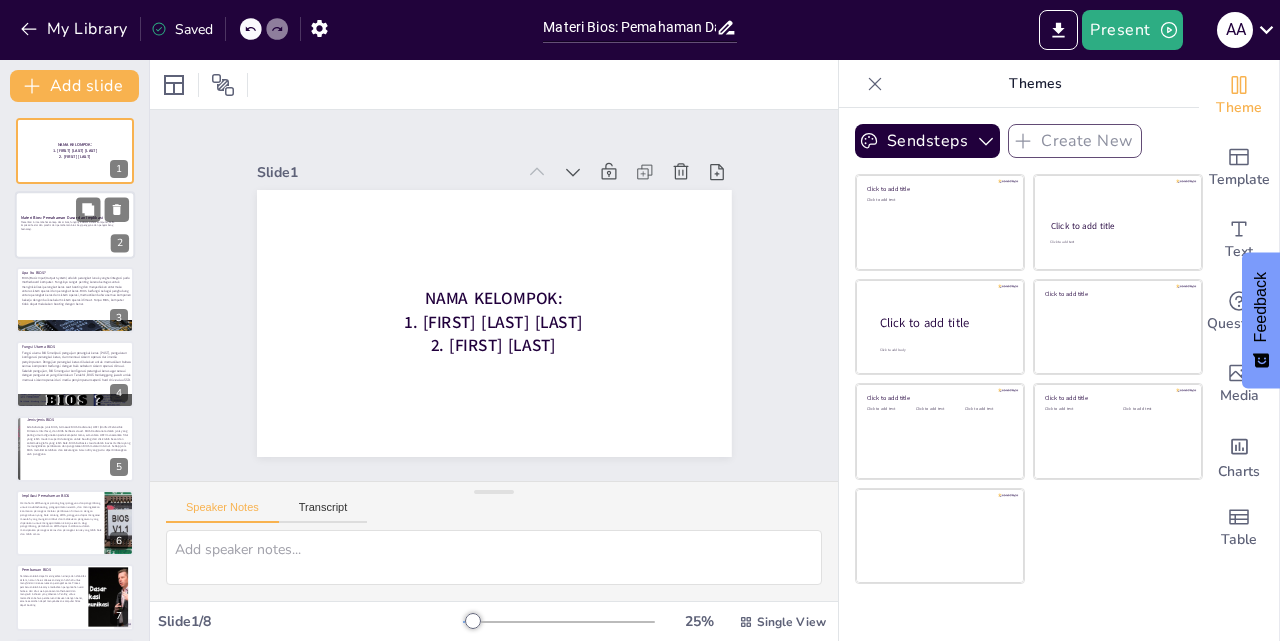 click at bounding box center (75, 226) 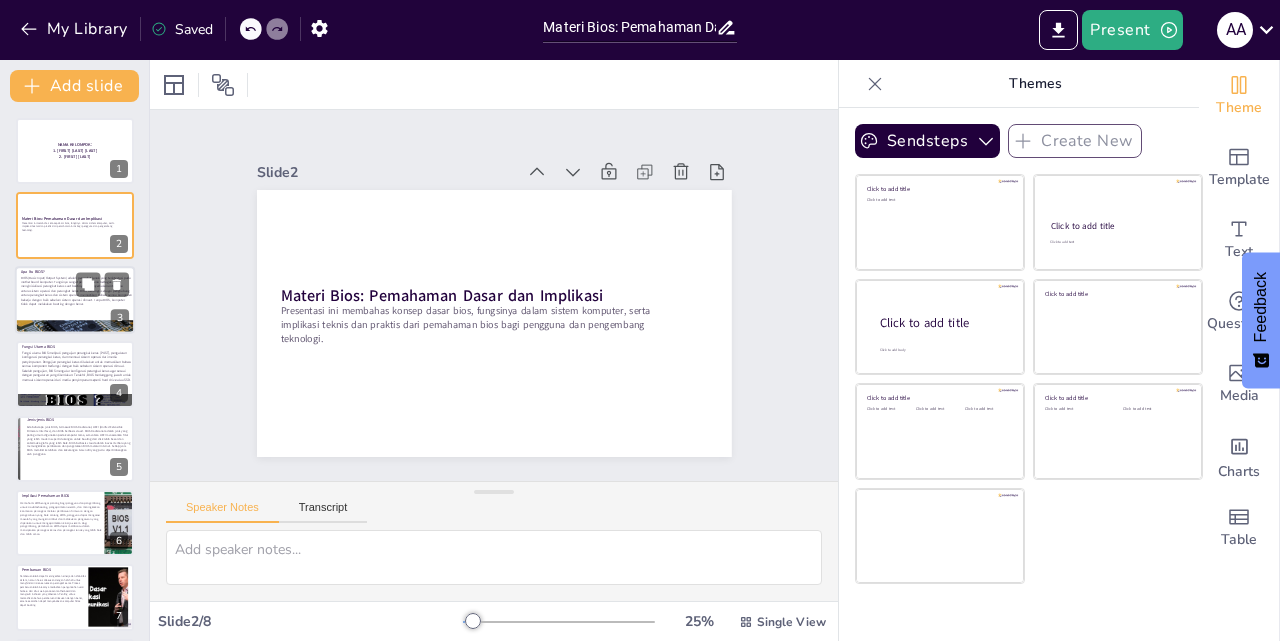 click on "BIOS (Basic Input/Output System) adalah perangkat lunak yang terintegrasi pada motherboard komputer. Fungsinya sangat penting karena bertugas untuk menginisialisasi perangkat keras saat booting dan menyediakan antarmuka antara sistem operasi dan perangkat keras. BIOS berfungsi sebagai penghubung antara perangkat keras dan sistem operasi, memastikan bahwa semua komponen bekerja dengan baik sebelum sistem operasi dimuat. Tanpa BIOS, komputer tidak dapat melakukan booting dengan benar." at bounding box center [76, 290] 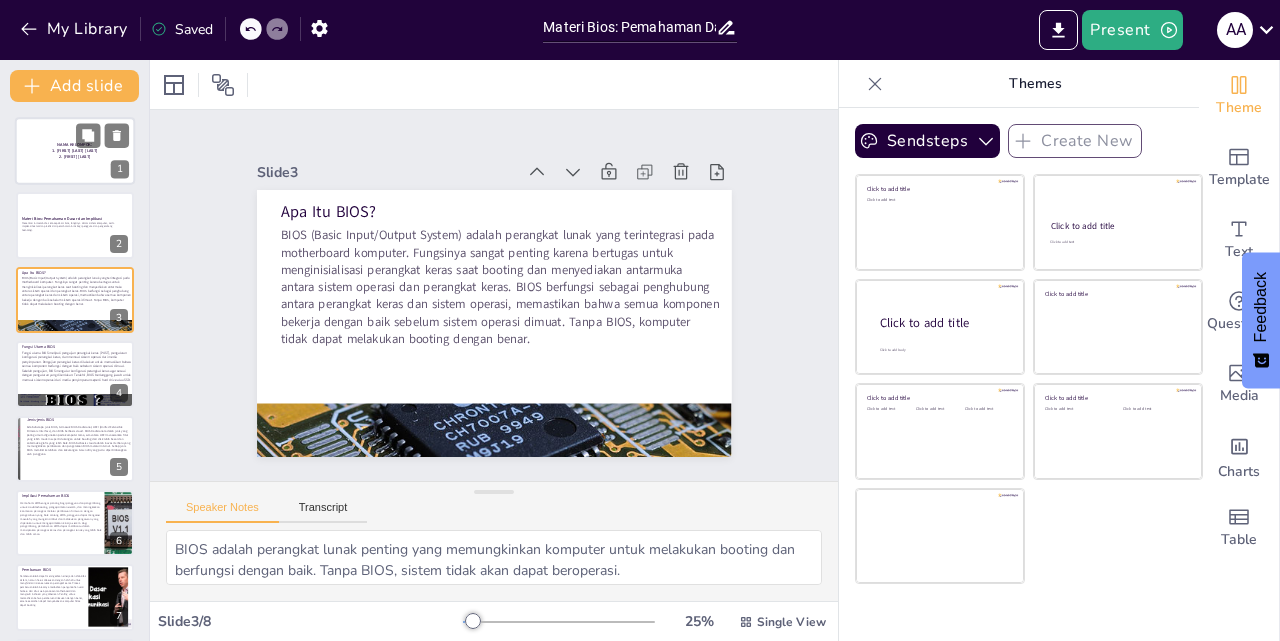 click at bounding box center (75, 151) 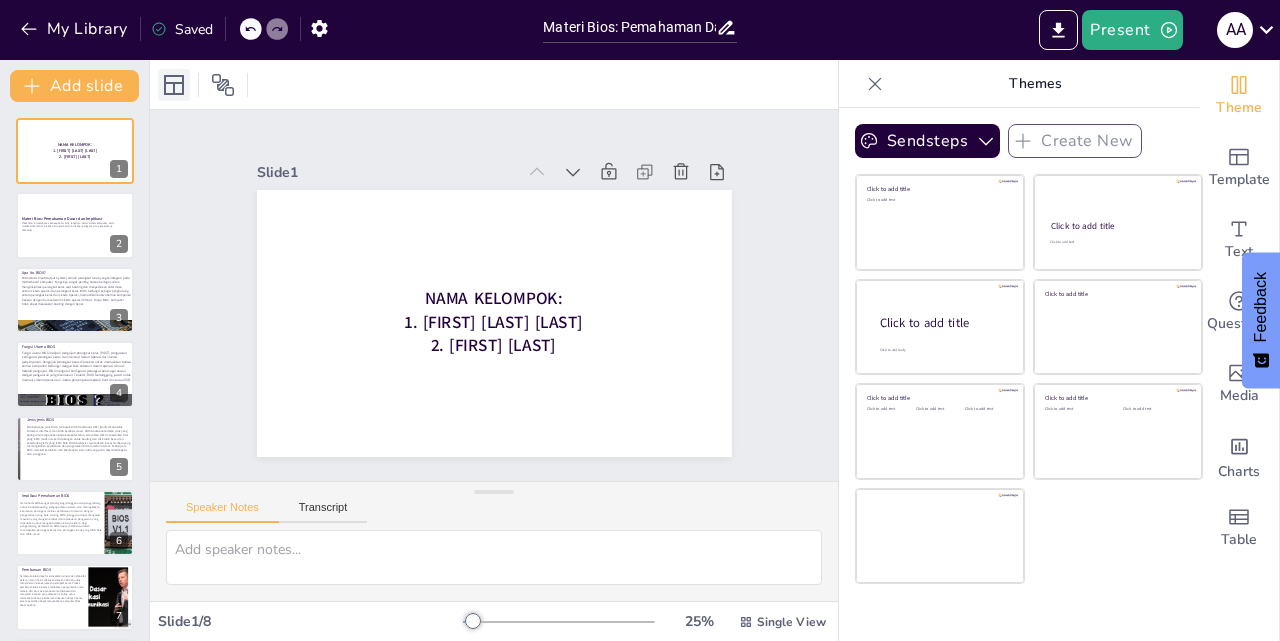 click 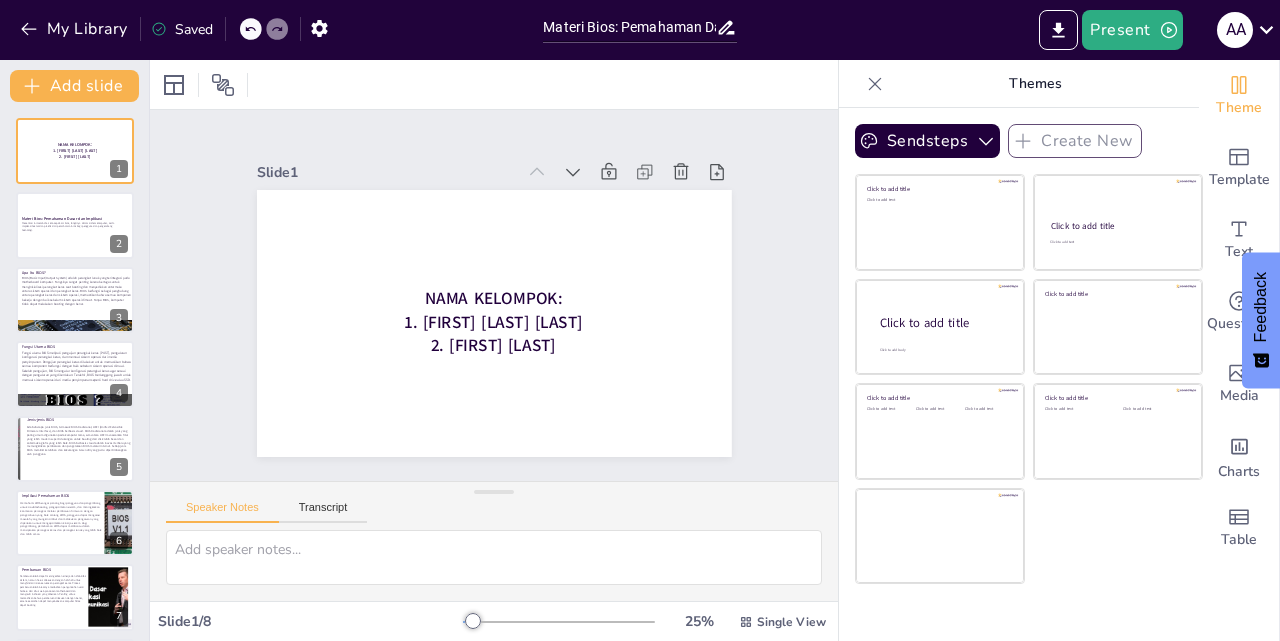 click at bounding box center (203, 85) 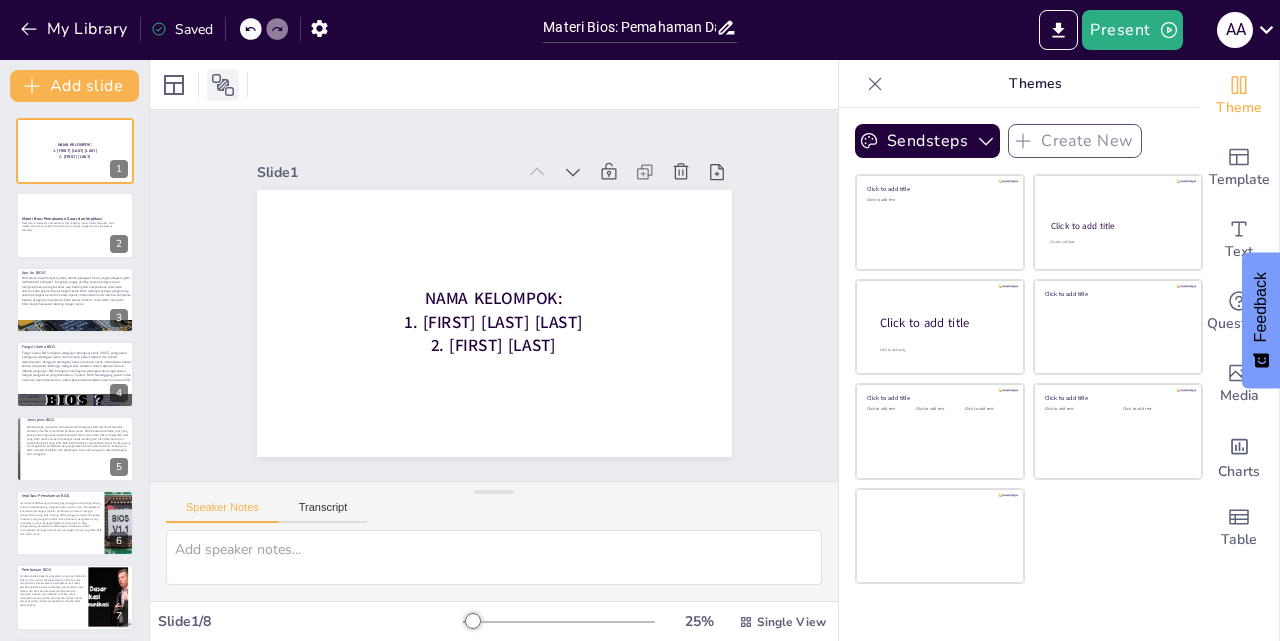 click 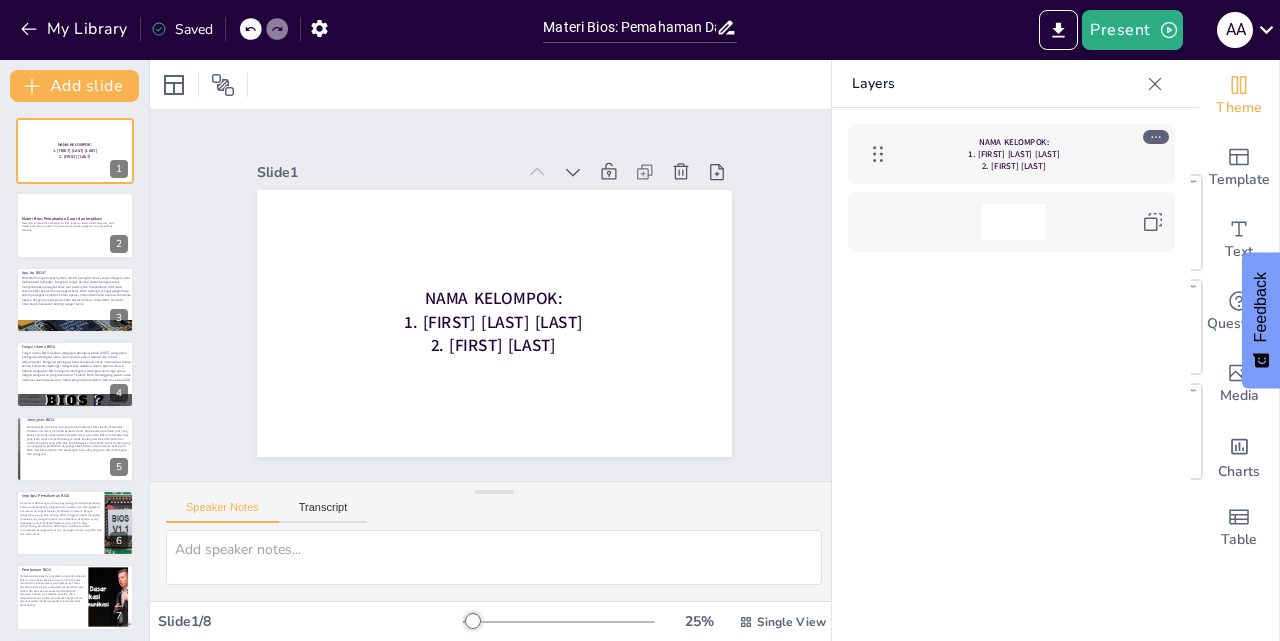 click 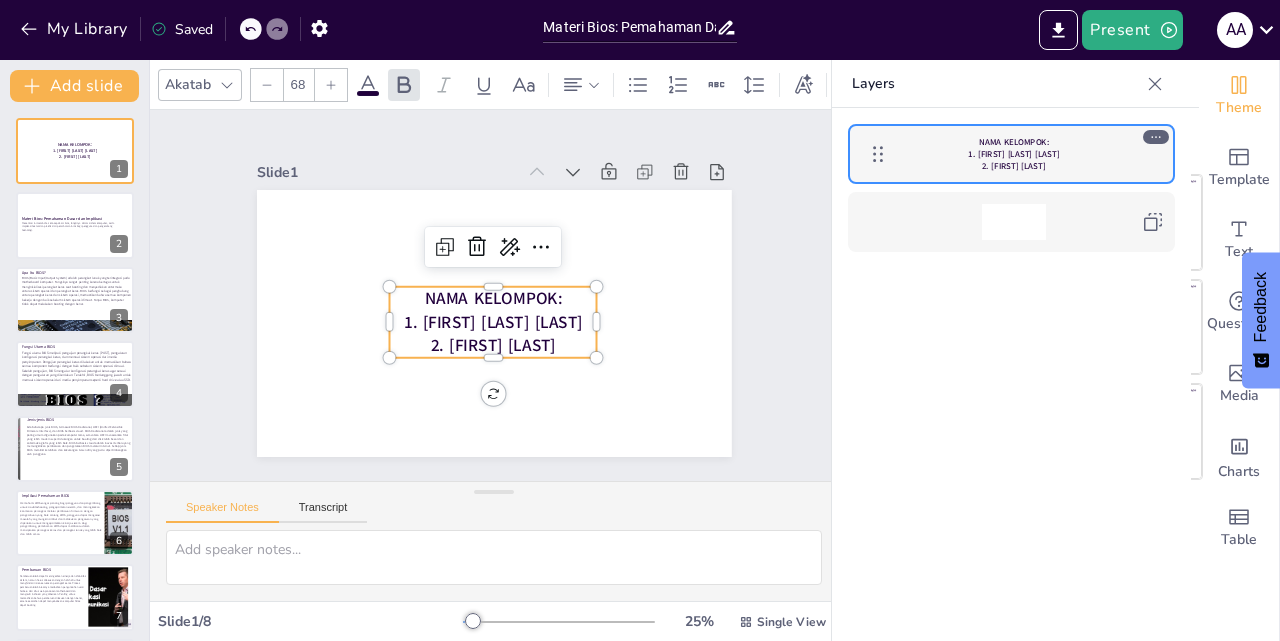 click on "Slide  1 NAMA KELOMPOK: 1. AMEL ARUNG MARRIN 2. DESTRIANI MALLA Slide  2 Materi Bios: Pemahaman Dasar dan Implikasi Presentasi ini membahas konsep dasar bios, fungsinya dalam sistem komputer, serta implikasi teknis dan praktis dari pemahaman bios bagi pengguna dan pengembang teknologi. Slide  3 Apa Itu BIOS? BIOS (Basic Input/Output System) adalah perangkat lunak yang terintegrasi pada motherboard komputer. Fungsinya sangat penting karena bertugas untuk menginisialisasi perangkat keras saat booting dan menyediakan antarmuka antara sistem operasi dan perangkat keras. BIOS berfungsi sebagai penghubung antara perangkat keras dan sistem operasi, memastikan bahwa semua komponen bekerja dengan baik sebelum sistem operasi dimuat. Tanpa BIOS, komputer tidak dapat melakukan booting dengan benar. Slide  4 Fungsi Utama BIOS Slide  5 Jenis-jenis BIOS Slide  6 Implikasi Pemahaman BIOS Slide  7 Pembaruan BIOS Slide  8 Kesimpulan Copy Ctrl+C Paste Ctrl+V Duplicate Ctrl+D Delete Delete Layer Align Lock" at bounding box center (494, 295) 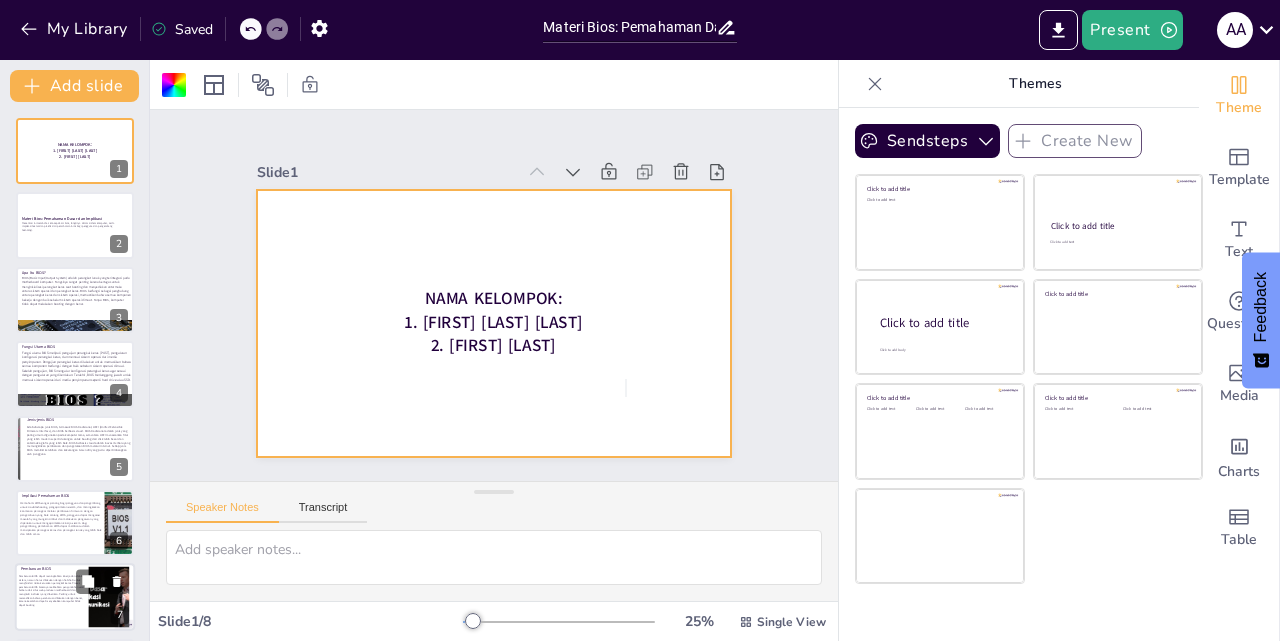 scroll, scrollTop: 80, scrollLeft: 0, axis: vertical 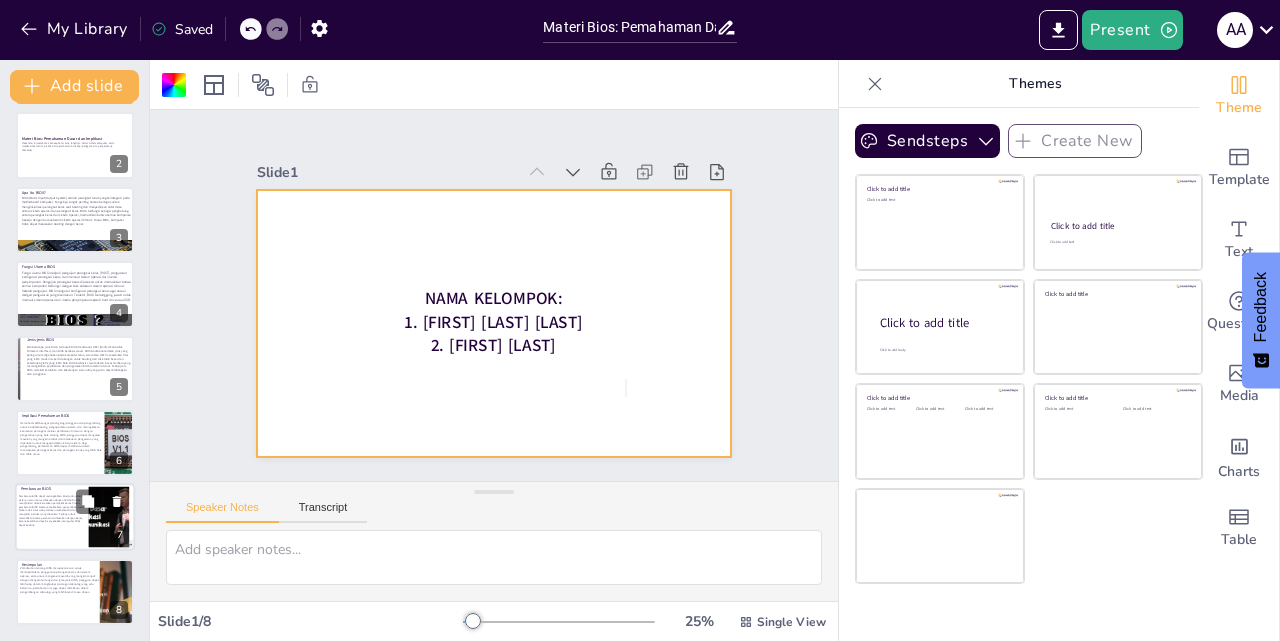 click at bounding box center [75, 518] 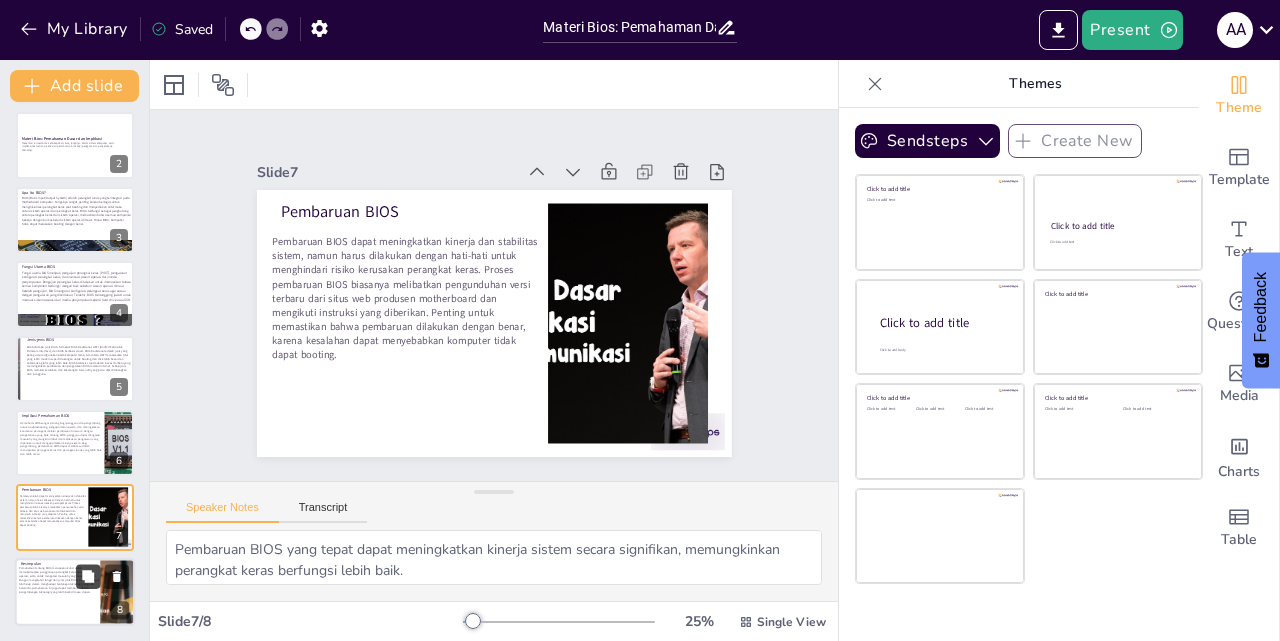 click at bounding box center [88, 576] 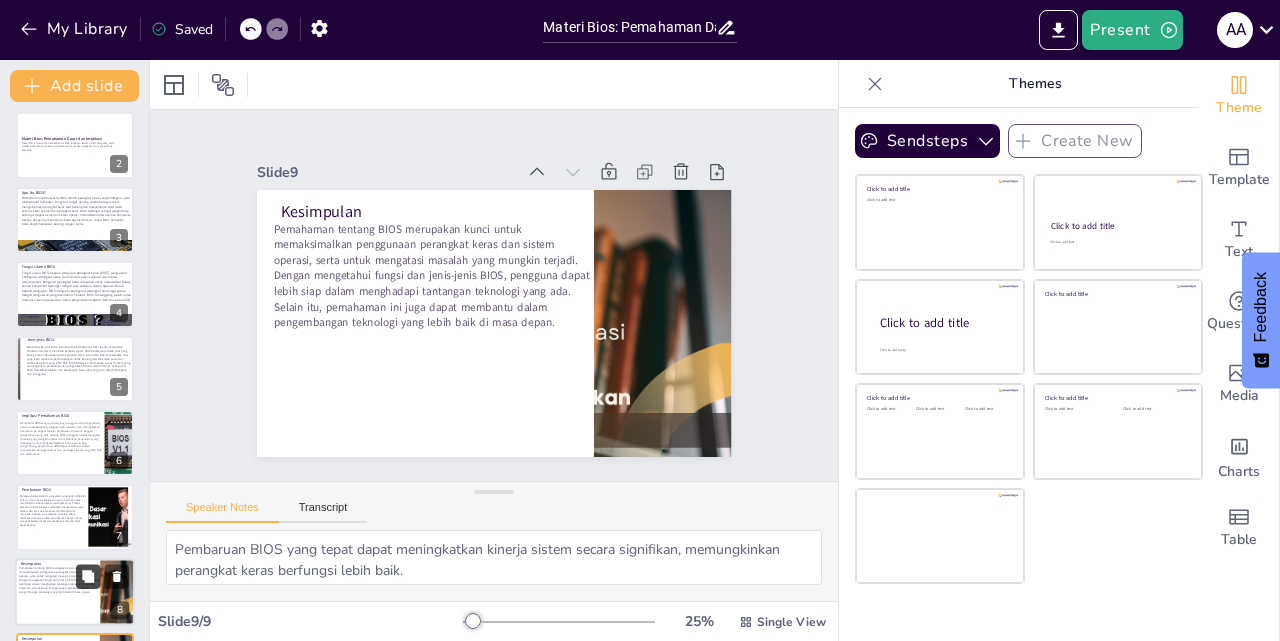 type on "Memahami BIOS adalah kunci untuk memaksimalkan penggunaan perangkat keras, membantu pengguna dalam mendapatkan performa terbaik dari sistem mereka.
Pengetahuan yang baik tentang BIOS memungkinkan pengguna untuk lebih efektif dalam memecahkan masalah yang muncul selama penggunaan sistem.
Pemahaman BIOS juga berkontribusi pada pengembangan teknologi yang lebih baik dan inovatif di masa depan." 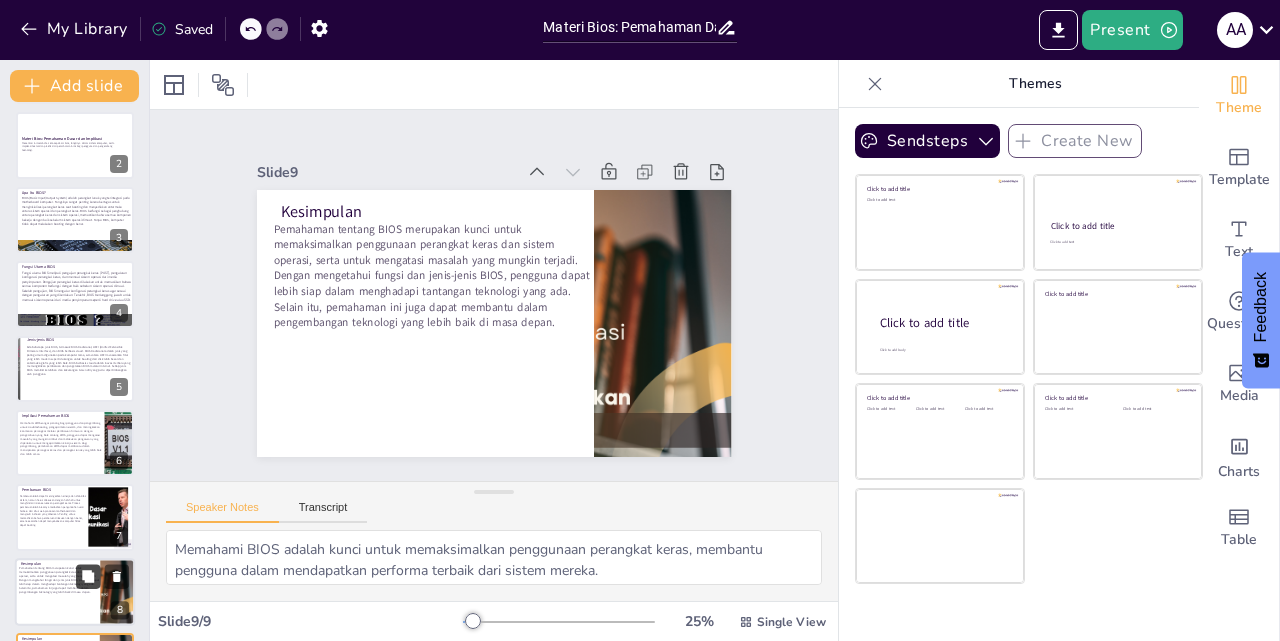 scroll, scrollTop: 154, scrollLeft: 0, axis: vertical 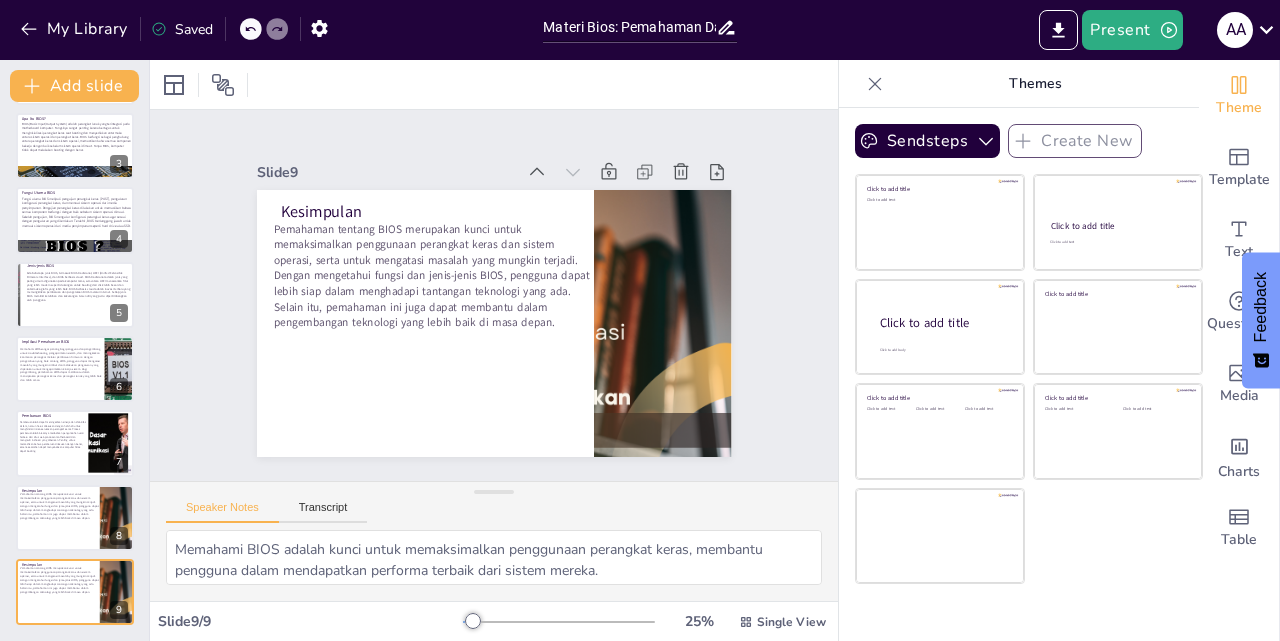 click on "Saved" at bounding box center (182, 29) 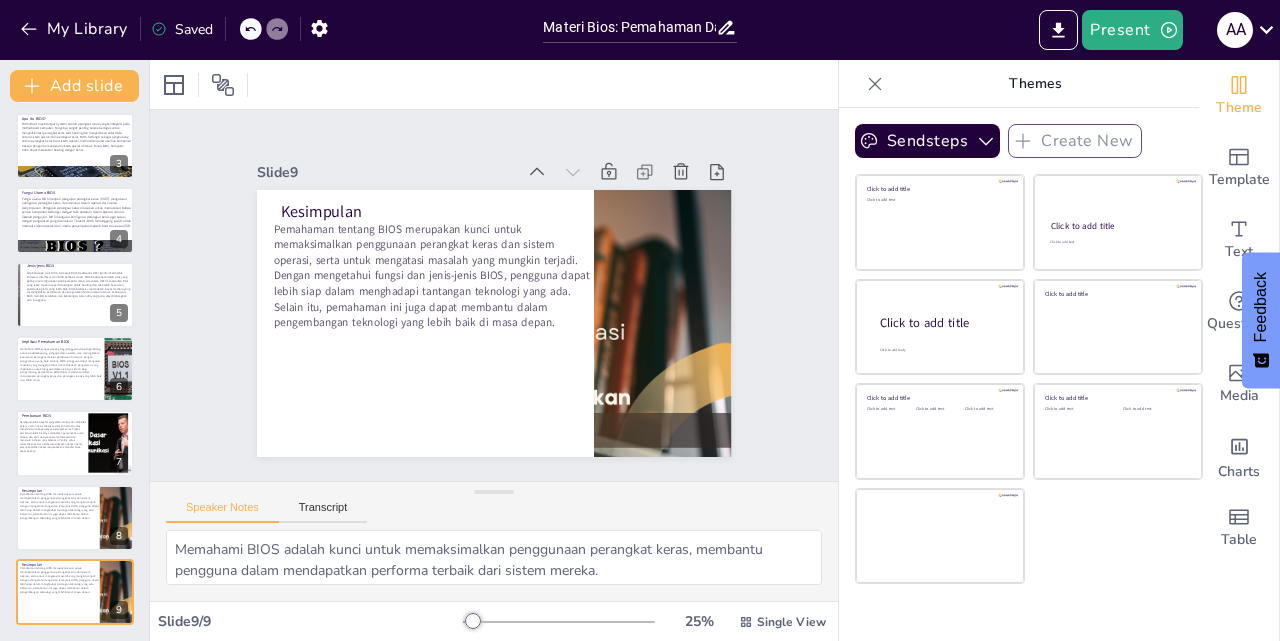 click on "Saved" at bounding box center [182, 29] 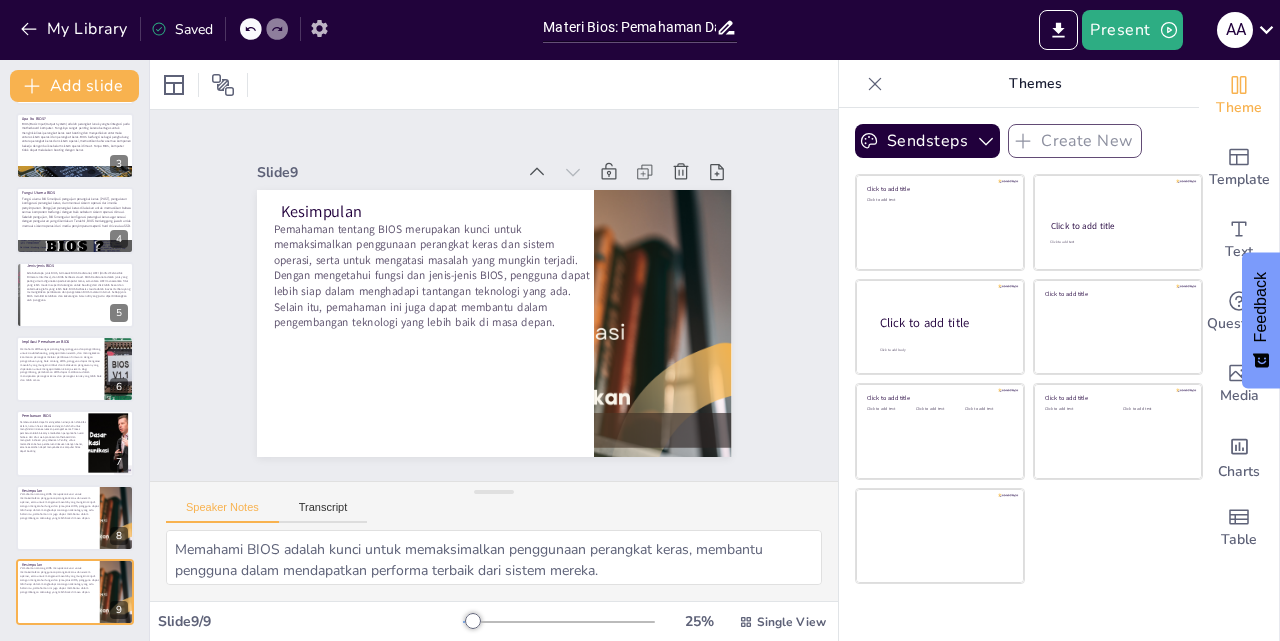 click 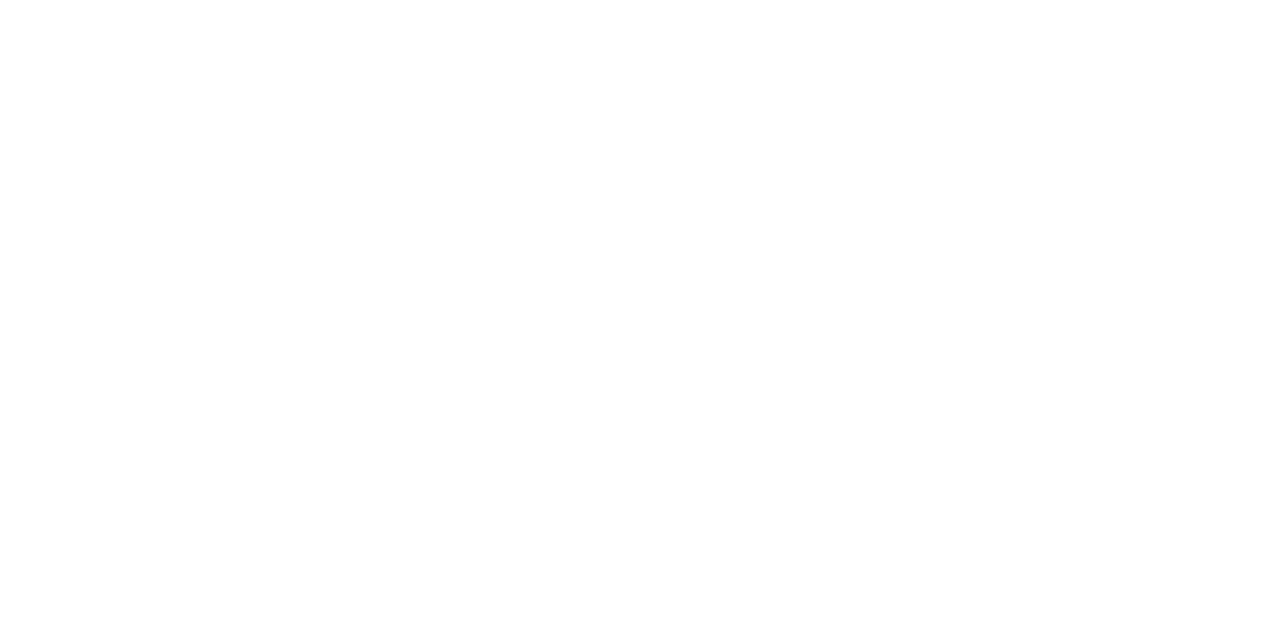 scroll, scrollTop: 0, scrollLeft: 0, axis: both 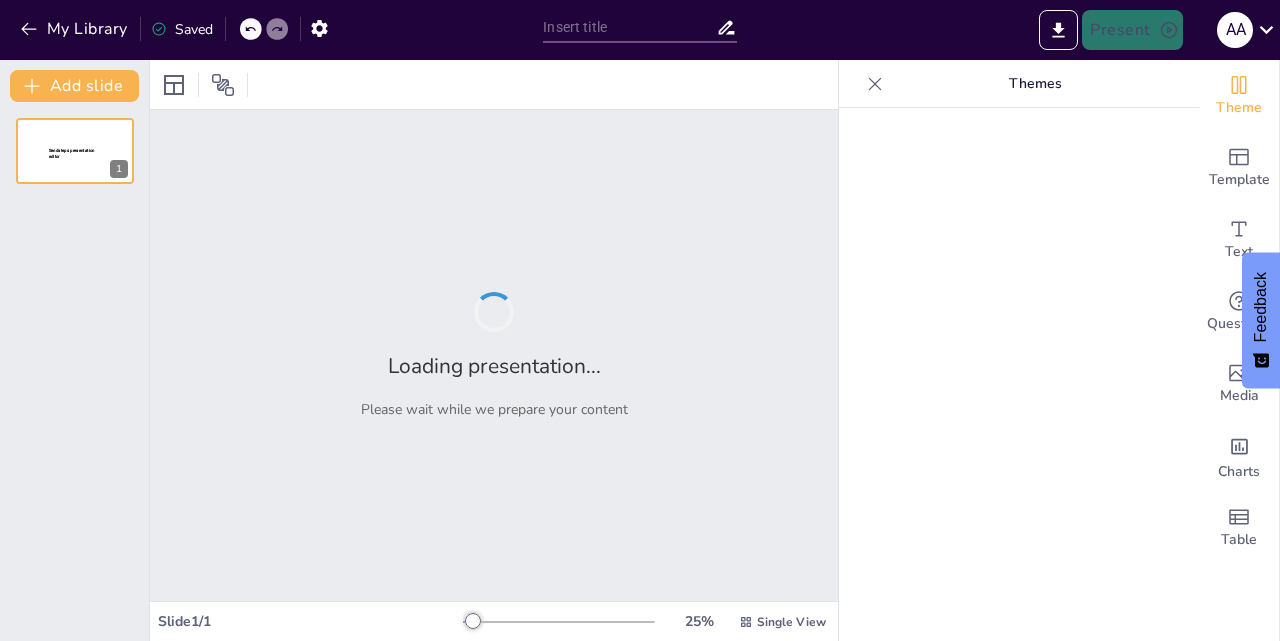type on "Materi Bios: Pemahaman Dasar dan Implikasi" 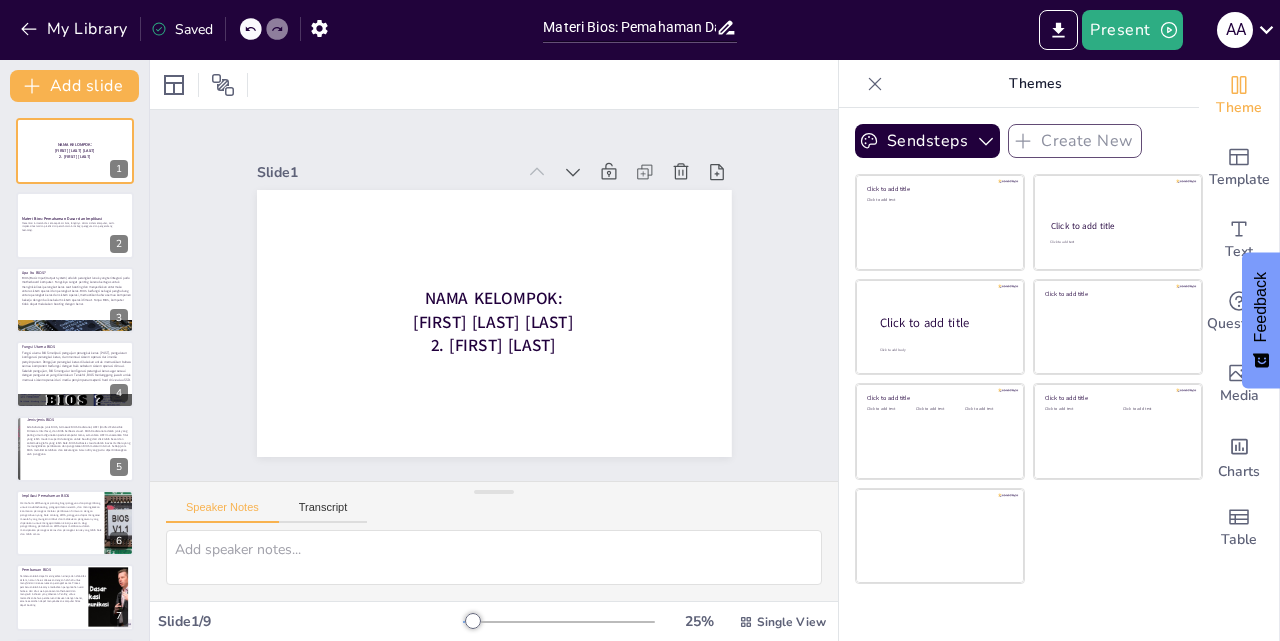 drag, startPoint x: 1279, startPoint y: 61, endPoint x: 1279, endPoint y: 84, distance: 23 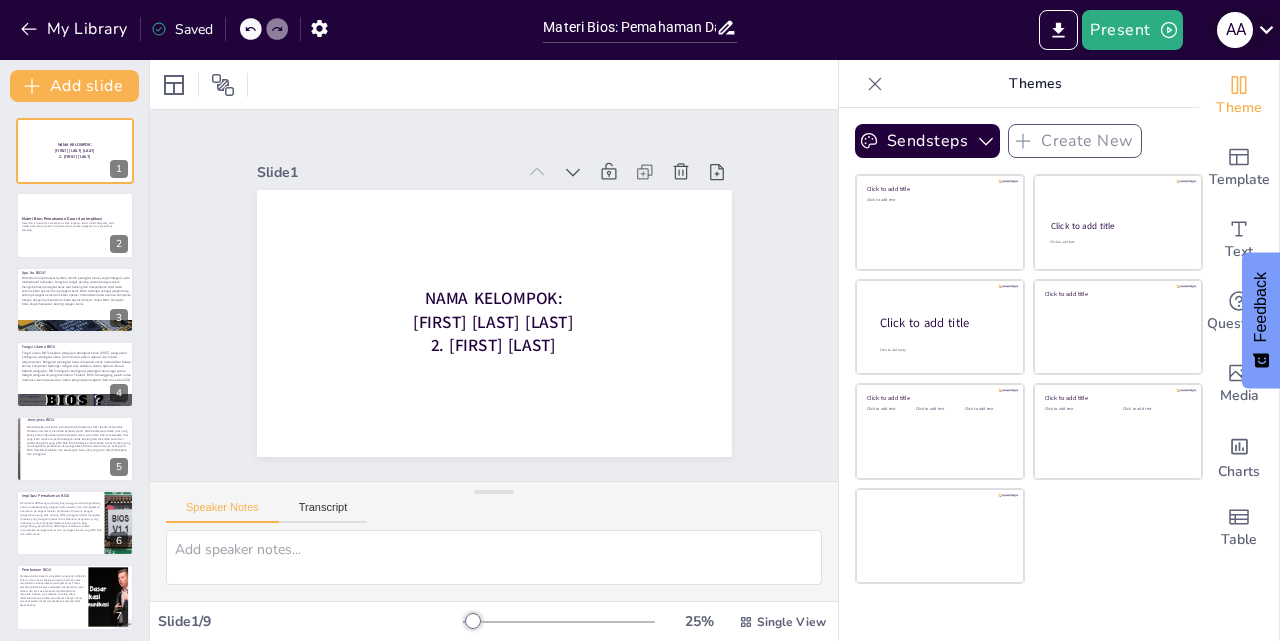 click 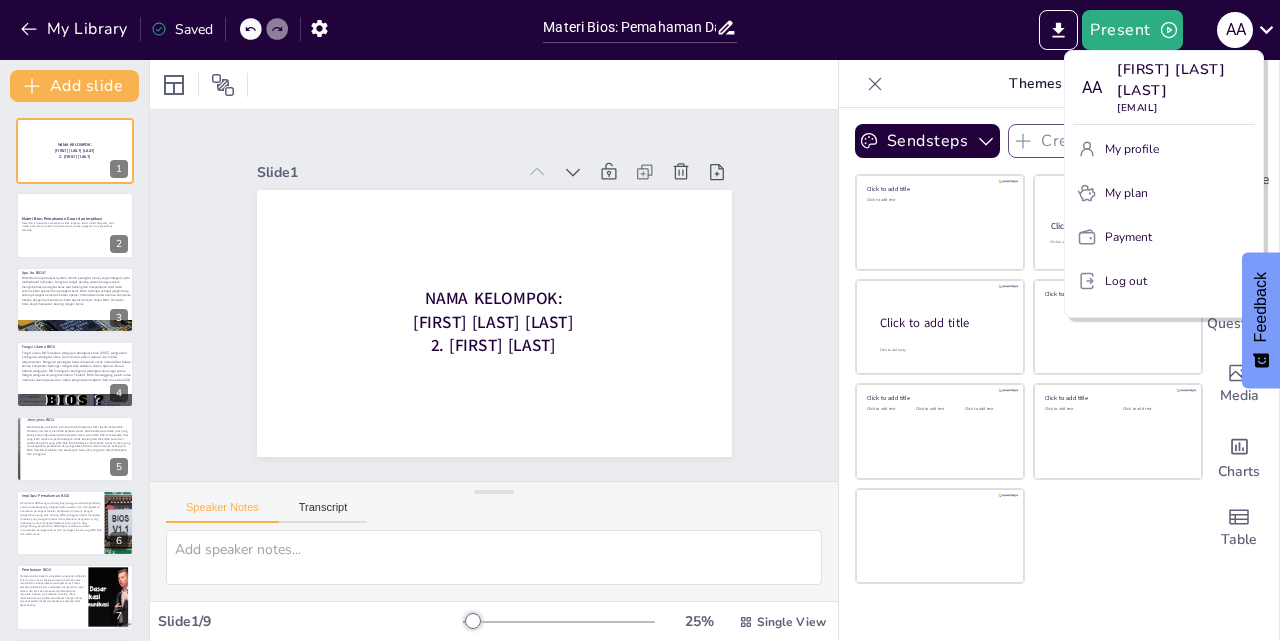 click at bounding box center [640, 320] 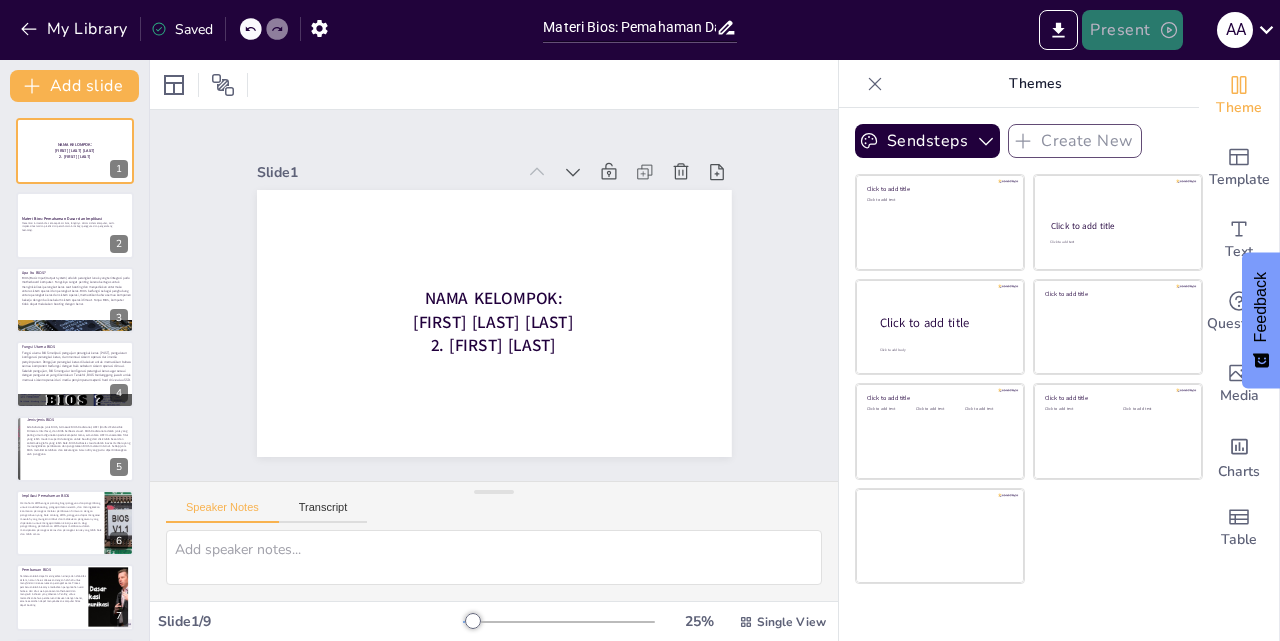click on "Present" at bounding box center [1132, 30] 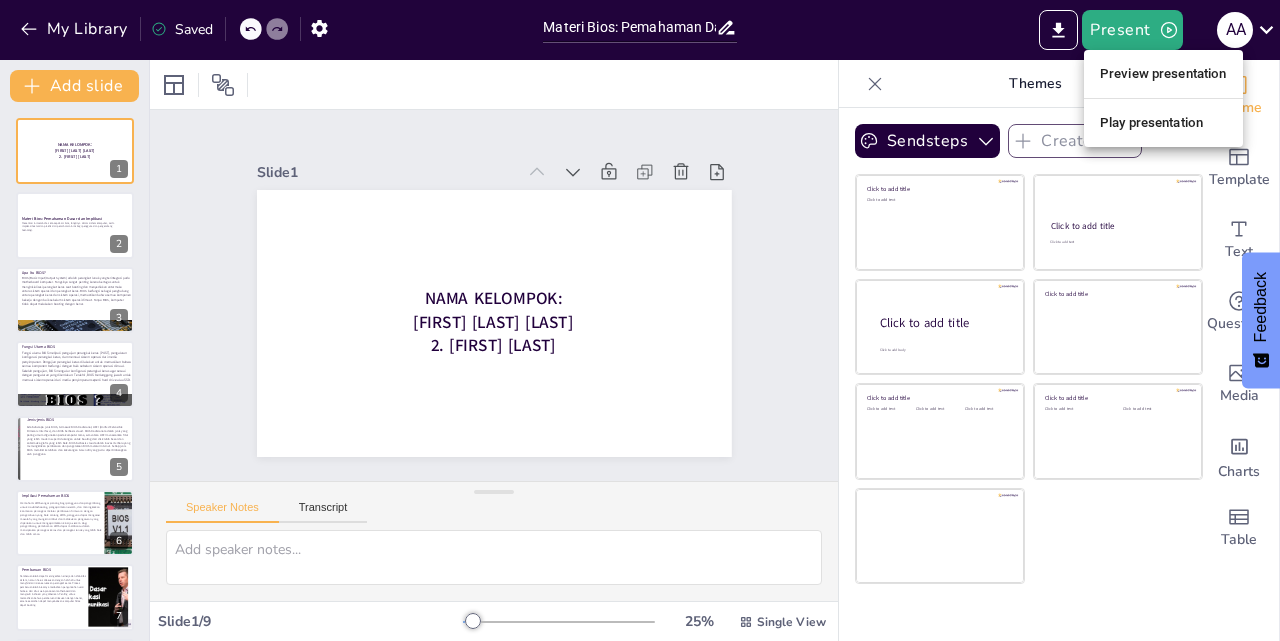 click at bounding box center [640, 320] 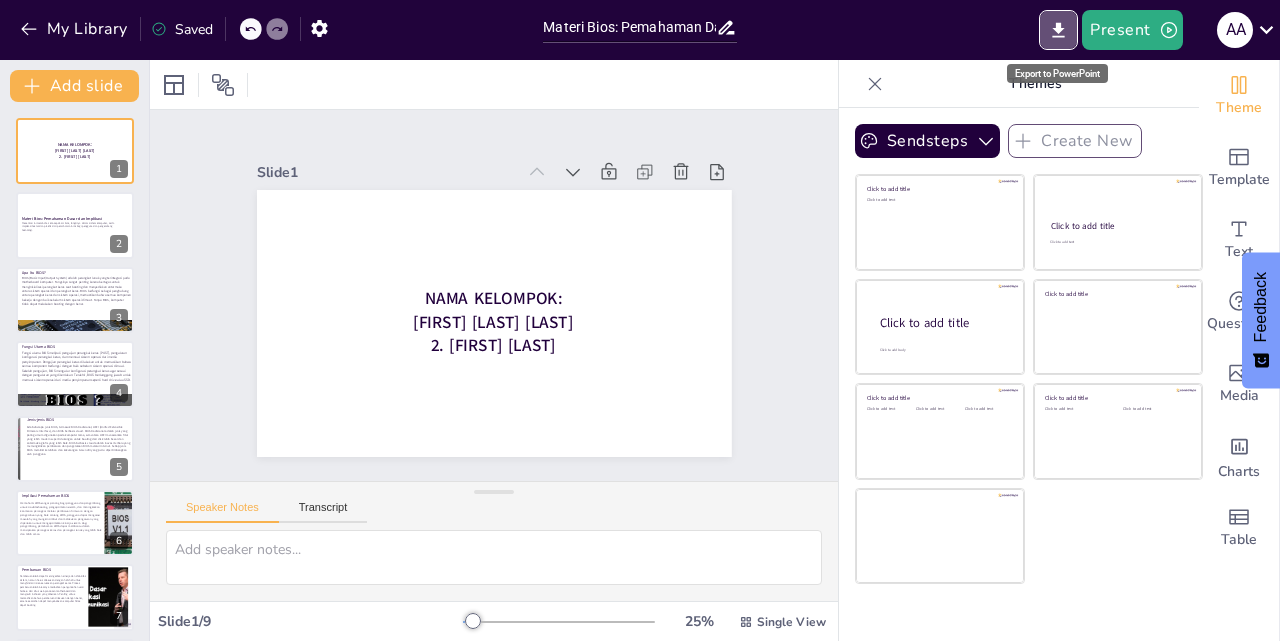 click 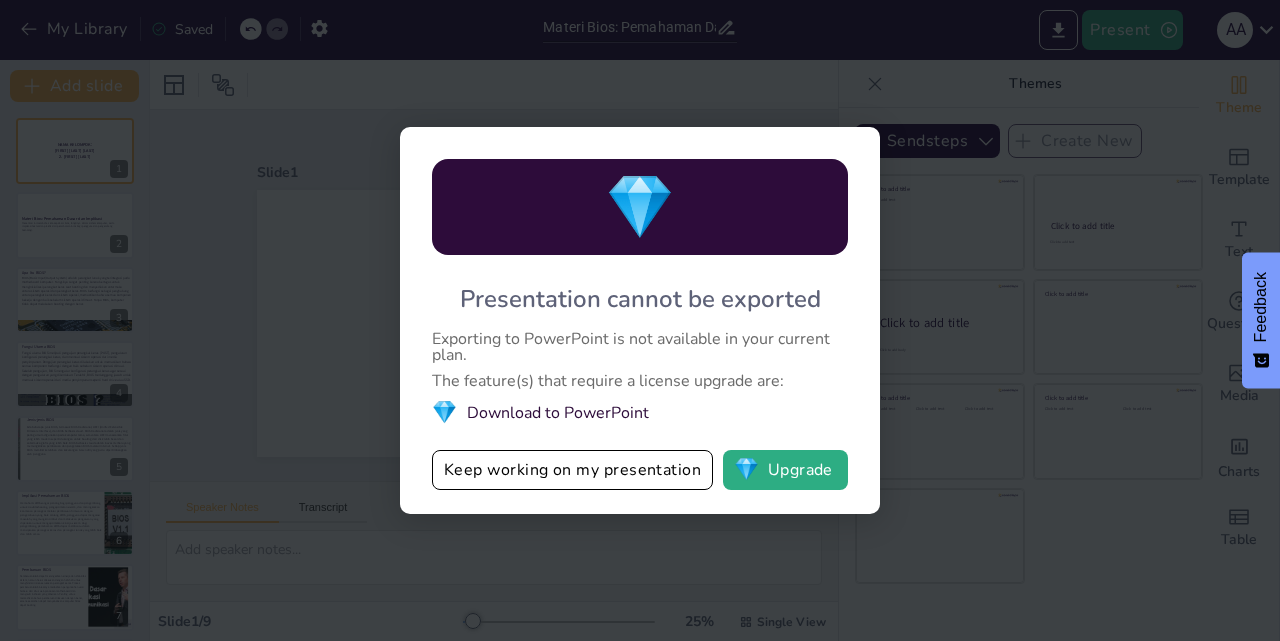 click on "💎 Presentation cannot be exported Exporting to PowerPoint is not available in your current plan. The feature(s) that require a license upgrade are: 💎 Download to PowerPoint Keep working on my presentation 💎 Upgrade" at bounding box center (640, 320) 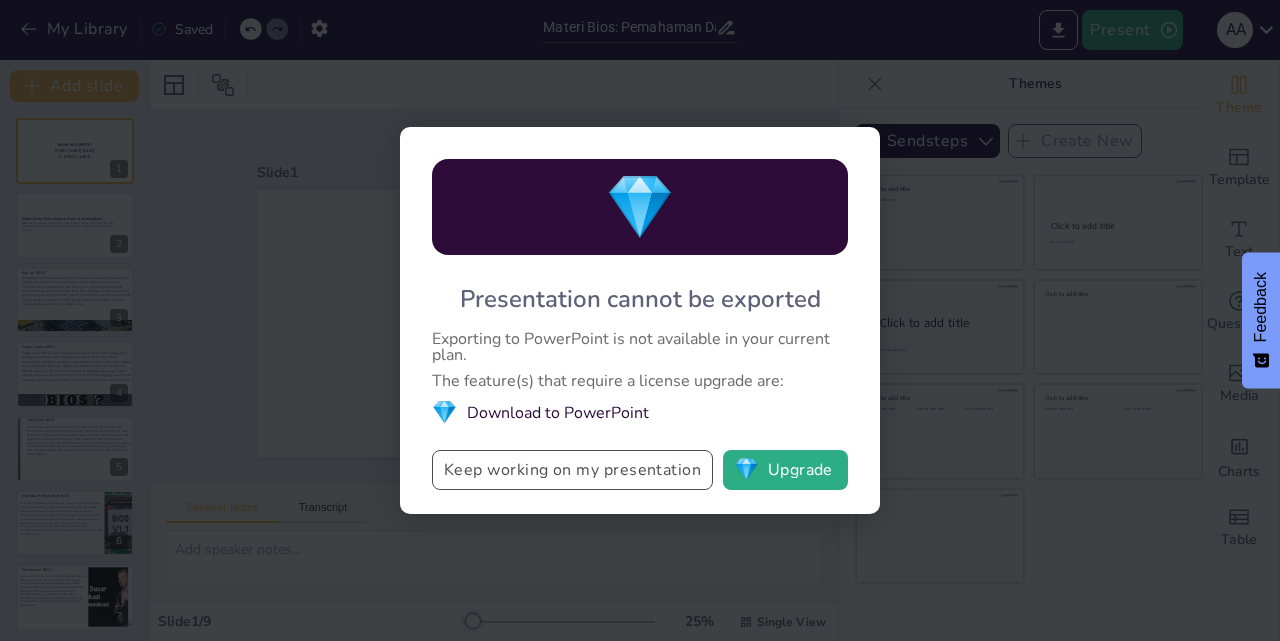 click on "Keep working on my presentation" at bounding box center [572, 470] 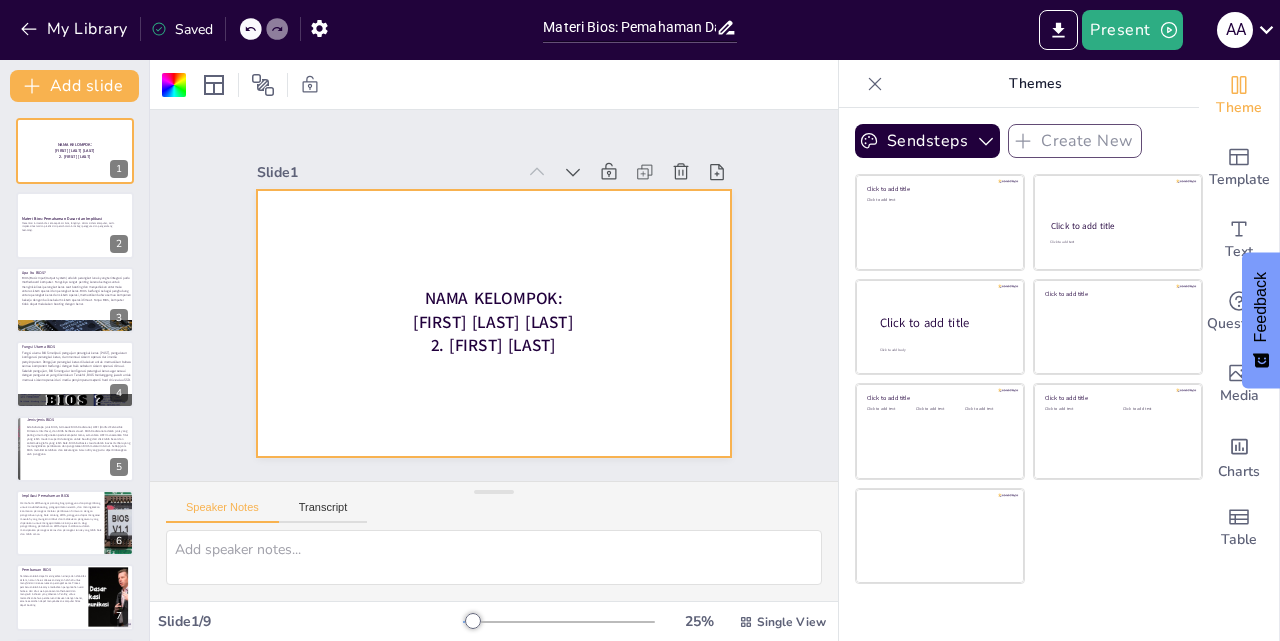 drag, startPoint x: 618, startPoint y: 250, endPoint x: 610, endPoint y: 230, distance: 21.540659 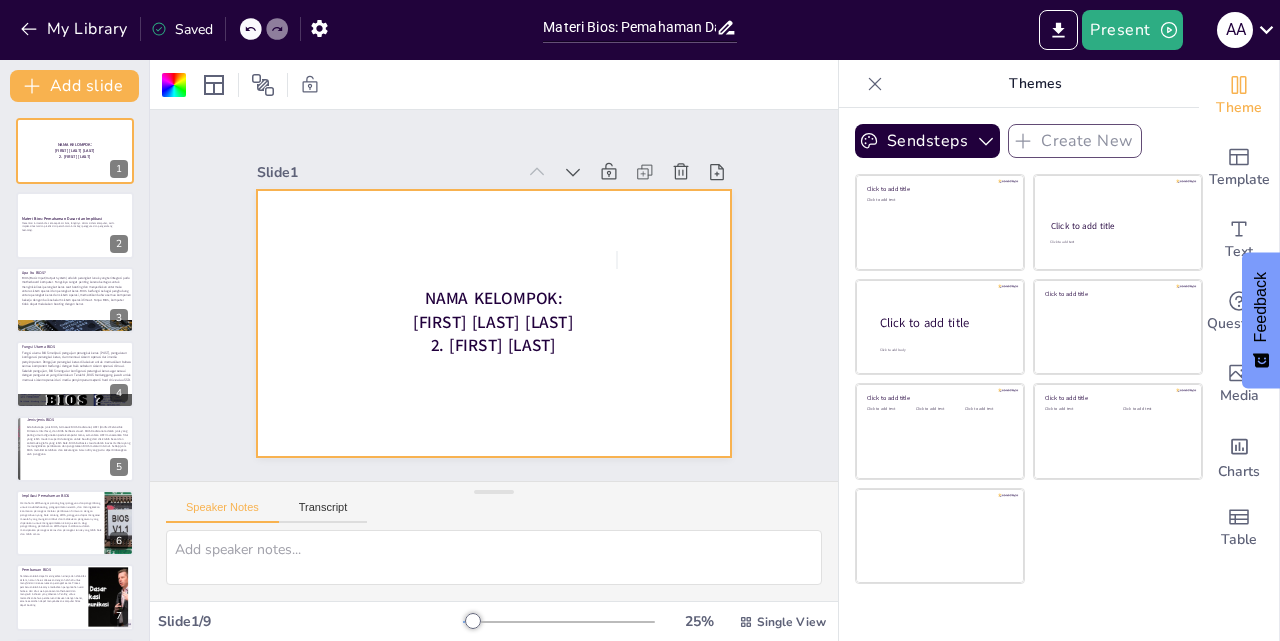 click 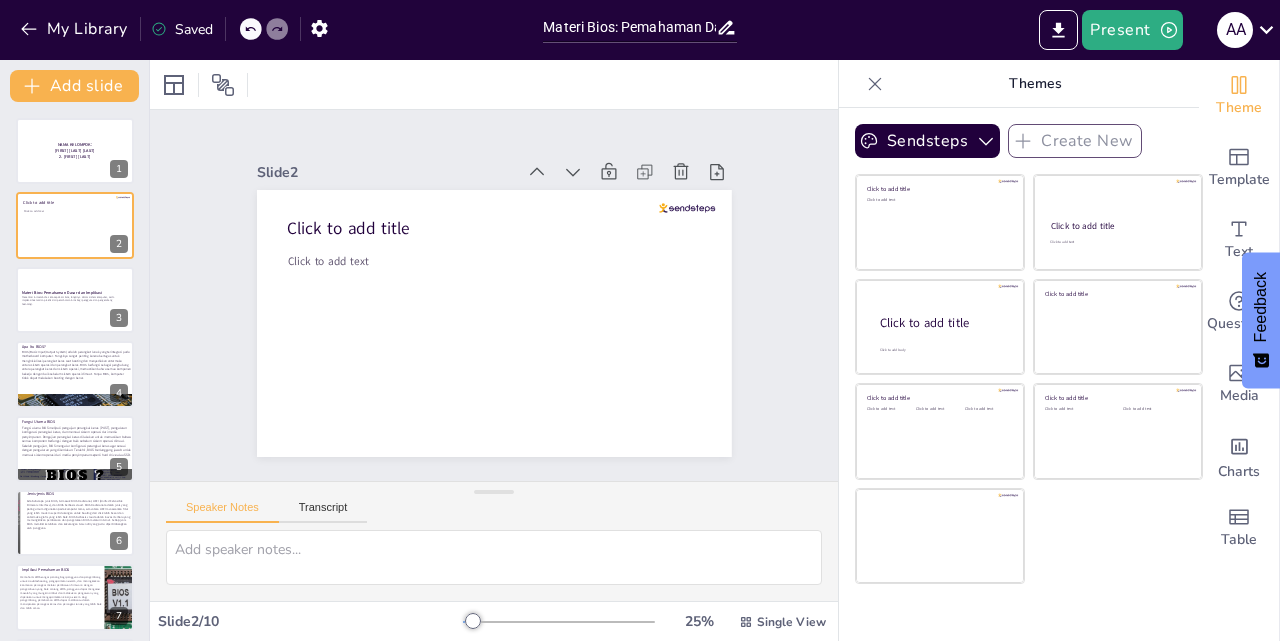 drag, startPoint x: 70, startPoint y: 228, endPoint x: 435, endPoint y: 497, distance: 453.41592 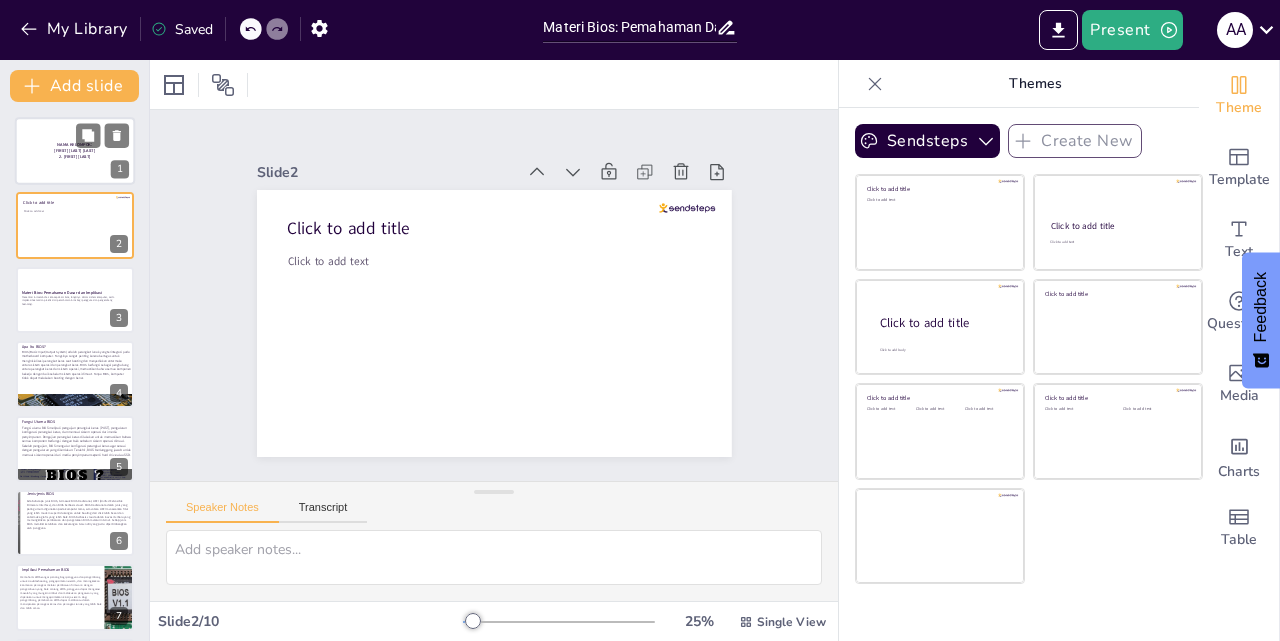 click at bounding box center (75, 151) 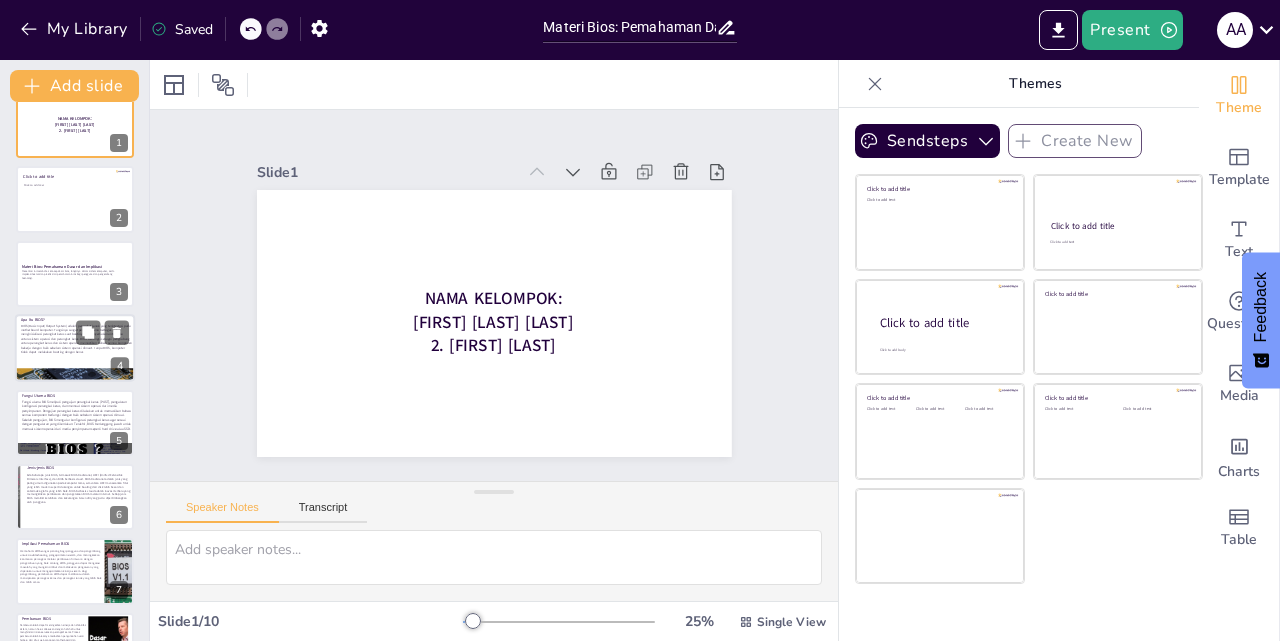 scroll, scrollTop: 100, scrollLeft: 0, axis: vertical 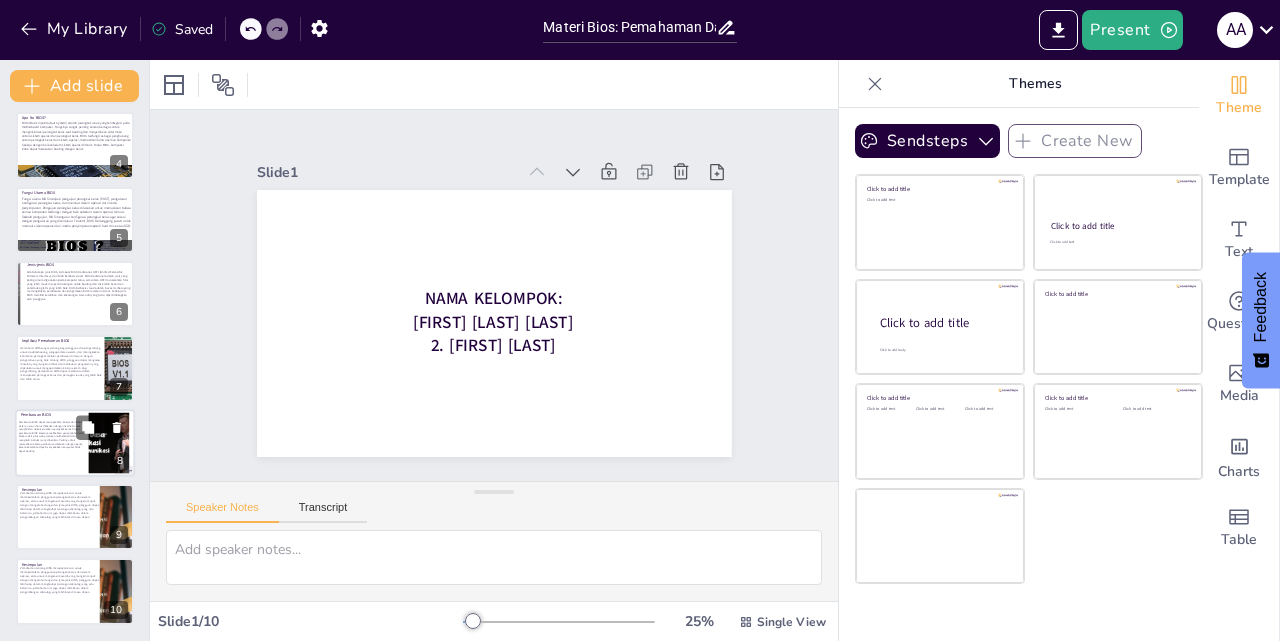 click on "Pembaruan BIOS dapat meningkatkan kinerja dan stabilitas sistem, namun harus dilakukan dengan hati-hati untuk menghindari risiko kerusakan perangkat keras. Proses pembaruan BIOS biasanya melibatkan pengunduhan versi terbaru dari situs web produsen motherboard dan mengikuti instruksi yang diberikan. Penting untuk memastikan bahwa pembaruan dilakukan dengan benar, karena kesalahan dapat menyebabkan komputer tidak dapat booting." at bounding box center (52, 436) 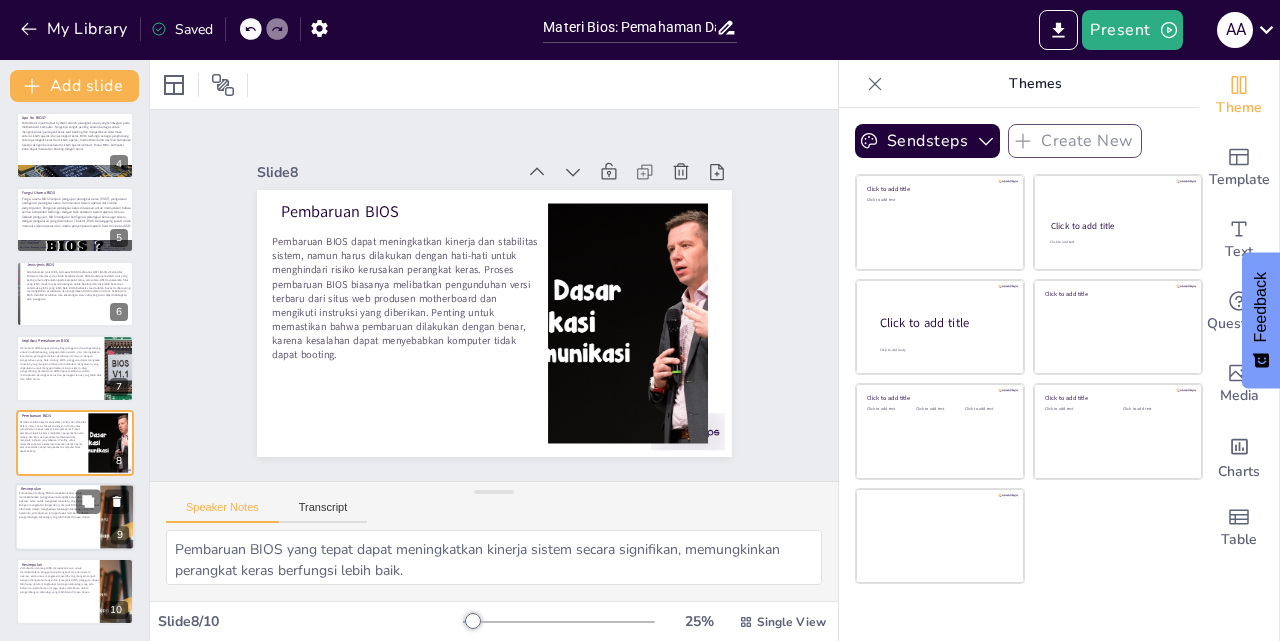 drag, startPoint x: 79, startPoint y: 502, endPoint x: 66, endPoint y: 522, distance: 23.853722 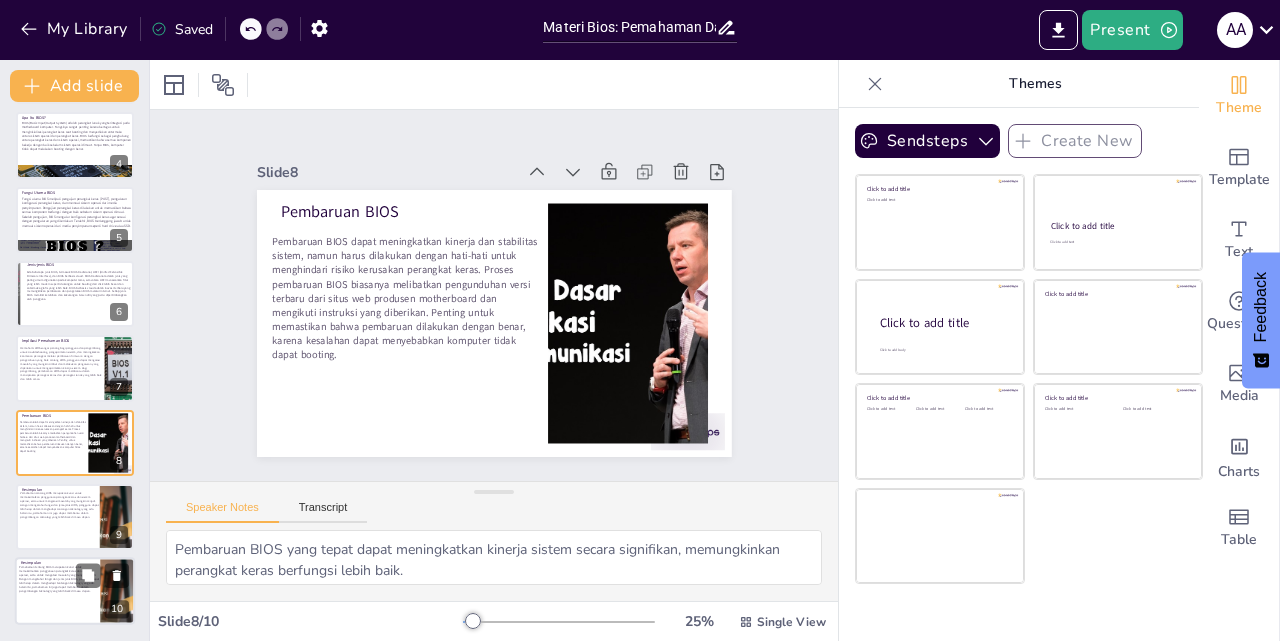 drag, startPoint x: 48, startPoint y: 509, endPoint x: 54, endPoint y: 592, distance: 83.21658 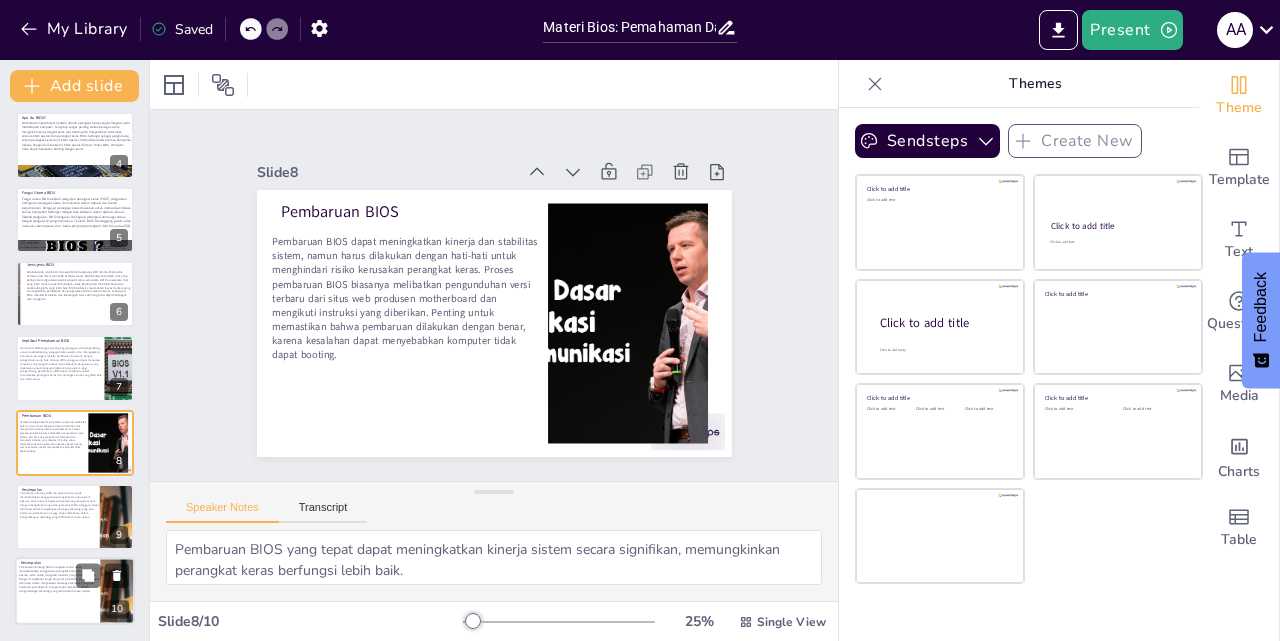 click on "Pemahaman tentang BIOS merupakan kunci untuk memaksimalkan penggunaan perangkat keras dan sistem operasi, serta untuk mengatasi masalah yang mungkin terjadi. Dengan mengetahui fungsi dan jenis-jenis BIOS, pengguna dapat lebih siap dalam menghadapi tantangan teknologi yang ada. Selain itu, pemahaman ini juga dapat membantu dalam pengembangan teknologi yang lebih baik di masa depan." at bounding box center [59, 580] 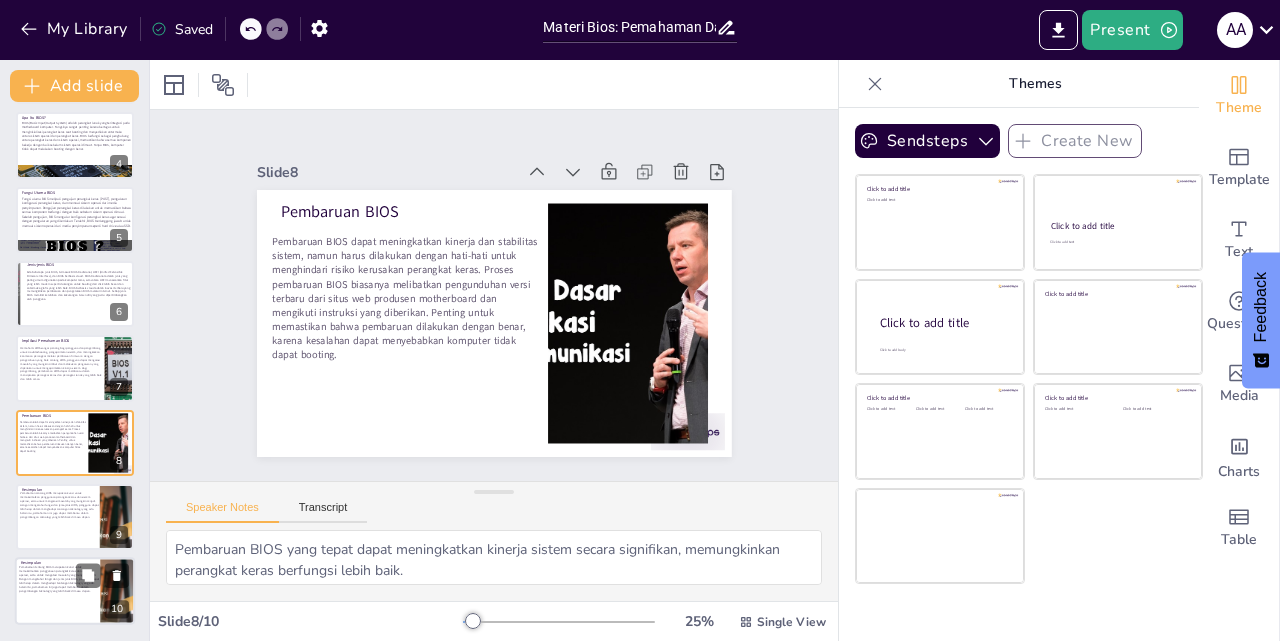 type on "Memahami BIOS adalah kunci untuk memaksimalkan penggunaan perangkat keras, membantu pengguna dalam mendapatkan performa terbaik dari sistem mereka.
Pengetahuan yang baik tentang BIOS memungkinkan pengguna untuk lebih efektif dalam memecahkan masalah yang muncul selama penggunaan sistem.
Pemahaman BIOS juga berkontribusi pada pengembangan teknologi yang lebih baik dan inovatif di masa depan." 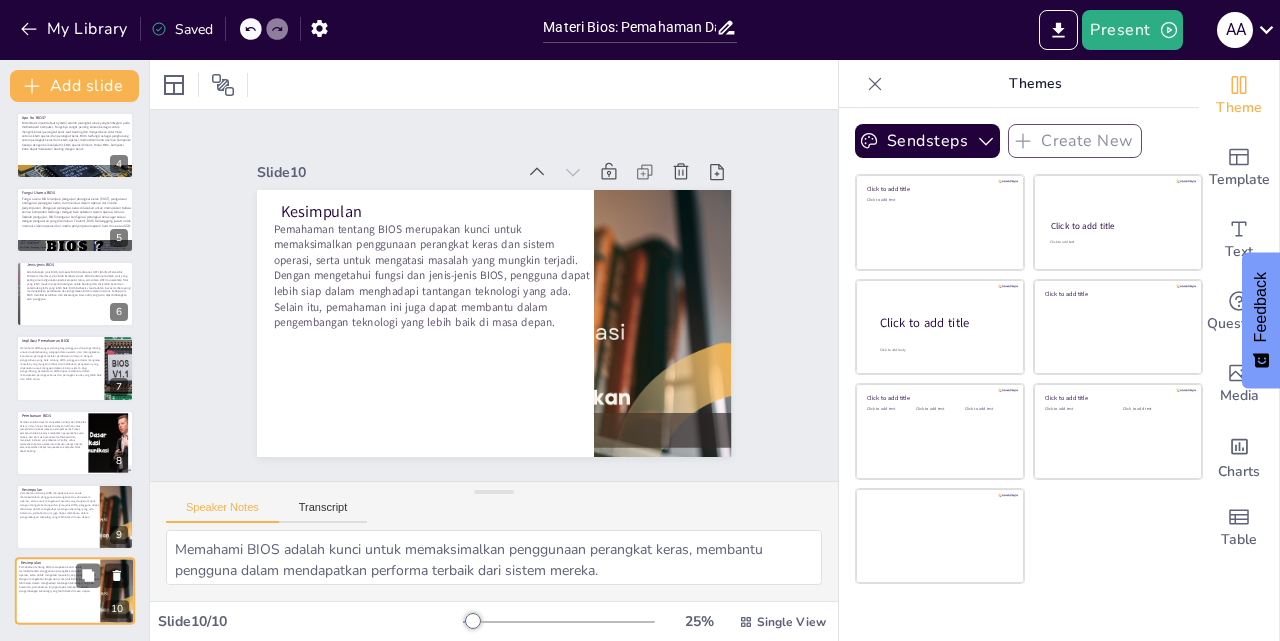 click on "Pemahaman tentang BIOS merupakan kunci untuk memaksimalkan penggunaan perangkat keras dan sistem operasi, serta untuk mengatasi masalah yang mungkin terjadi. Dengan mengetahui fungsi dan jenis-jenis BIOS, pengguna dapat lebih siap dalam menghadapi tantangan teknologi yang ada. Selain itu, pemahaman ini juga dapat membantu dalam pengembangan teknologi yang lebih baik di masa depan." at bounding box center (59, 580) 